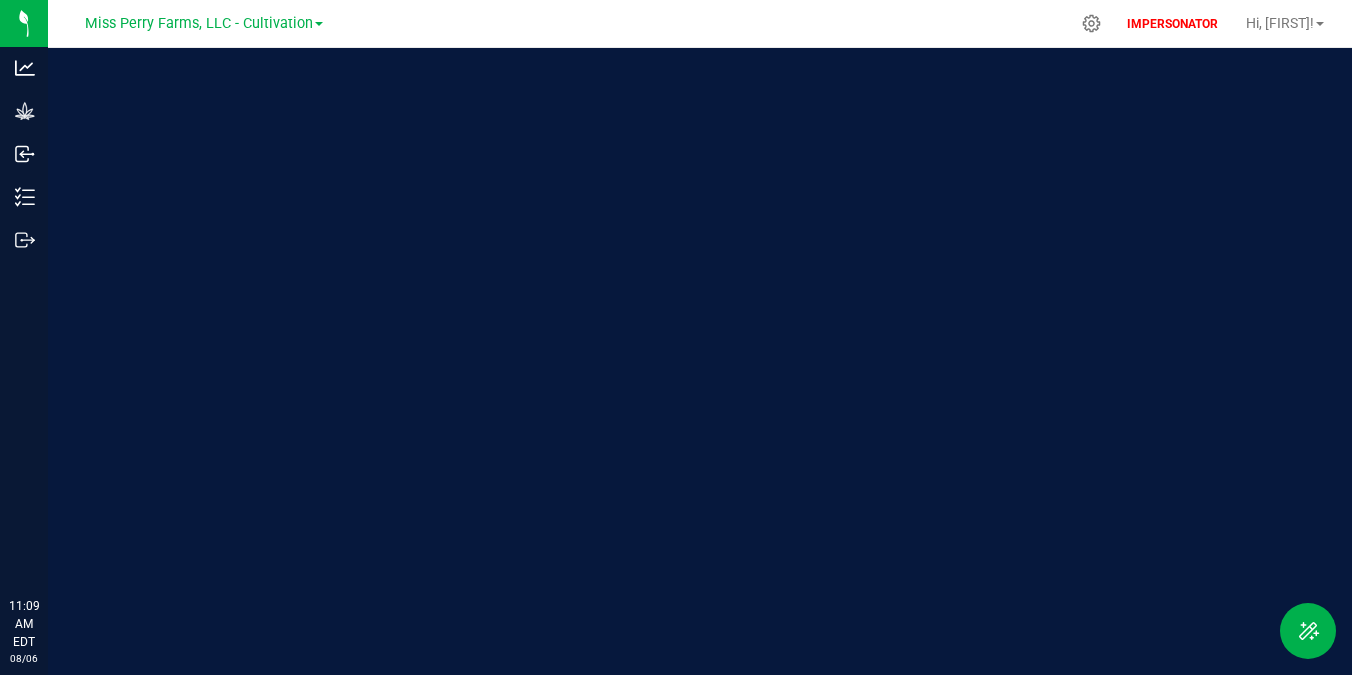 scroll, scrollTop: 0, scrollLeft: 0, axis: both 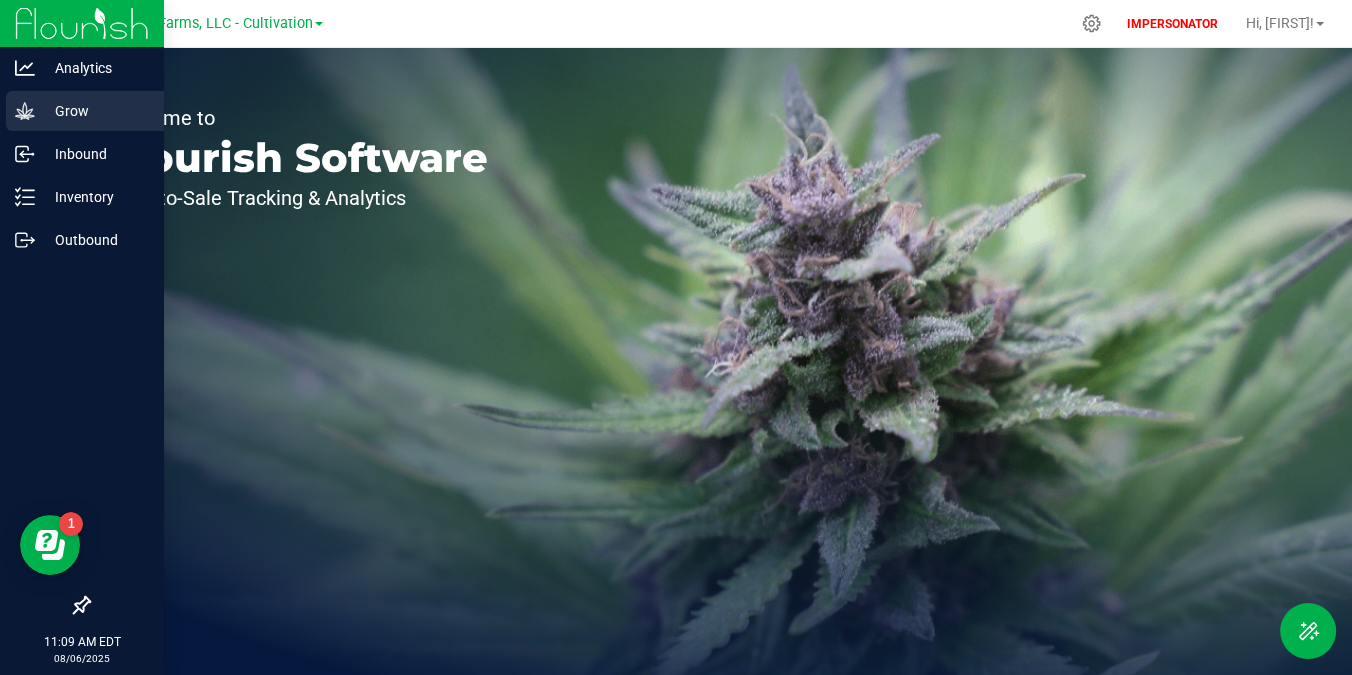 click on "Grow" at bounding box center [95, 111] 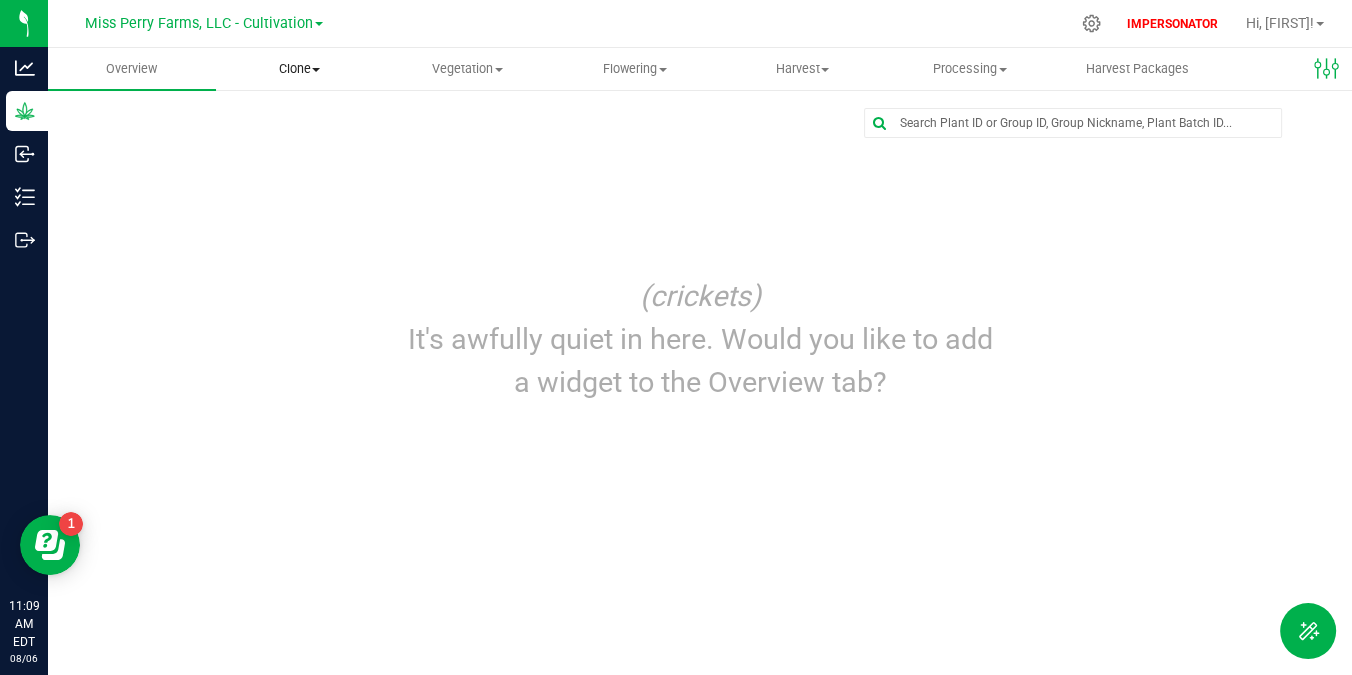 click on "Clone" at bounding box center (300, 69) 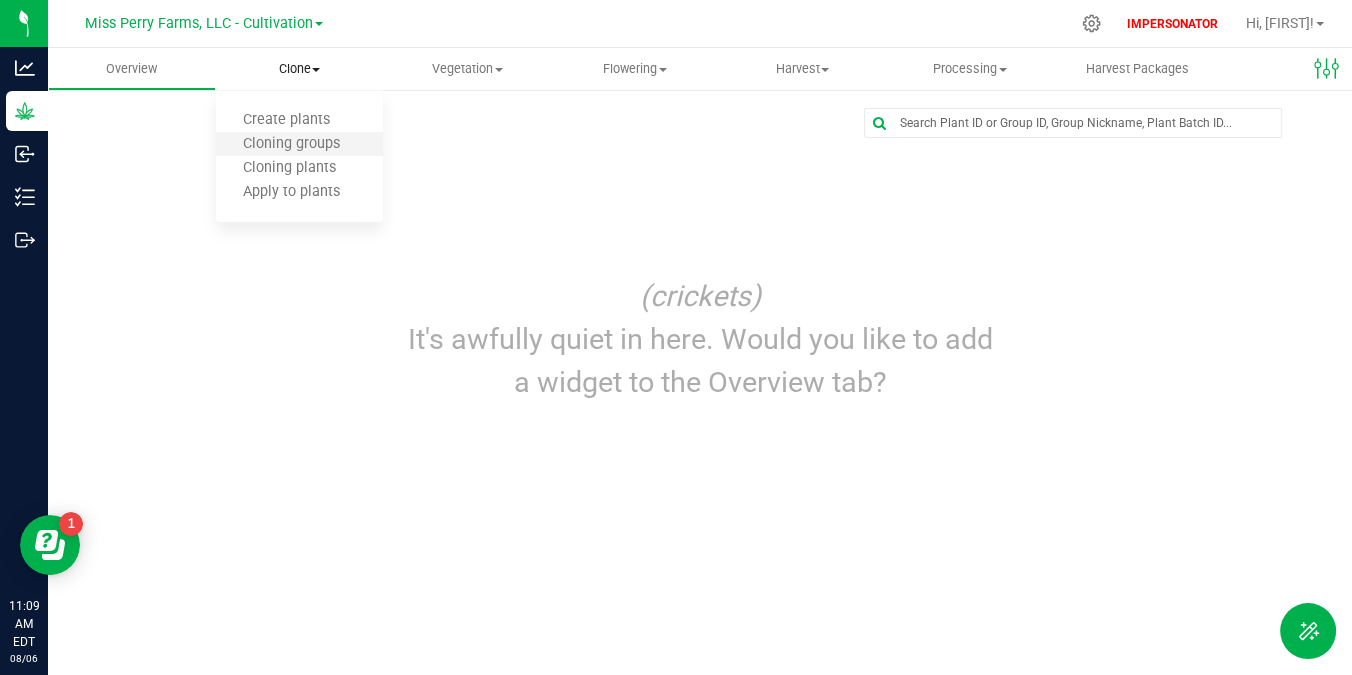 click on "Cloning groups" at bounding box center (300, 145) 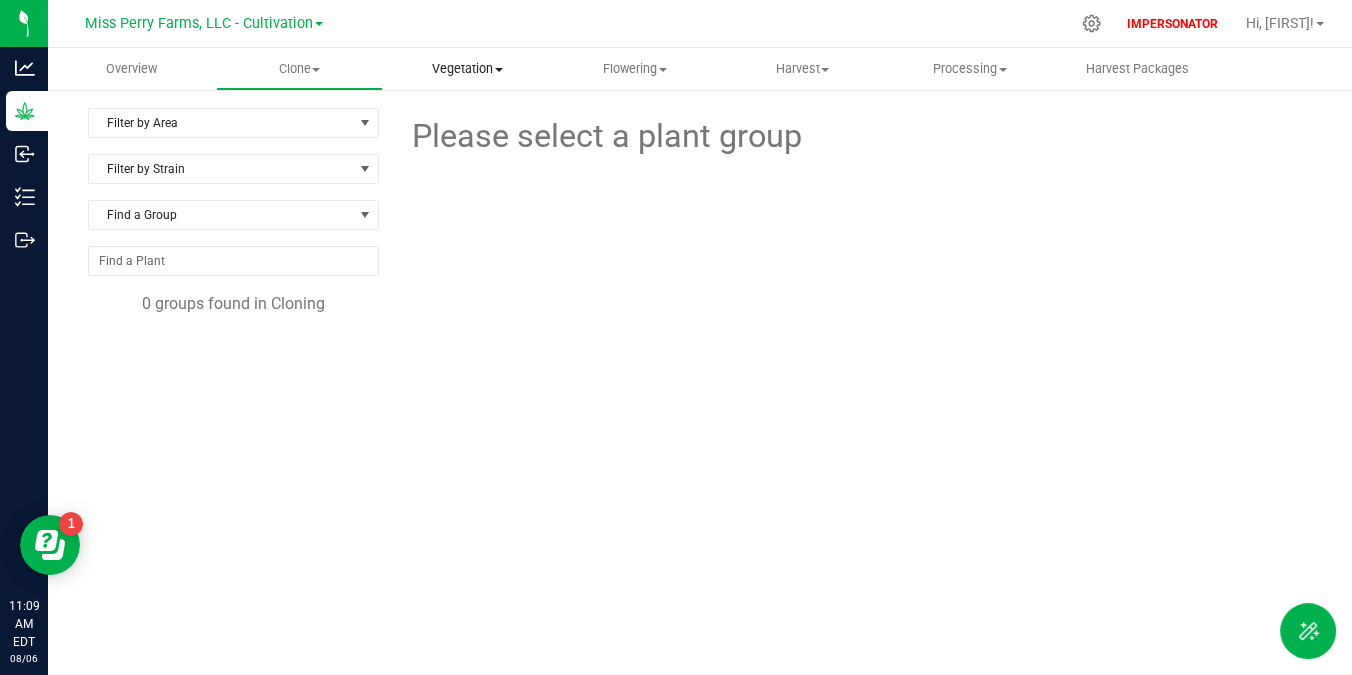 click on "Vegetation" at bounding box center [467, 69] 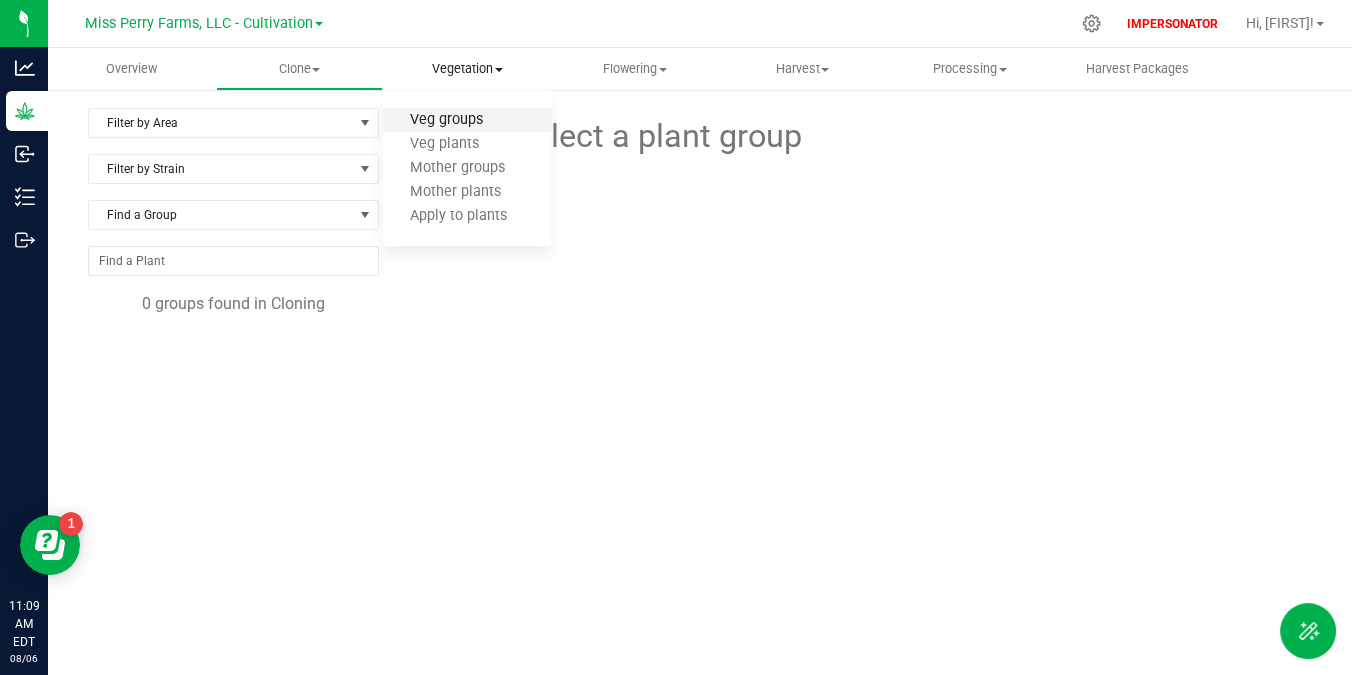 click on "Veg groups" at bounding box center (446, 120) 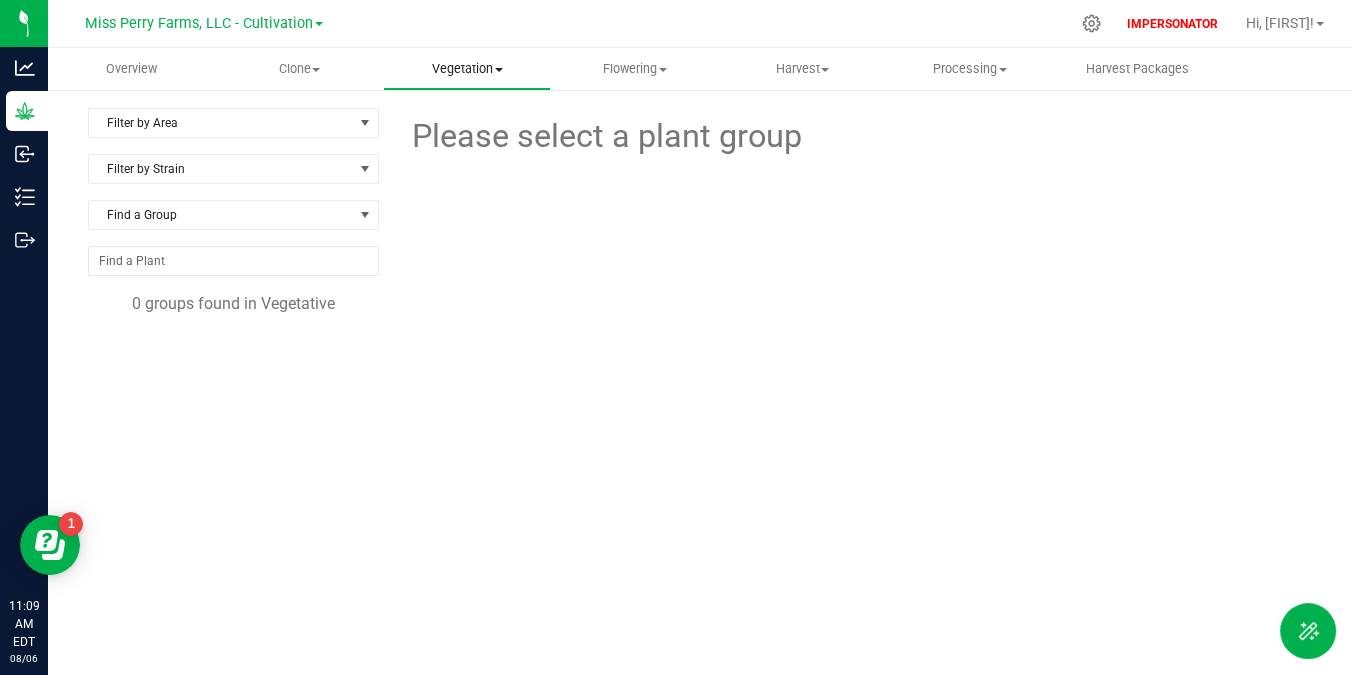 click on "Vegetation
Veg groups
Veg plants
Mother groups
Mother plants
Apply to plants" at bounding box center (467, 69) 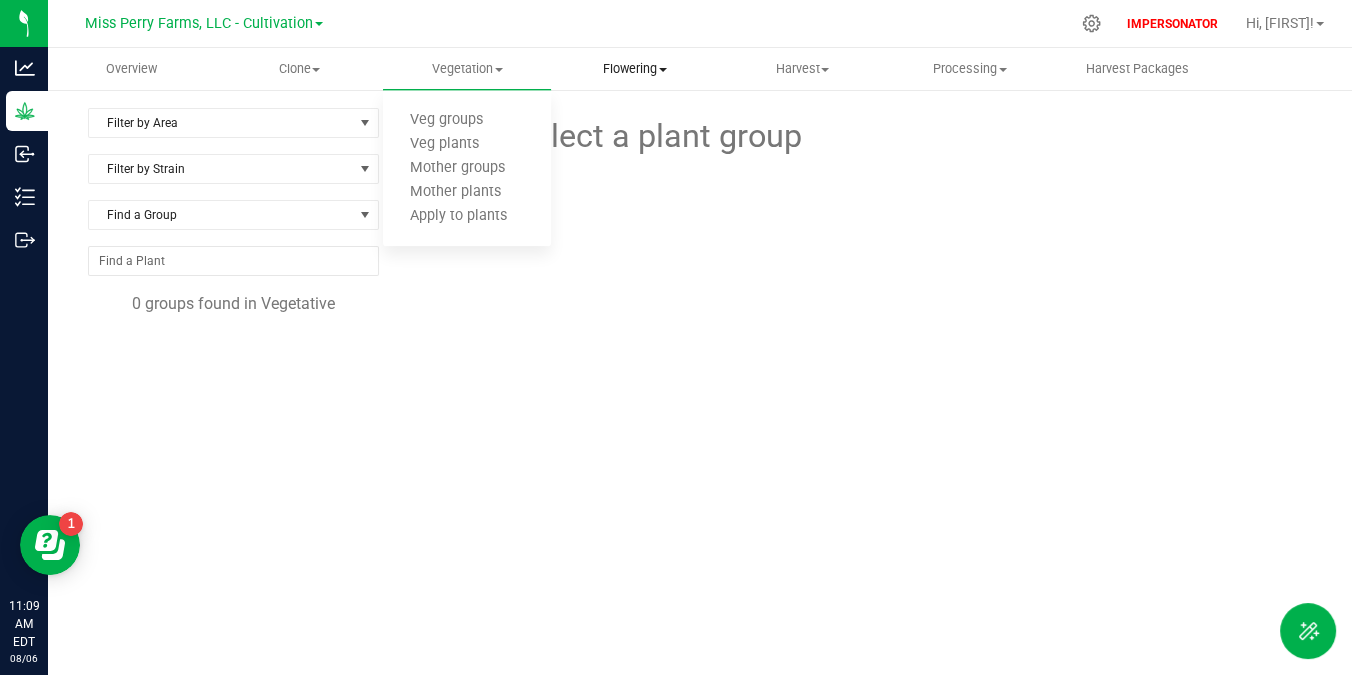 click on "Flowering
Create harvest
Flowering groups
Flowering plants
Apply to plants" at bounding box center (635, 69) 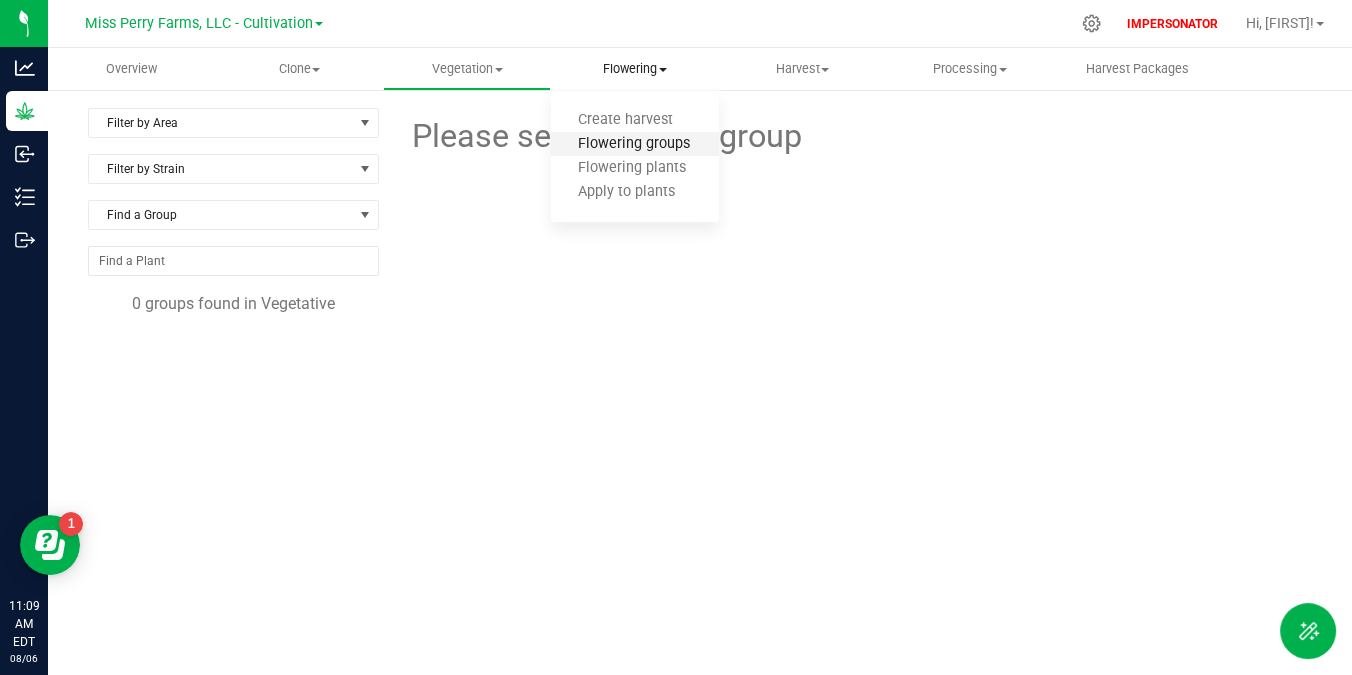 click on "Flowering groups" at bounding box center [634, 144] 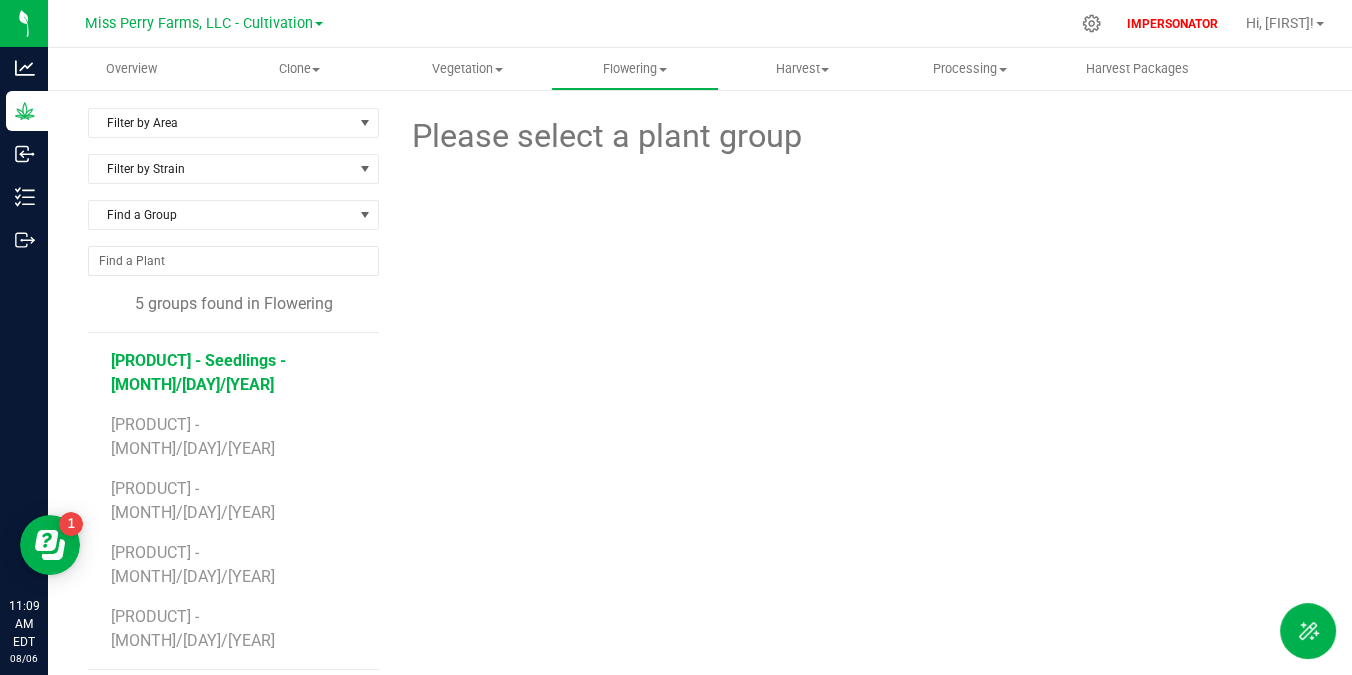 click on "[PRODUCT] - Seedlings - [MONTH]/[DAY]/[YEAR]" at bounding box center (198, 372) 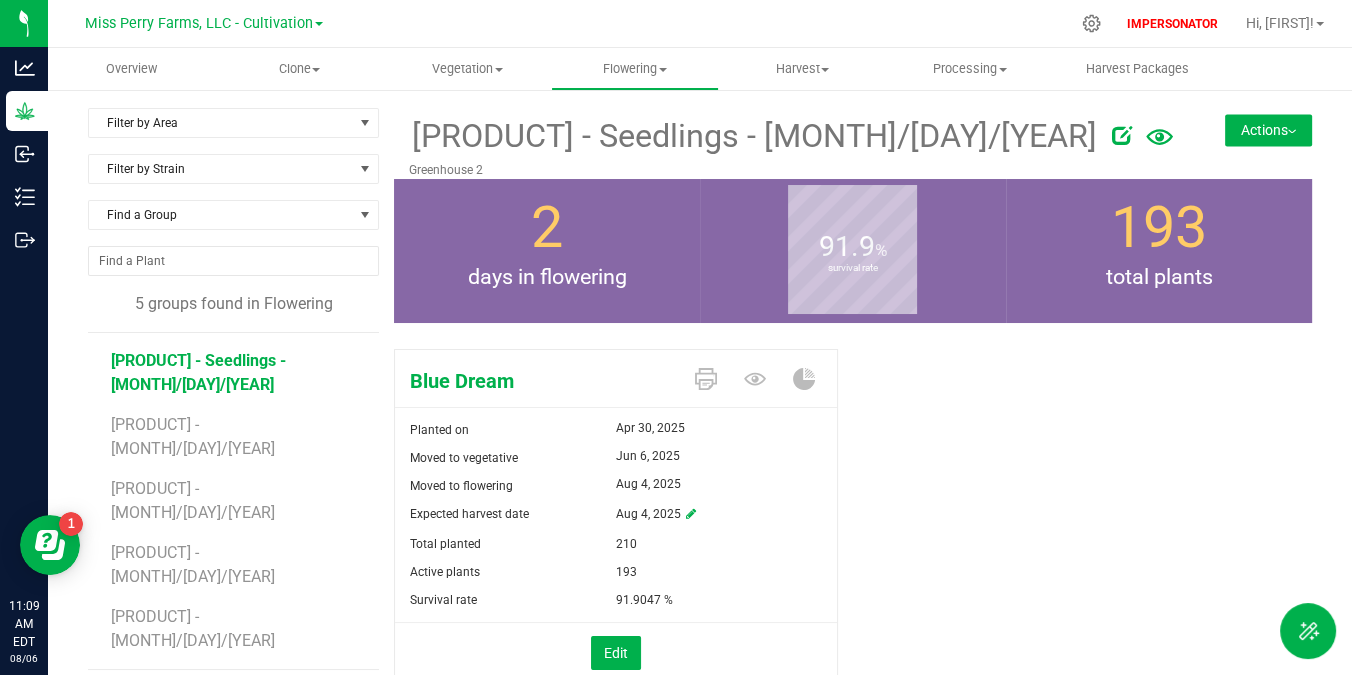 click on "[PRODUCT] - [MONTH]/[DAY]/[YEAR]" at bounding box center [237, 429] 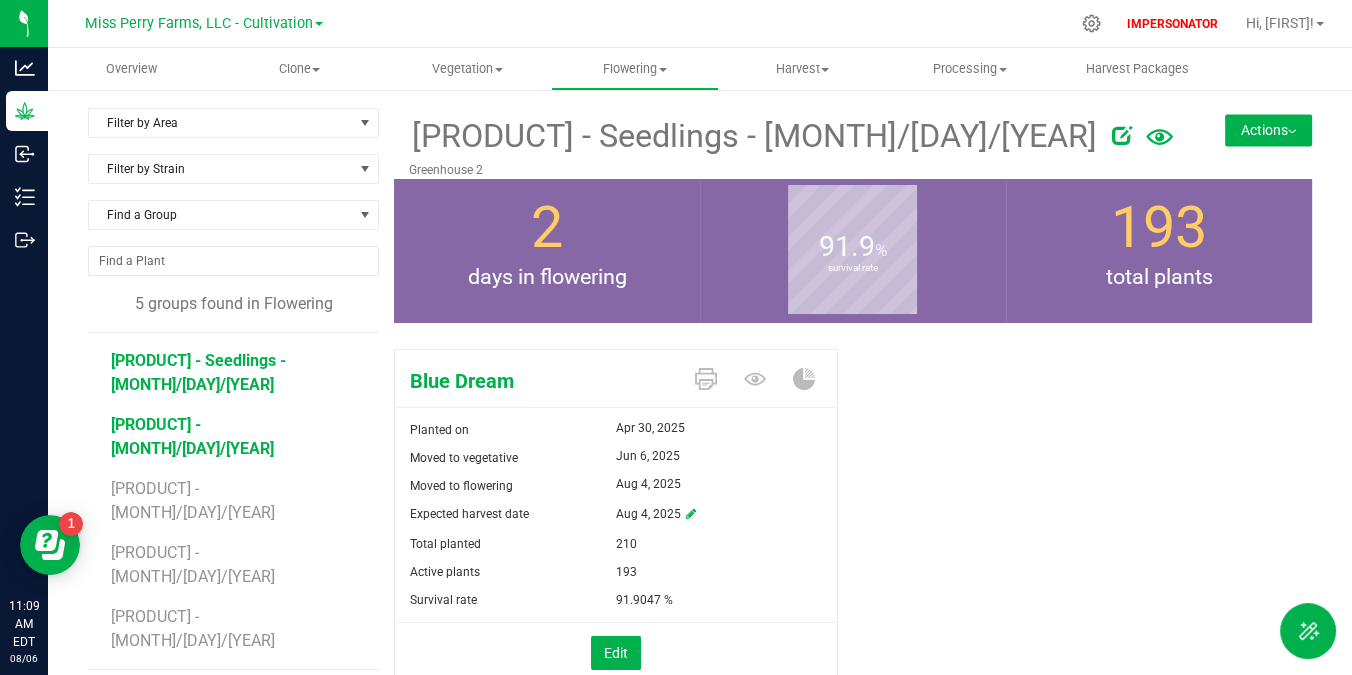 click on "[PRODUCT] - [MONTH]/[DAY]/[YEAR]" at bounding box center (192, 436) 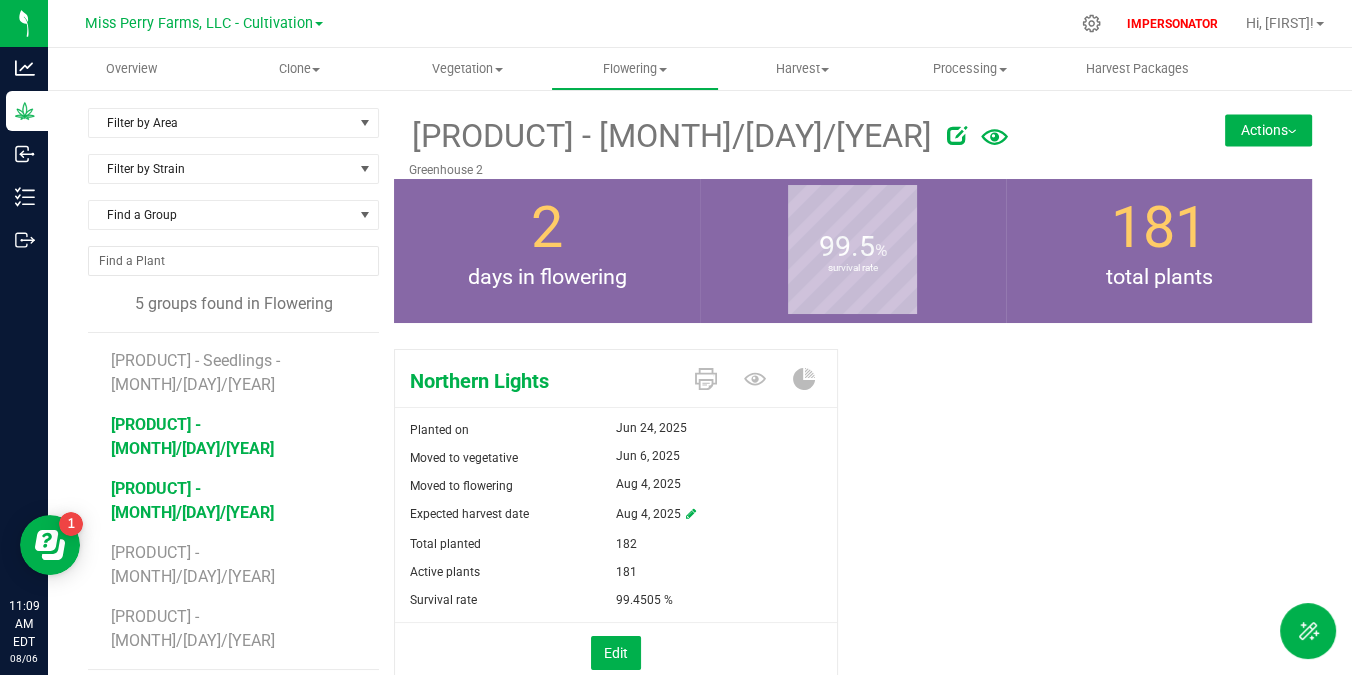 click on "[PRODUCT] - [MONTH]/[DAY]/[YEAR]" at bounding box center [192, 500] 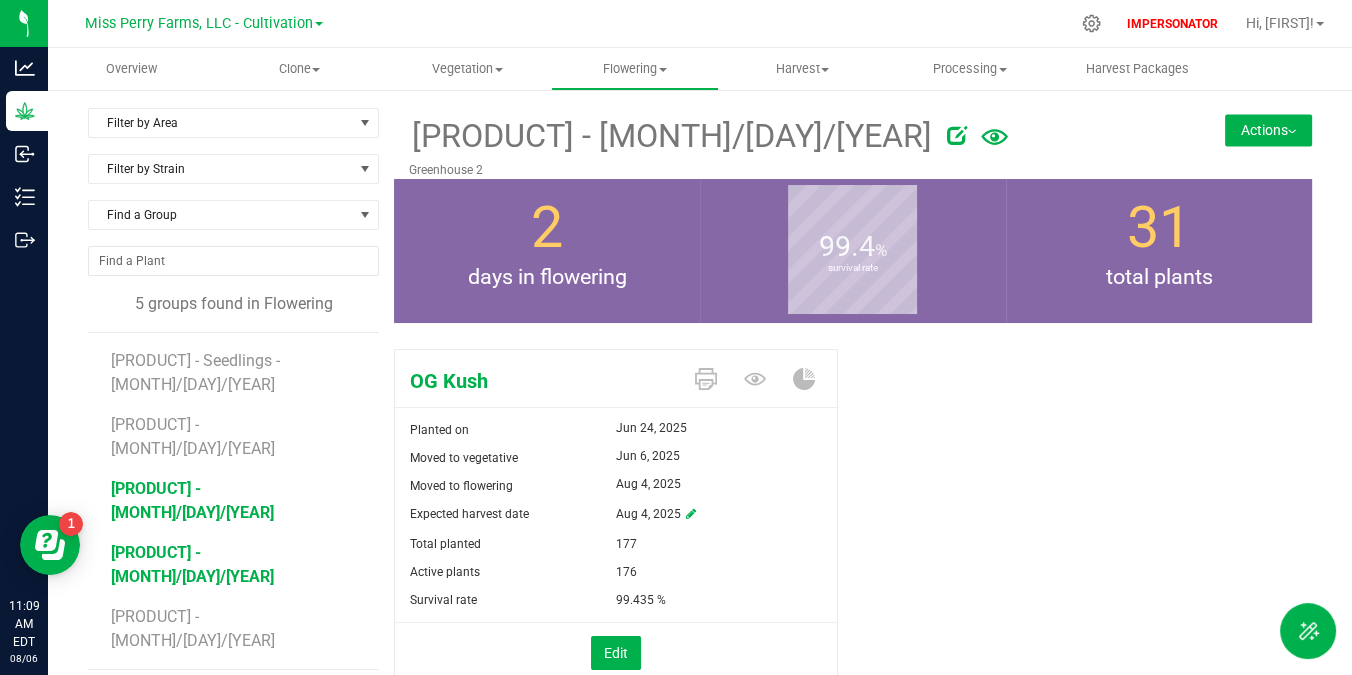 click on "[PRODUCT] - [MONTH]/[DAY]/[YEAR]" at bounding box center [192, 564] 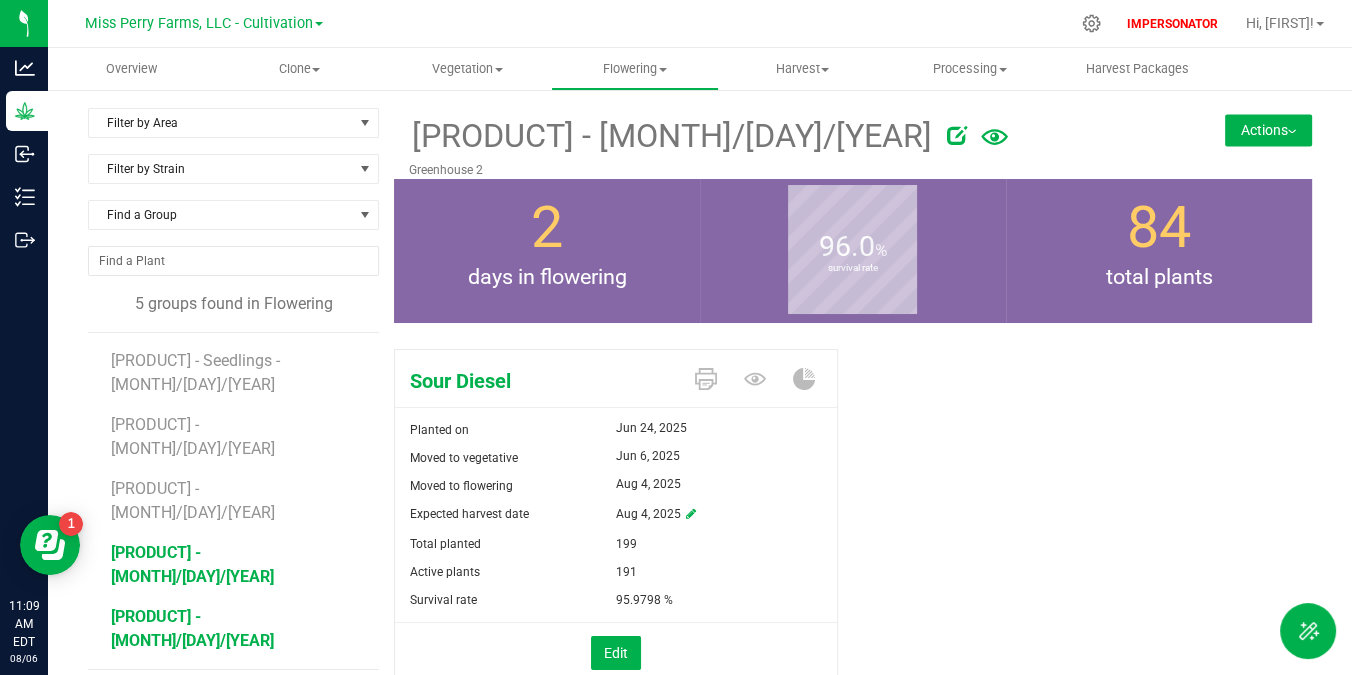click on "[PRODUCT] - [MONTH]/[DAY]/[YEAR]" at bounding box center [192, 628] 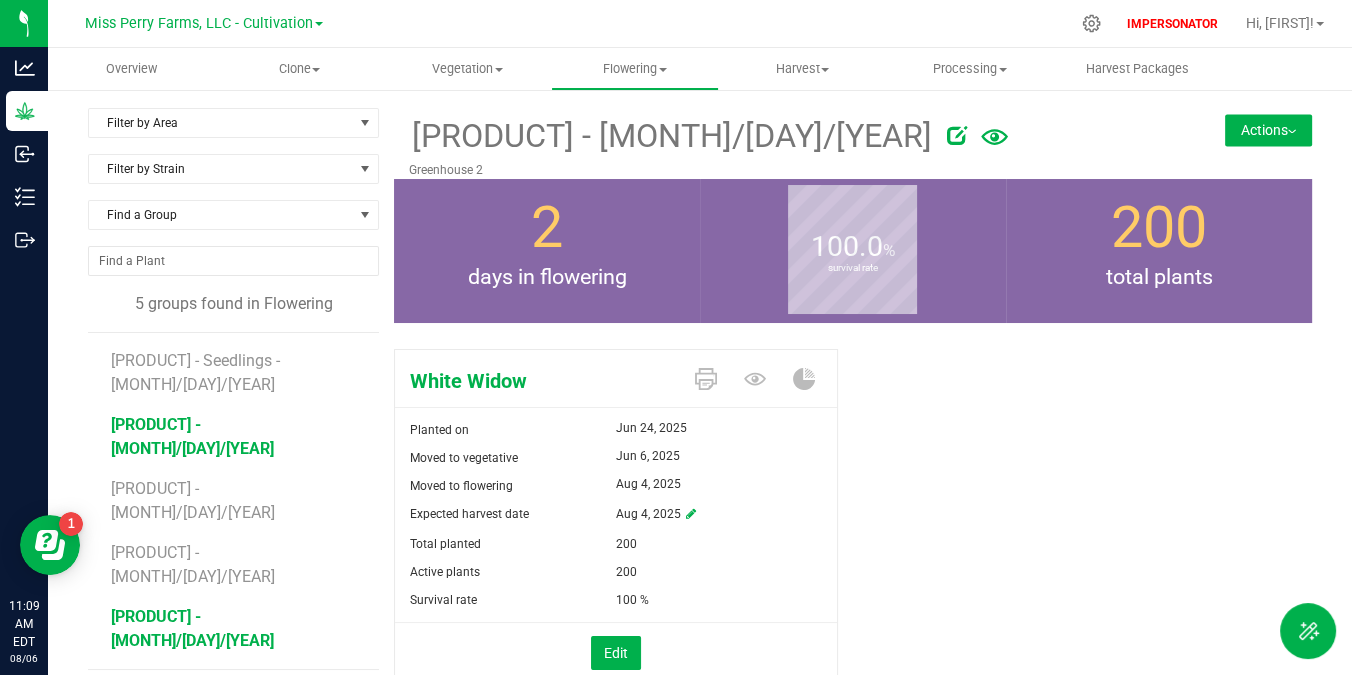 click on "[PRODUCT] - [MONTH]/[DAY]/[YEAR]" at bounding box center (192, 436) 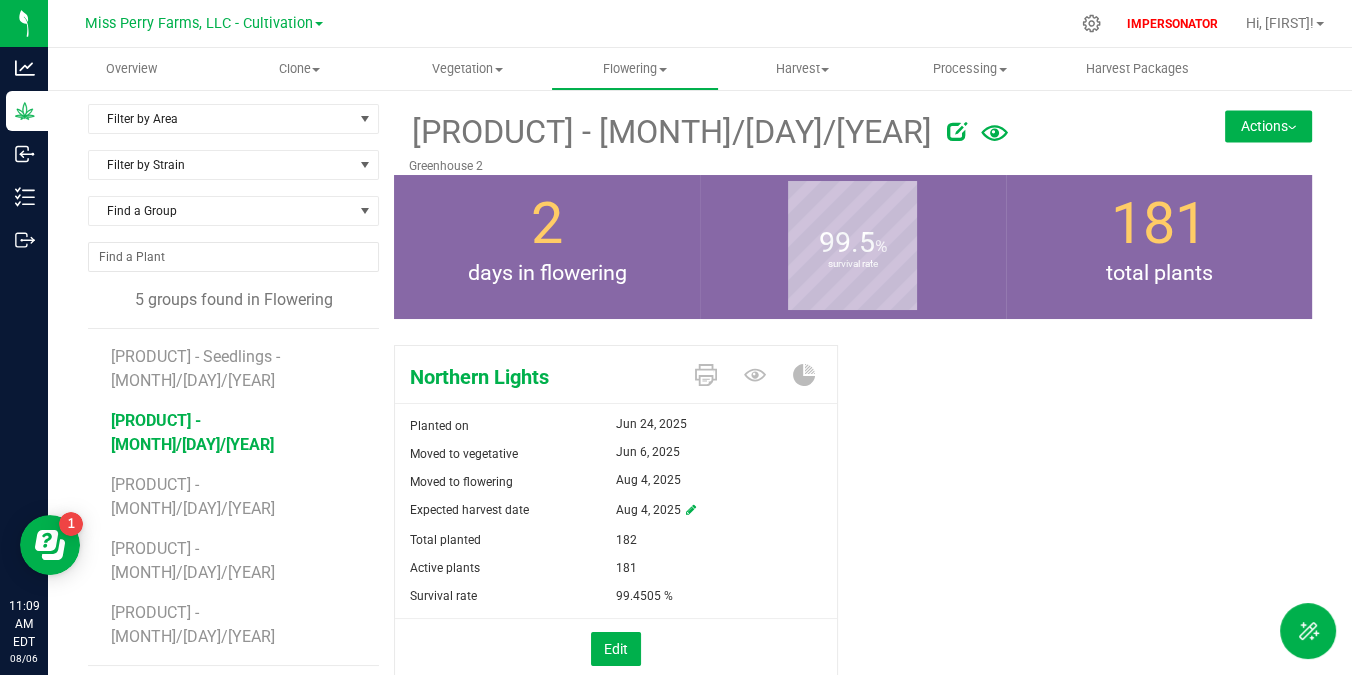 scroll, scrollTop: 3, scrollLeft: 0, axis: vertical 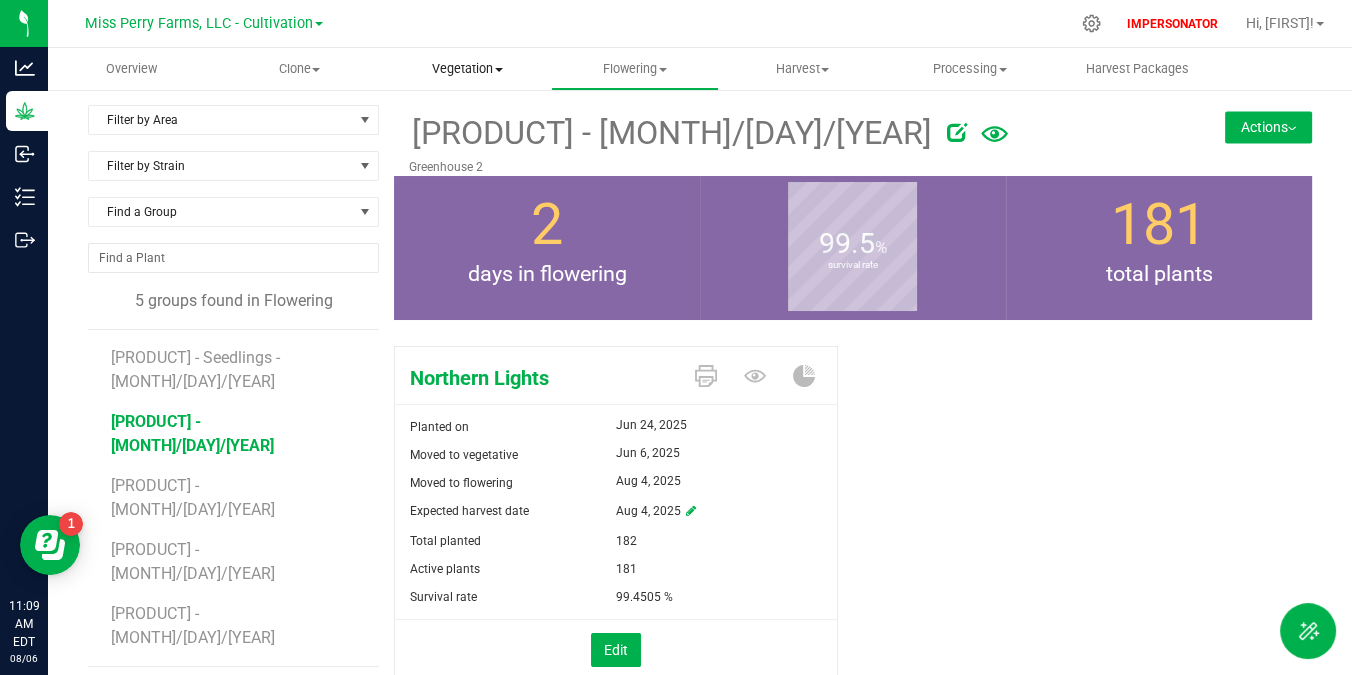 click on "Vegetation" at bounding box center (467, 69) 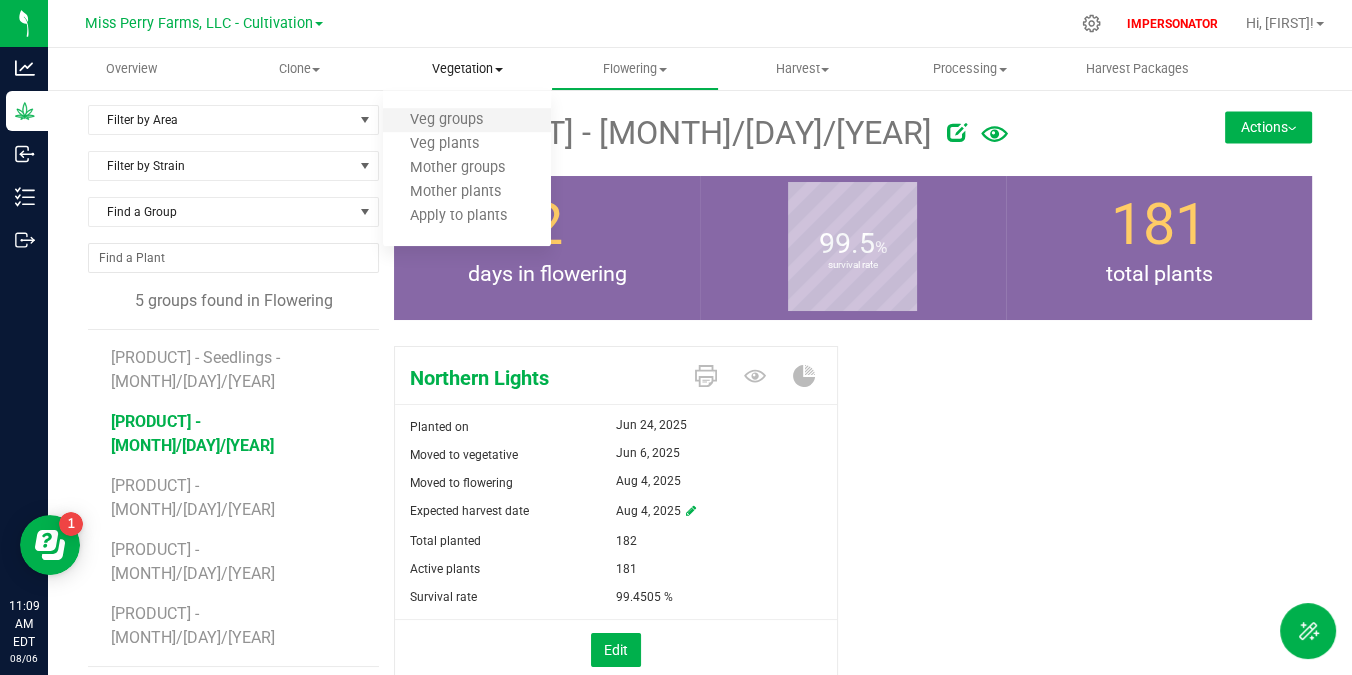click on "Veg groups" at bounding box center [467, 121] 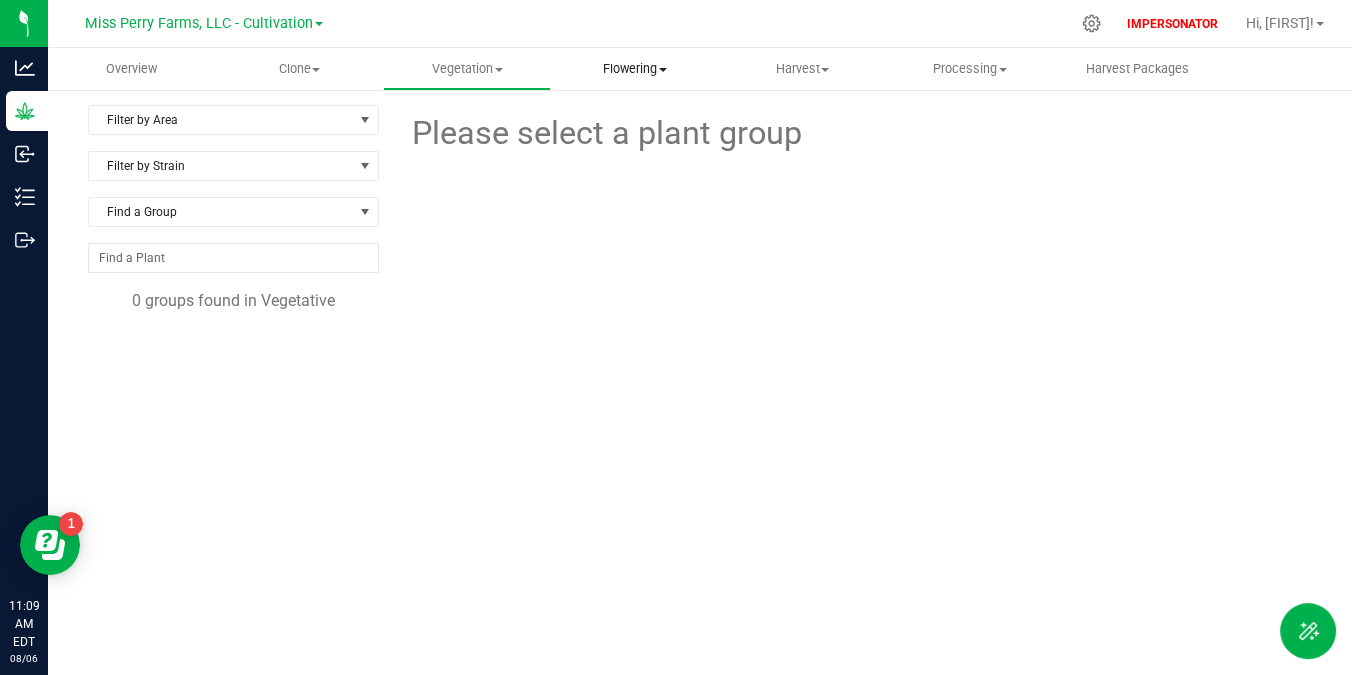 click on "Flowering
Create harvest
Flowering groups
Flowering plants
Apply to plants" at bounding box center [635, 69] 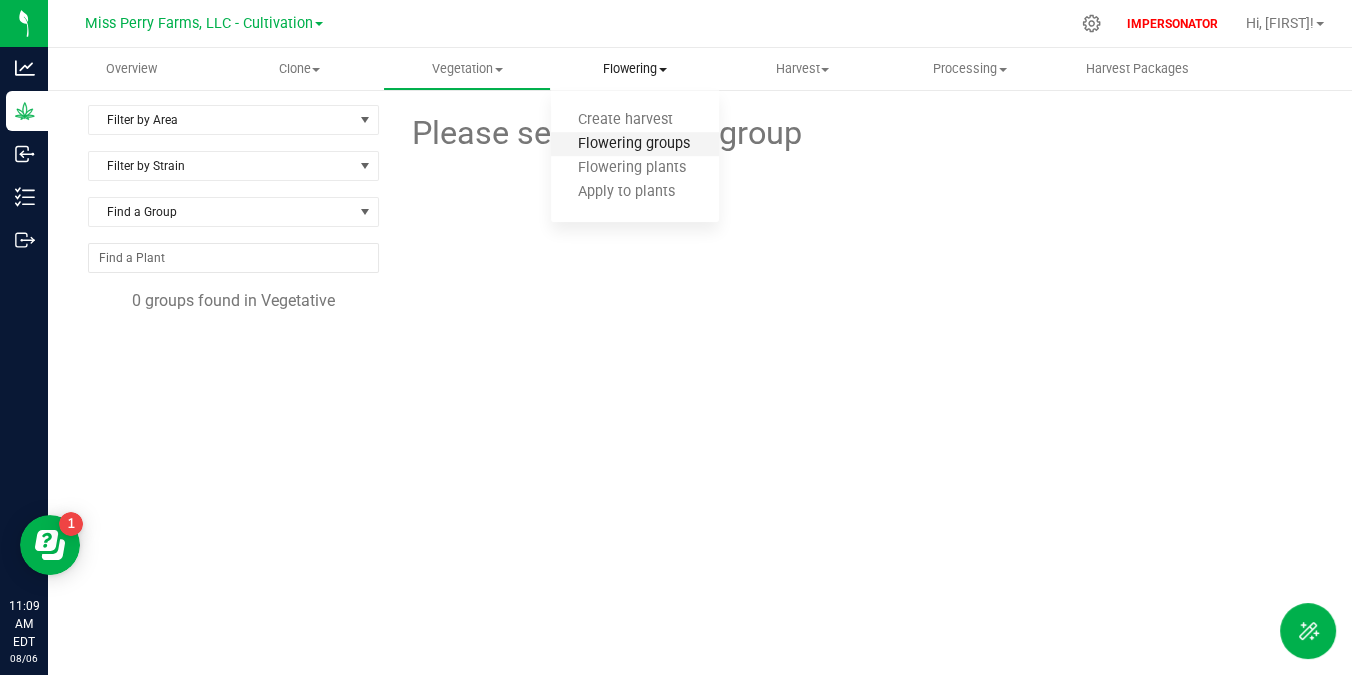 click on "Flowering groups" at bounding box center [634, 144] 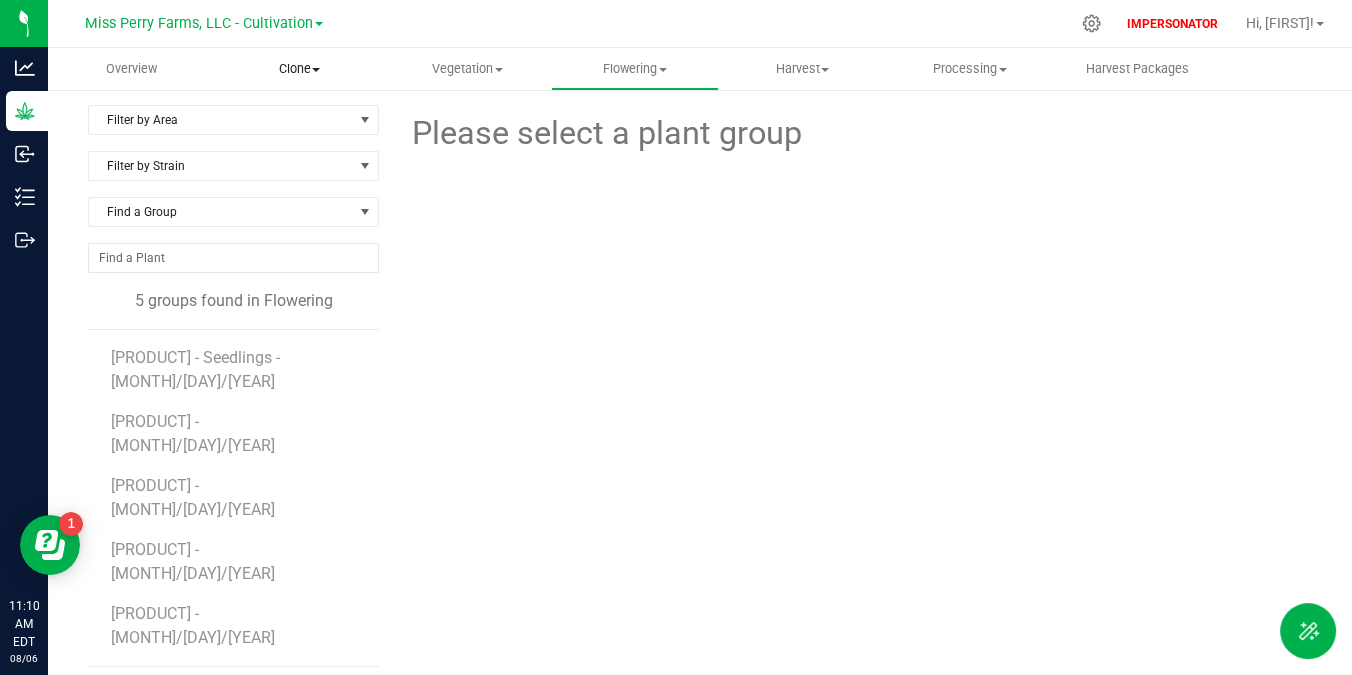 click on "Clone" at bounding box center [300, 69] 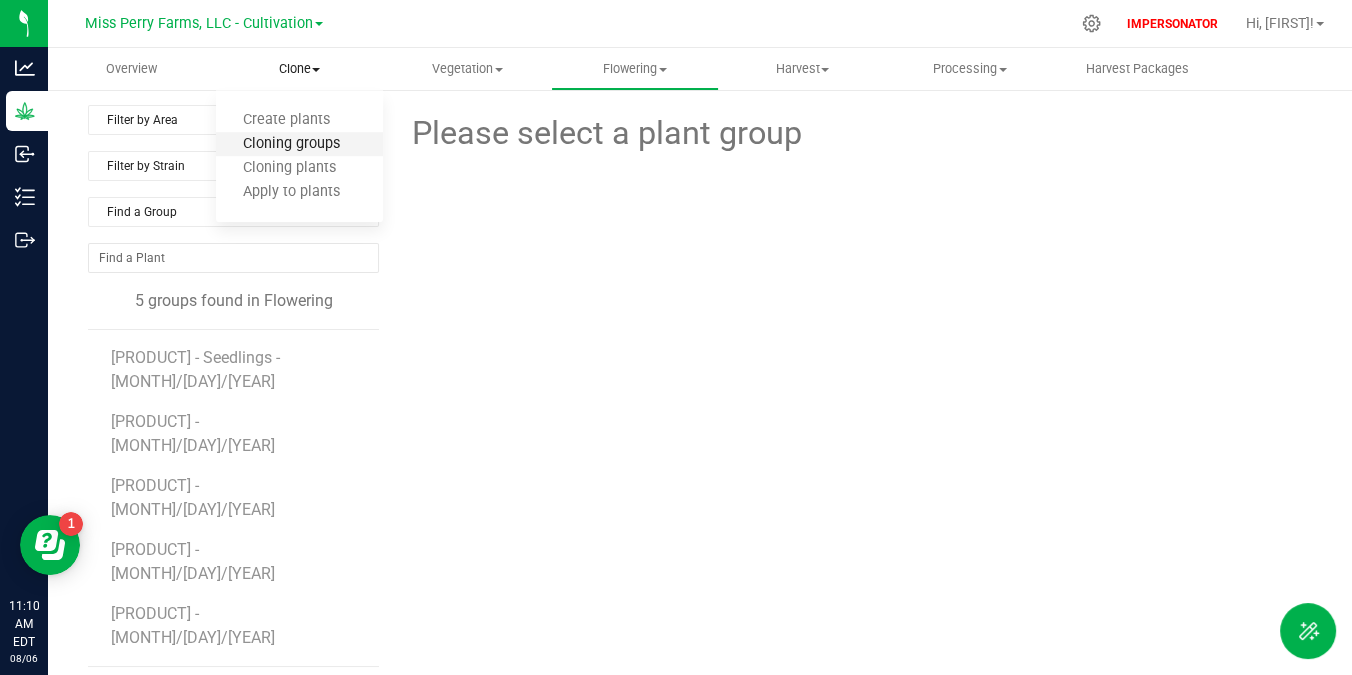 click on "Cloning groups" at bounding box center [291, 144] 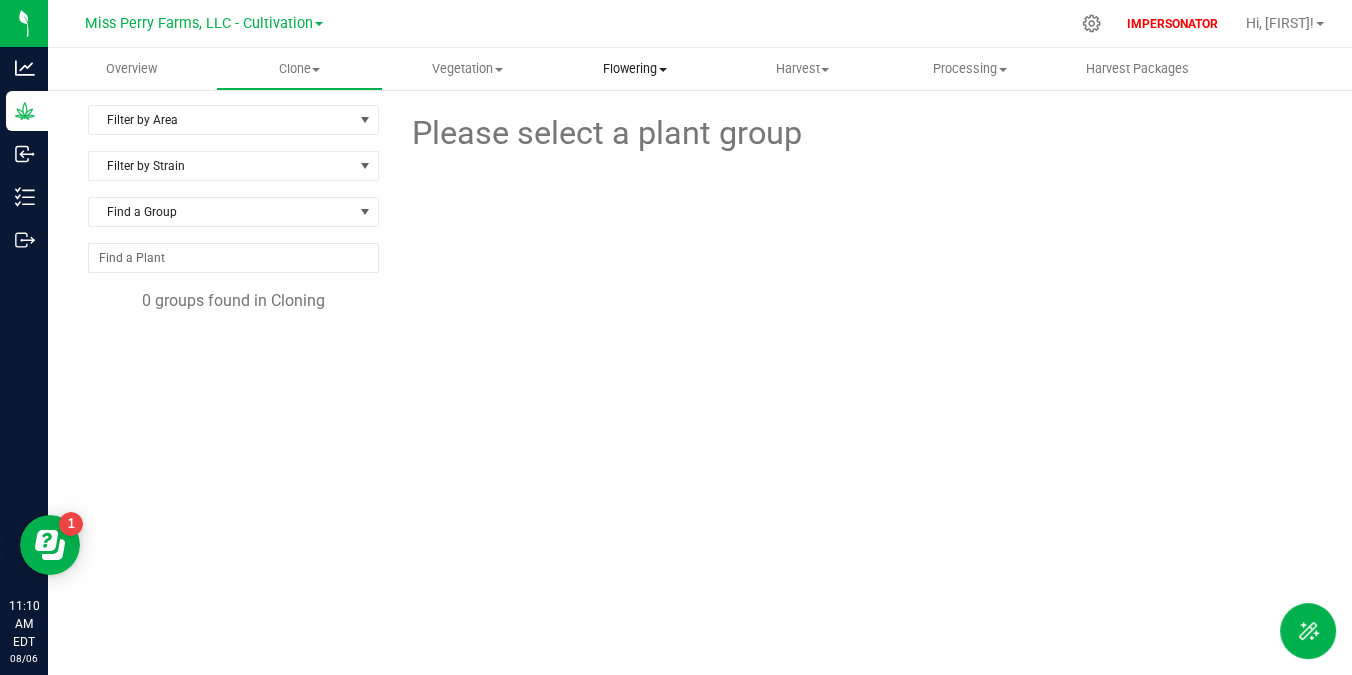click on "Flowering" at bounding box center [635, 69] 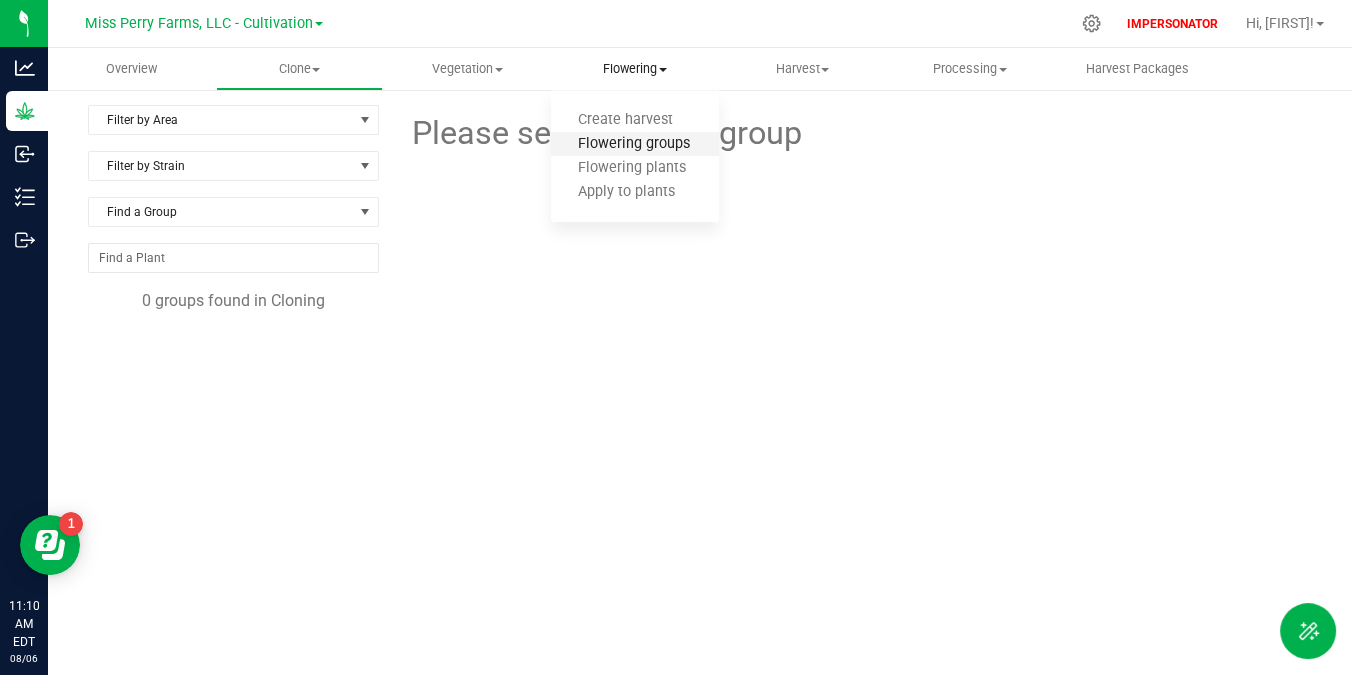click on "Flowering groups" at bounding box center [634, 144] 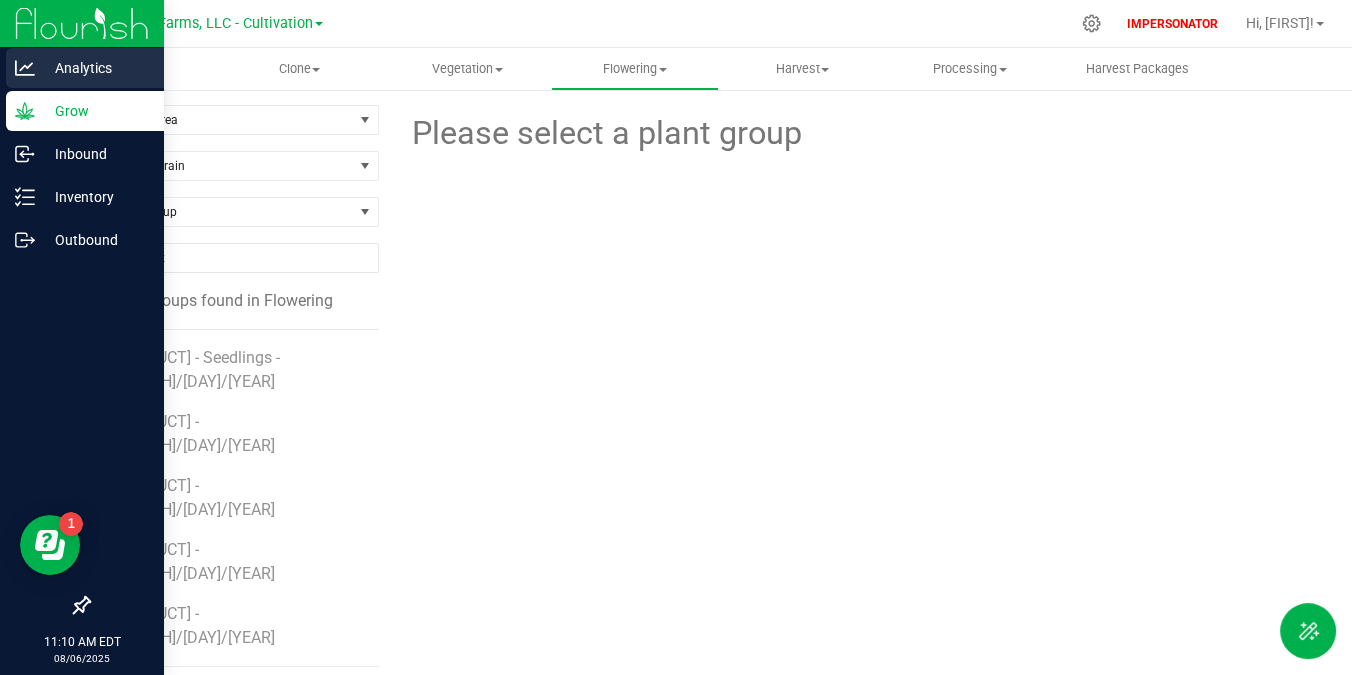 click on "Analytics" at bounding box center (95, 68) 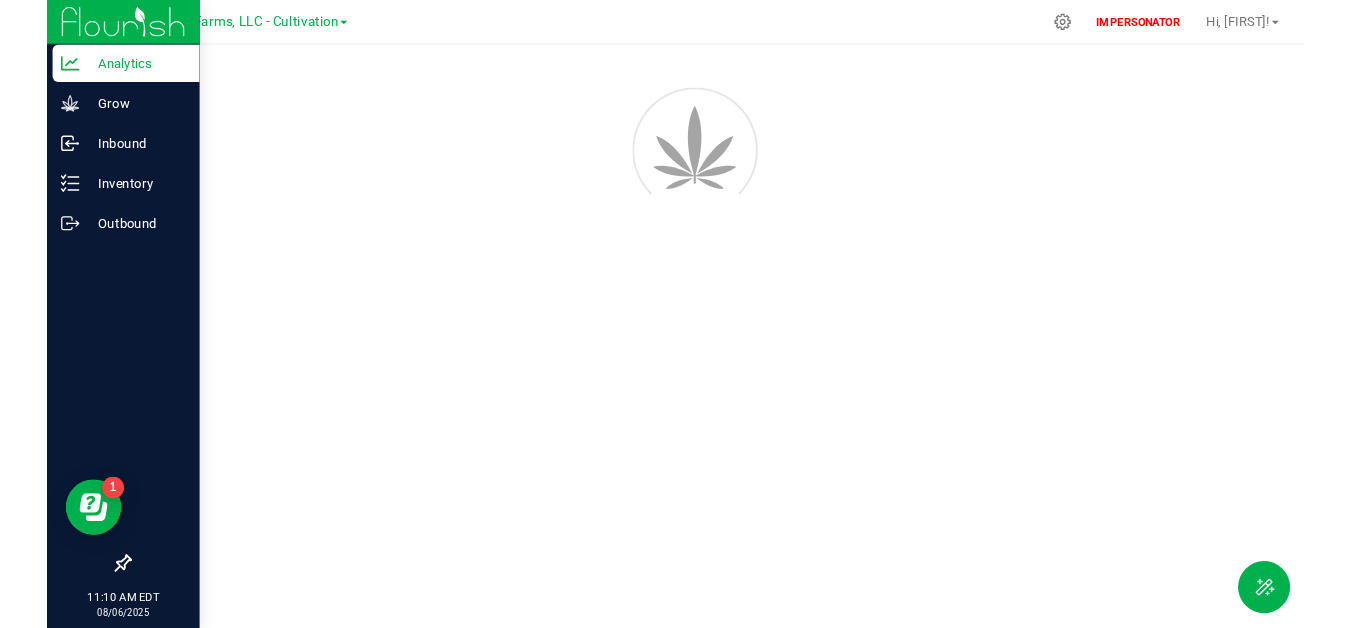 scroll, scrollTop: 0, scrollLeft: 0, axis: both 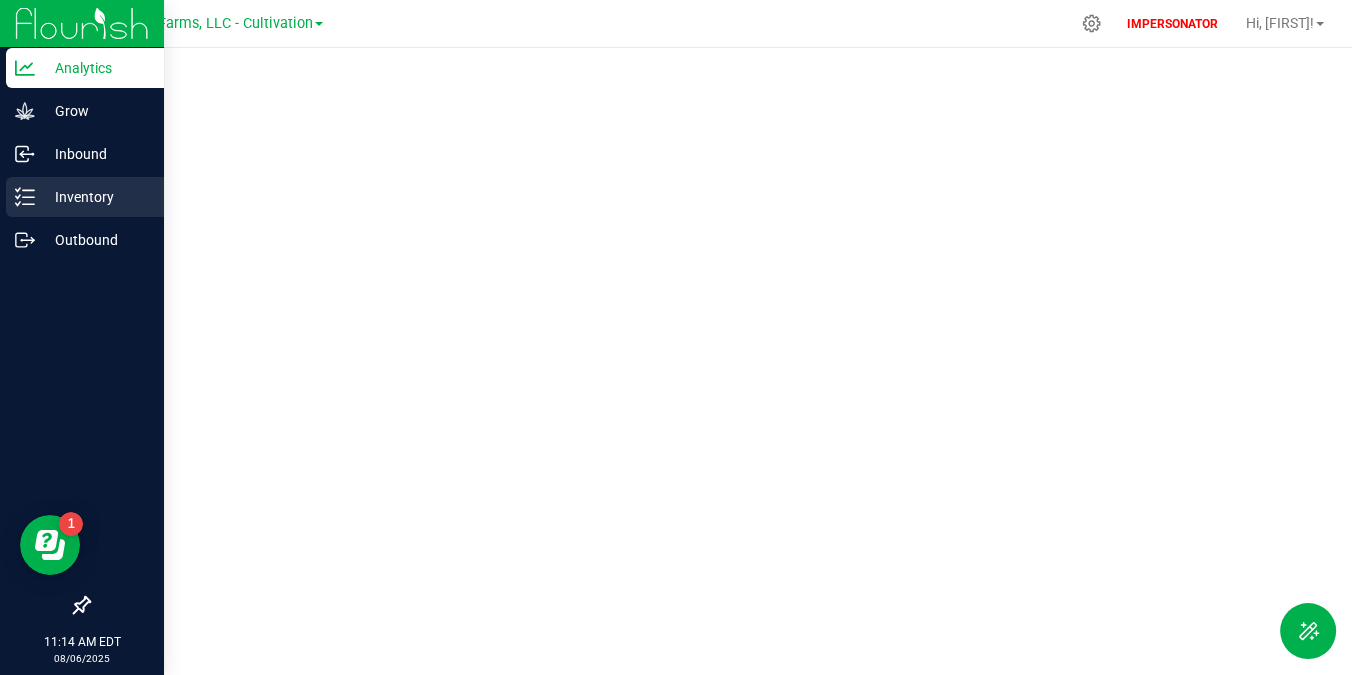 click on "Inventory" at bounding box center (85, 197) 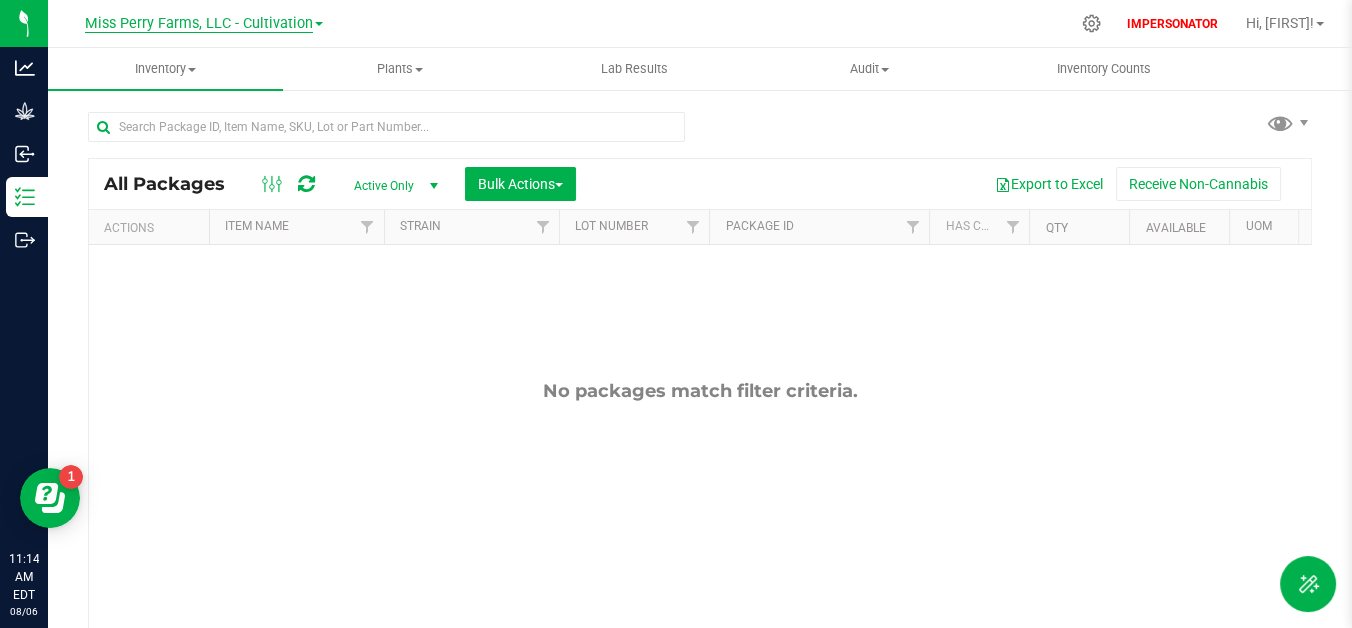 click on "Miss Perry Farms, LLC - Cultivation" at bounding box center [199, 24] 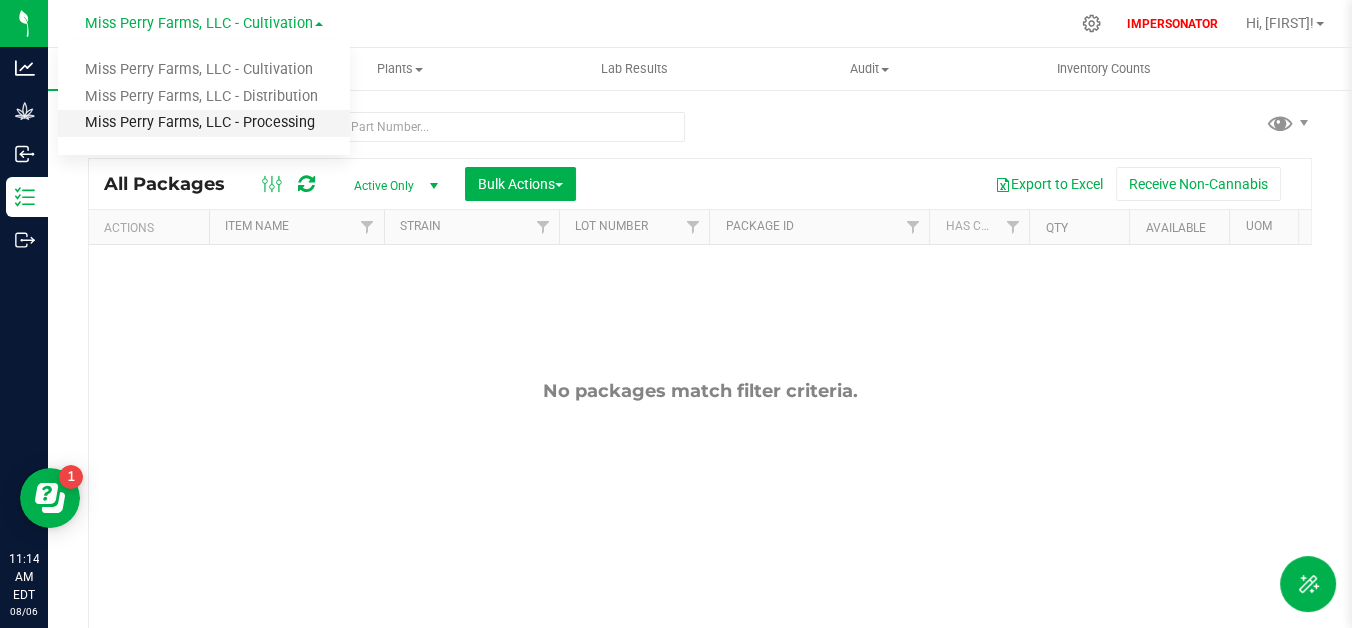 click on "Miss Perry Farms, LLC - Processing" at bounding box center [204, 123] 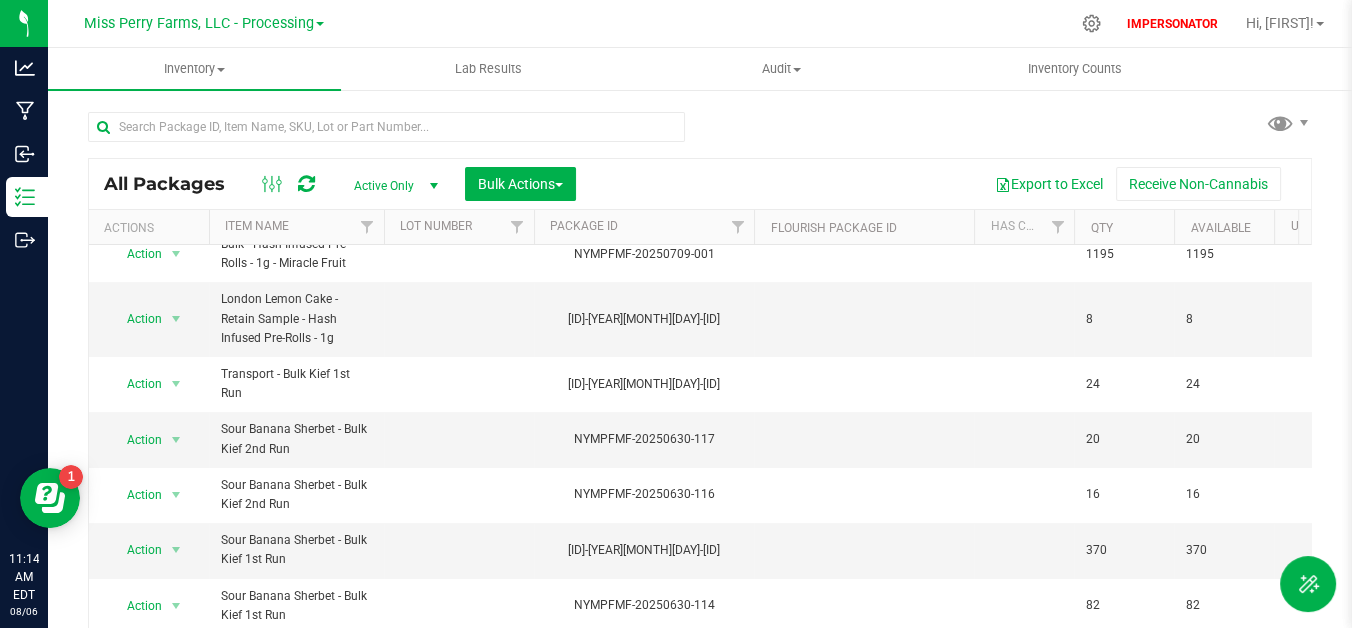 scroll, scrollTop: 0, scrollLeft: 0, axis: both 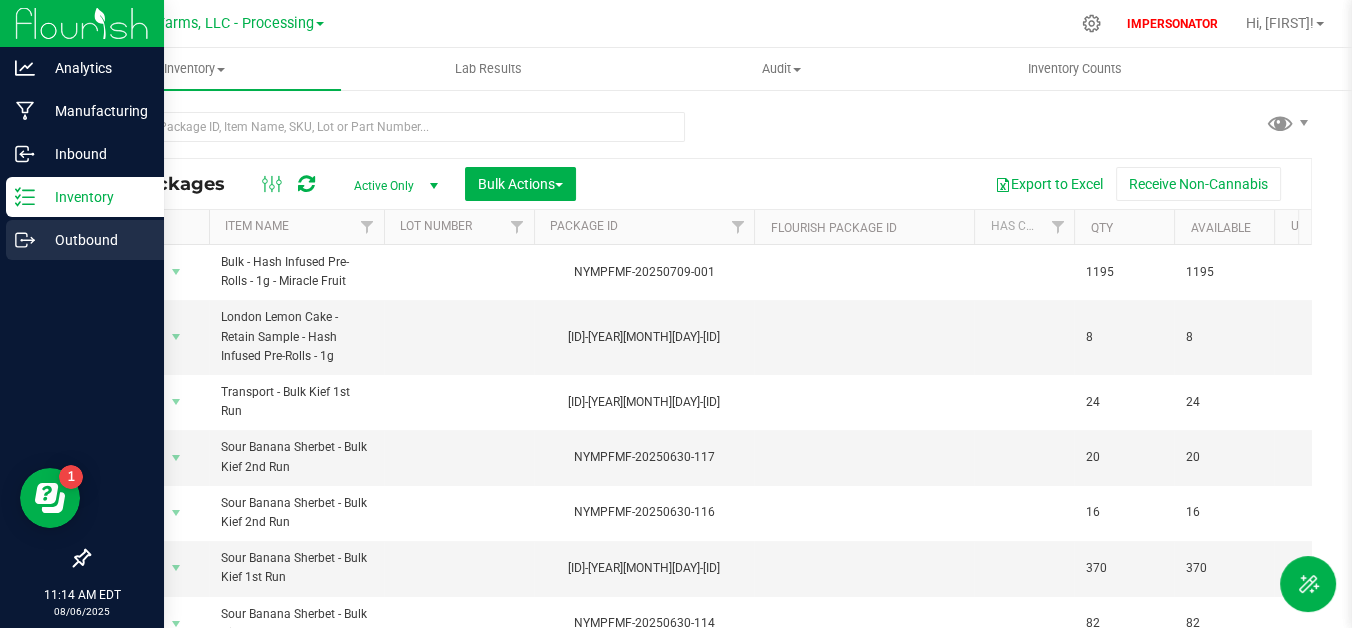 click on "Outbound" at bounding box center (95, 240) 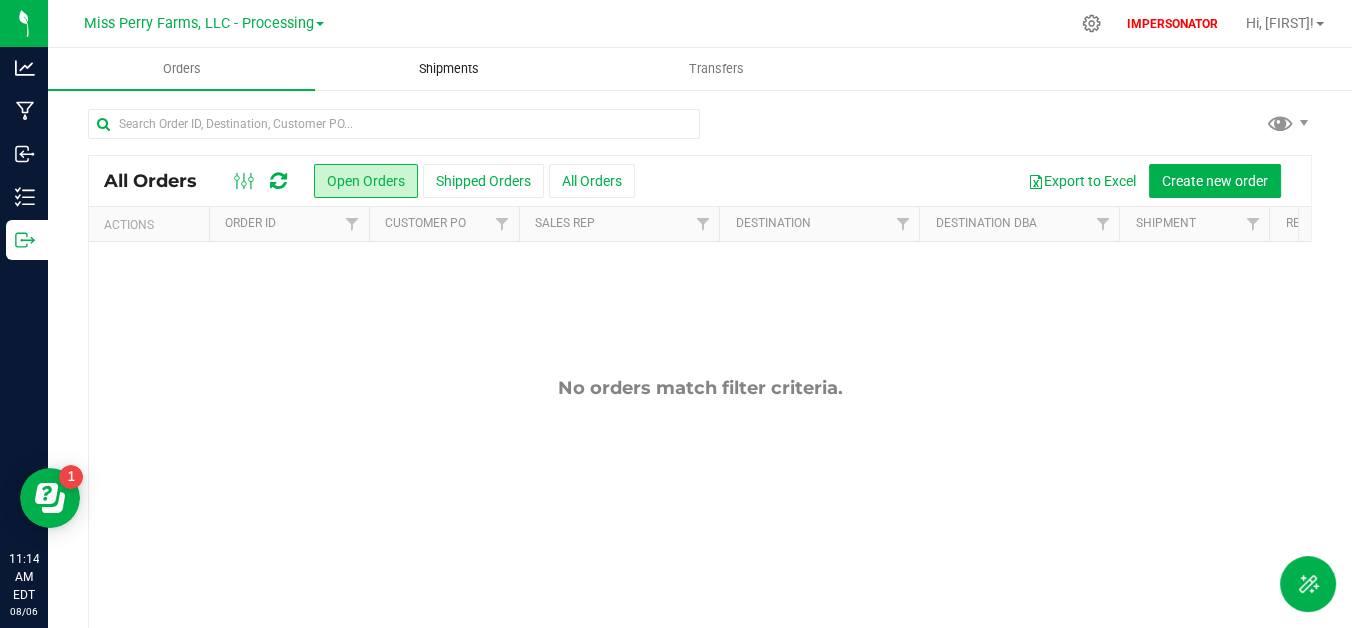 click on "Shipments" at bounding box center [449, 69] 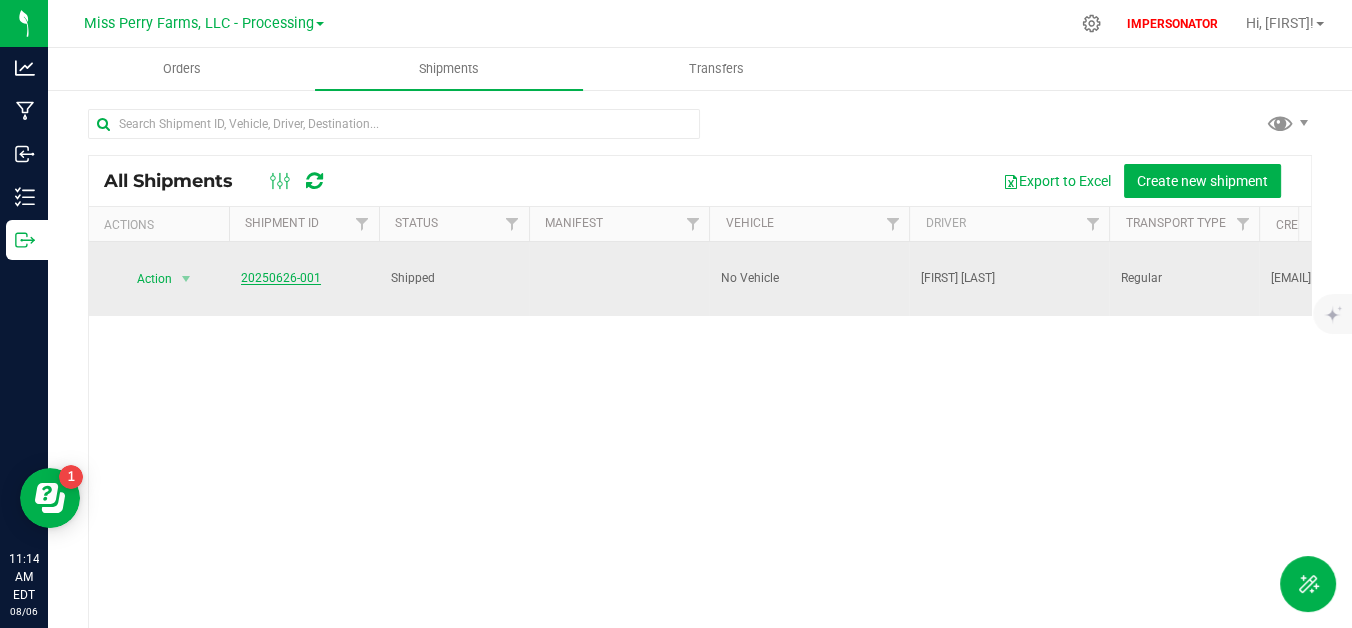 click on "20250626-001" at bounding box center [281, 278] 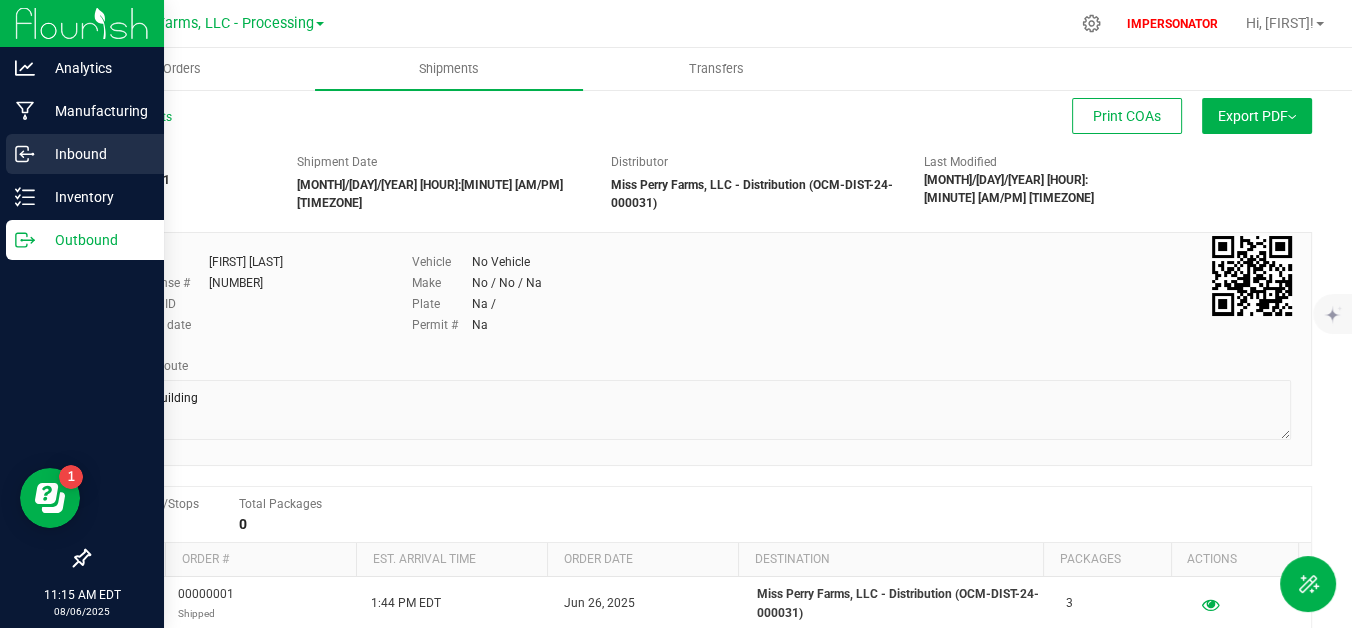 click on "Inbound" at bounding box center [95, 154] 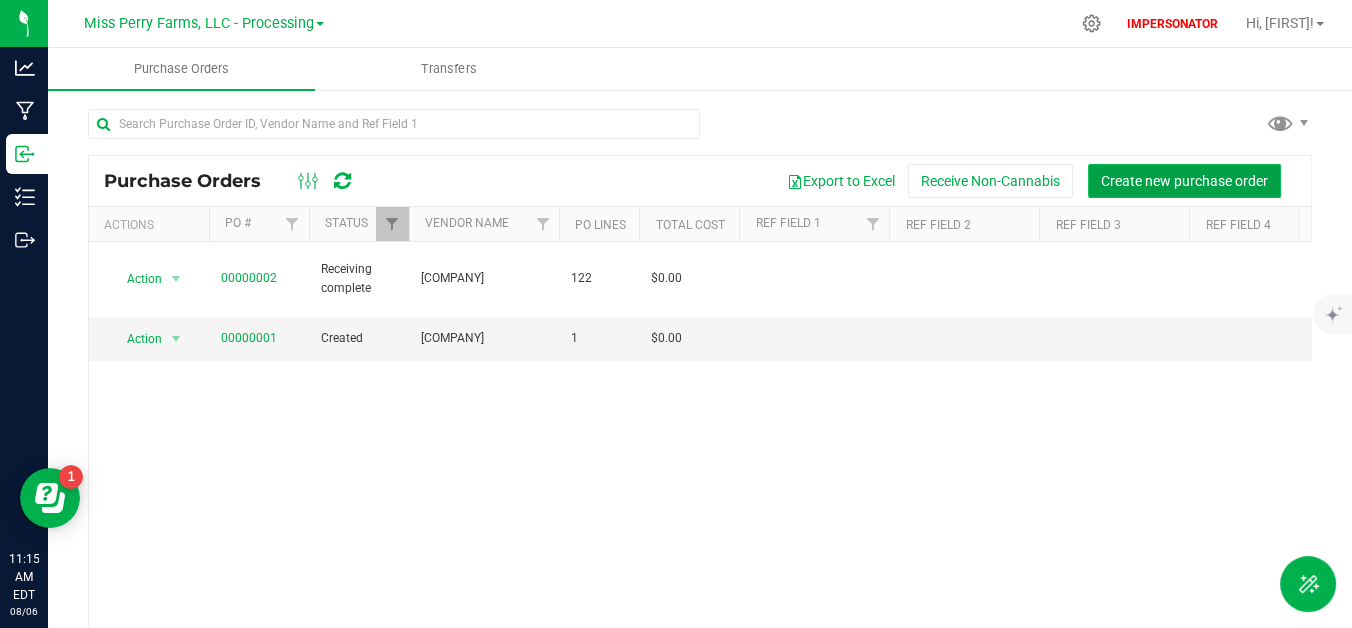 click on "Create new purchase order" at bounding box center [1184, 181] 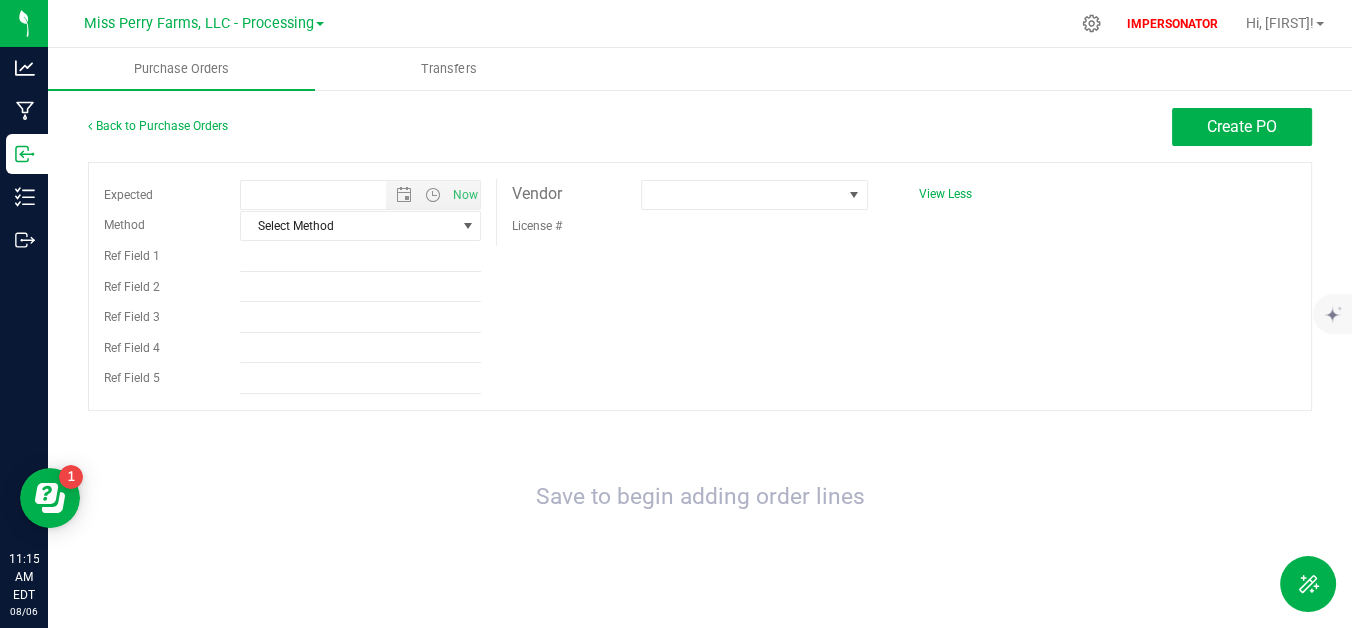 type on "[MONTH]/[DAY]/[YEAR] [HOUR]:[MINUTE] [AM/PM]" 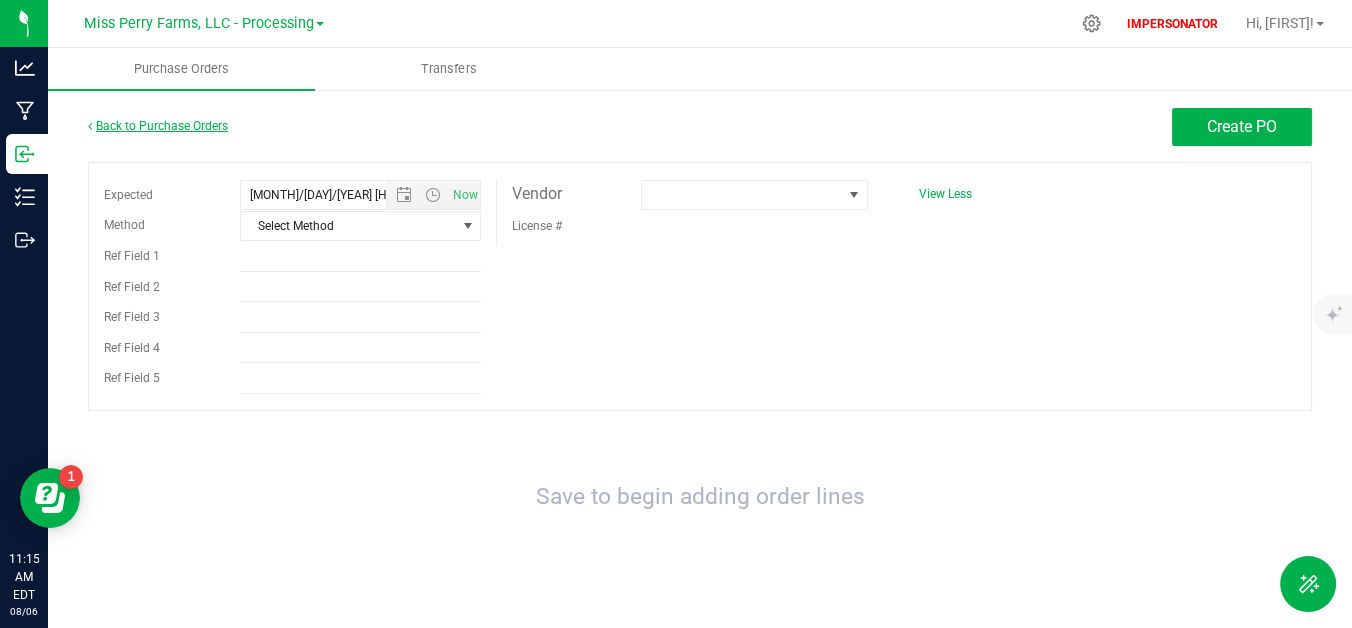 click on "Back to Purchase Orders" at bounding box center (158, 126) 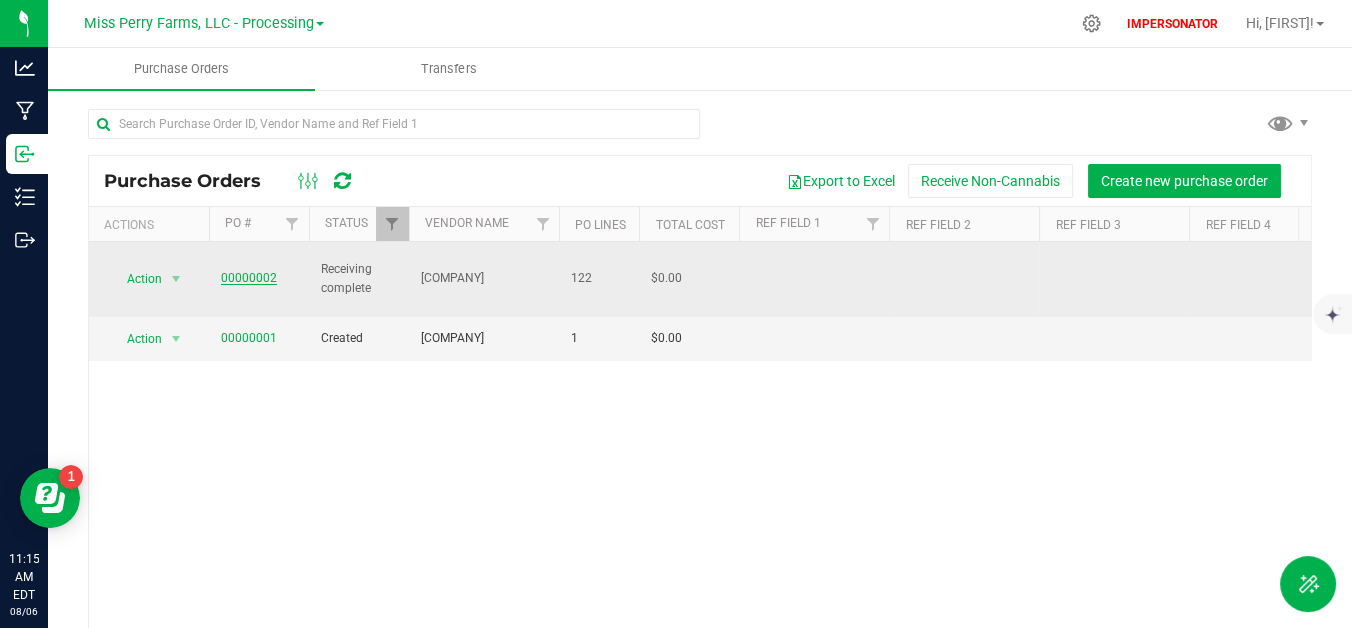 click on "00000002" at bounding box center (249, 278) 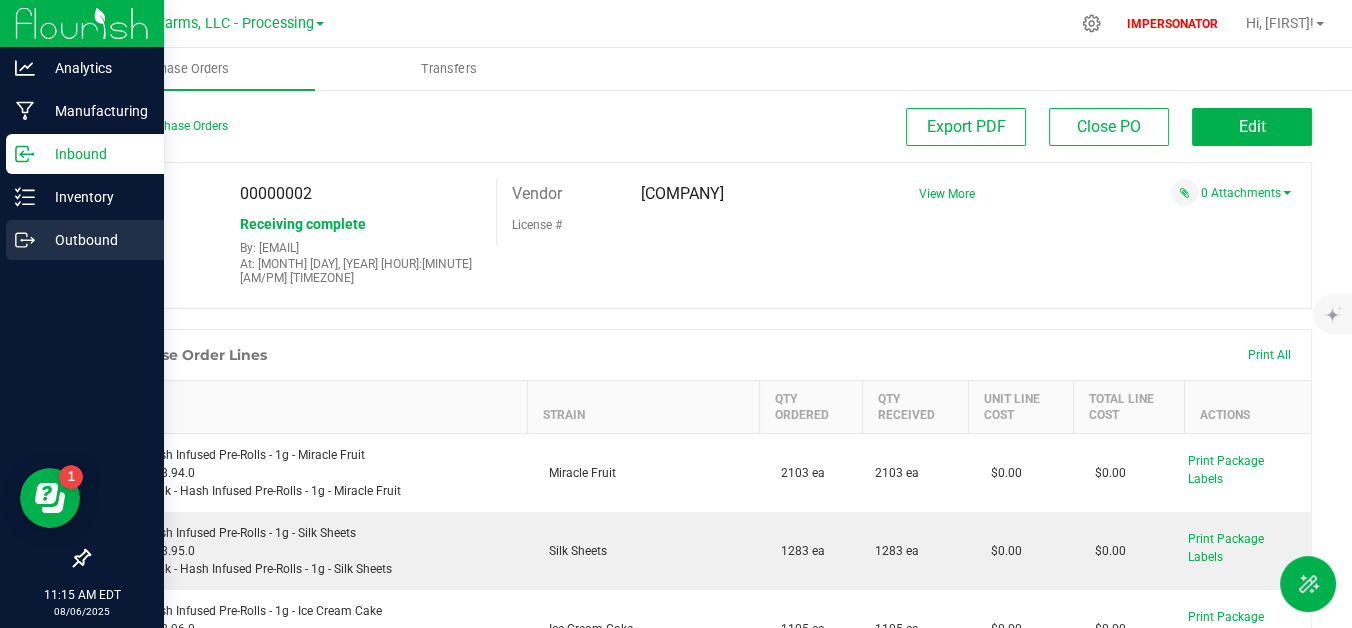 click on "Outbound" at bounding box center [85, 240] 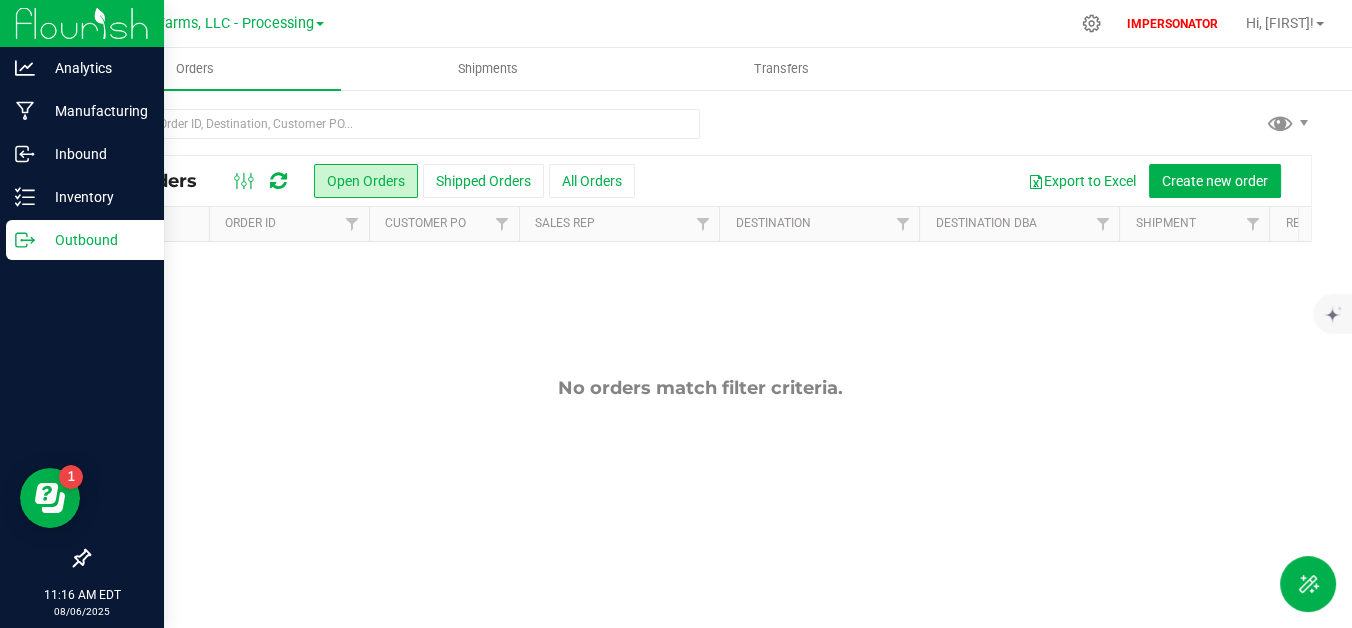 click on "Outbound" at bounding box center (95, 240) 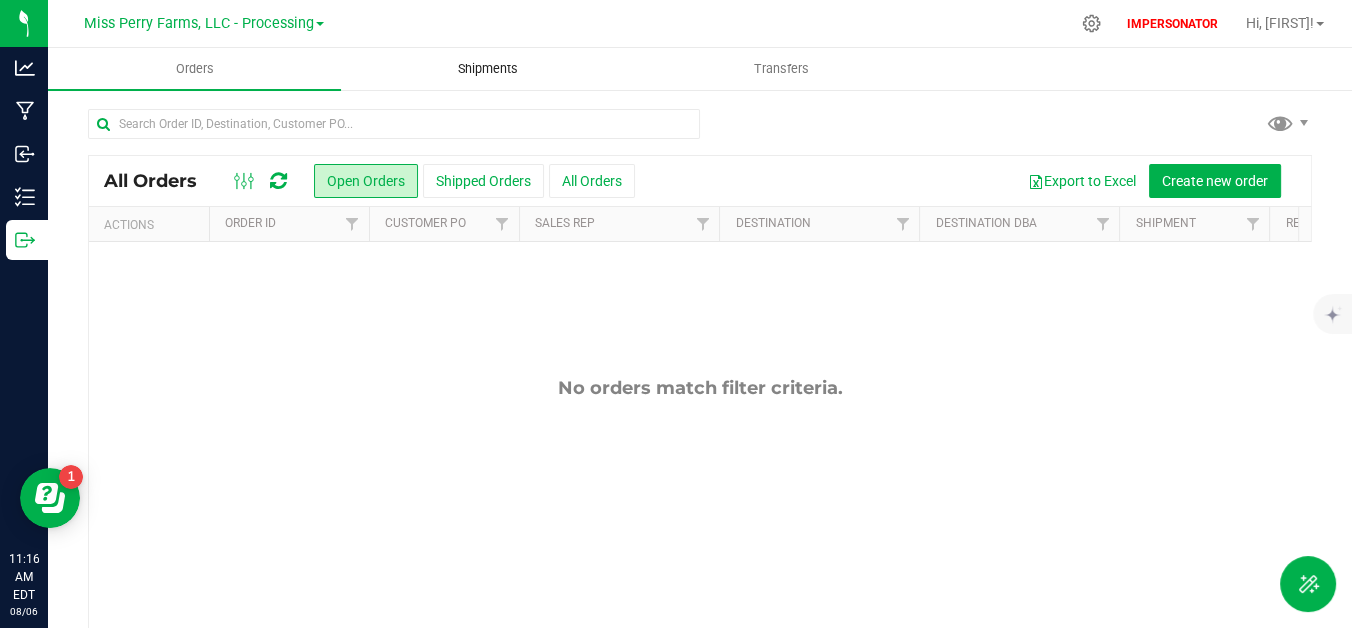 click on "Shipments" at bounding box center [488, 69] 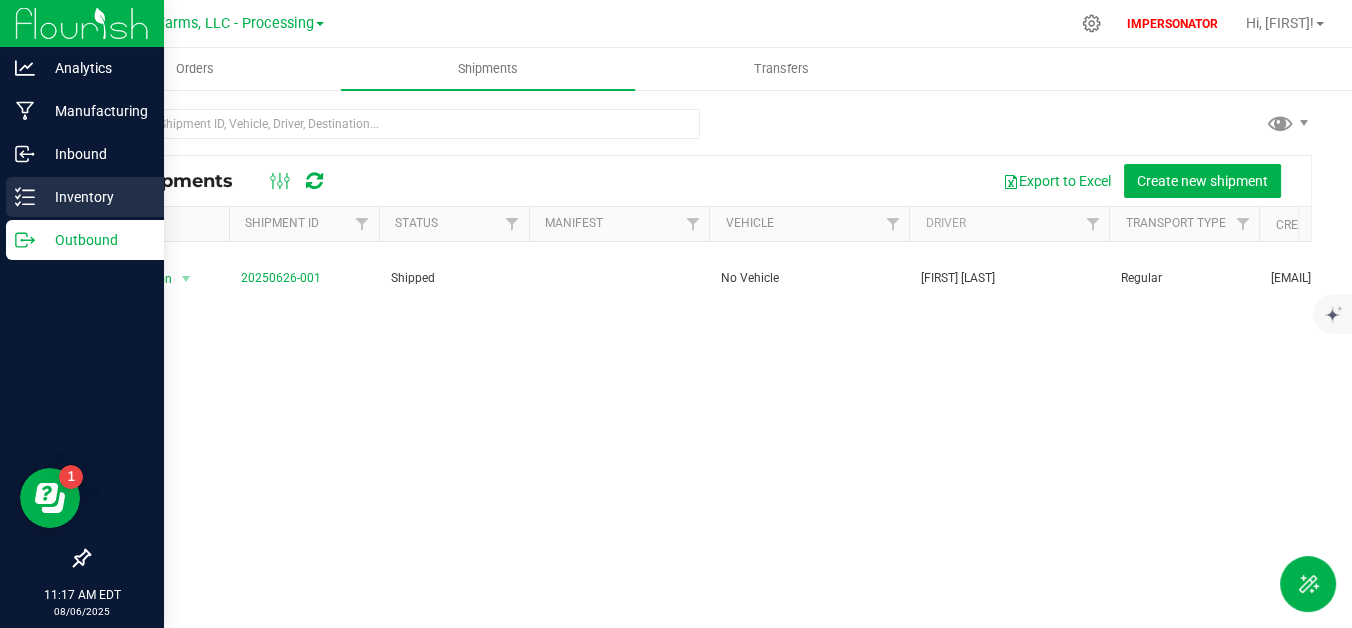 click on "Inventory" at bounding box center [95, 197] 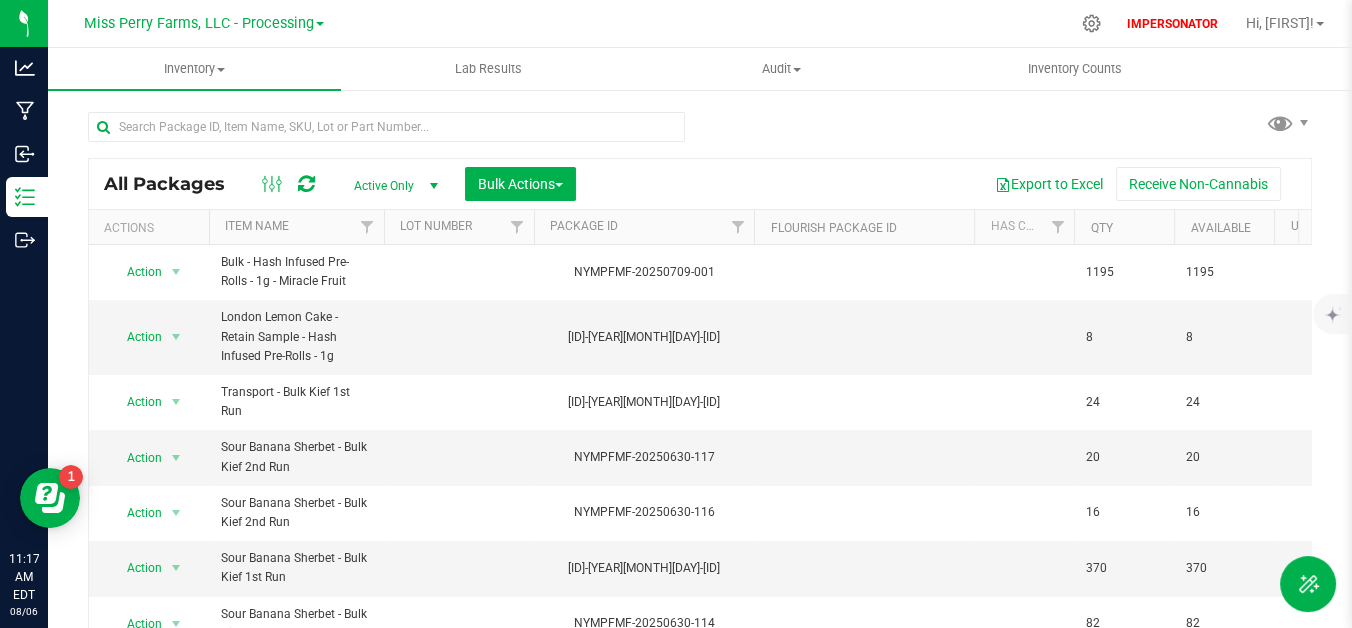drag, startPoint x: 1157, startPoint y: 269, endPoint x: 1293, endPoint y: 269, distance: 136 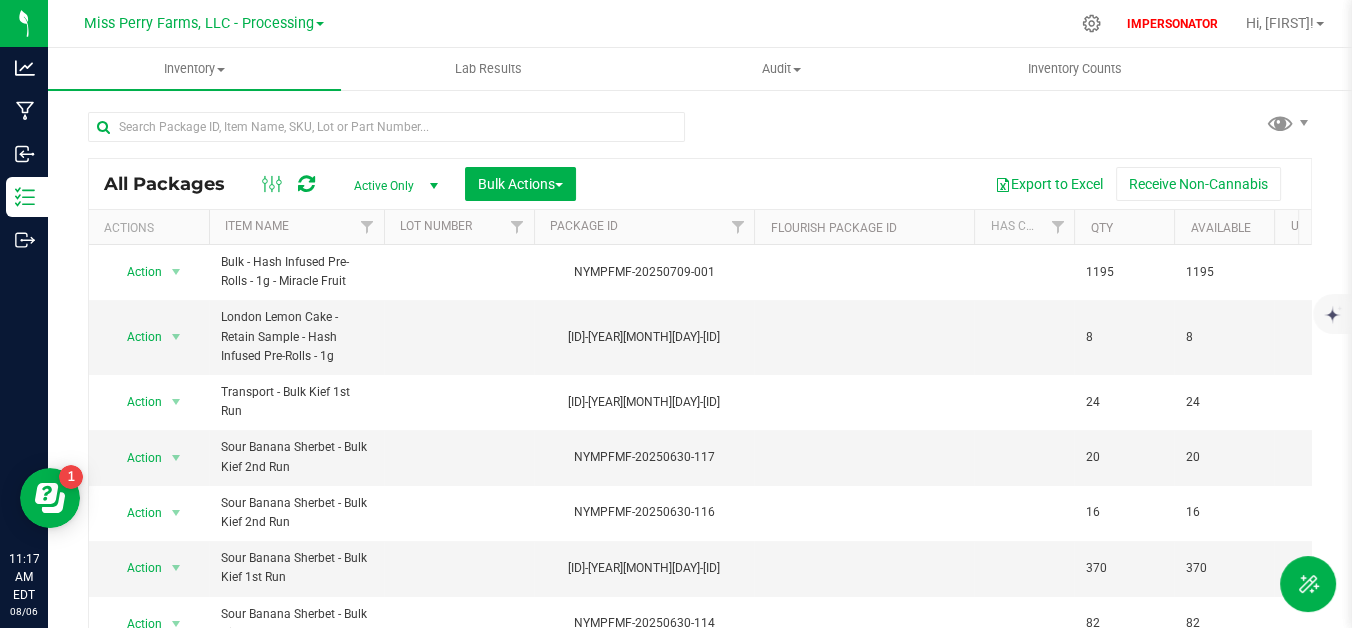 click on "Action Action Adjust qty Create package Edit attributes Global inventory Locate package Lock package Mark as sample Package audit log Print package label Record a lab result See history Take lab sample
[PRODUCT] - [PRODUCT] - [SIZE] - [PRODUCT]
[ID]
[NUMBER]
[NUMBER]
Each
([SIZE] ea.)
Created
$0.00000 $0.00000
[ID]
$0.00 $0.00 $0.00 [MONTH] [DAY], [YEAR] [HOUR]:[MINUTE]:[SECOND] [TIMEZONE]
Now
[NUMBER]" at bounding box center [700, 443] 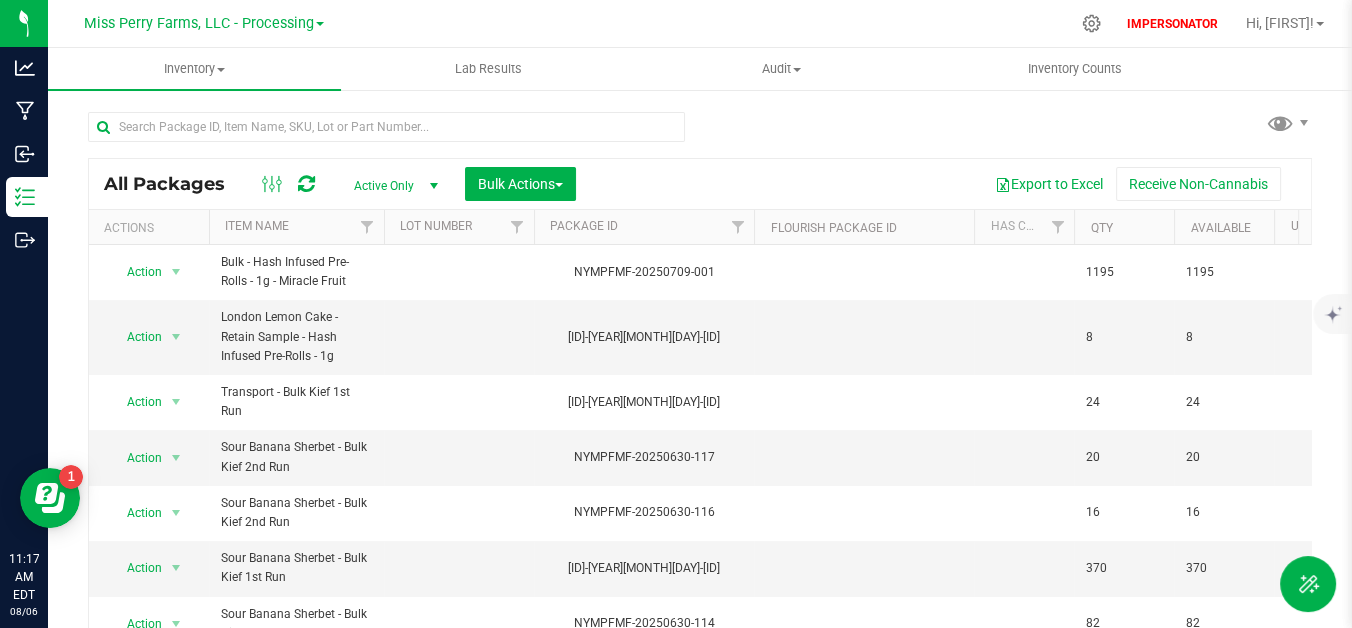 scroll, scrollTop: 0, scrollLeft: 113, axis: horizontal 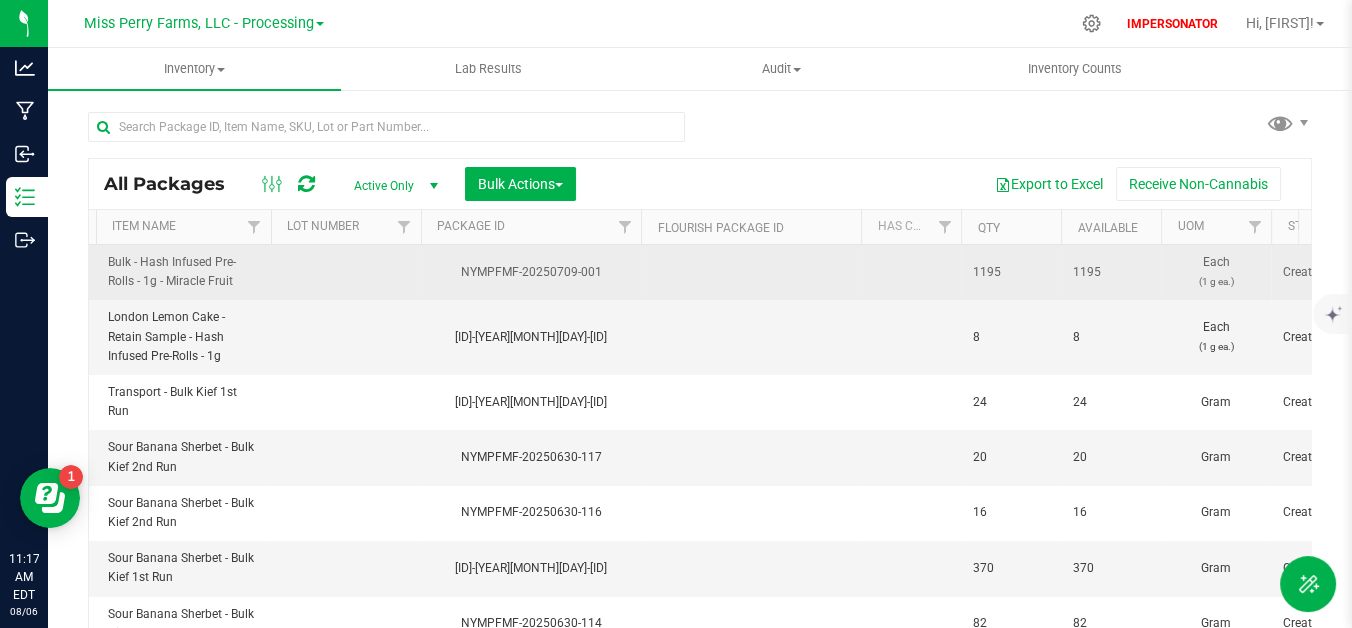 click on "1195" at bounding box center [1011, 272] 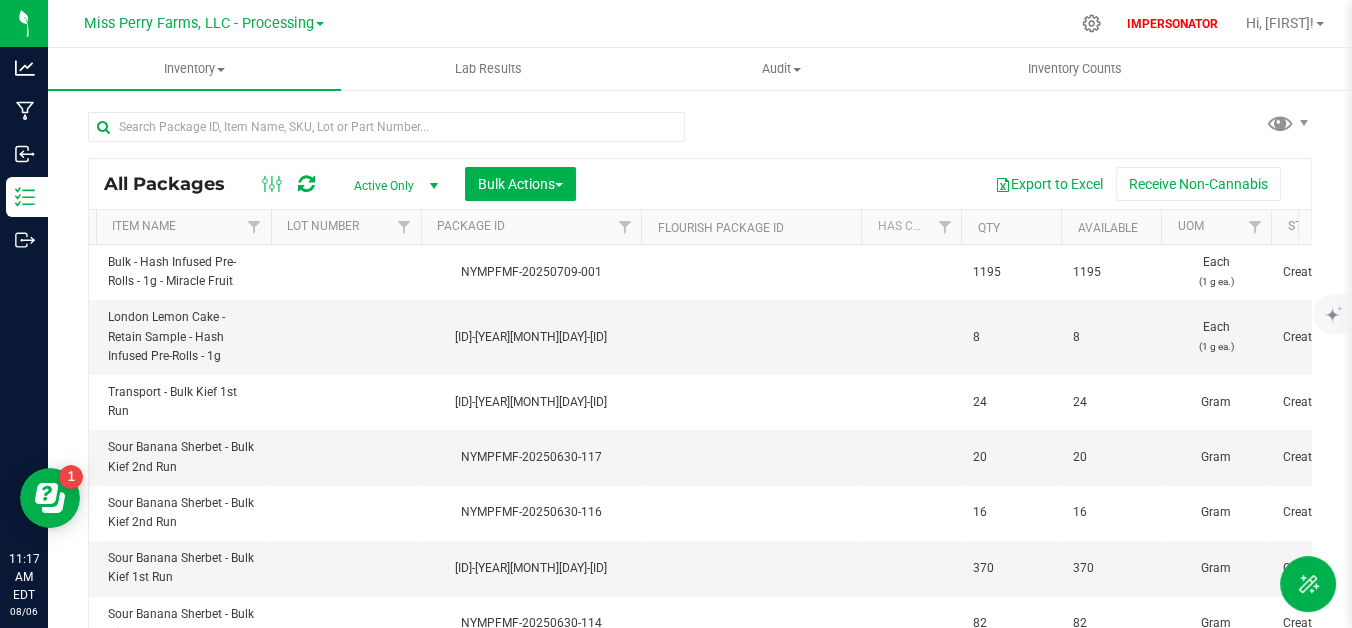 scroll, scrollTop: 0, scrollLeft: 76, axis: horizontal 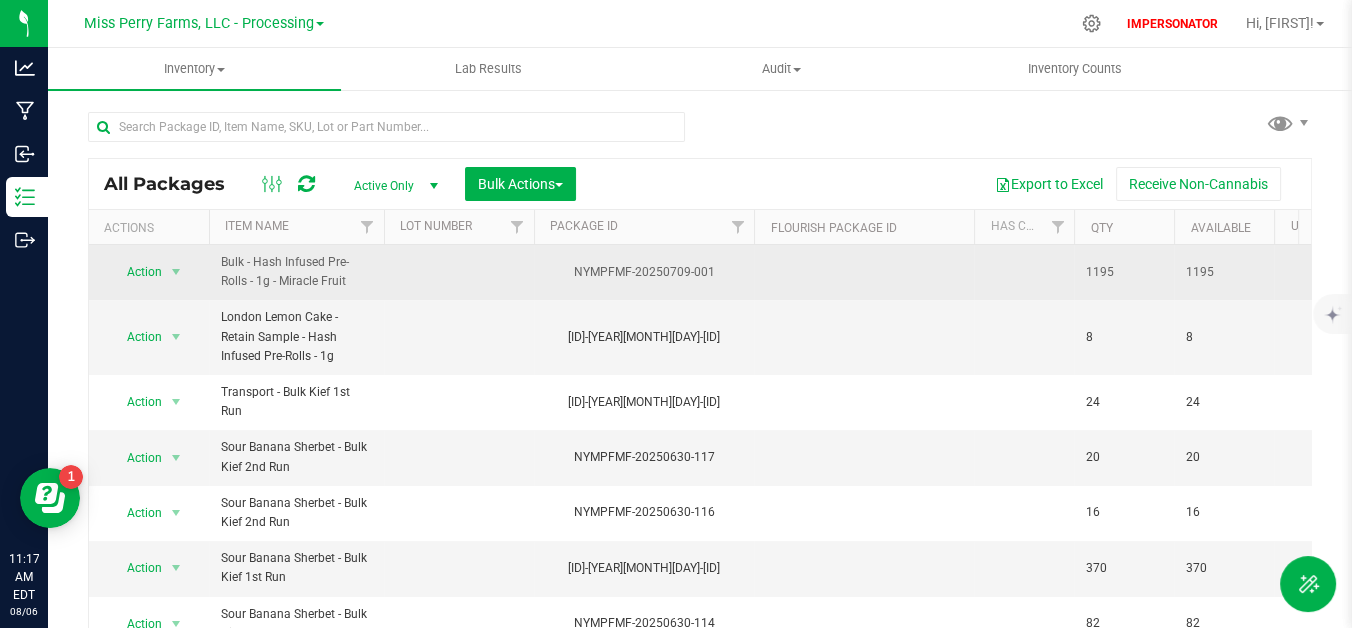 click at bounding box center [176, 272] 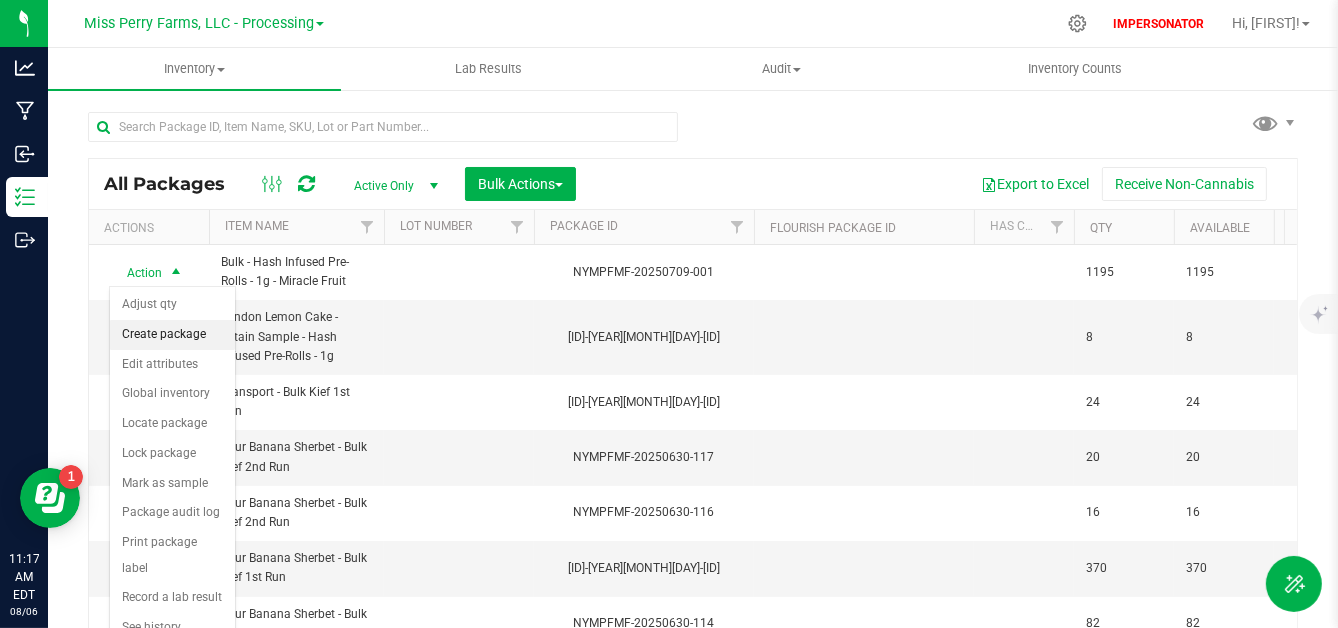 click on "Create package" at bounding box center (172, 335) 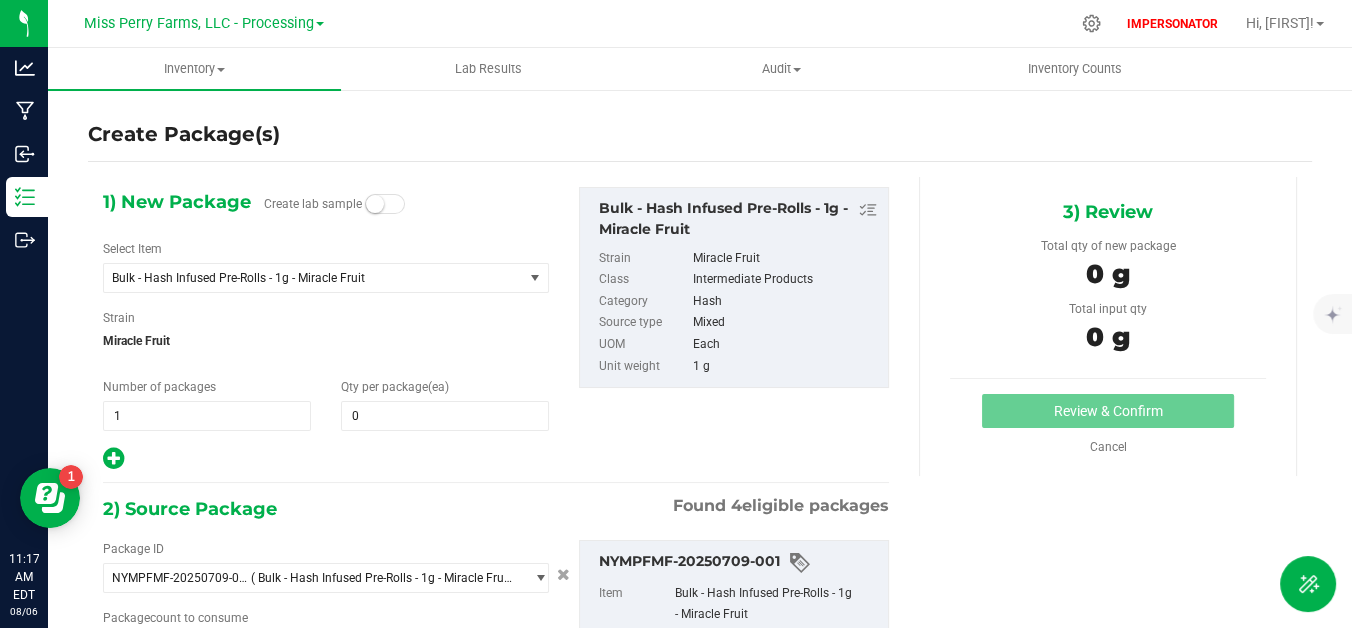 click at bounding box center [385, 204] 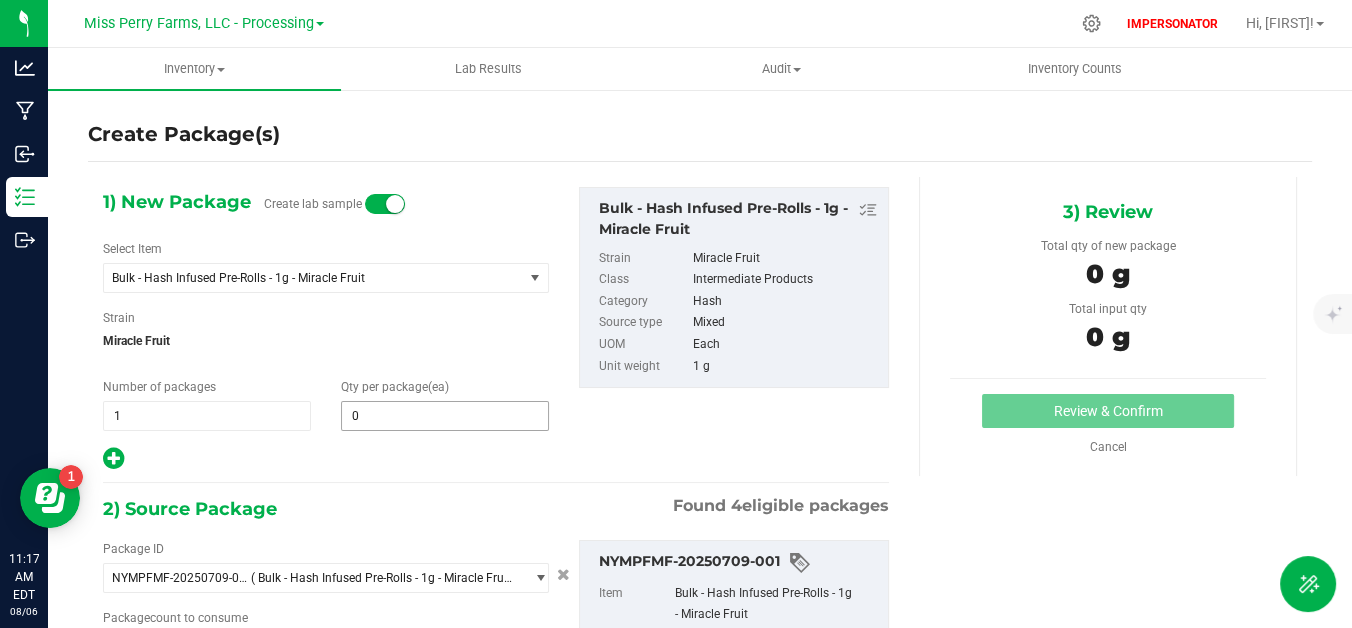 type 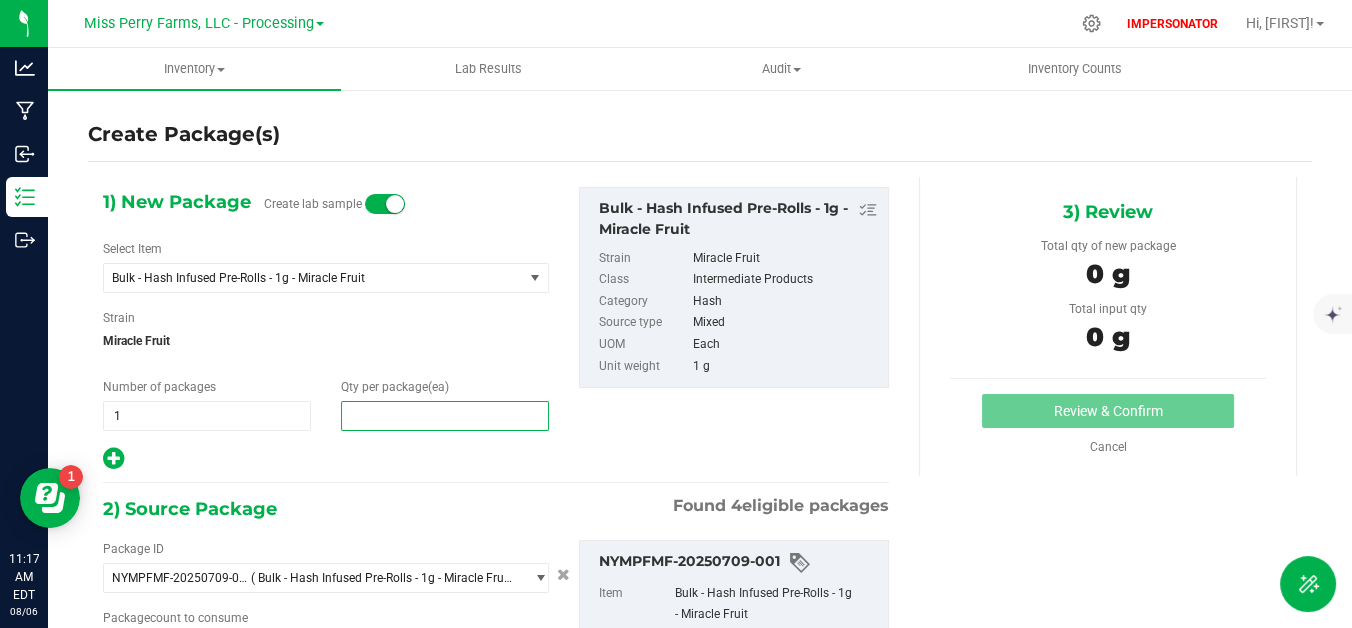 click at bounding box center [445, 416] 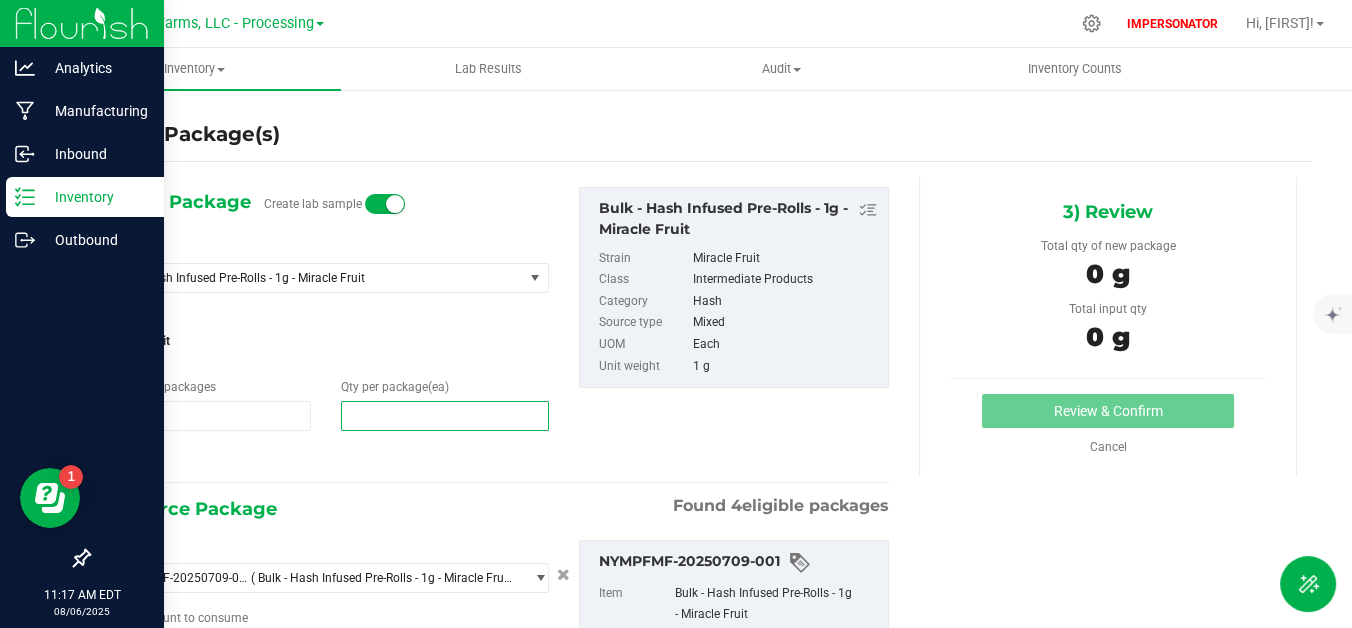 type on "0" 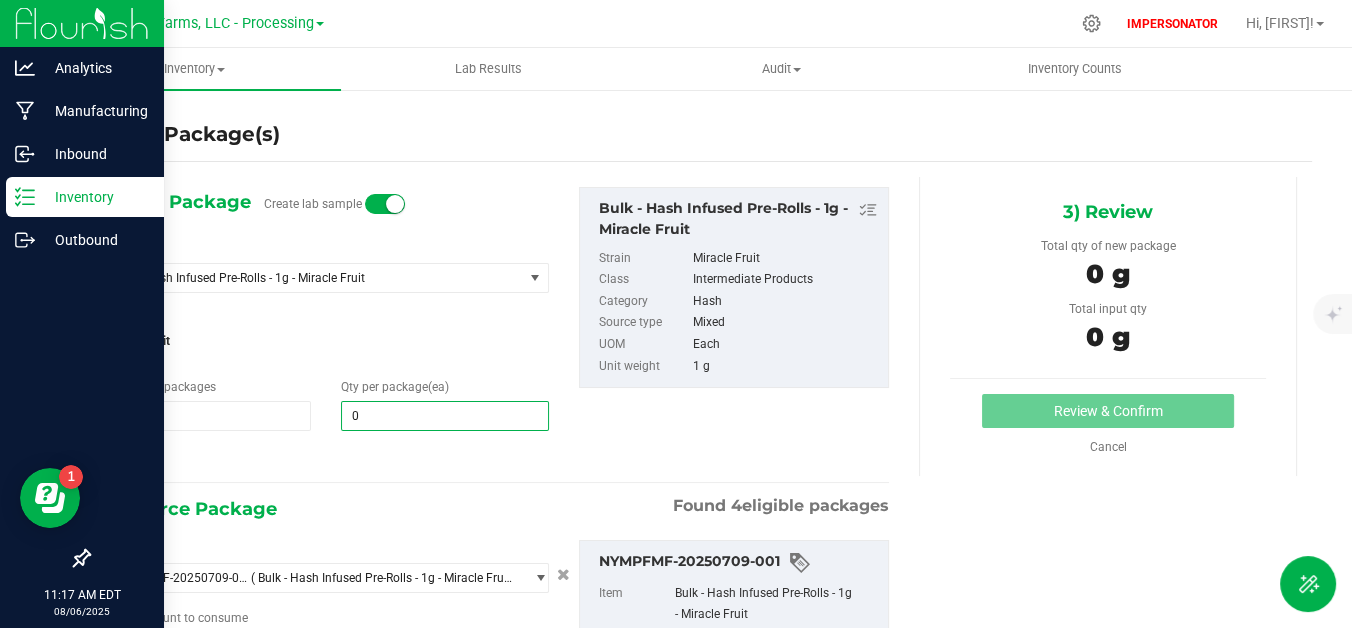click on "Inventory" at bounding box center (95, 197) 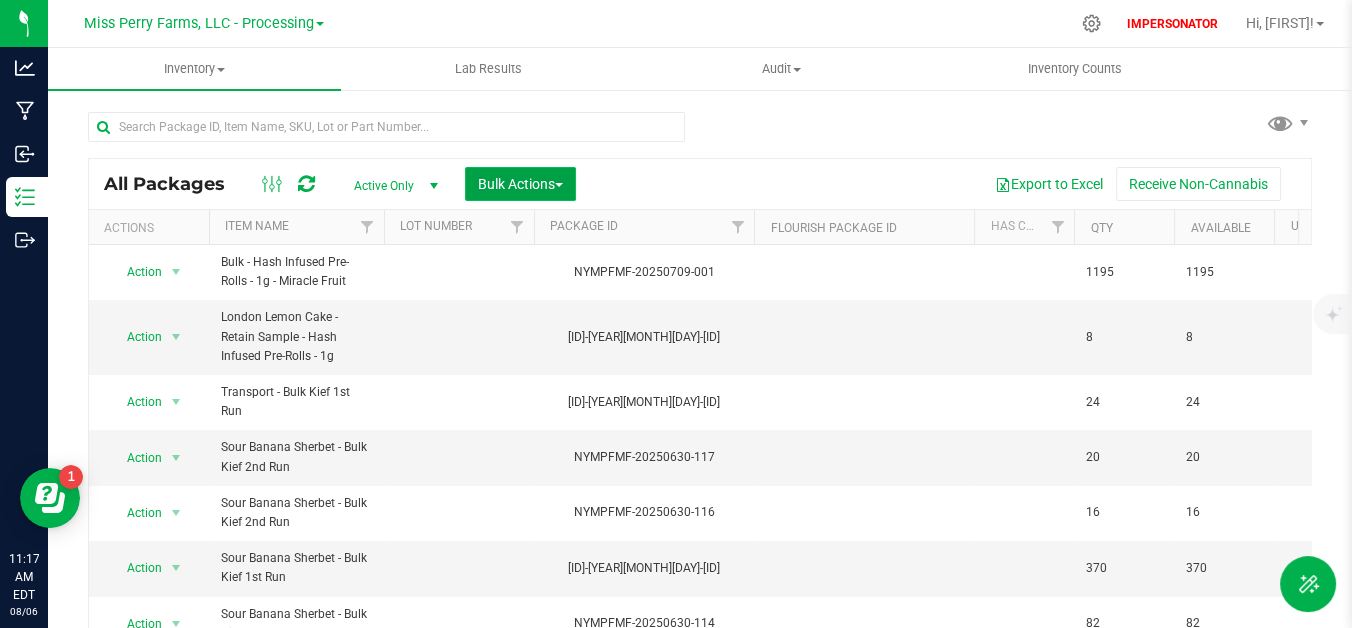 click on "Bulk Actions" at bounding box center (520, 184) 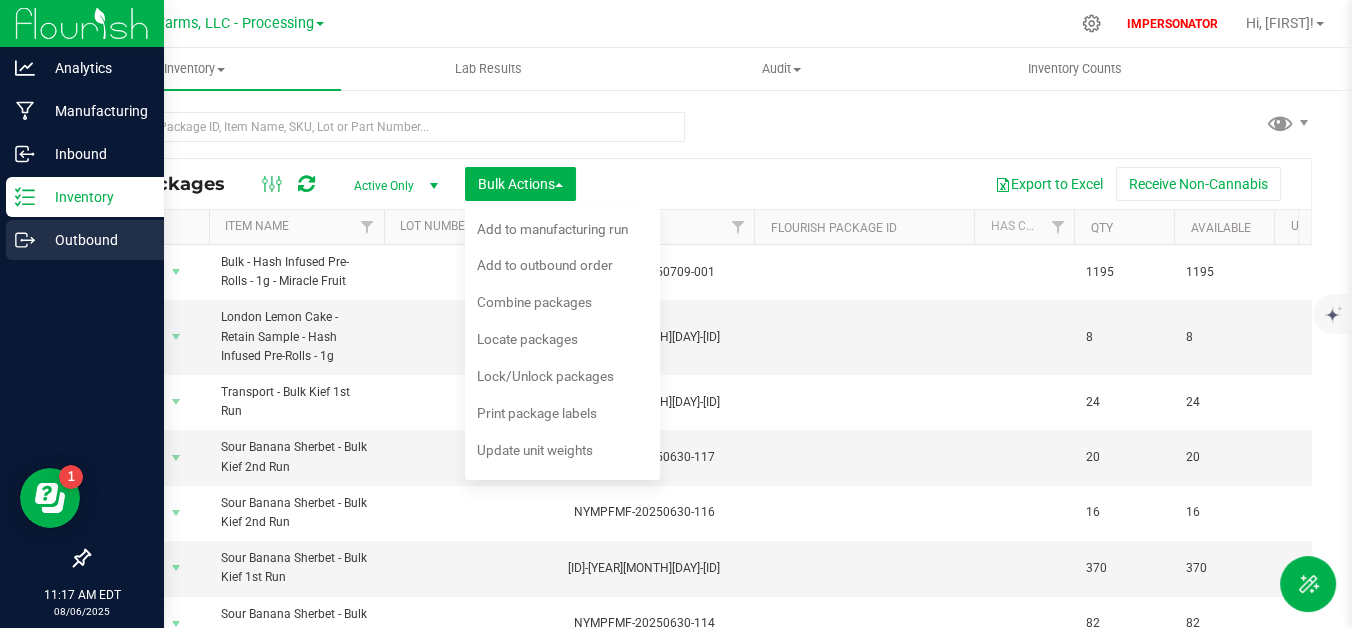 click on "Outbound" at bounding box center [95, 240] 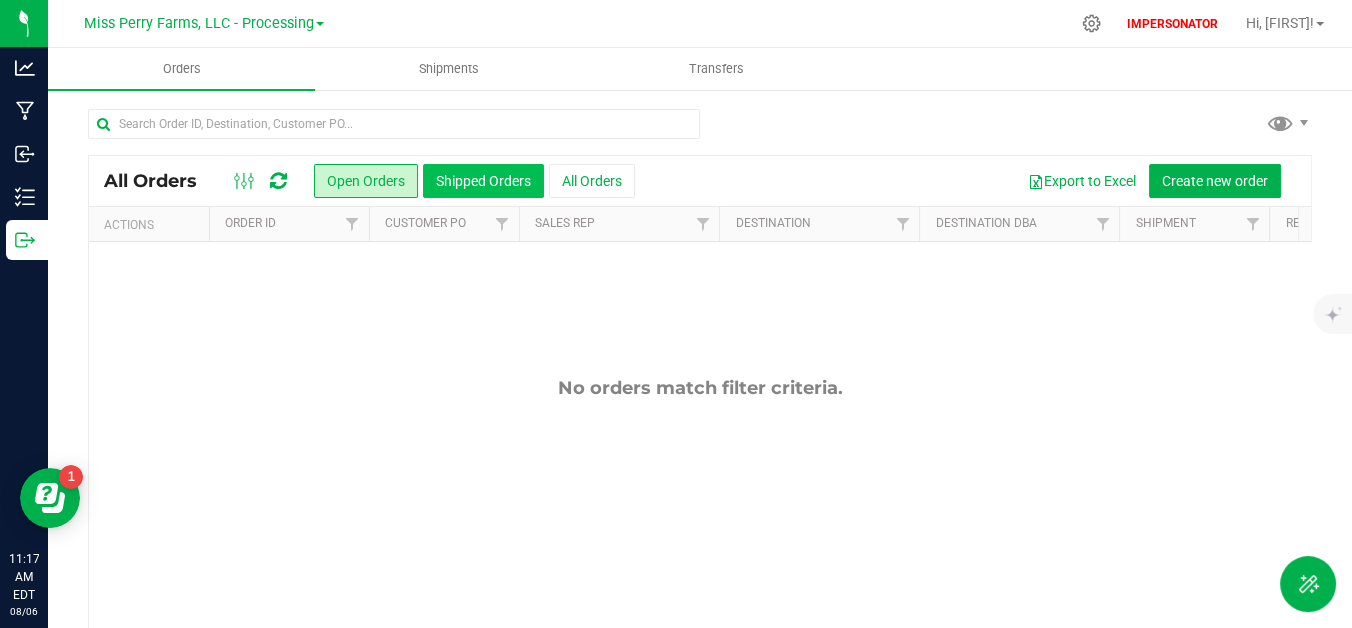 click on "Shipped Orders" at bounding box center [483, 181] 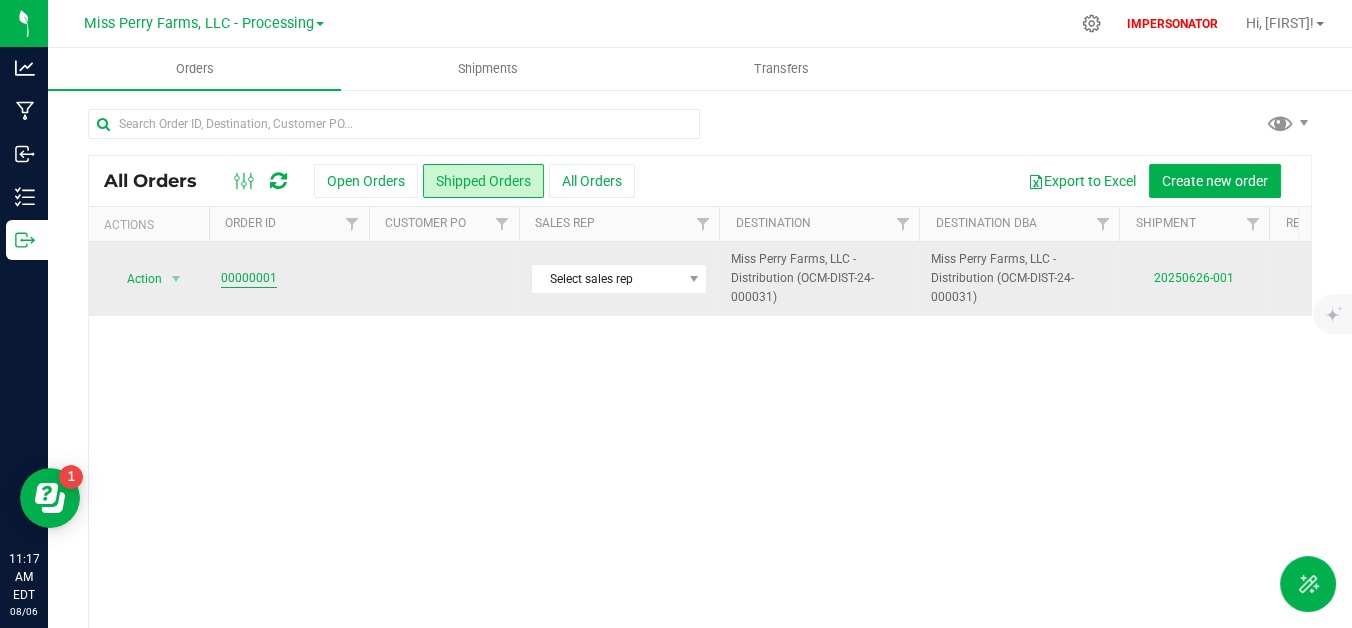 click on "00000001" at bounding box center (249, 278) 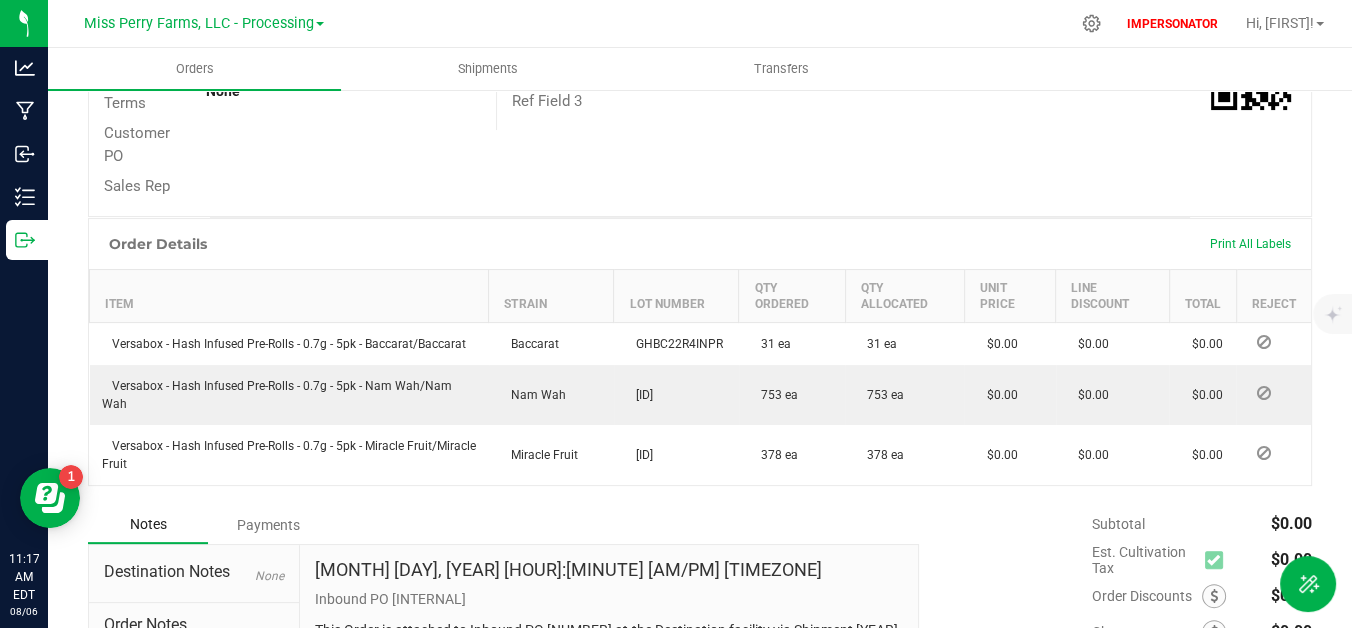 scroll, scrollTop: 474, scrollLeft: 0, axis: vertical 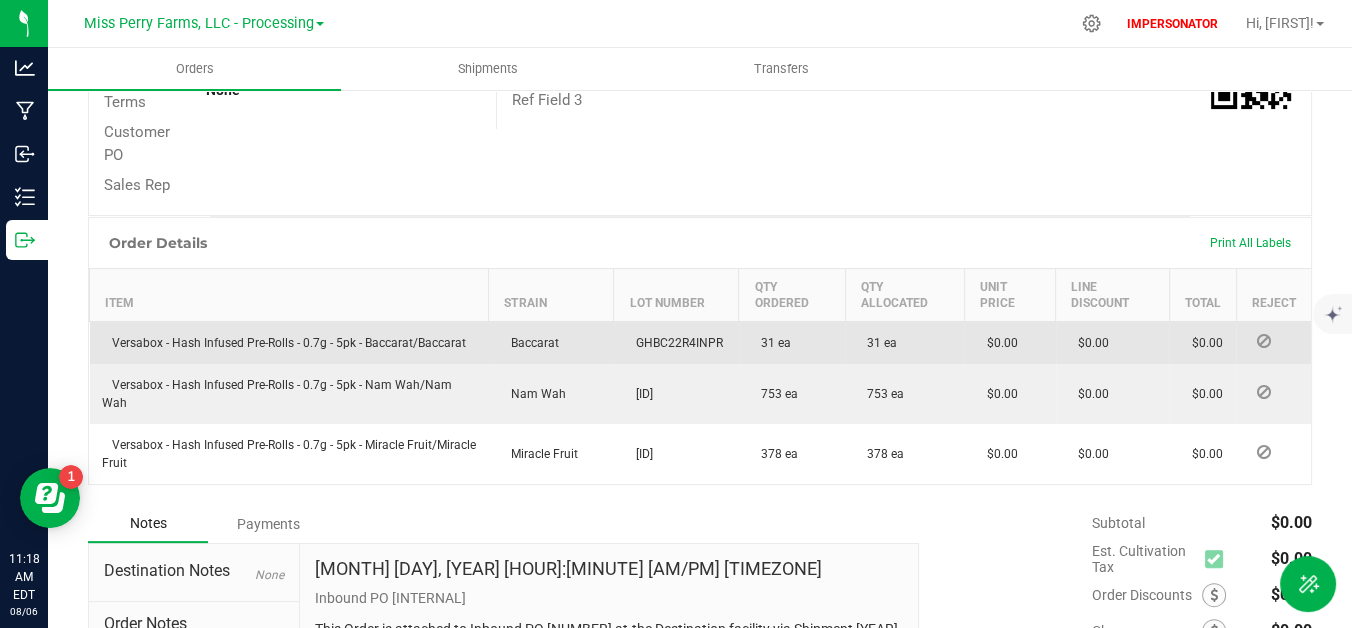 drag, startPoint x: 127, startPoint y: 302, endPoint x: 233, endPoint y: 351, distance: 116.777565 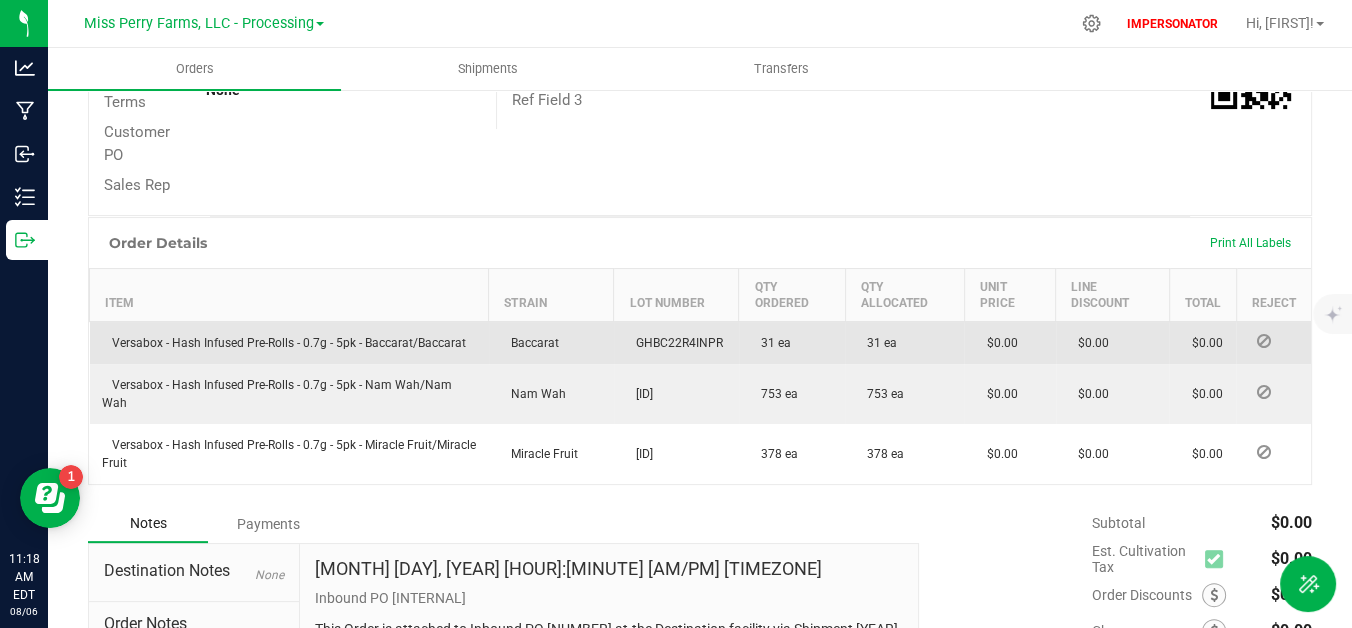 click on "Versabox - Hash Infused Pre-Rolls - 0.7g - 5pk - Baccarat/Baccarat" at bounding box center [289, 342] 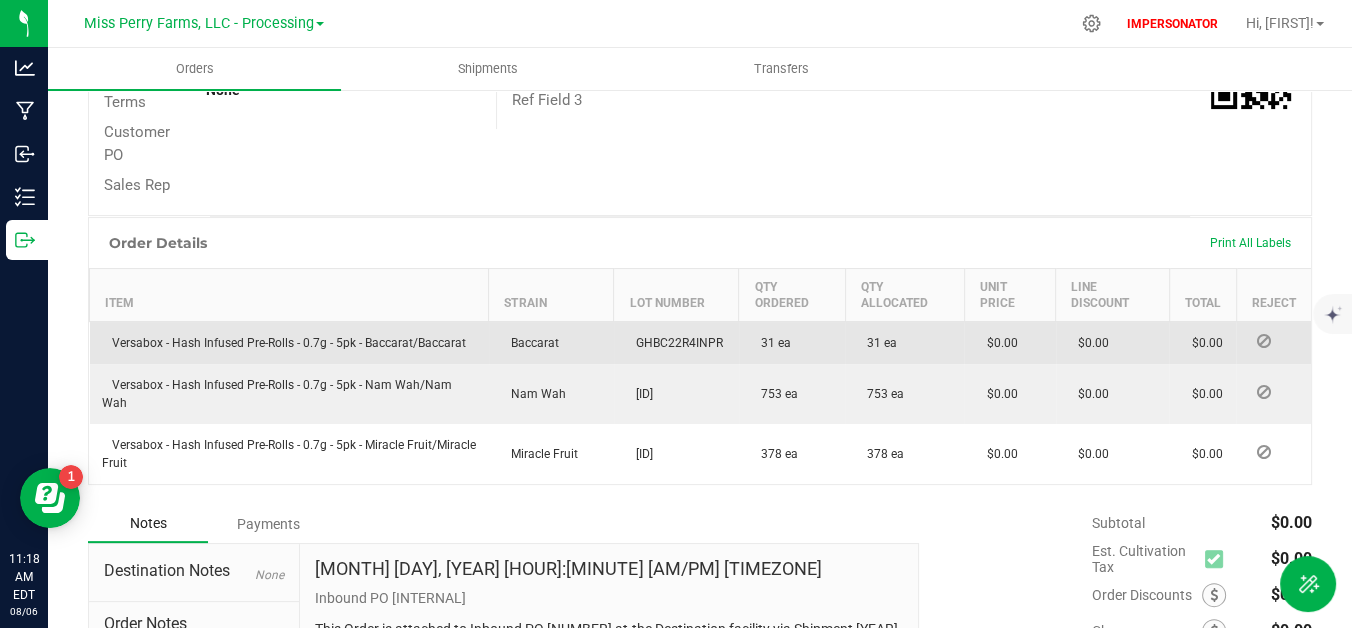 drag, startPoint x: 744, startPoint y: 332, endPoint x: 788, endPoint y: 333, distance: 44.011364 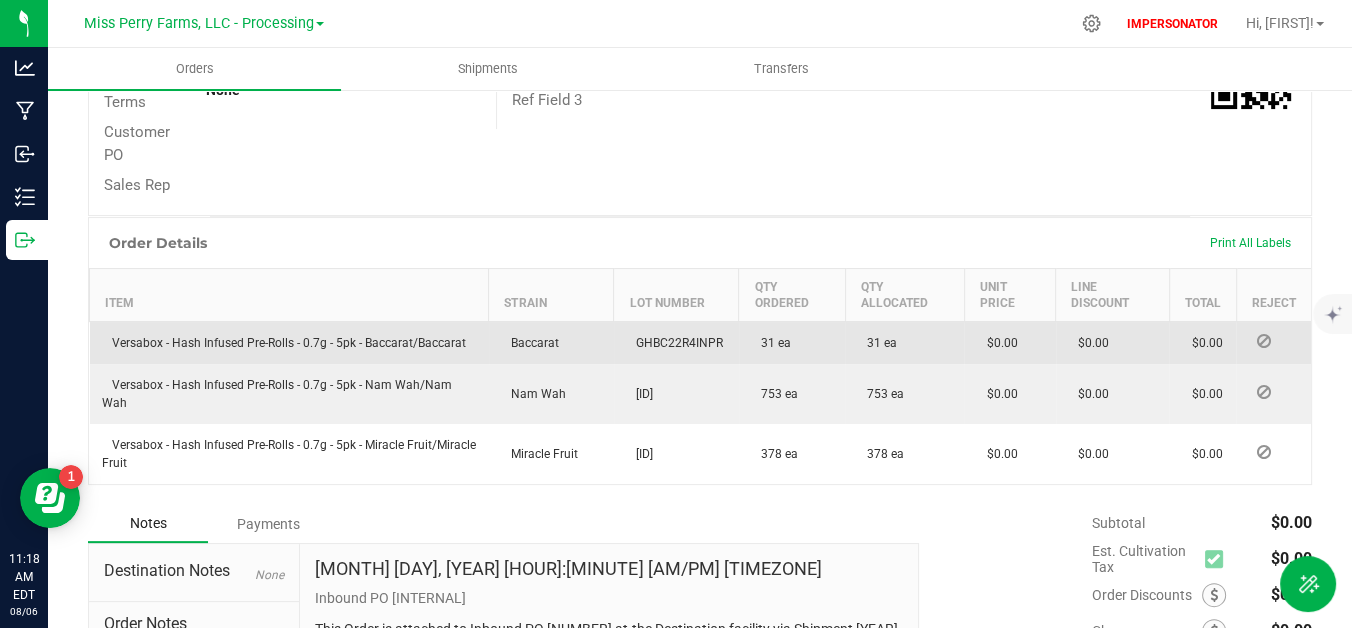 click on "31 ea" at bounding box center [792, 342] 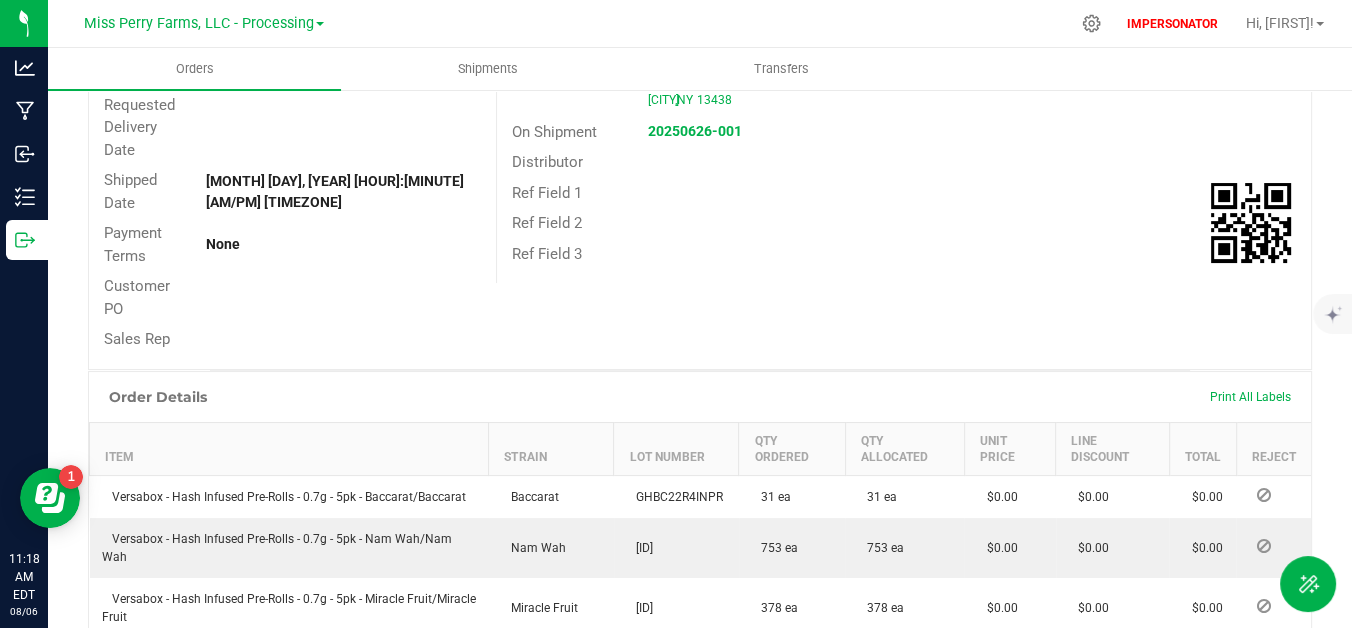 scroll, scrollTop: 12, scrollLeft: 0, axis: vertical 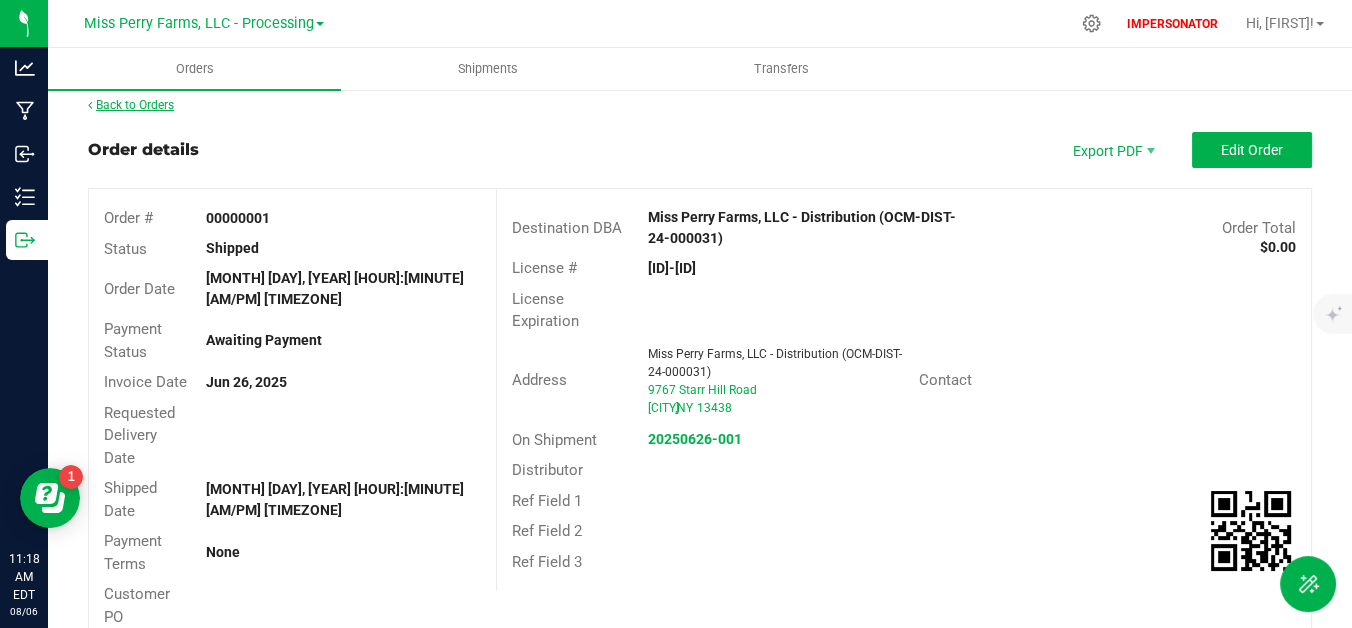 click on "Back to Orders" at bounding box center (131, 105) 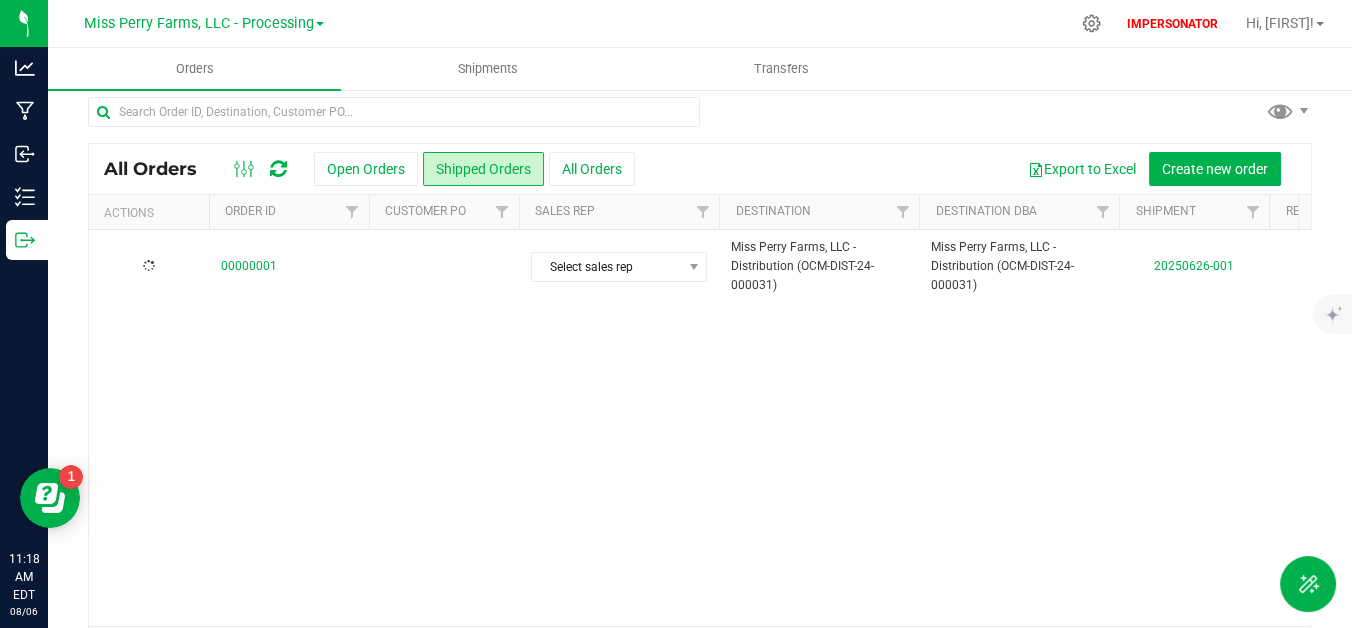 scroll, scrollTop: 0, scrollLeft: 0, axis: both 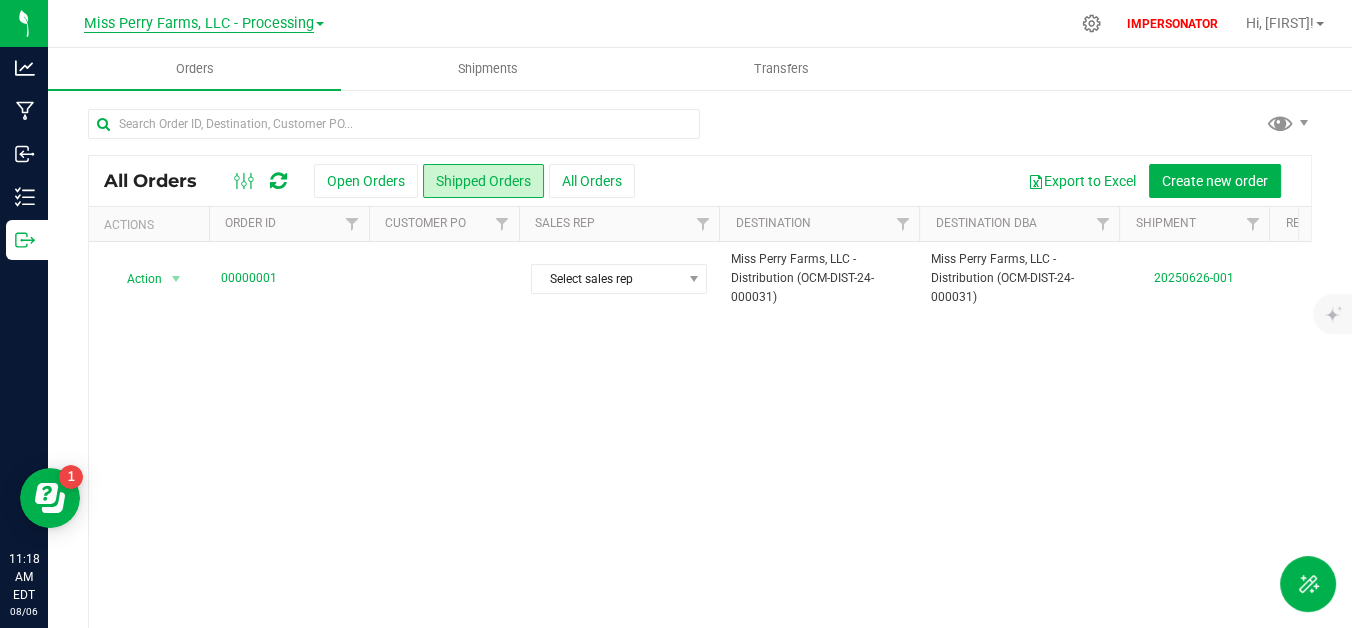 click on "Miss Perry Farms, LLC - Processing" at bounding box center (199, 24) 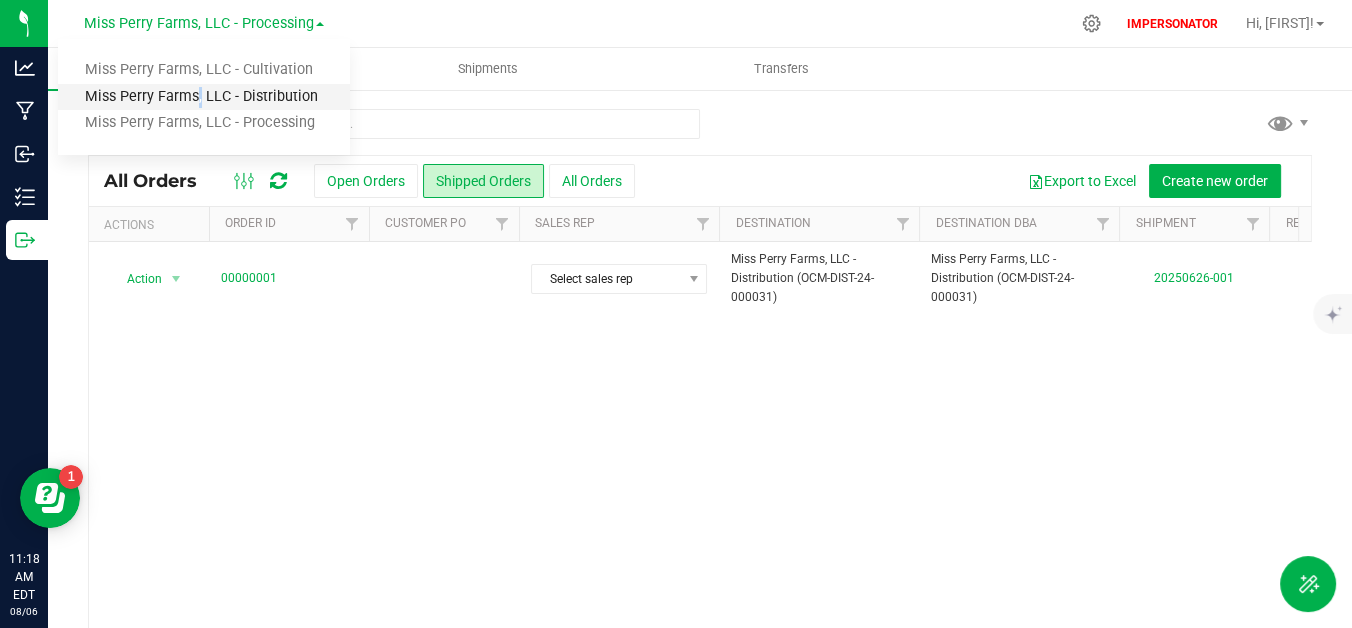 click on "Miss Perry Farms, LLC - Distribution" at bounding box center (204, 97) 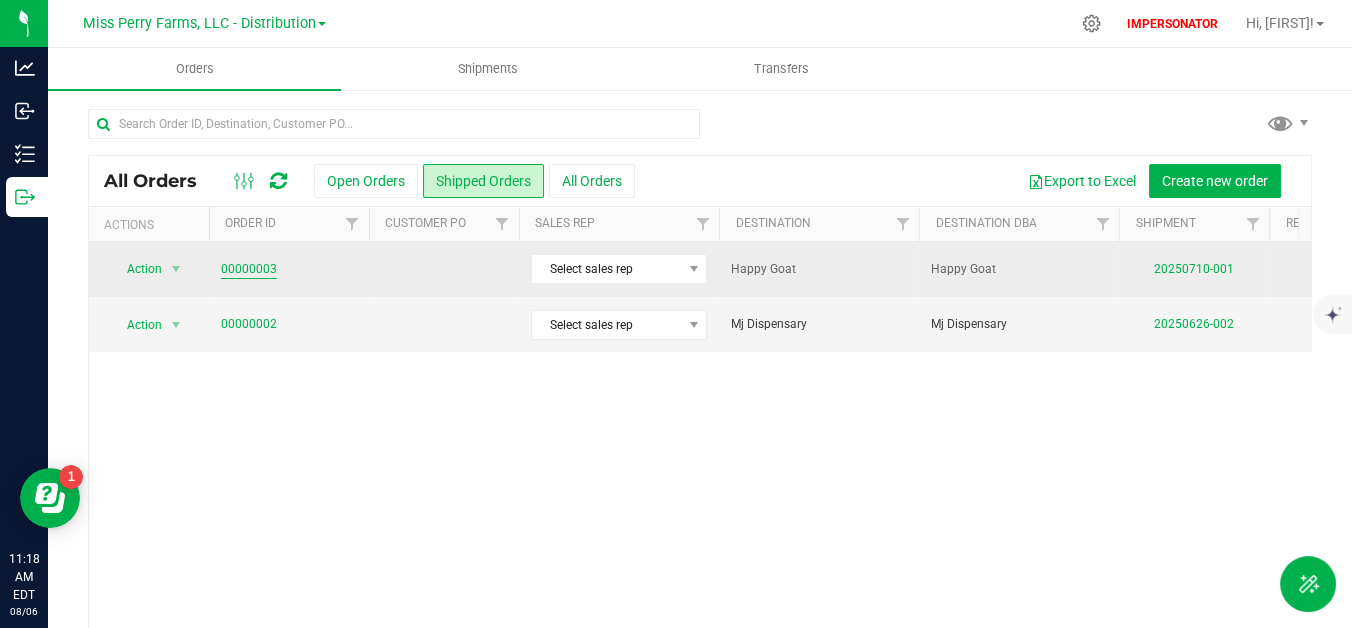 click on "00000003" at bounding box center [249, 269] 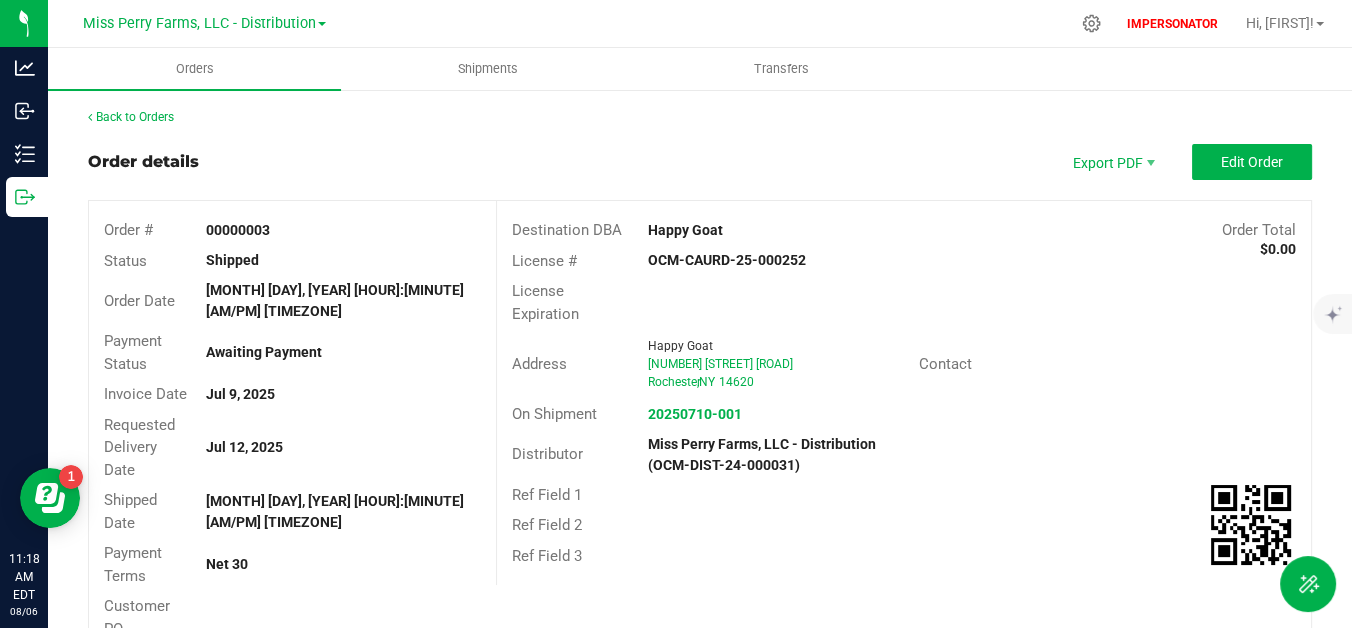scroll, scrollTop: 975, scrollLeft: 0, axis: vertical 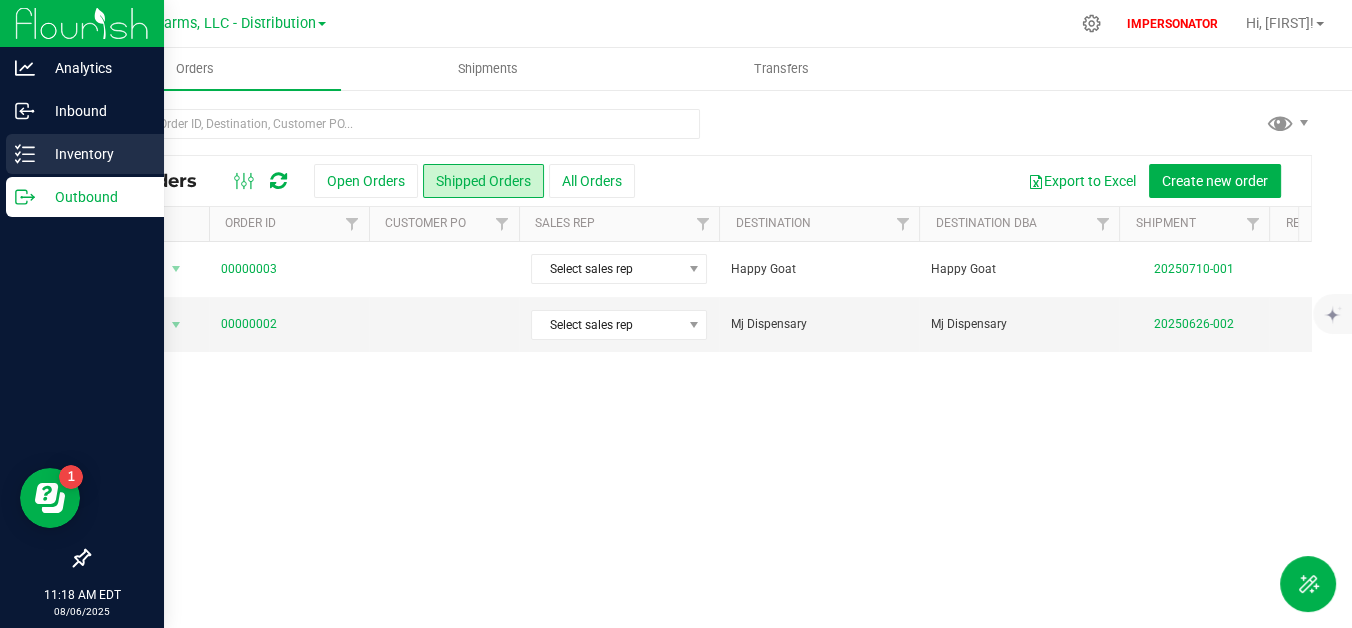 click on "Inventory" at bounding box center [95, 154] 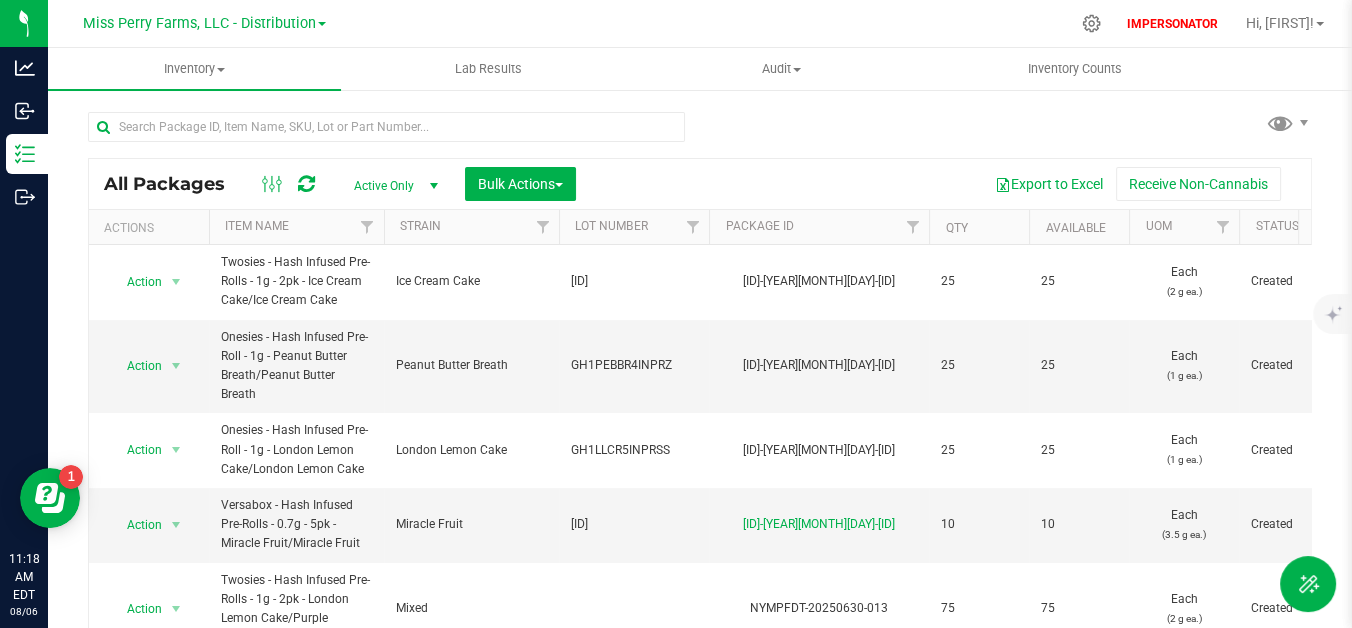 click on "[COMPANY] - Distribution   [COMPANY] - Cultivation   [COMPANY] - Distribution   [COMPANY] - Processing" at bounding box center (204, 23) 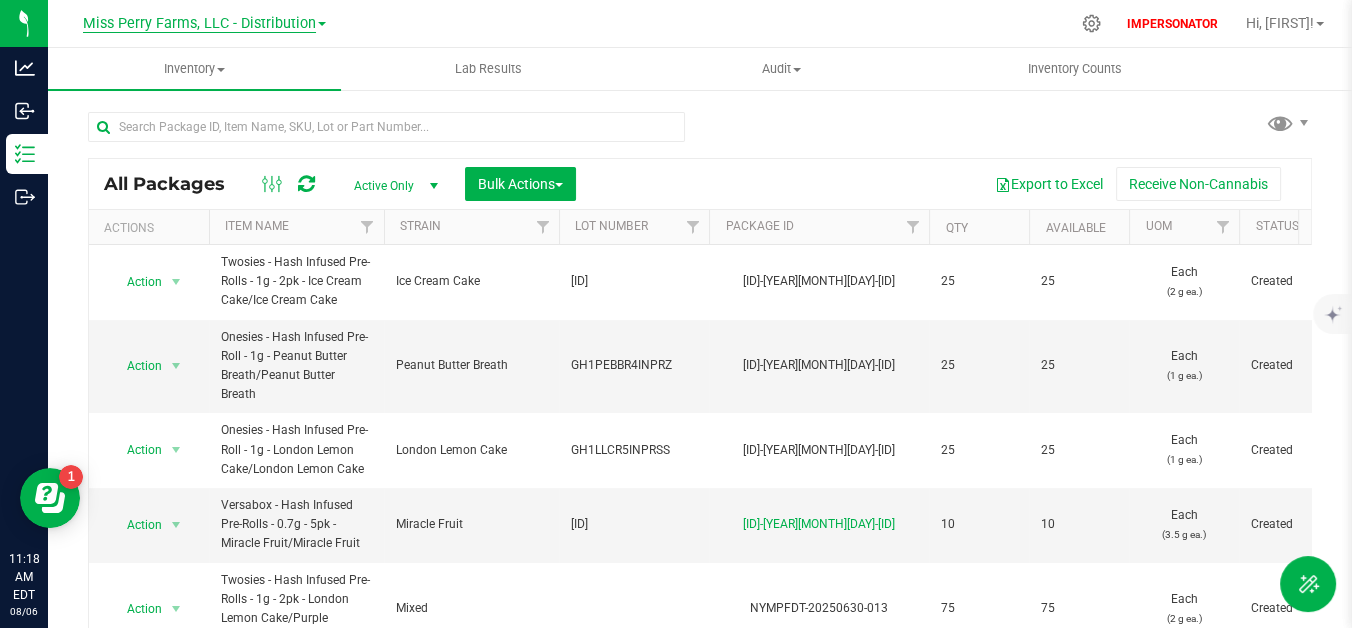 click on "Miss Perry Farms, LLC - Distribution" at bounding box center [199, 24] 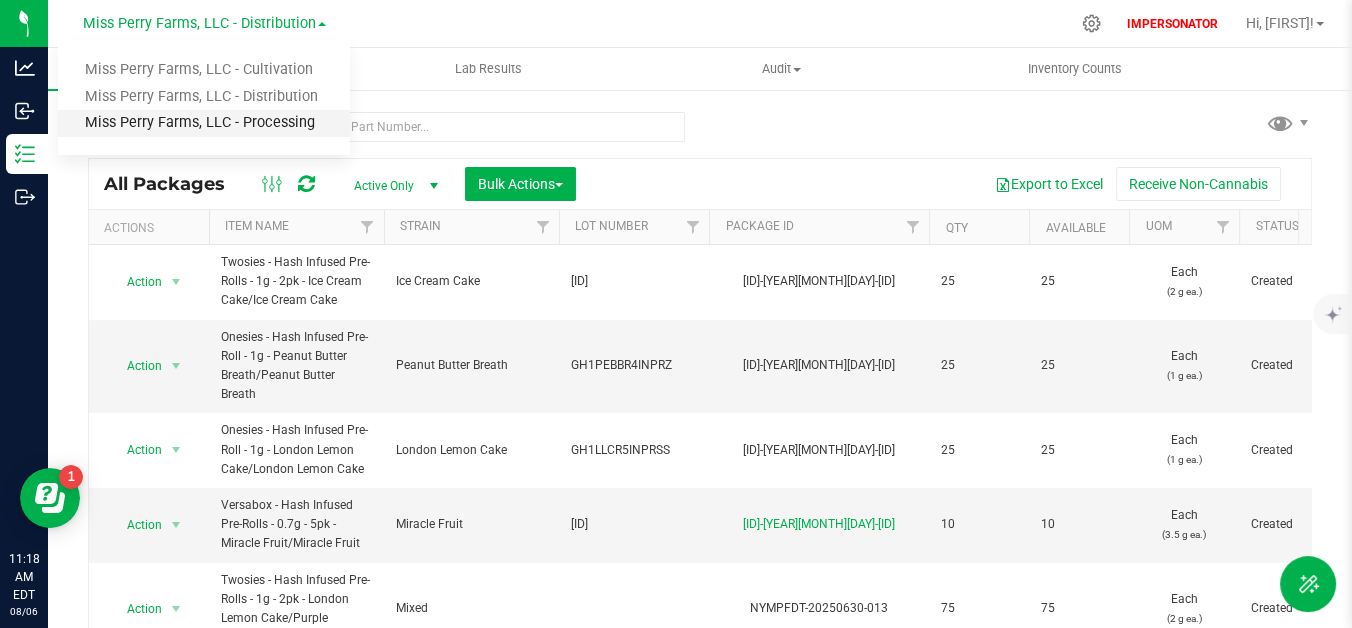 click on "Miss Perry Farms, LLC - Processing" at bounding box center [204, 123] 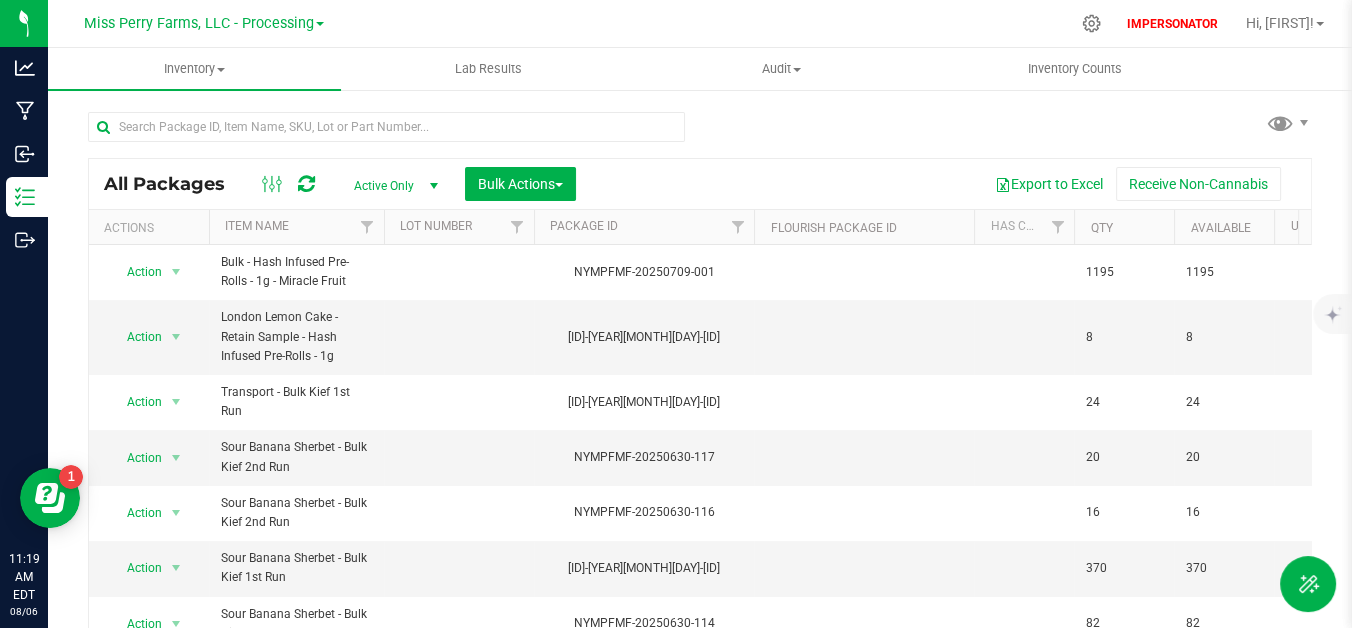 scroll, scrollTop: 70, scrollLeft: 0, axis: vertical 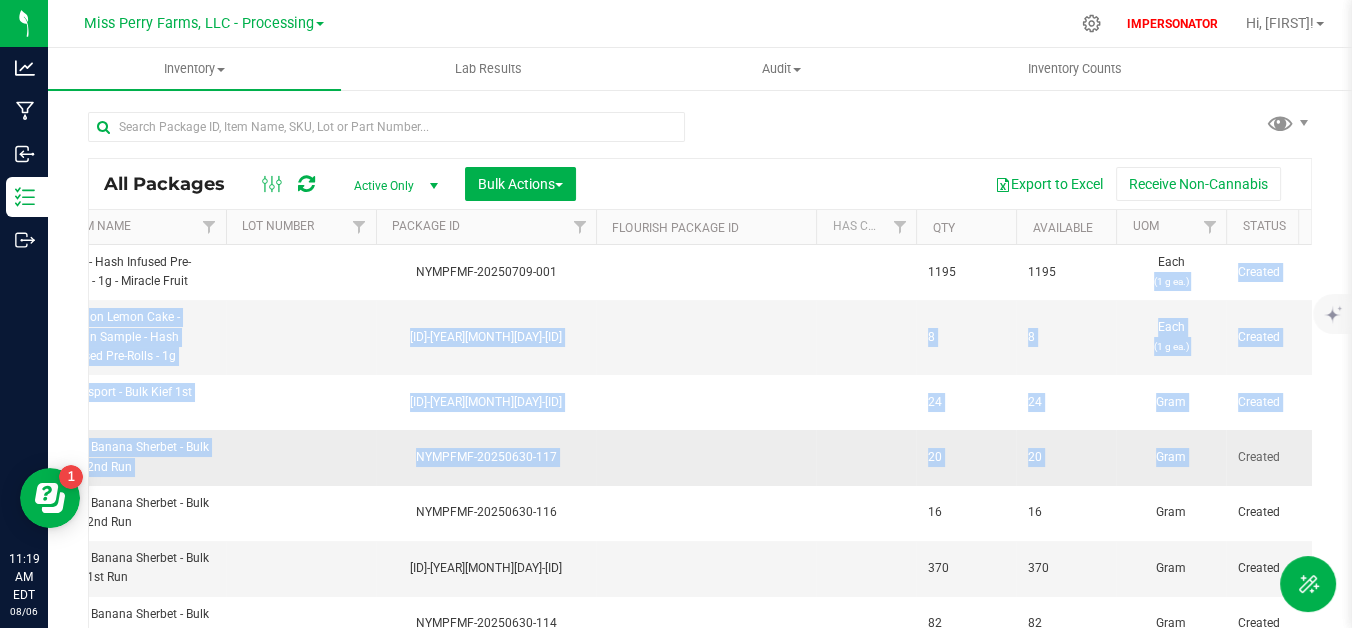 drag, startPoint x: 1297, startPoint y: 277, endPoint x: 1266, endPoint y: 476, distance: 201.4001 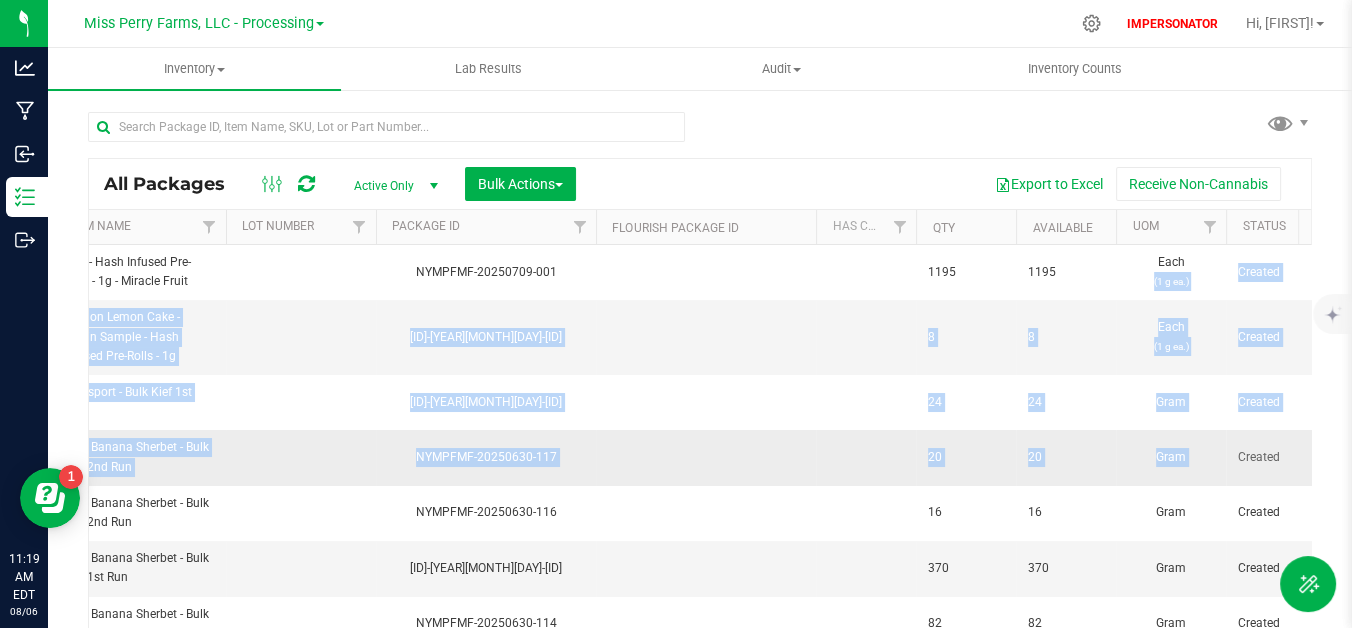 click on "All Packages
Active Only Active Only Lab Samples Locked All
Bulk Actions
Add to manufacturing run
Add to outbound order
Combine packages
Combine packages (lot)" at bounding box center [700, 424] 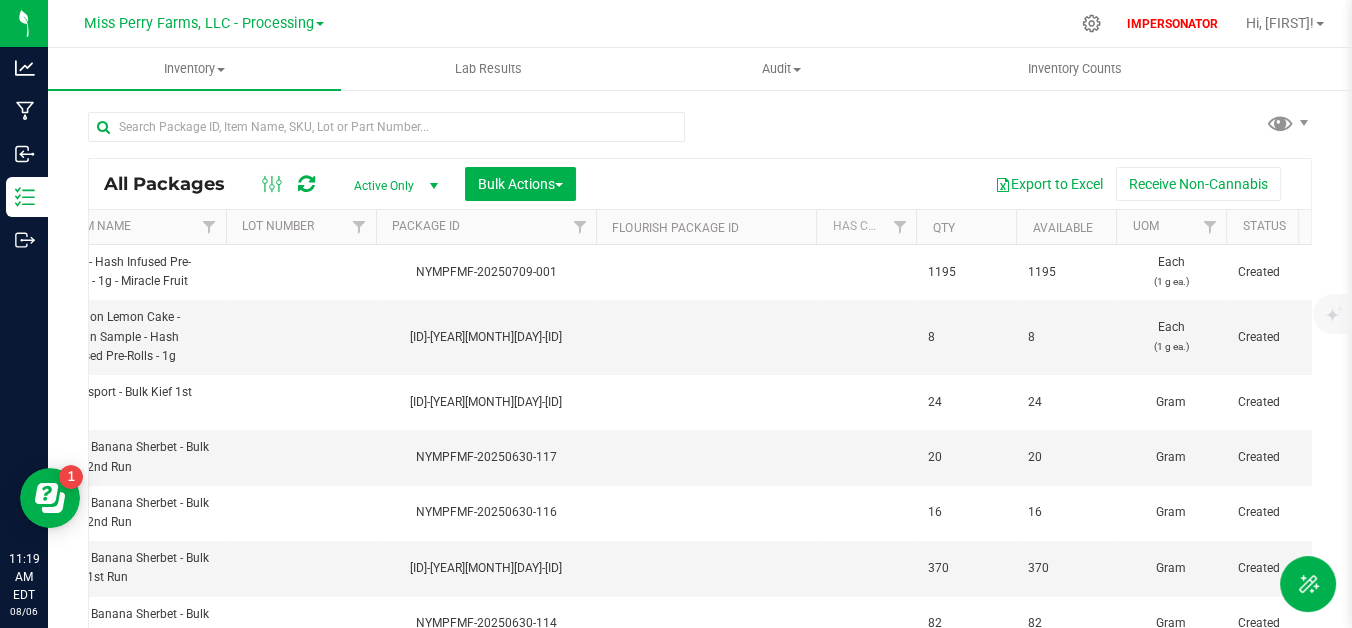 click on "All Packages
Active Only Active Only Lab Samples Locked All
Bulk Actions
Add to manufacturing run
Add to outbound order
Combine packages
Combine packages (lot)" at bounding box center (700, 184) 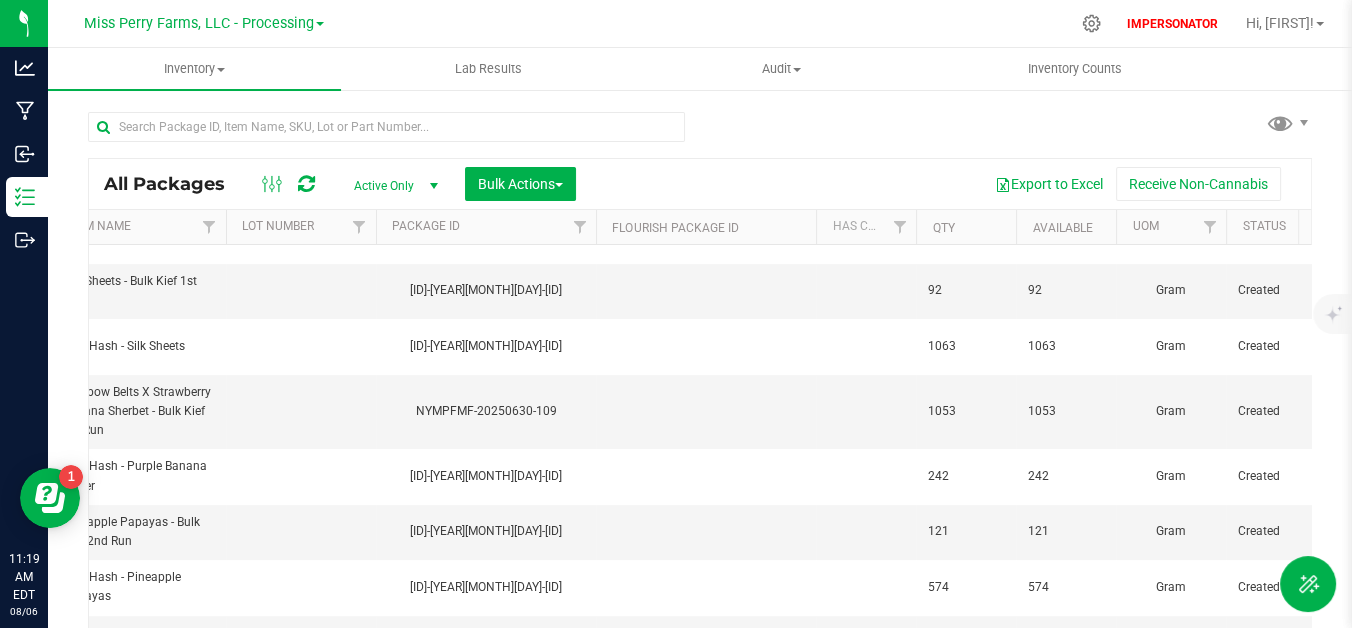 scroll, scrollTop: 0, scrollLeft: 158, axis: horizontal 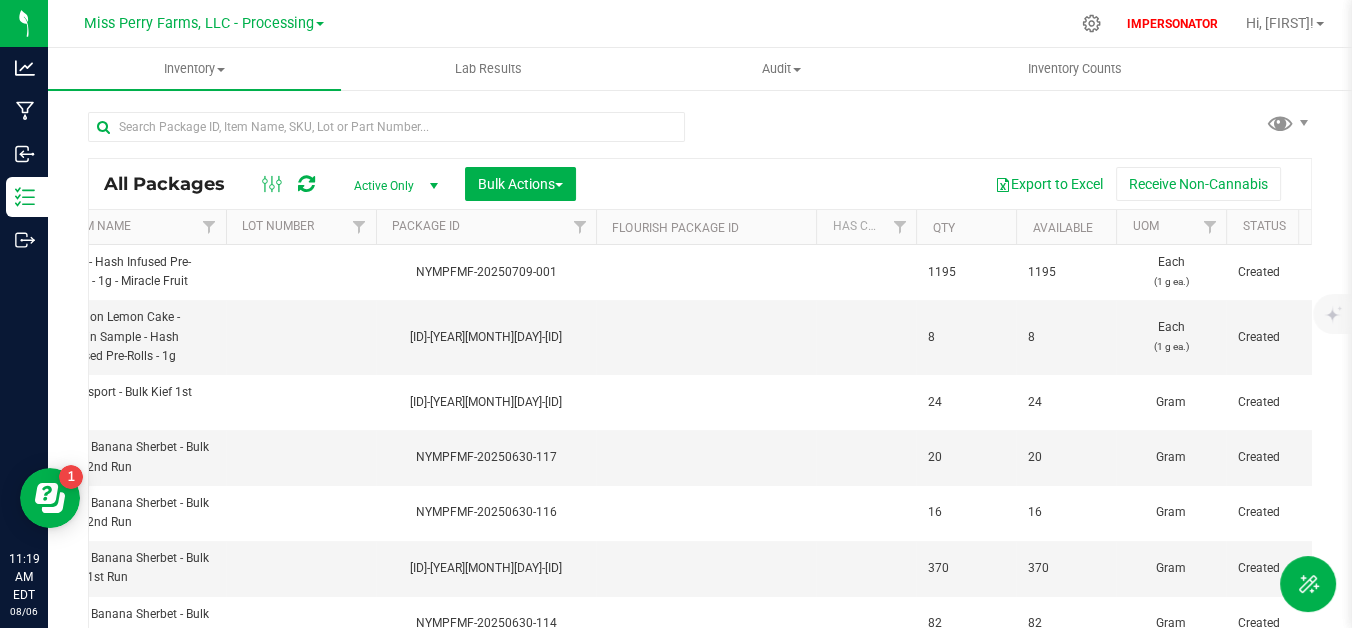 click on "All Packages
Active Only Active Only Lab Samples Locked All
Bulk Actions
Add to manufacturing run
Add to outbound order
Combine packages" at bounding box center (700, 391) 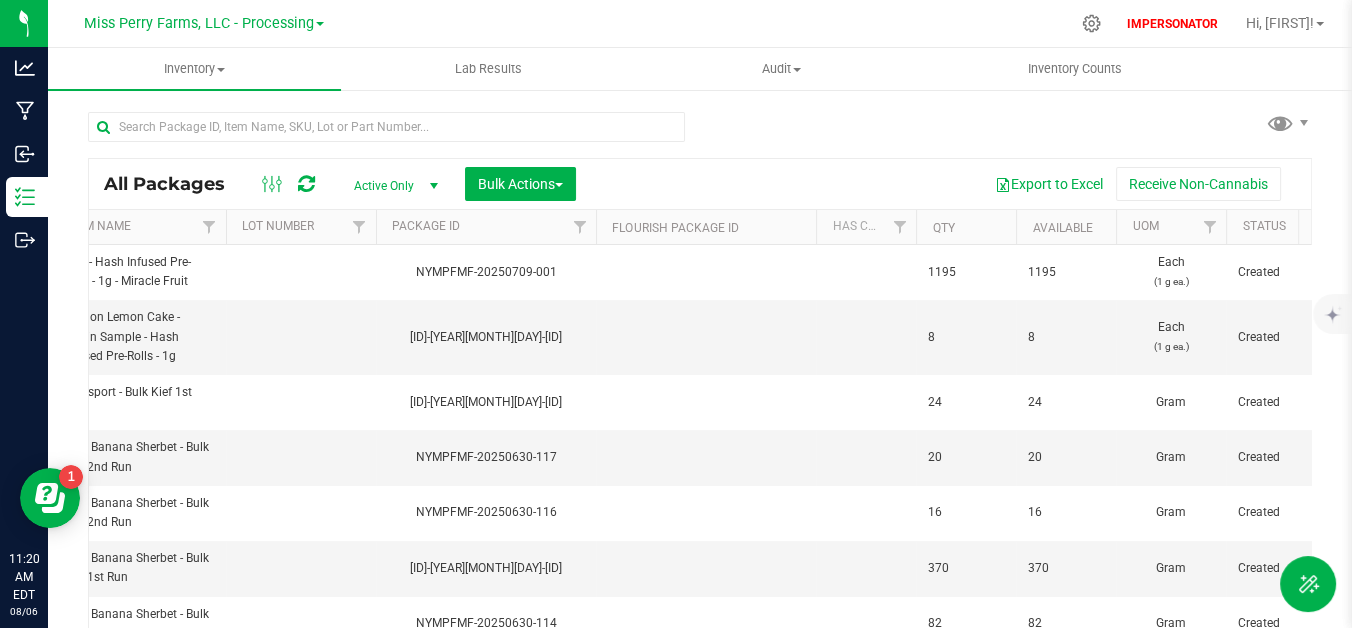 scroll, scrollTop: 70, scrollLeft: 0, axis: vertical 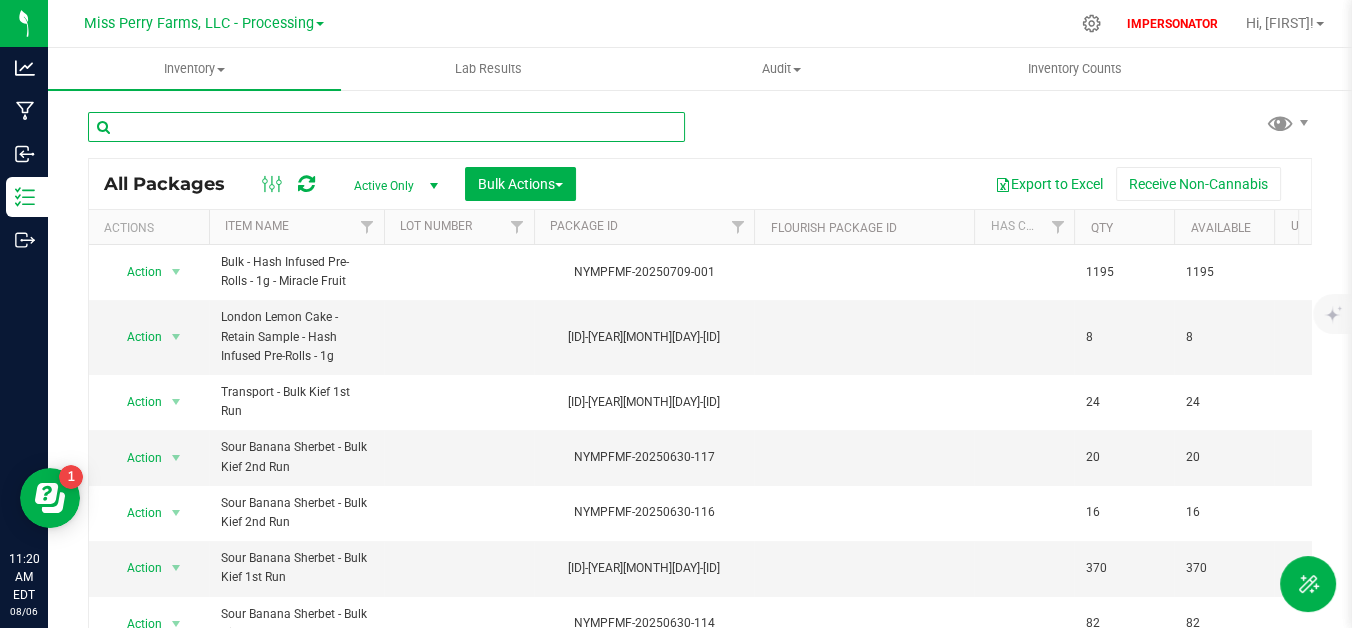 click at bounding box center [386, 127] 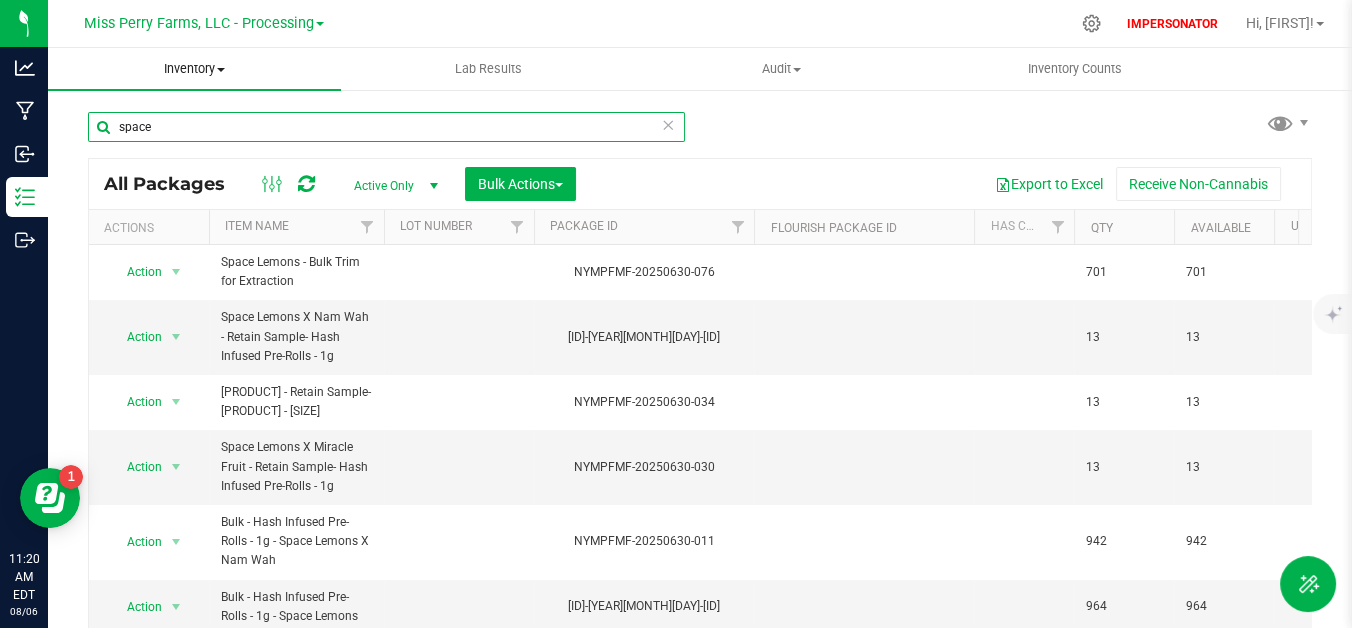 type on "space" 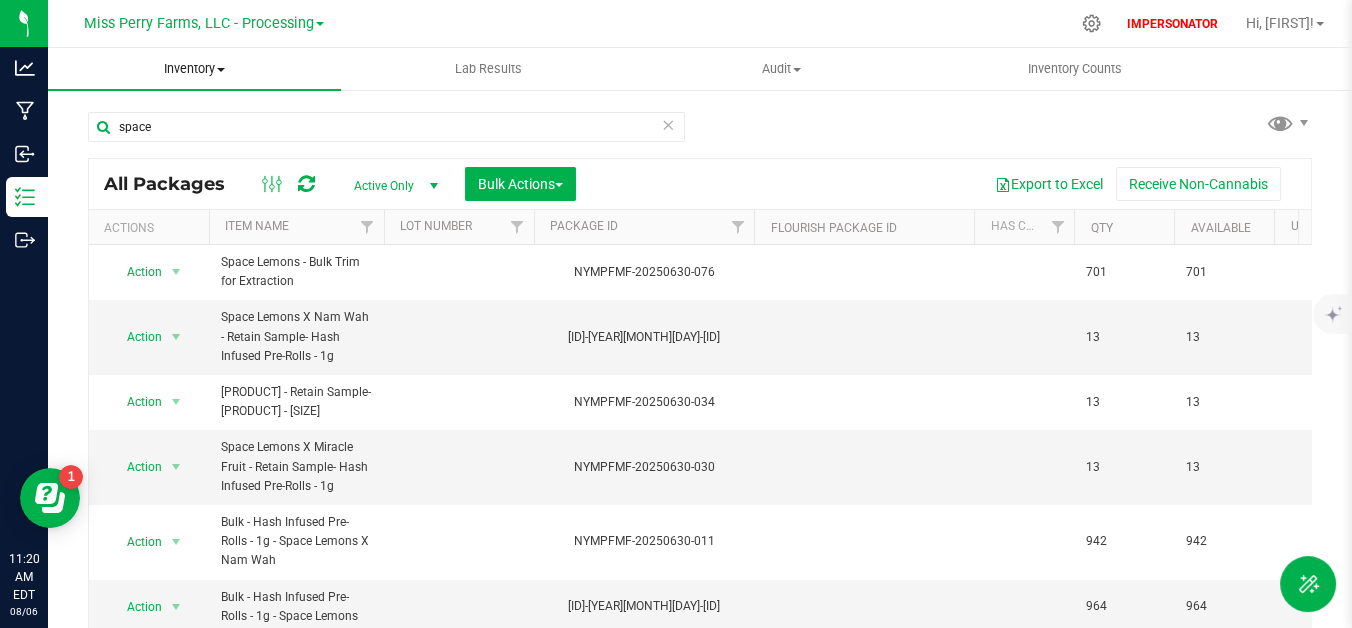 click on "Inventory
All packages
All inventory
Waste log
Create inventory" at bounding box center (194, 69) 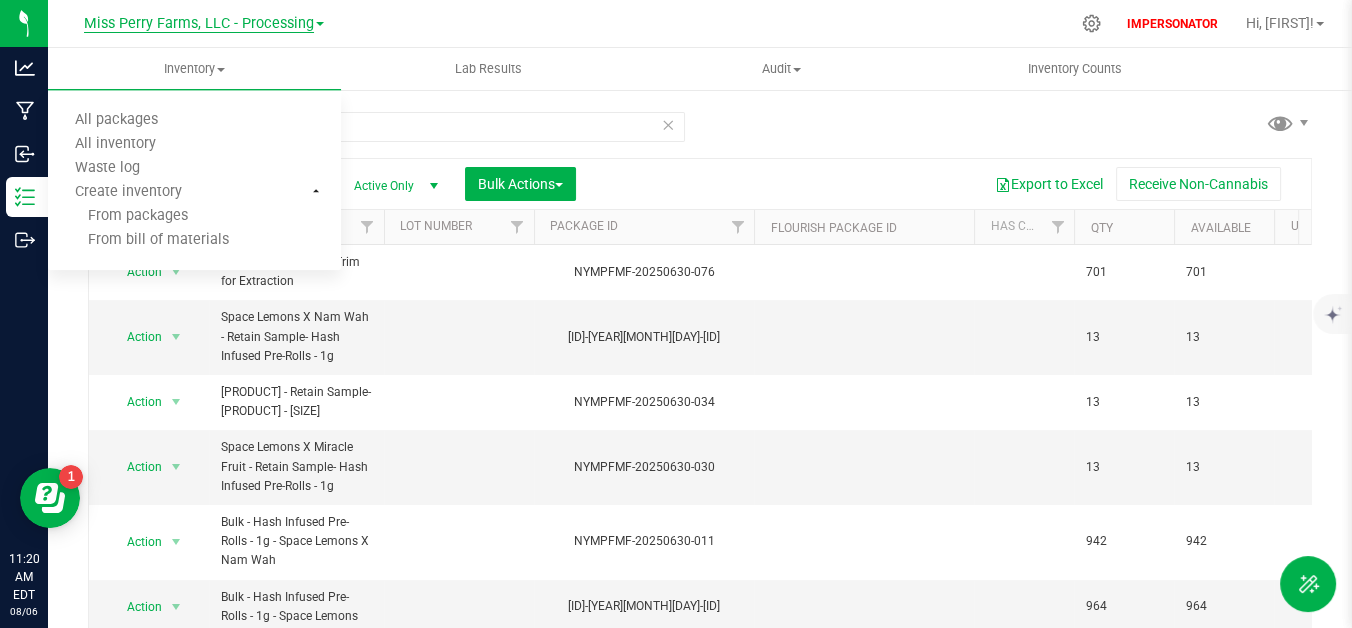 click on "Miss Perry Farms, LLC - Processing" at bounding box center [199, 24] 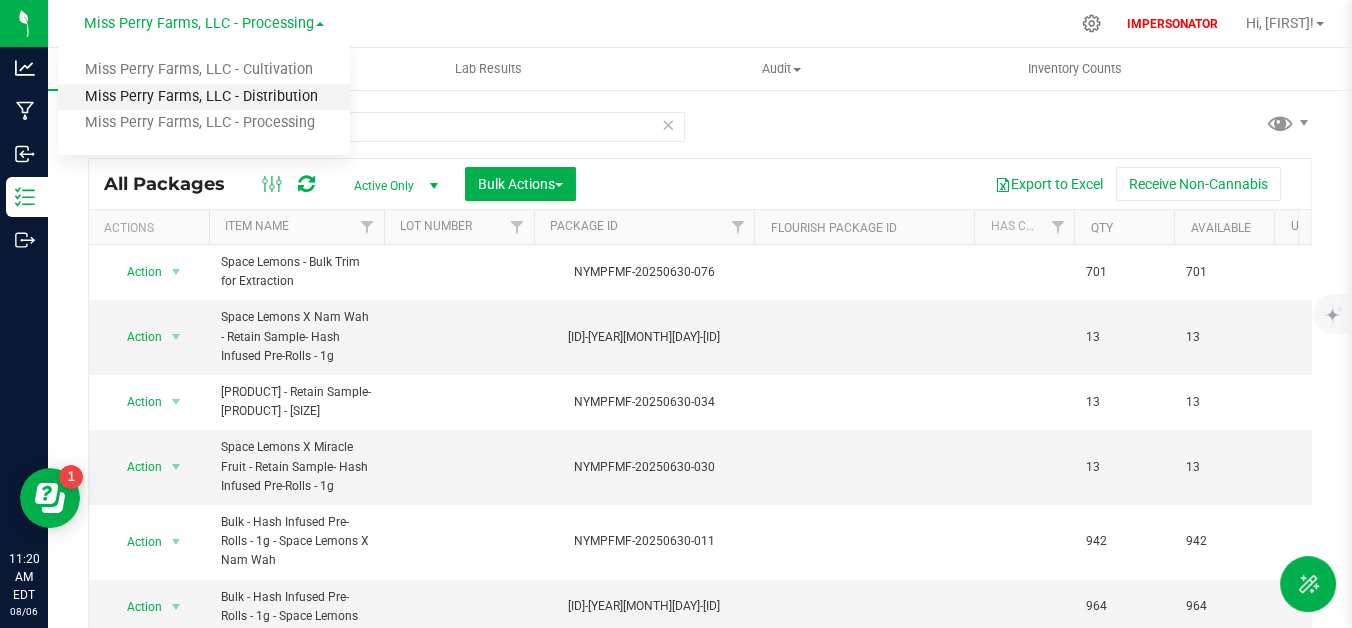 click on "Miss Perry Farms, LLC - Distribution" at bounding box center (204, 97) 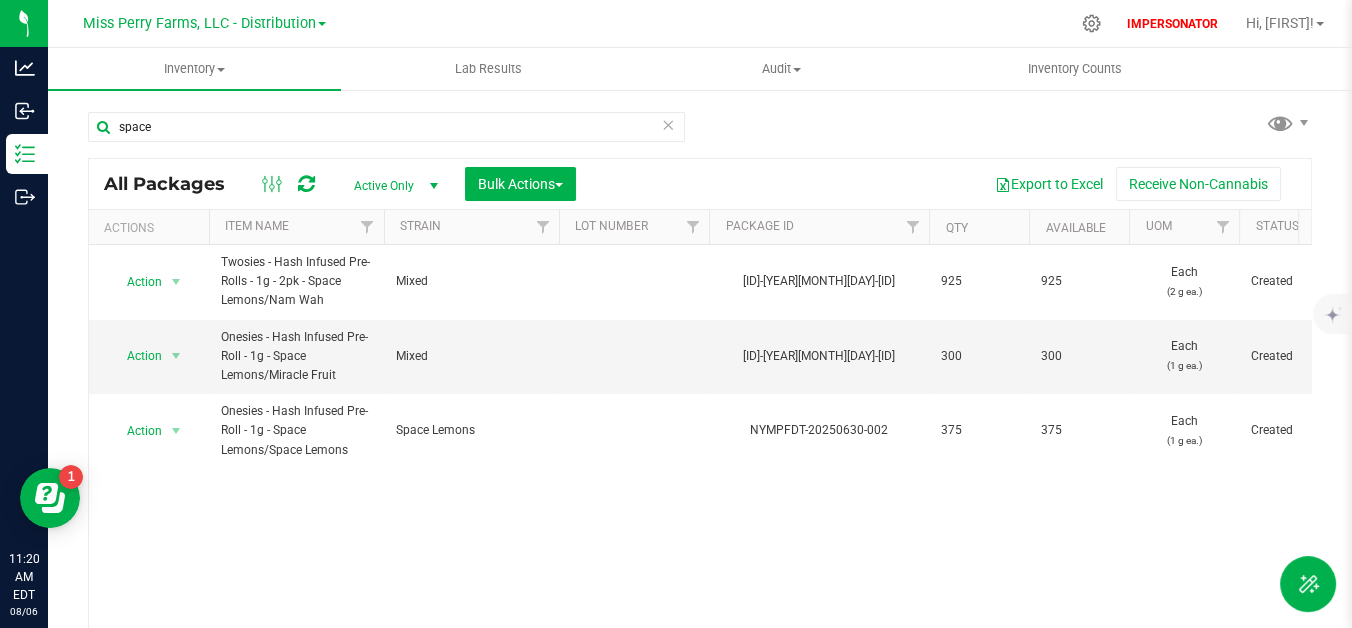 click at bounding box center (668, 124) 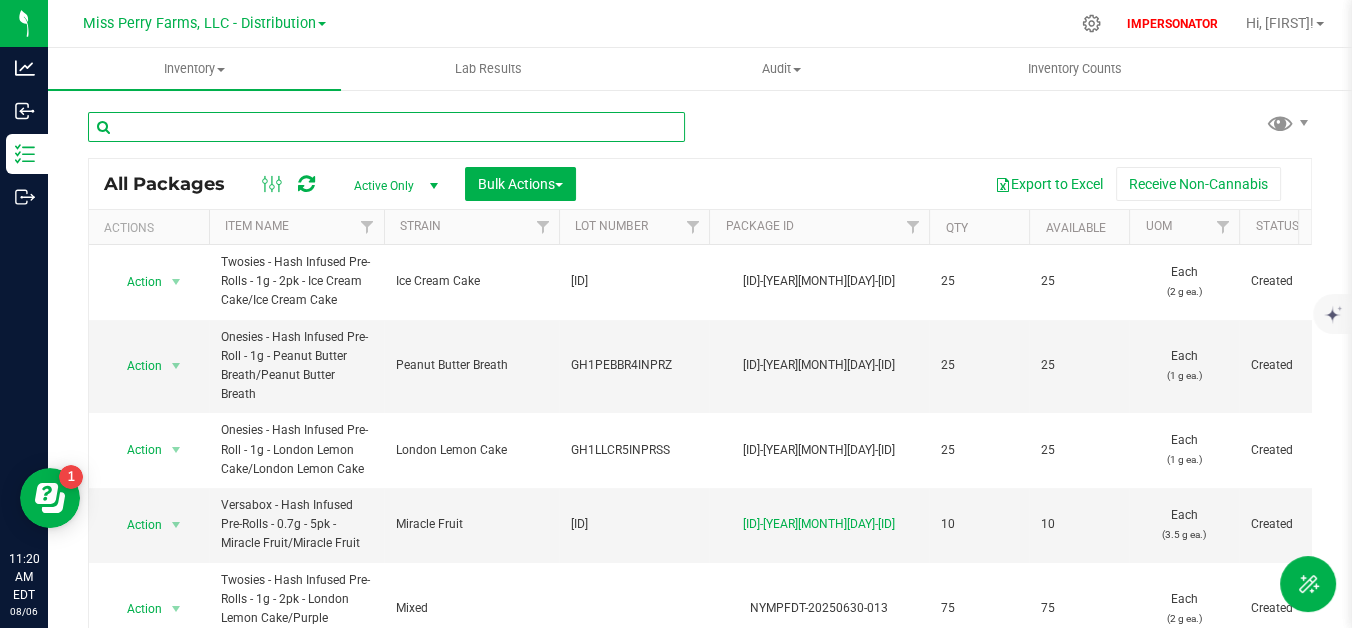 click at bounding box center (386, 127) 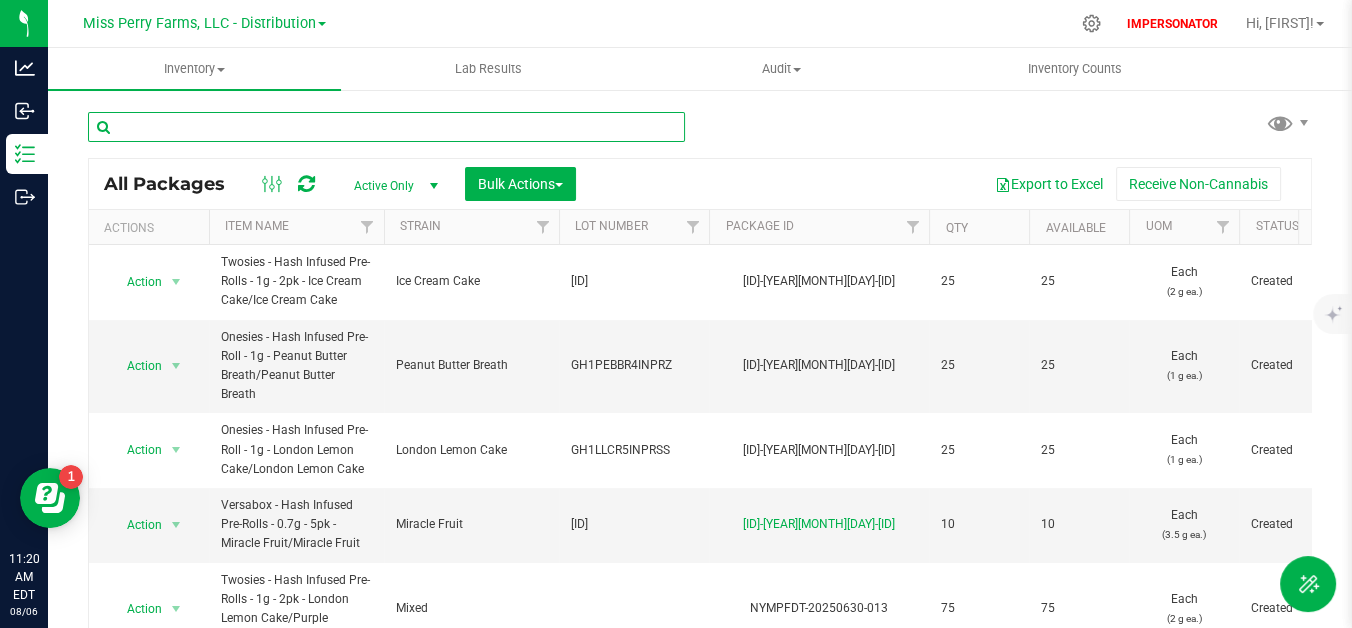 type on "a" 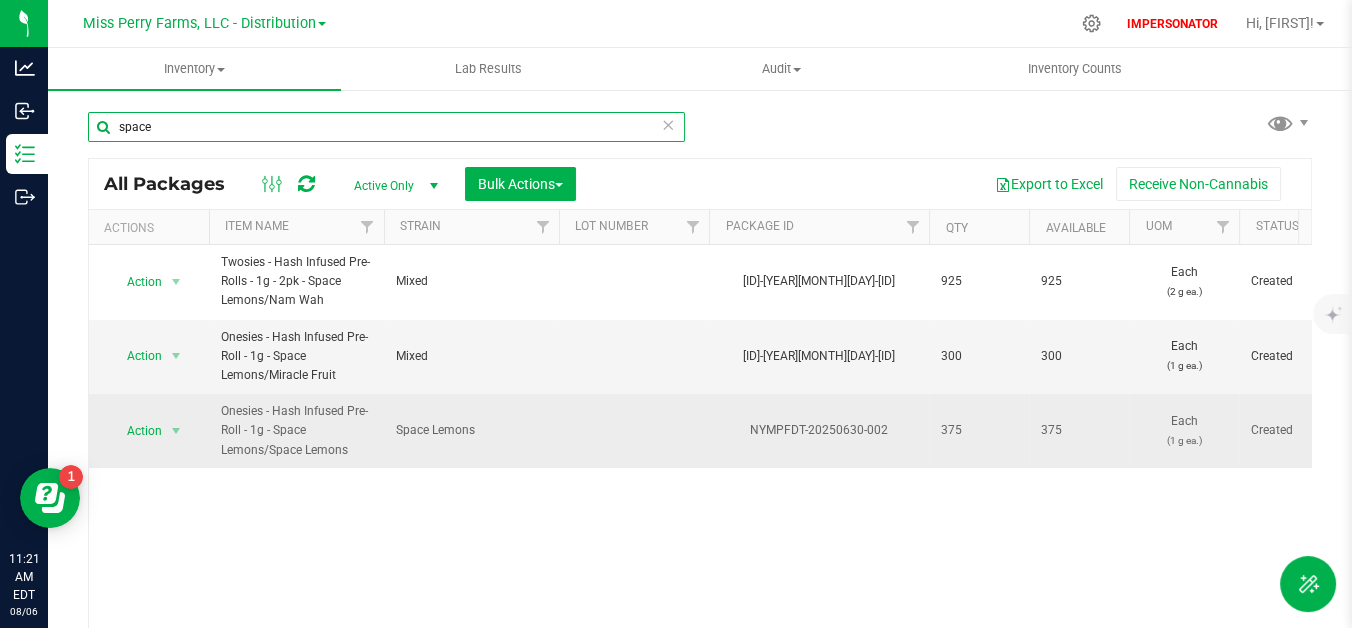 type on "space" 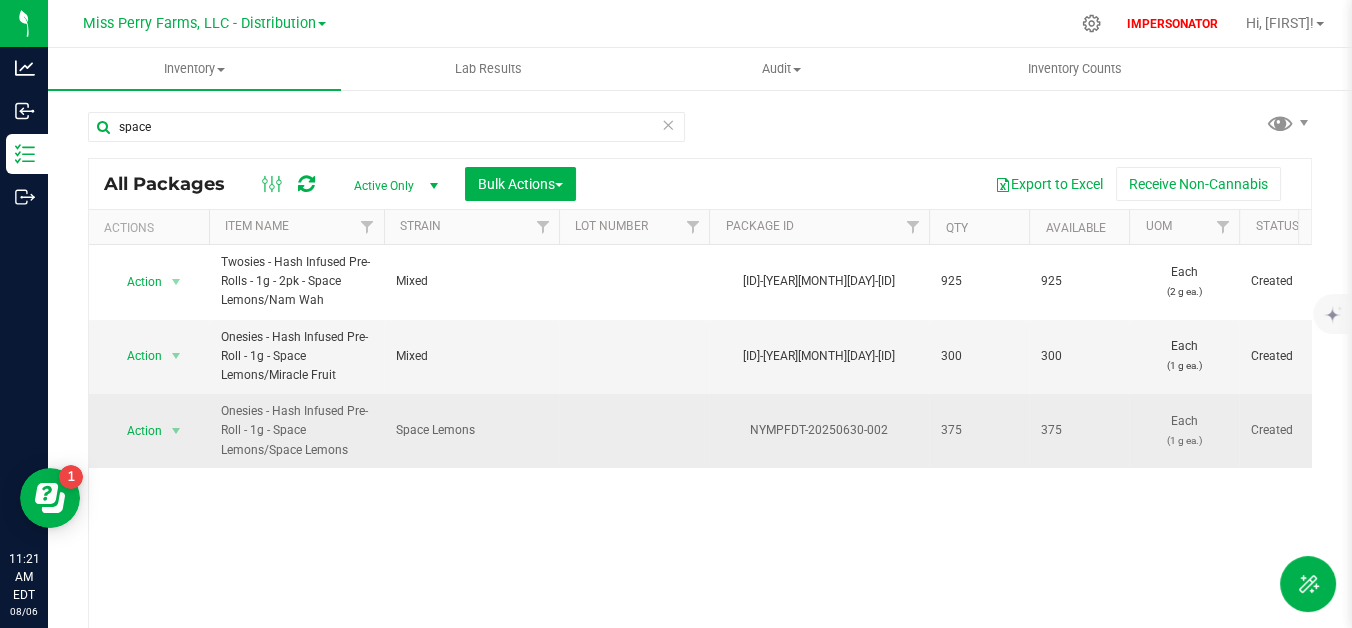 drag, startPoint x: 256, startPoint y: 452, endPoint x: 329, endPoint y: 452, distance: 73 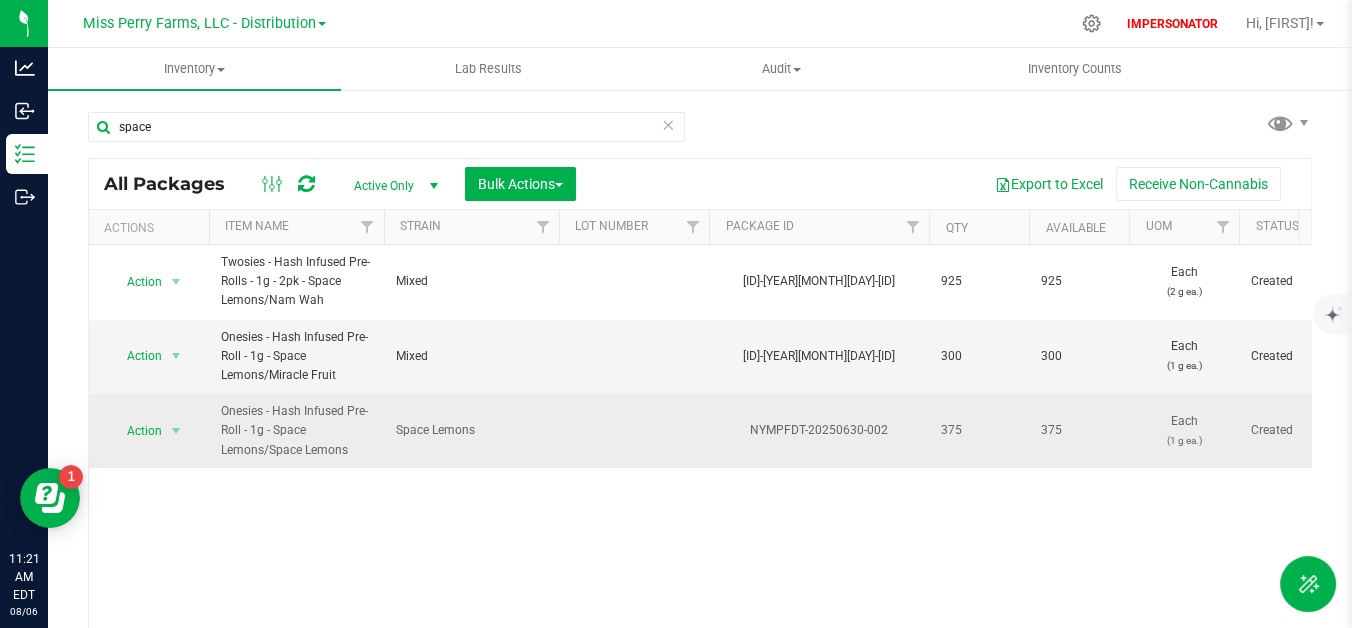 click on "Onesies - Hash Infused Pre-Roll - 1g - Space Lemons/Space Lemons" at bounding box center [296, 431] 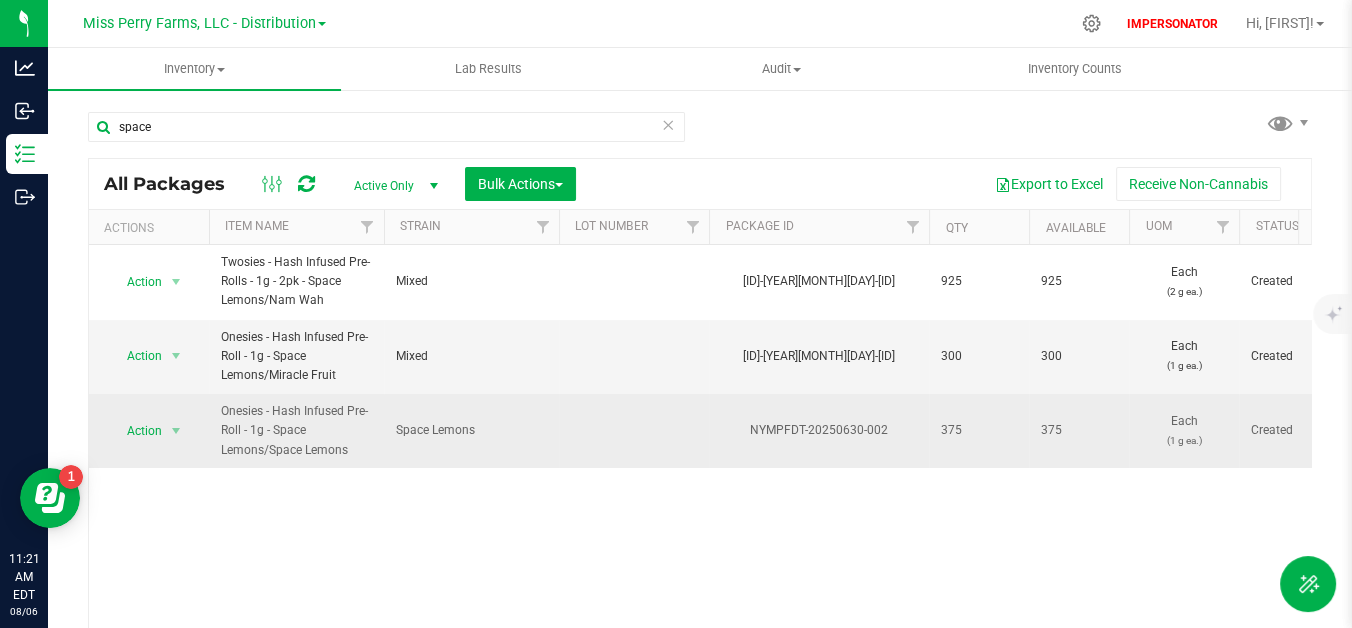 click on "375" at bounding box center (1079, 431) 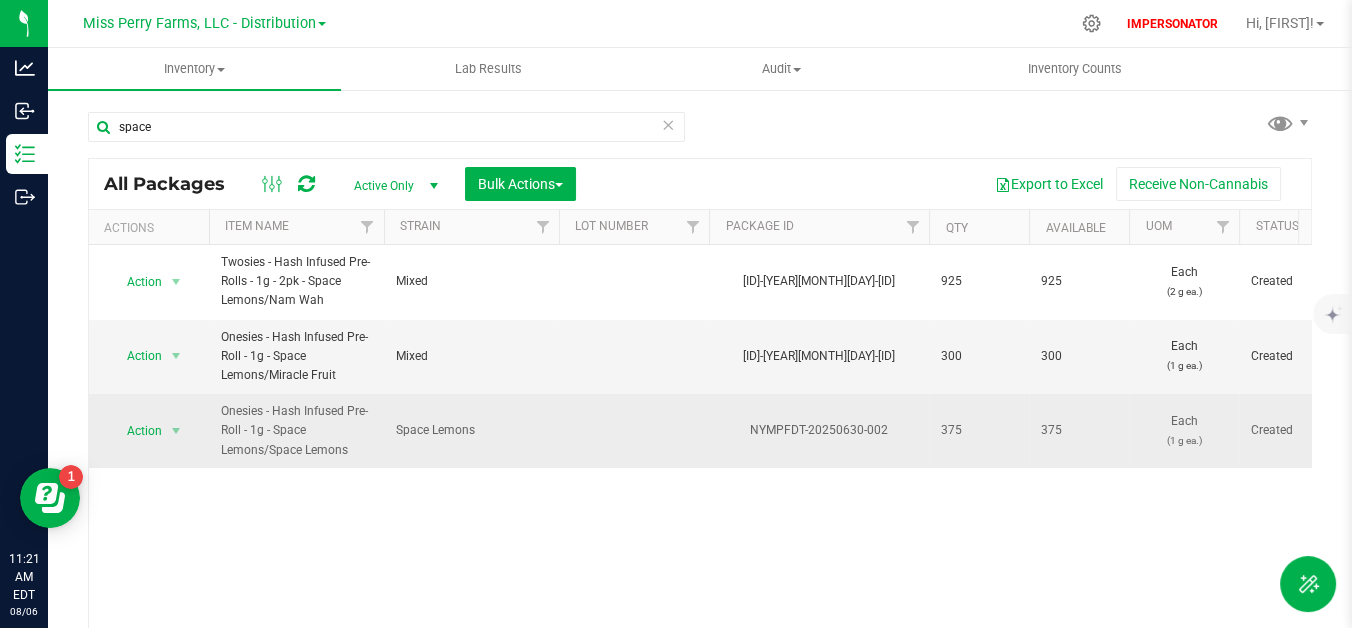 drag, startPoint x: 935, startPoint y: 431, endPoint x: 981, endPoint y: 422, distance: 46.872166 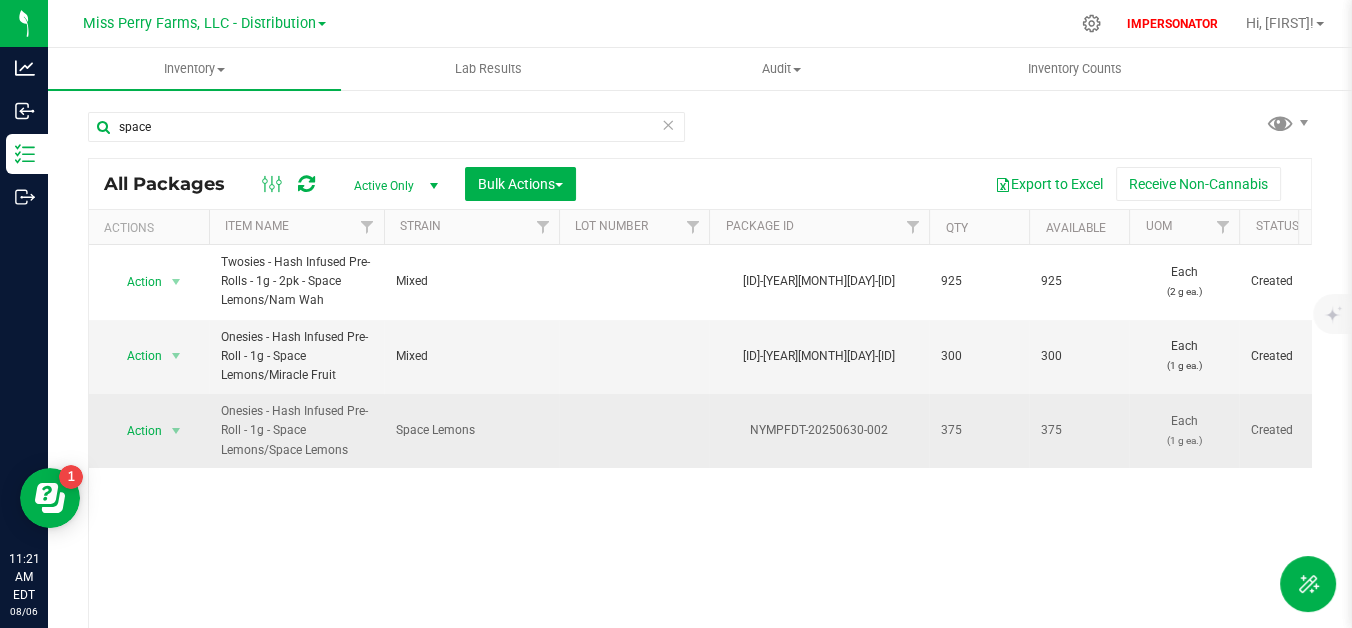 click on "375" at bounding box center (979, 431) 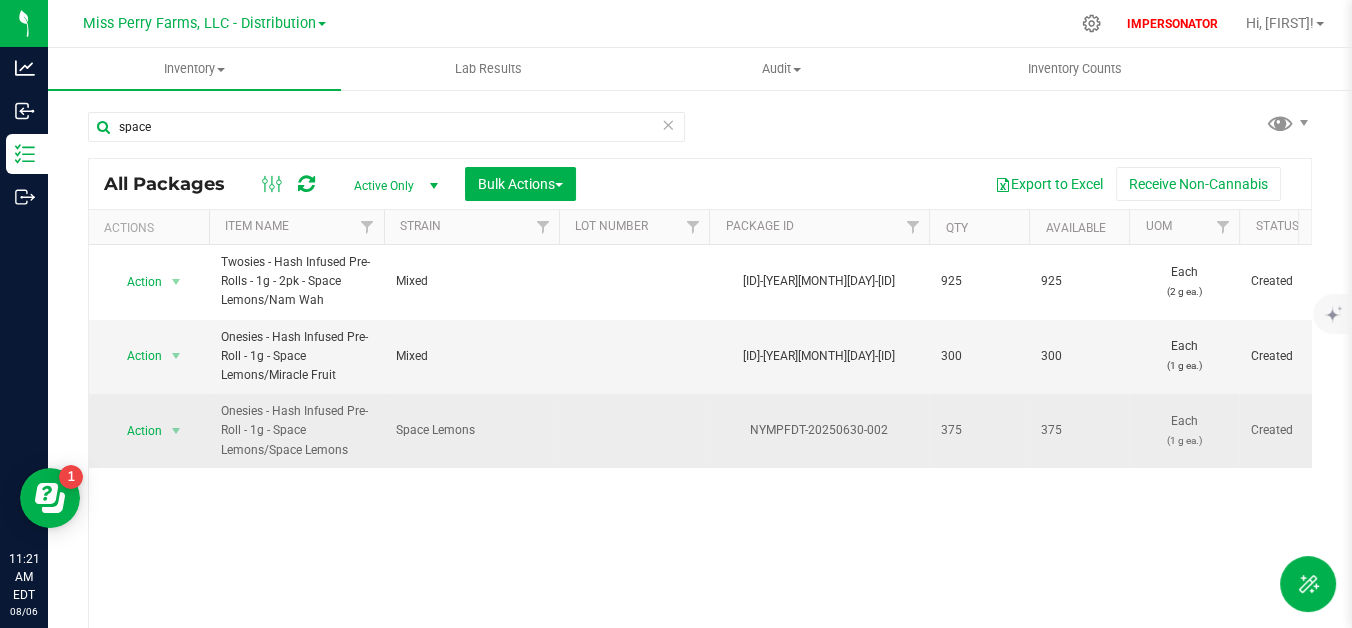 click on "375" at bounding box center [979, 430] 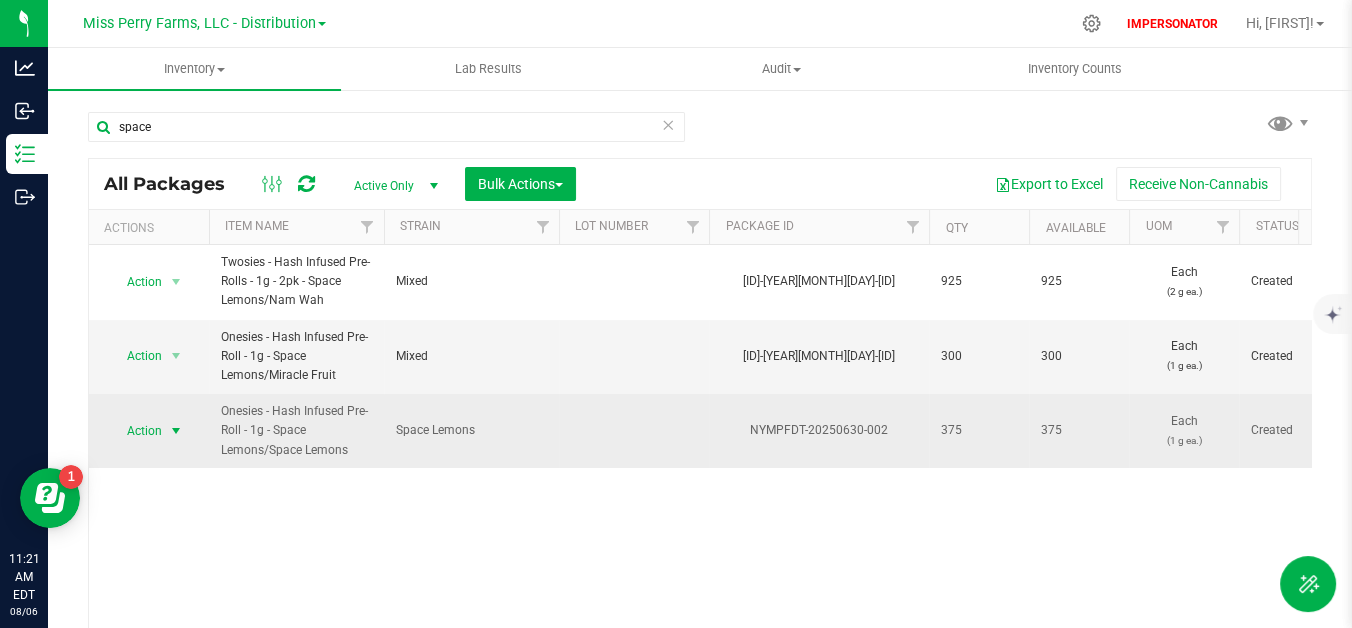 click on "Action" at bounding box center (136, 431) 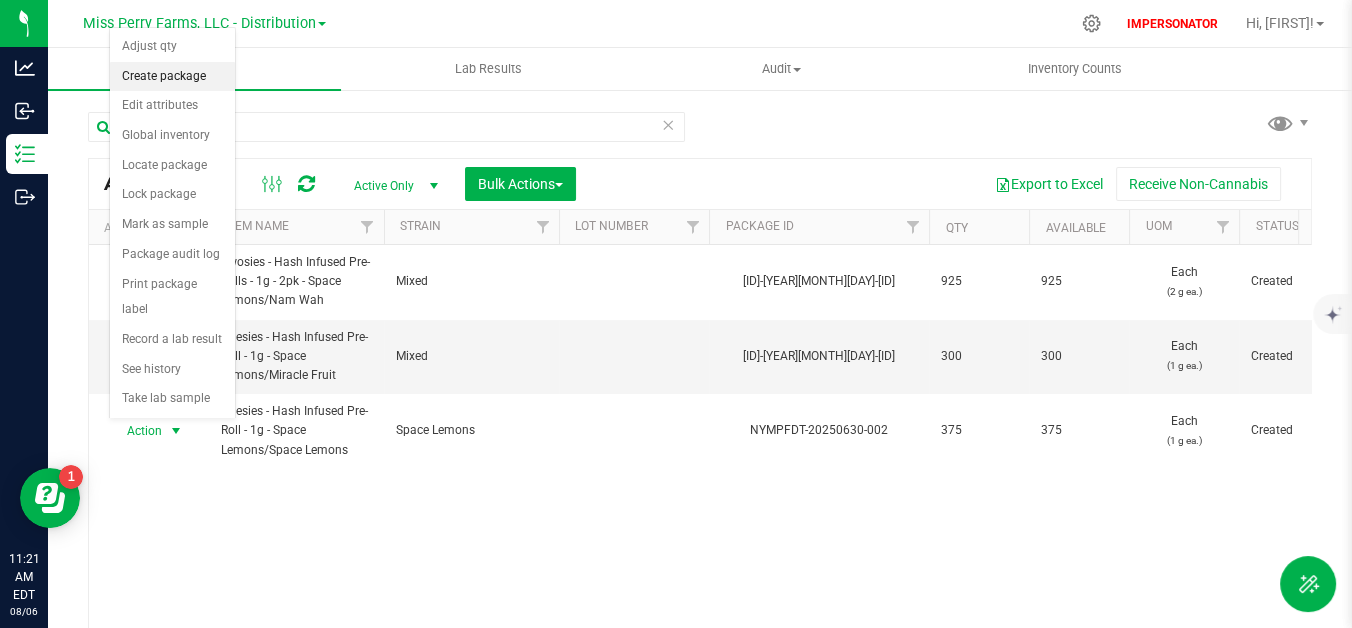 click on "Create package" at bounding box center (172, 77) 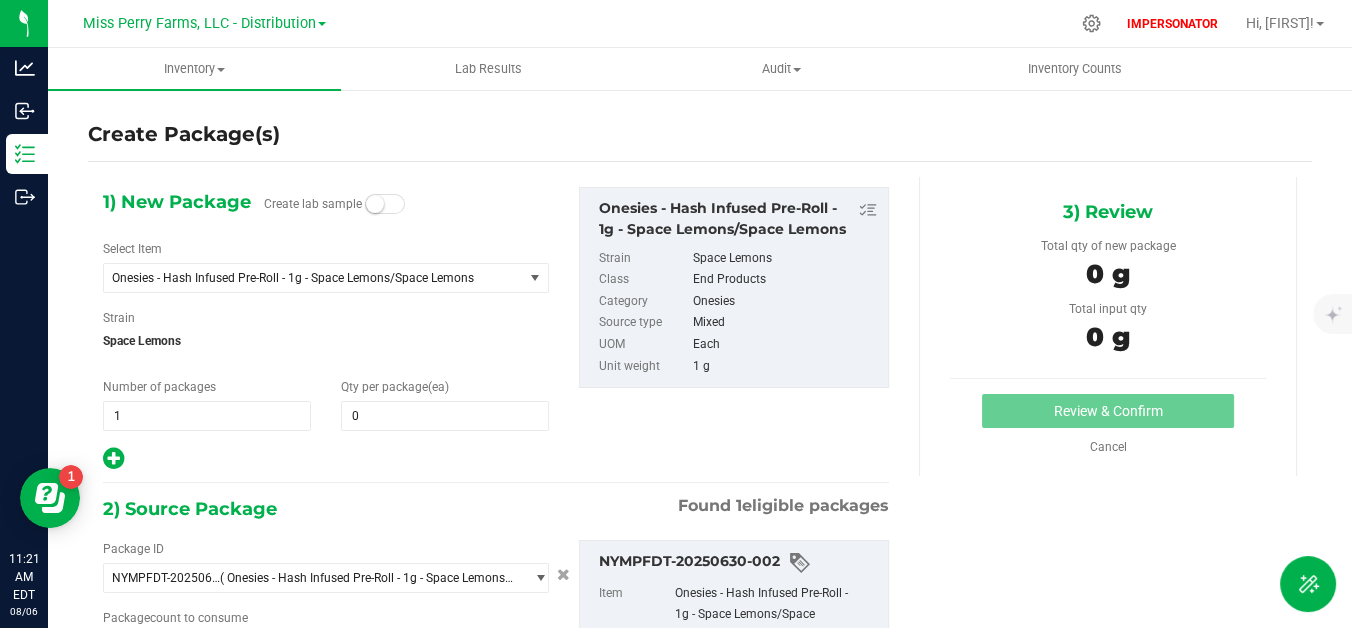 click at bounding box center (385, 204) 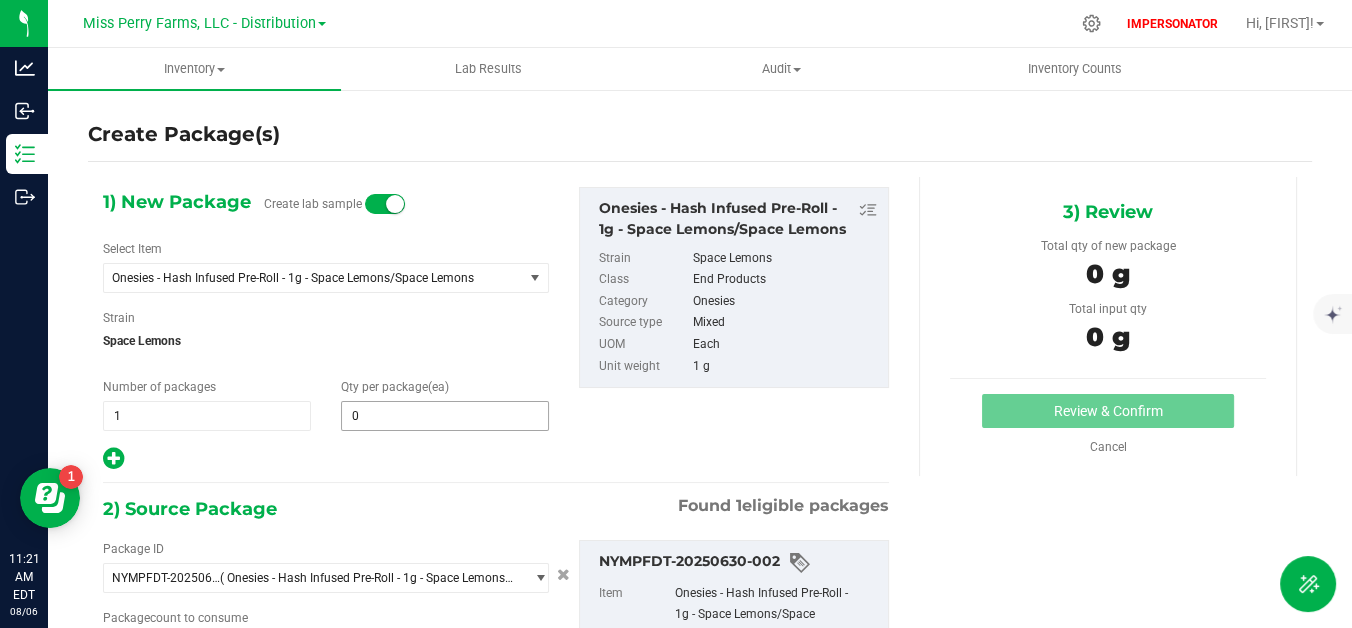 type 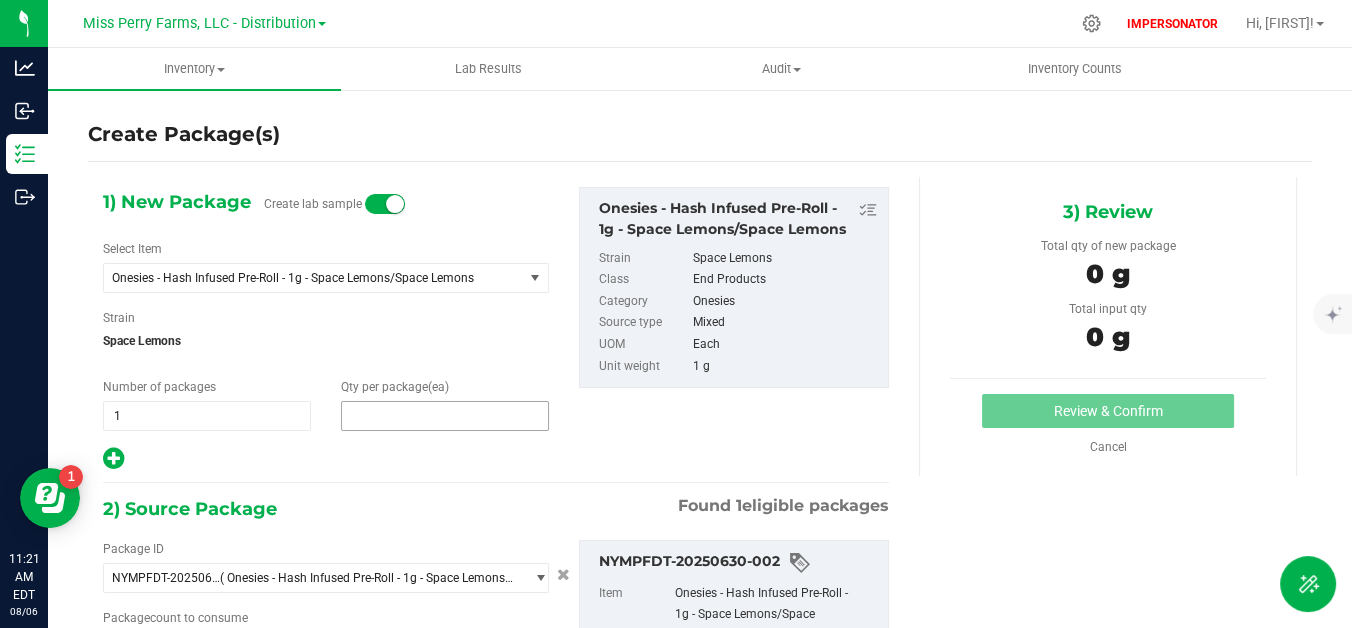 click at bounding box center (445, 416) 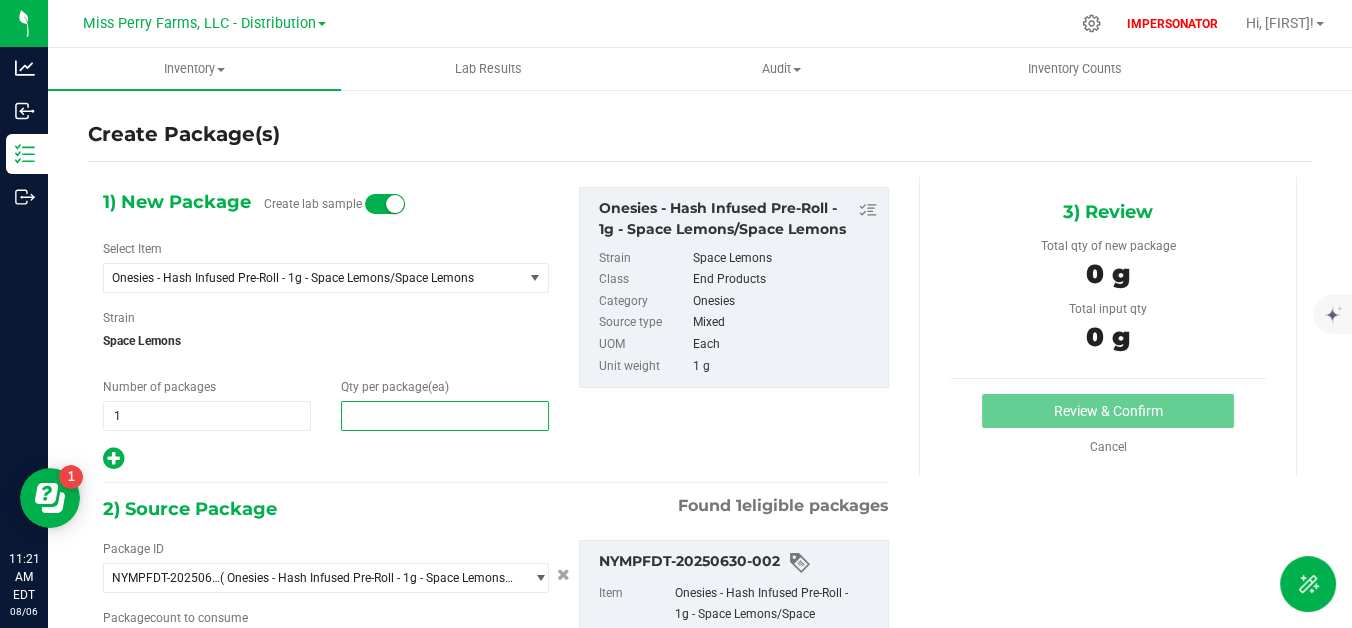 type on "8" 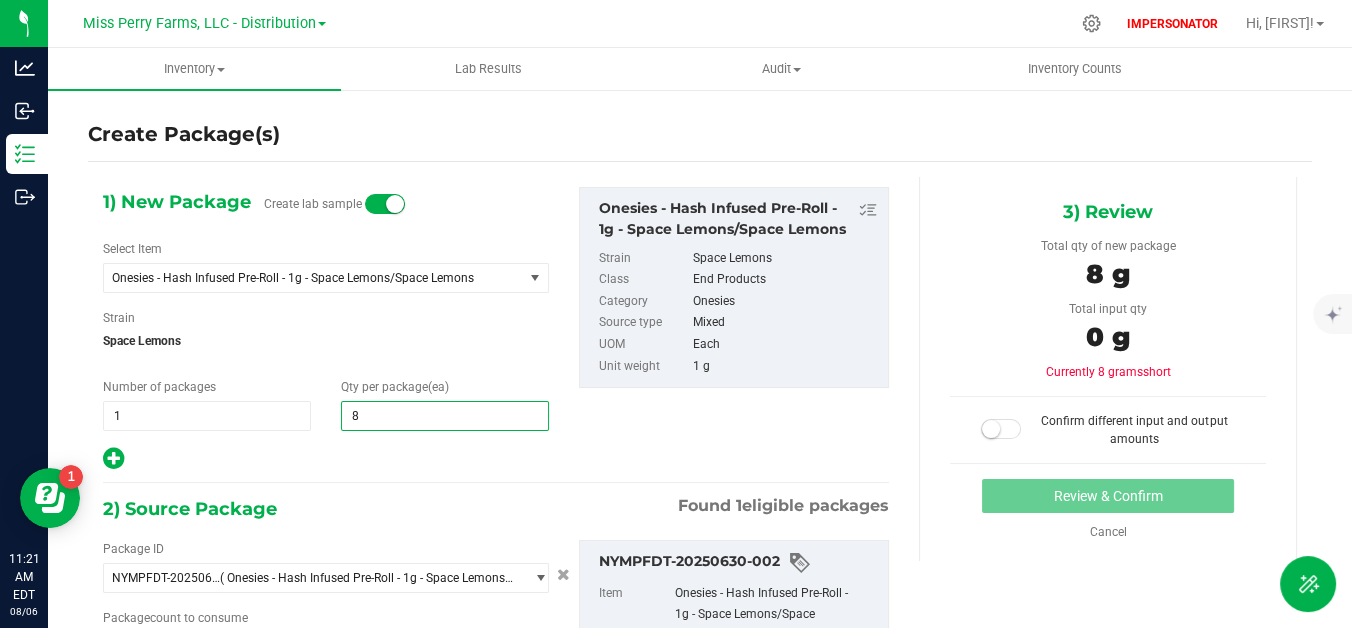 type on "8" 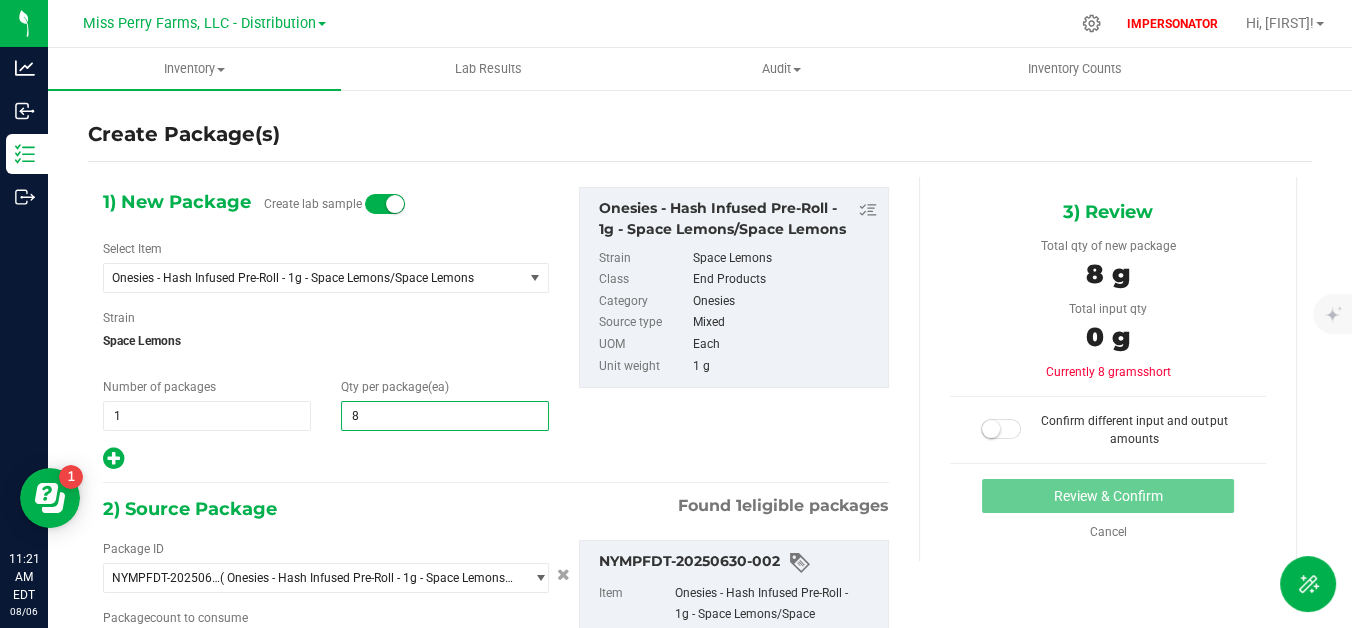 click on "Strain
[PRODUCT]" at bounding box center [326, 335] 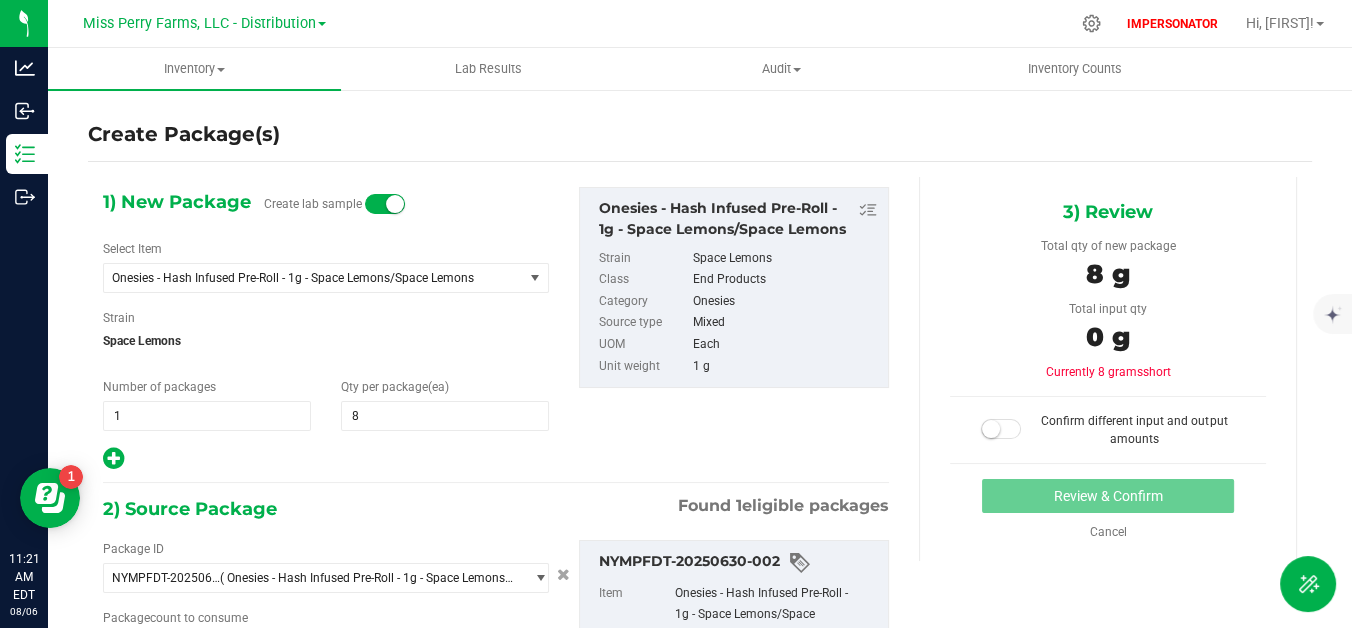 scroll, scrollTop: 238, scrollLeft: 0, axis: vertical 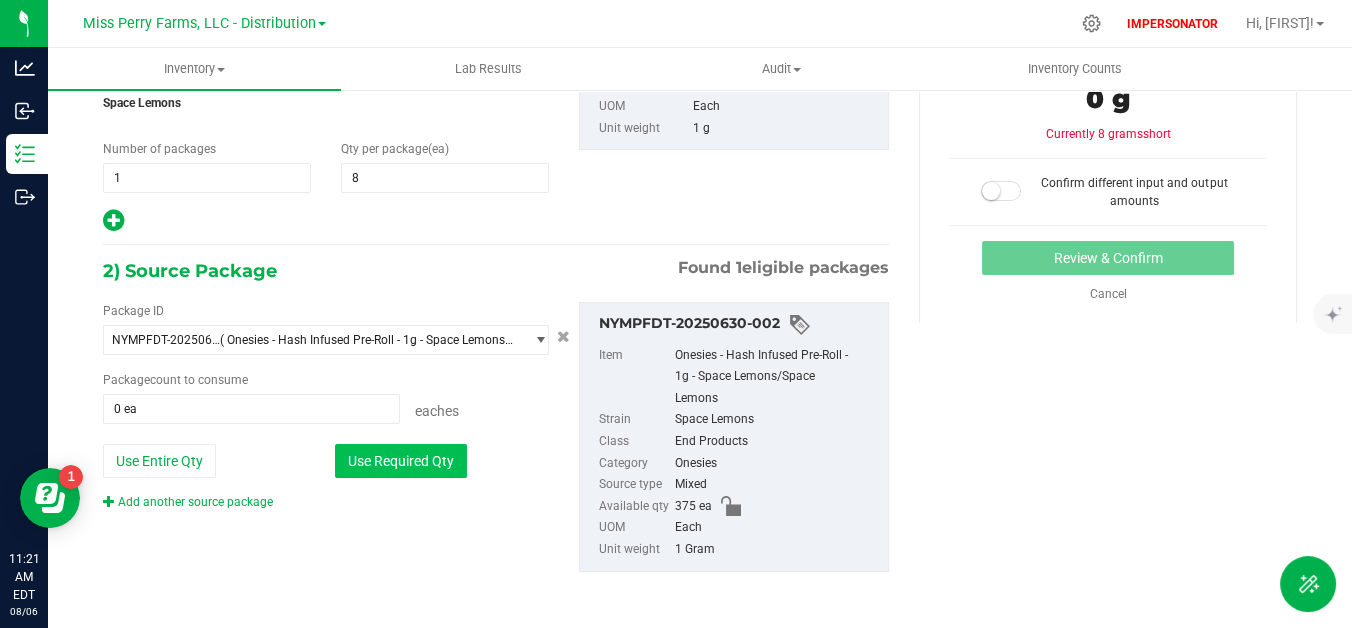 click on "Use Required Qty" at bounding box center [401, 461] 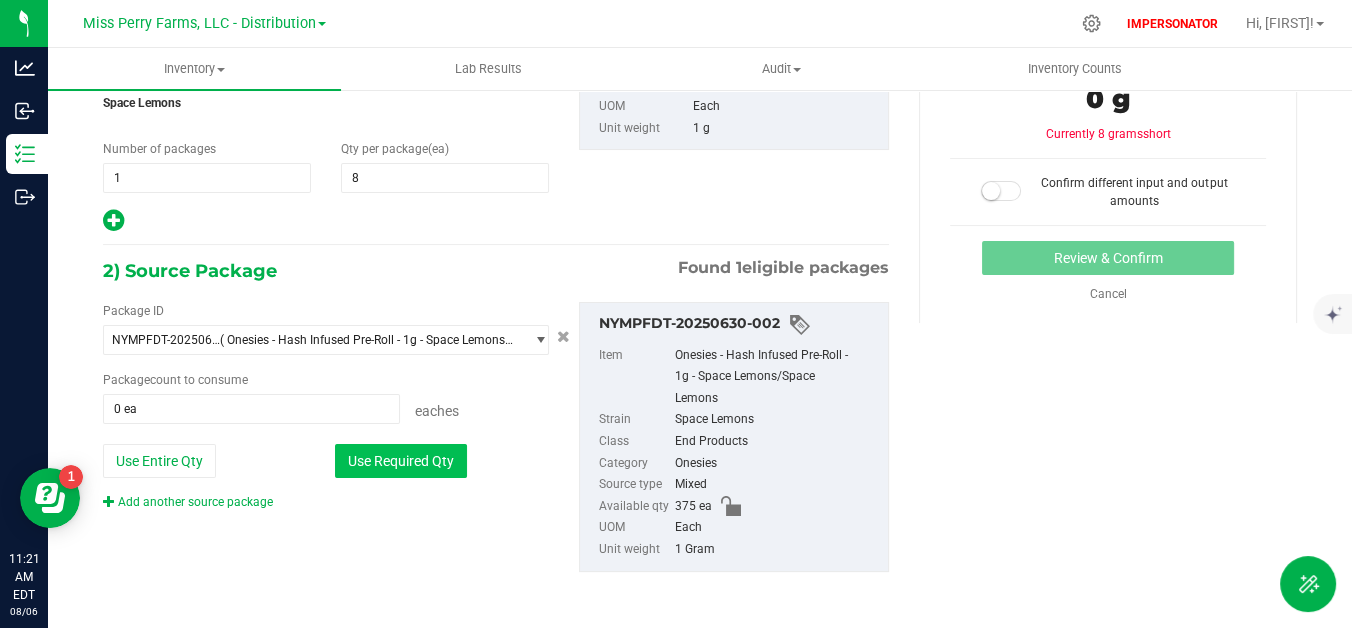 type on "8 ea" 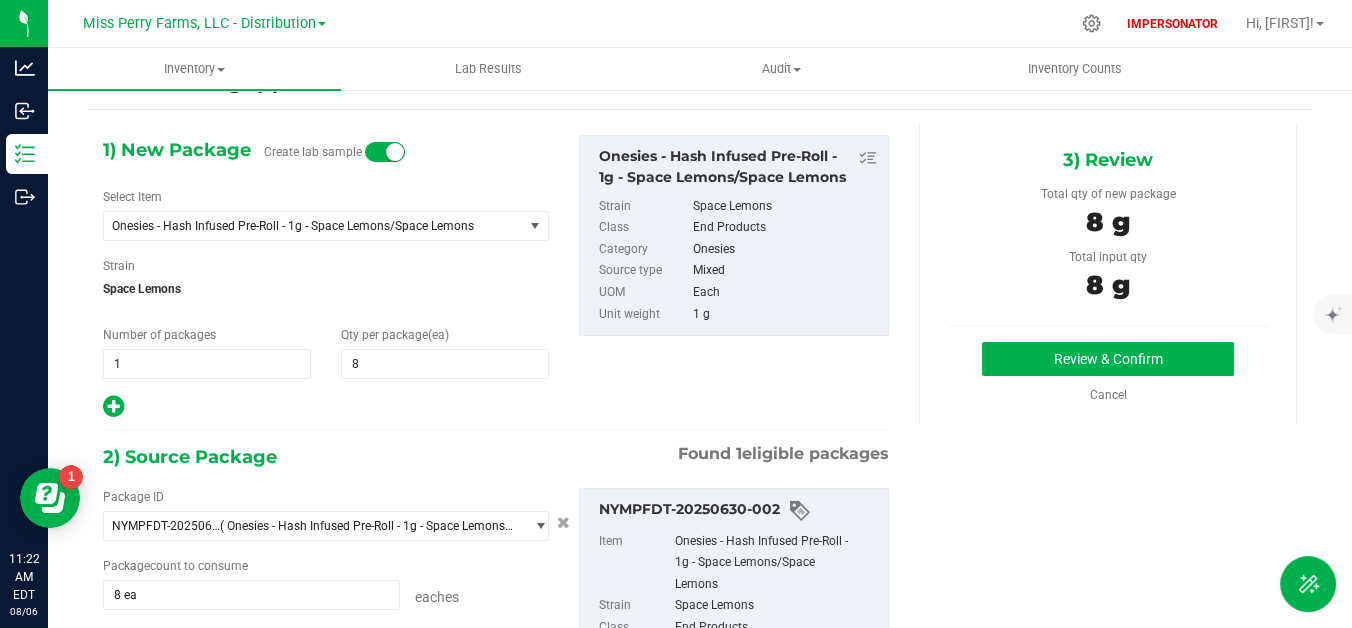 scroll, scrollTop: 32, scrollLeft: 0, axis: vertical 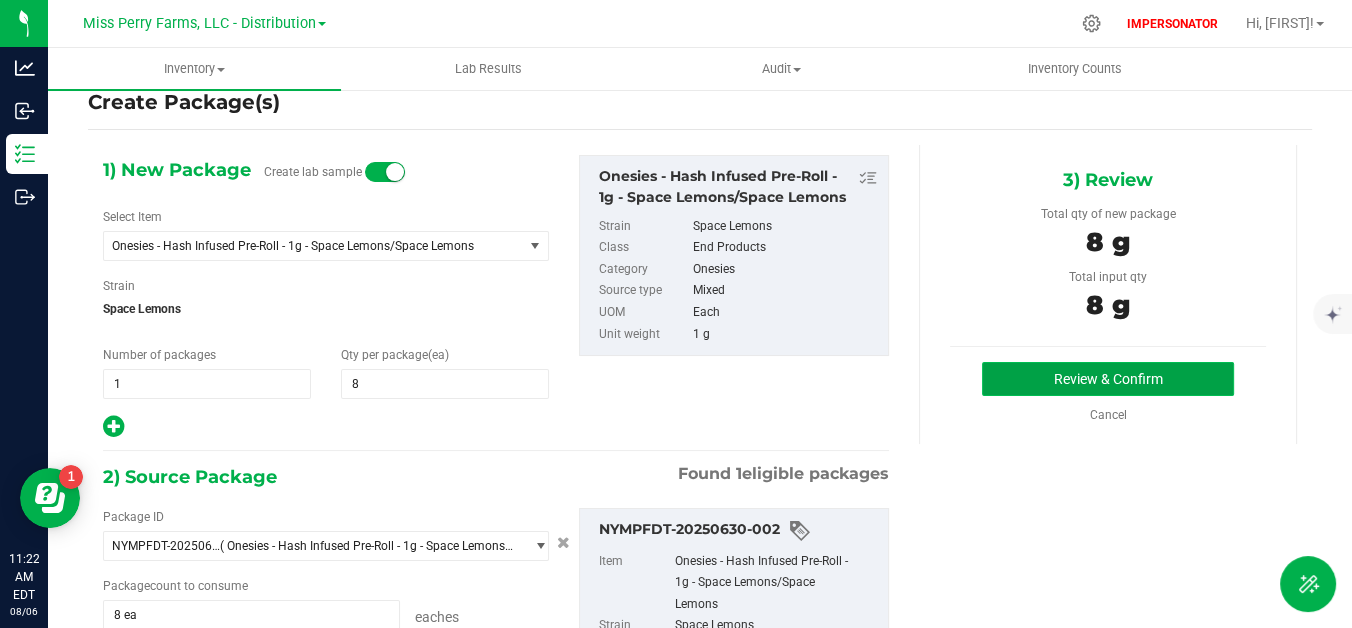 click on "Review & Confirm" at bounding box center (1108, 379) 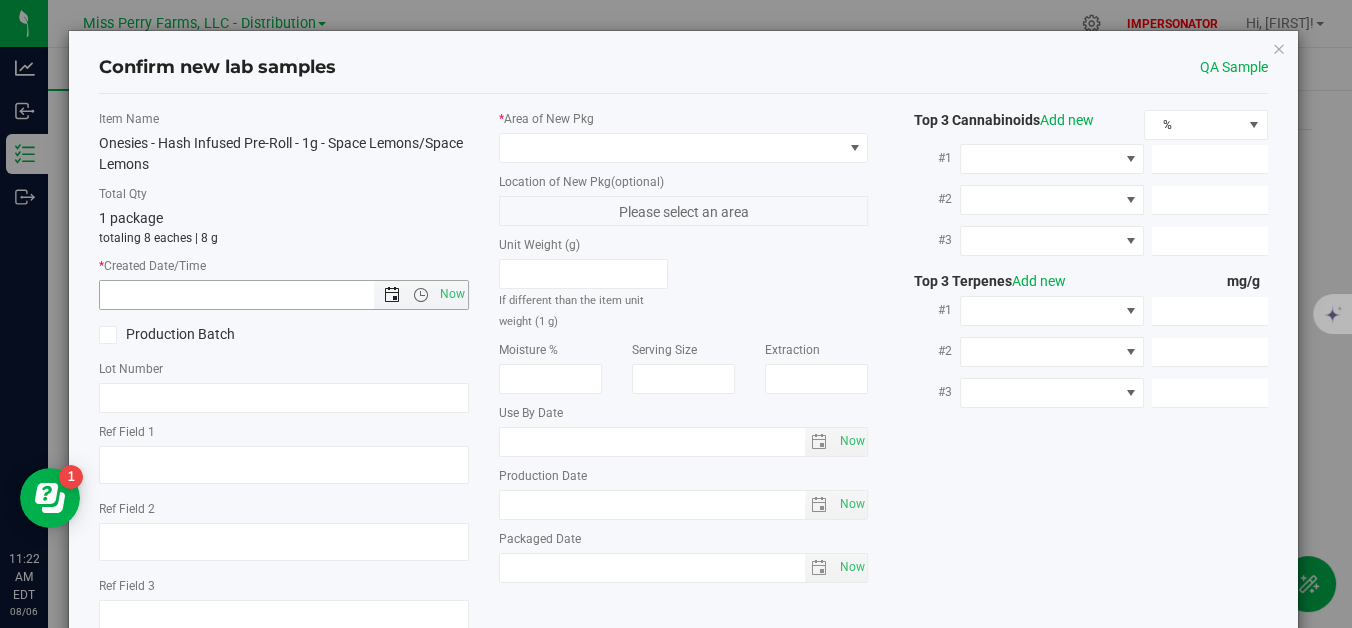 click at bounding box center (392, 295) 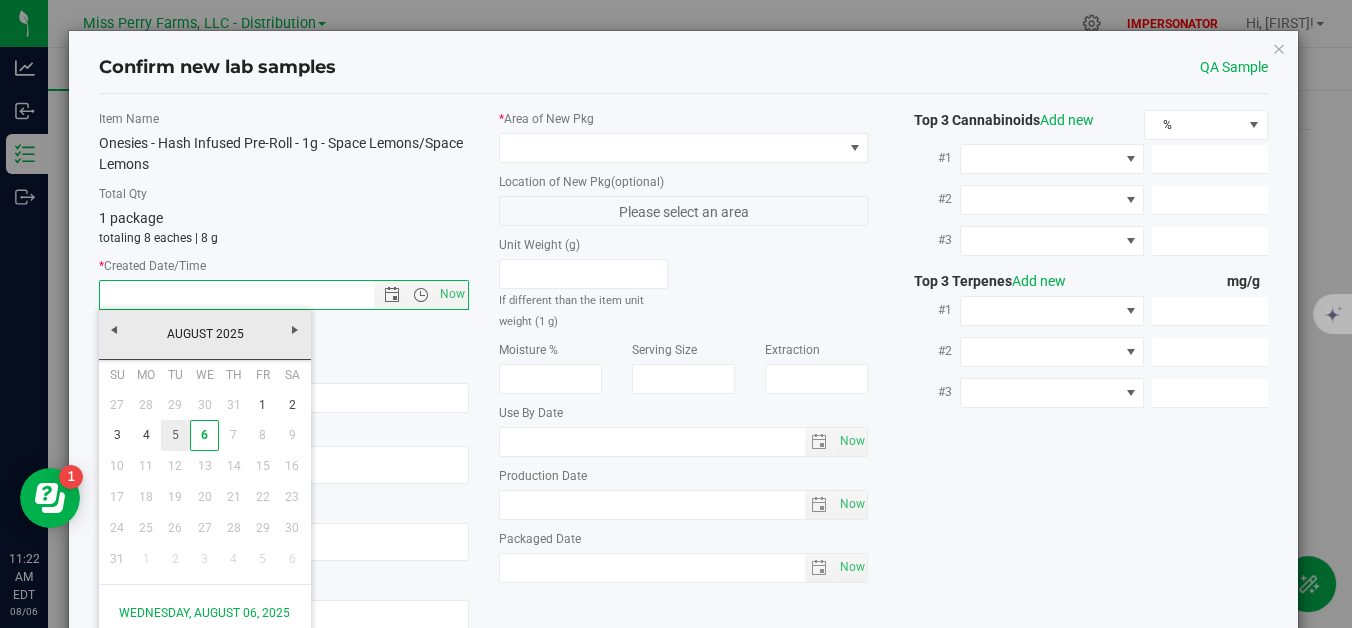 click on "5" at bounding box center [175, 435] 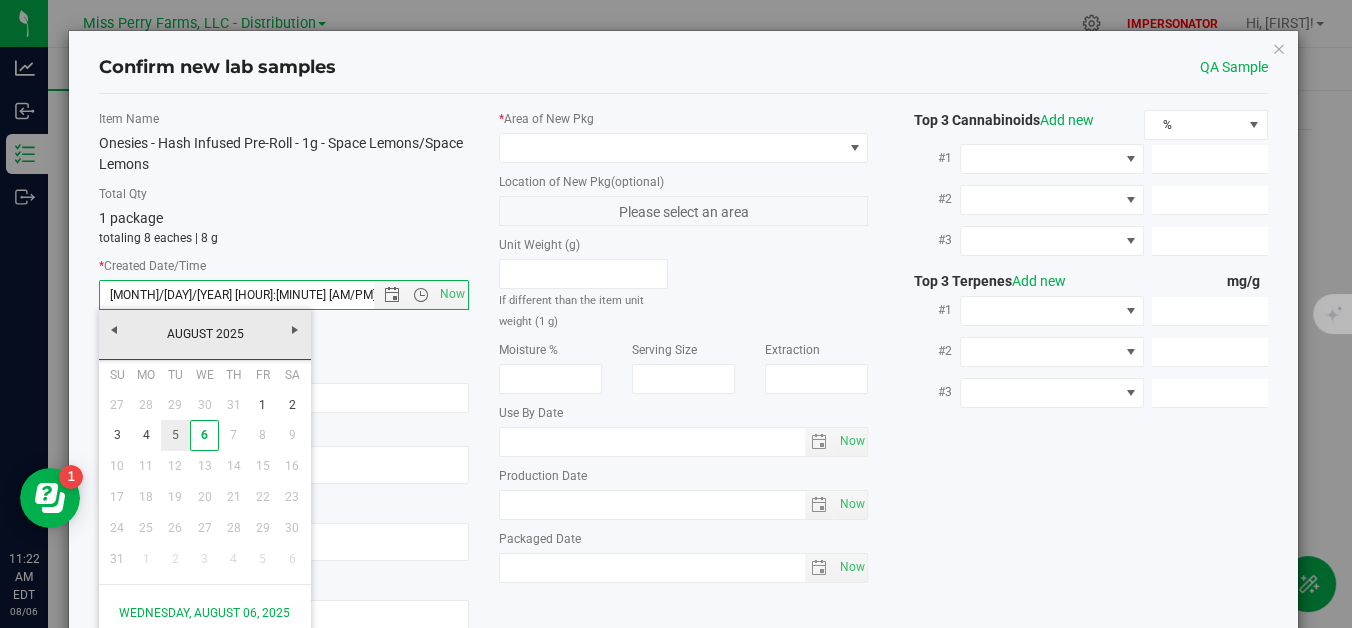 type on "[MONTH]/[DAY]/[YEAR] [HOUR]:[MINUTE] [AM/PM]" 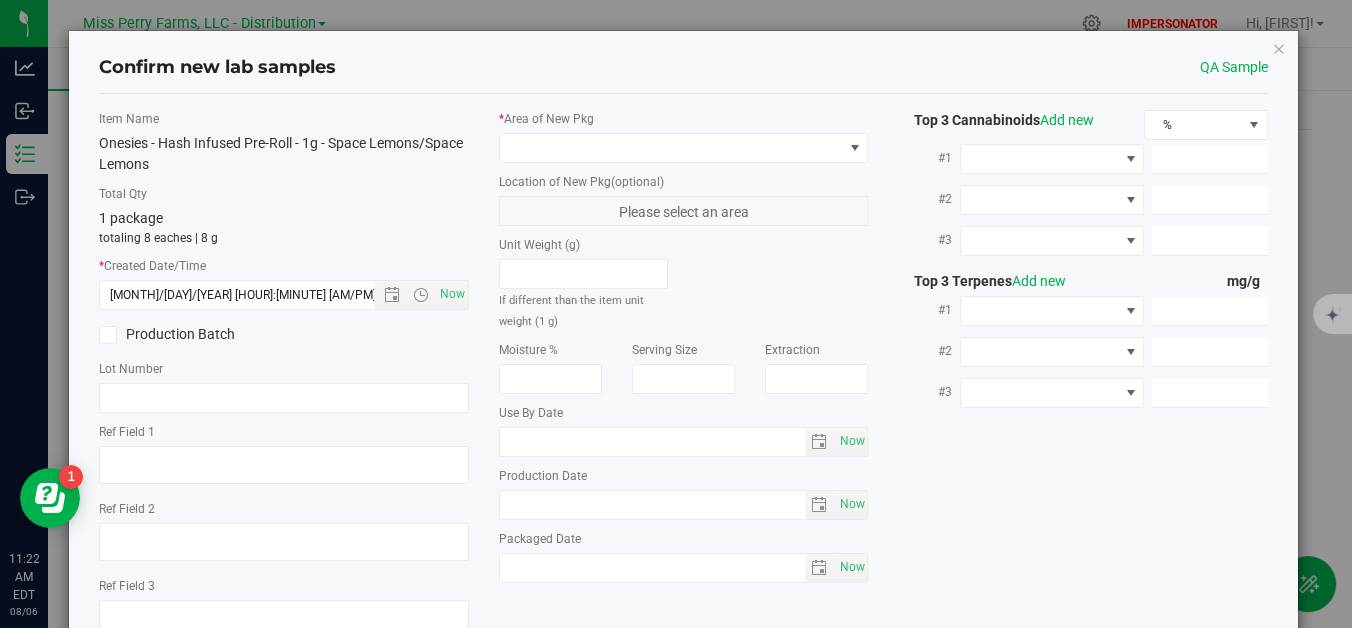 click on "Item Name
[PRODUCT] - [PRODUCT] - [SIZE] - [PRODUCT]/[PRODUCT]
Total Qty
[NUMBER] package  totaling [NUMBER] eaches | [NUMBER] g
*
Created Date/Time
[MONTH]/[DAY]/[YEAR] [HOUR]:[MINUTE] [AM/PM]
Now
Production Batch
Lot Number" at bounding box center [283, 382] 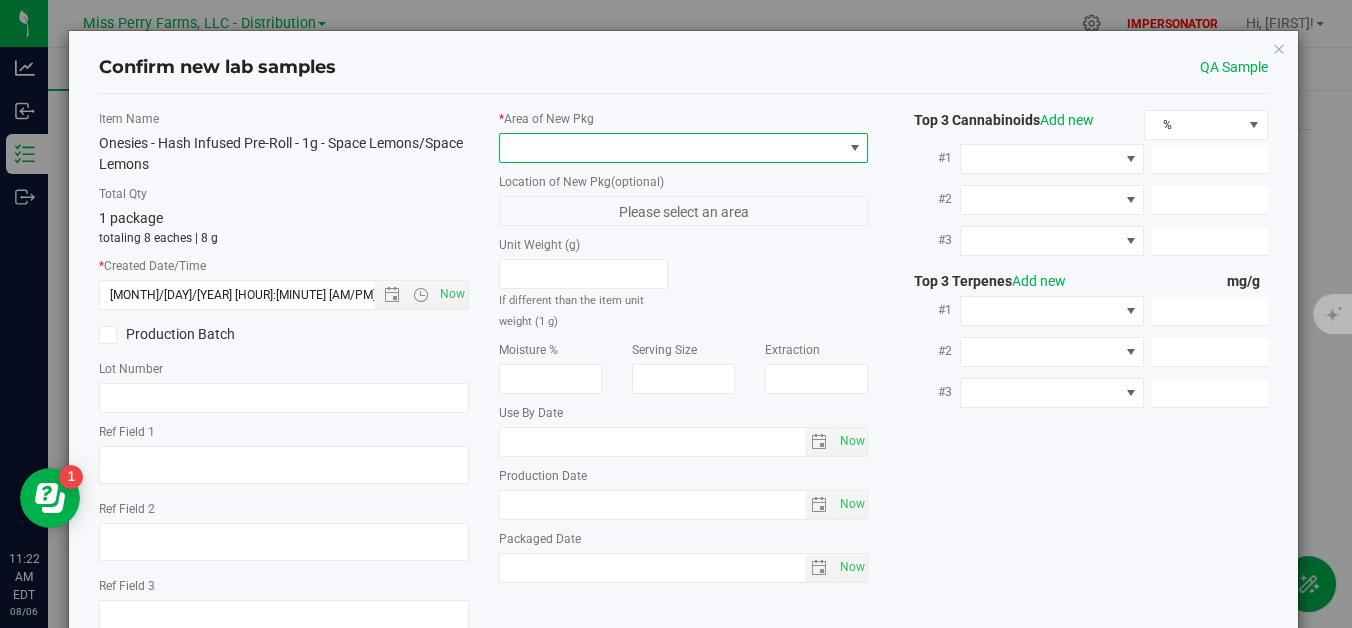 click at bounding box center [671, 148] 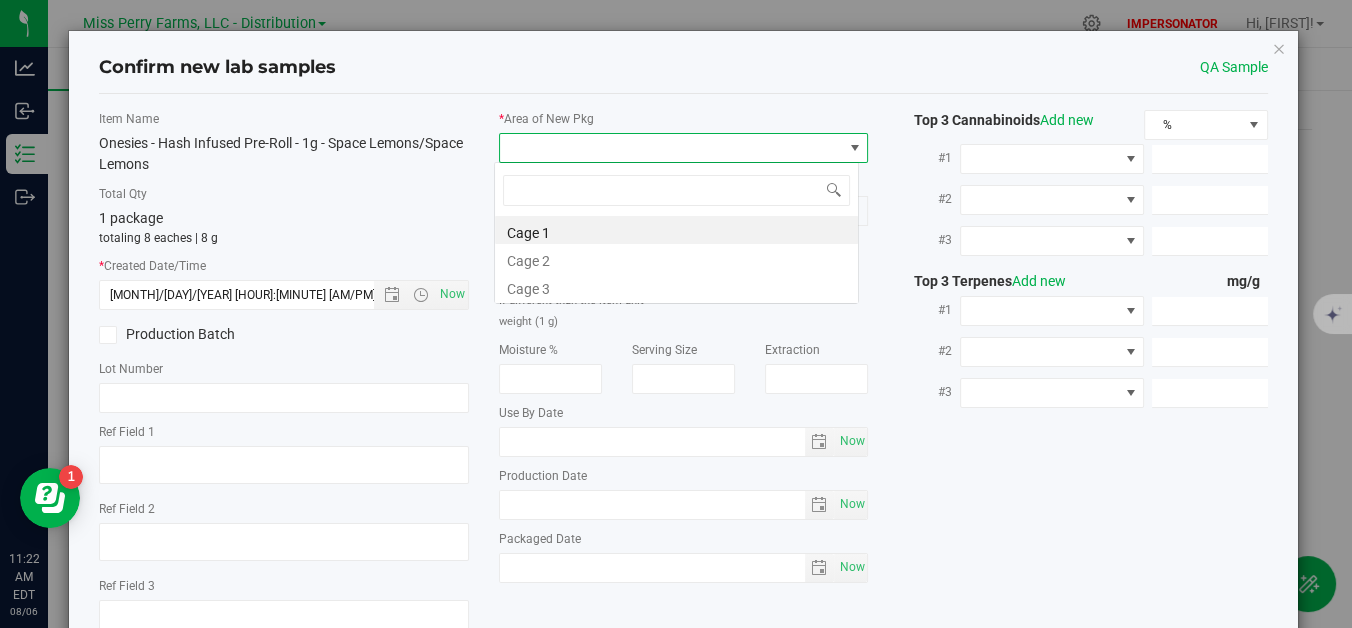 scroll, scrollTop: 99970, scrollLeft: 99634, axis: both 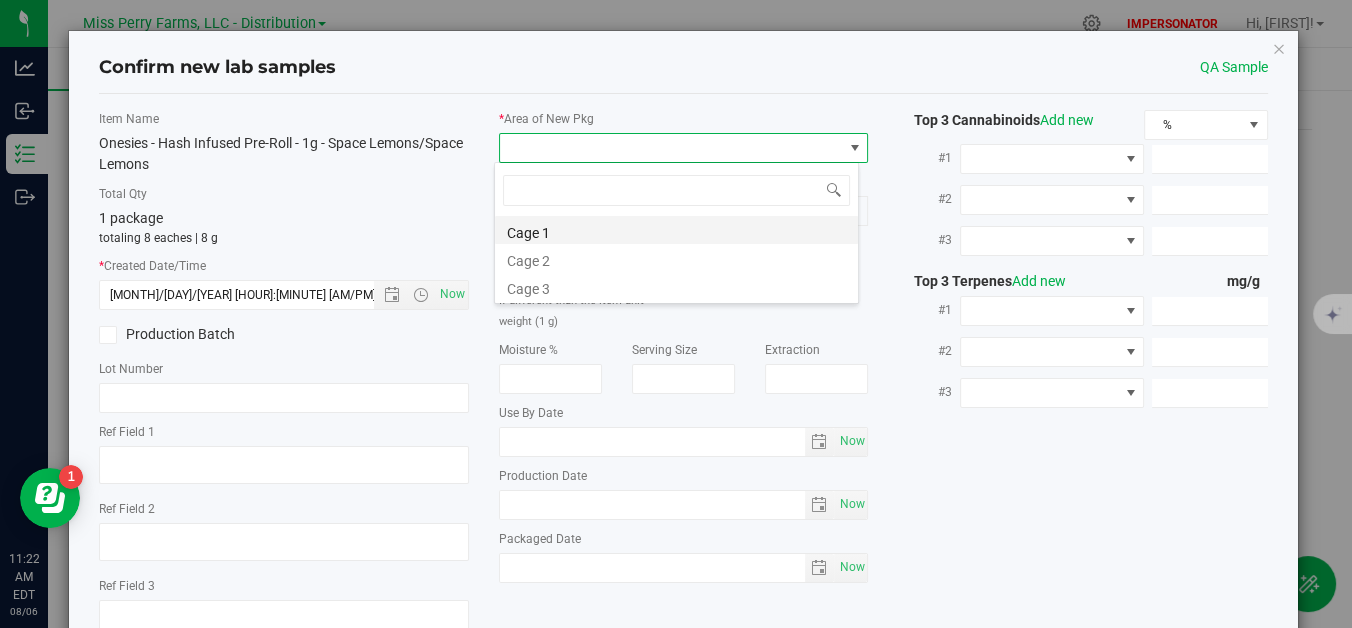 click on "Cage 1" at bounding box center (676, 230) 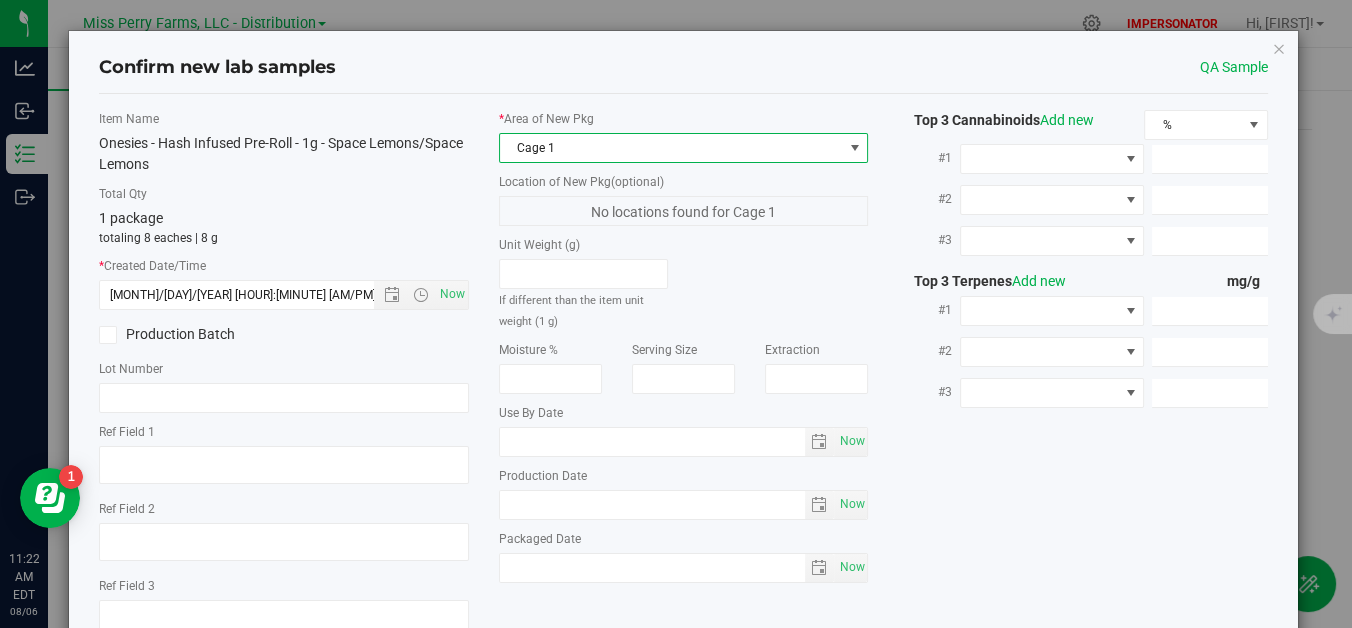 click on "Confirm new lab samples
QA Sample" at bounding box center [683, 68] 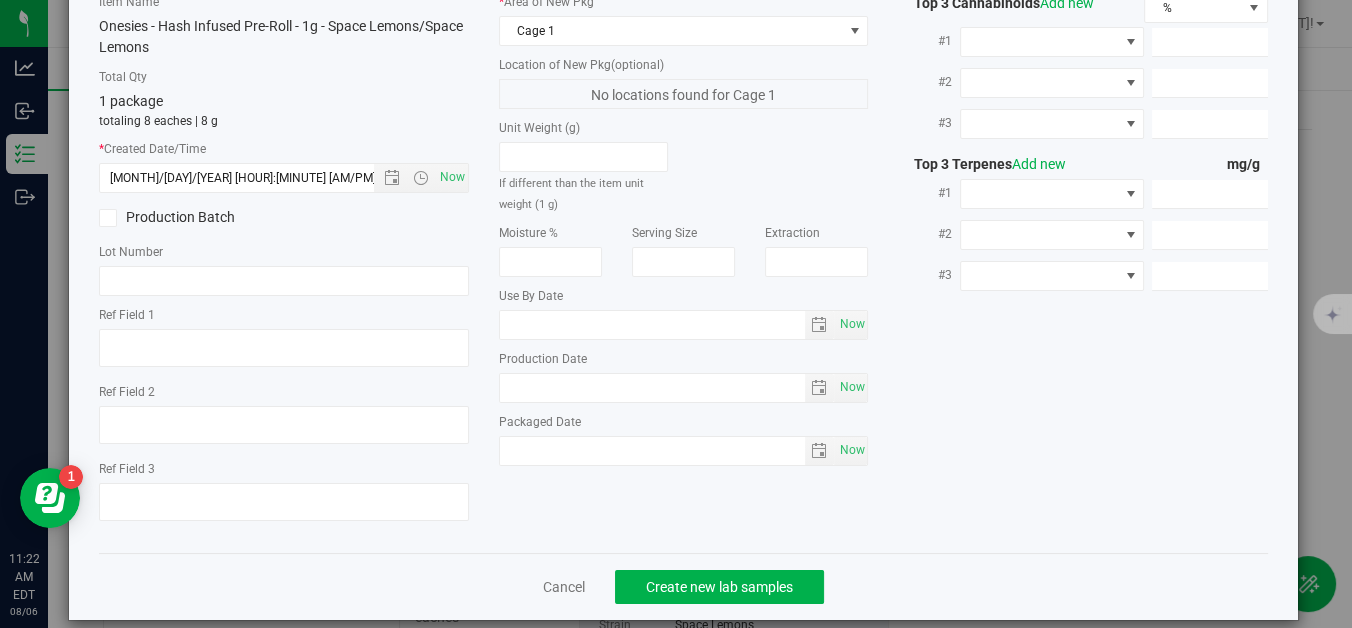 scroll, scrollTop: 135, scrollLeft: 0, axis: vertical 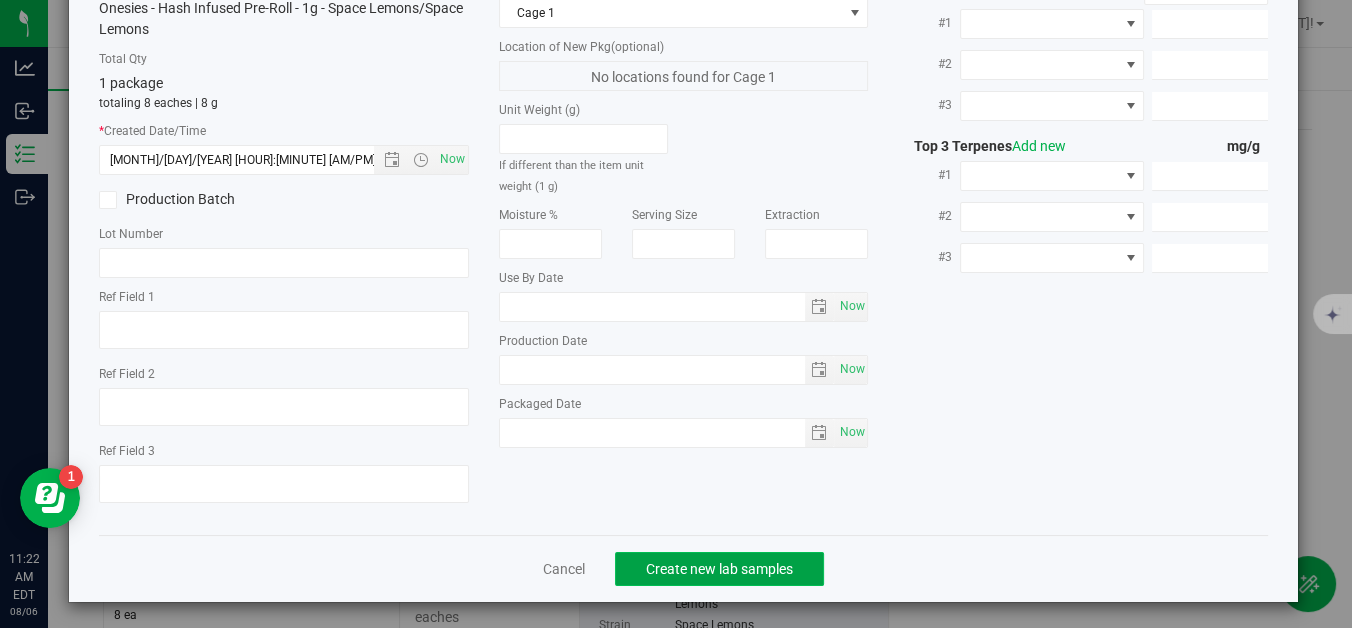 click on "Create new lab samples" 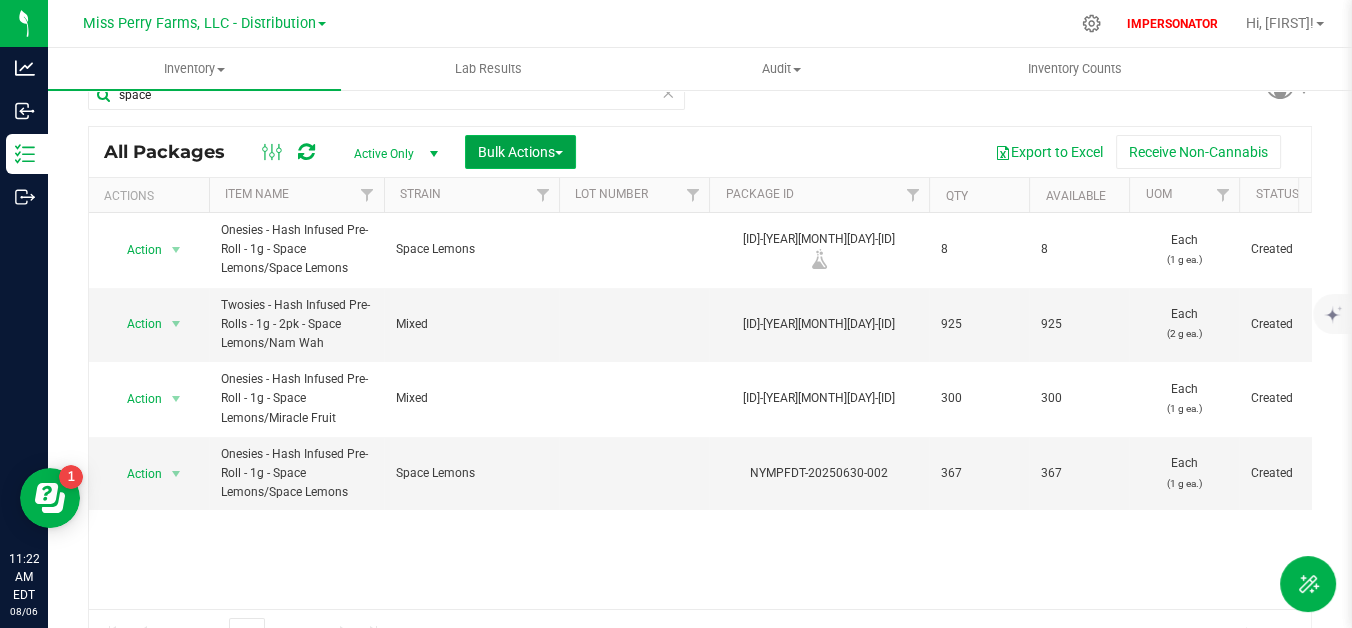 click on "Bulk Actions" at bounding box center (520, 152) 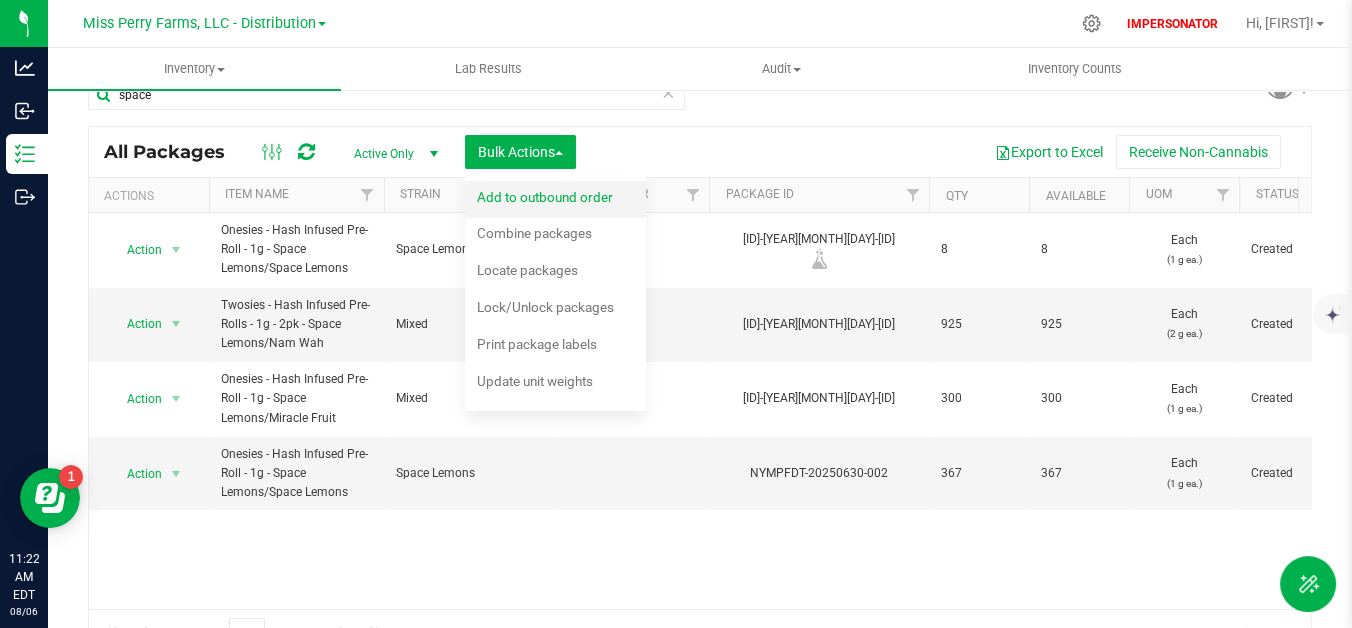 click on "Add to outbound order" at bounding box center [545, 197] 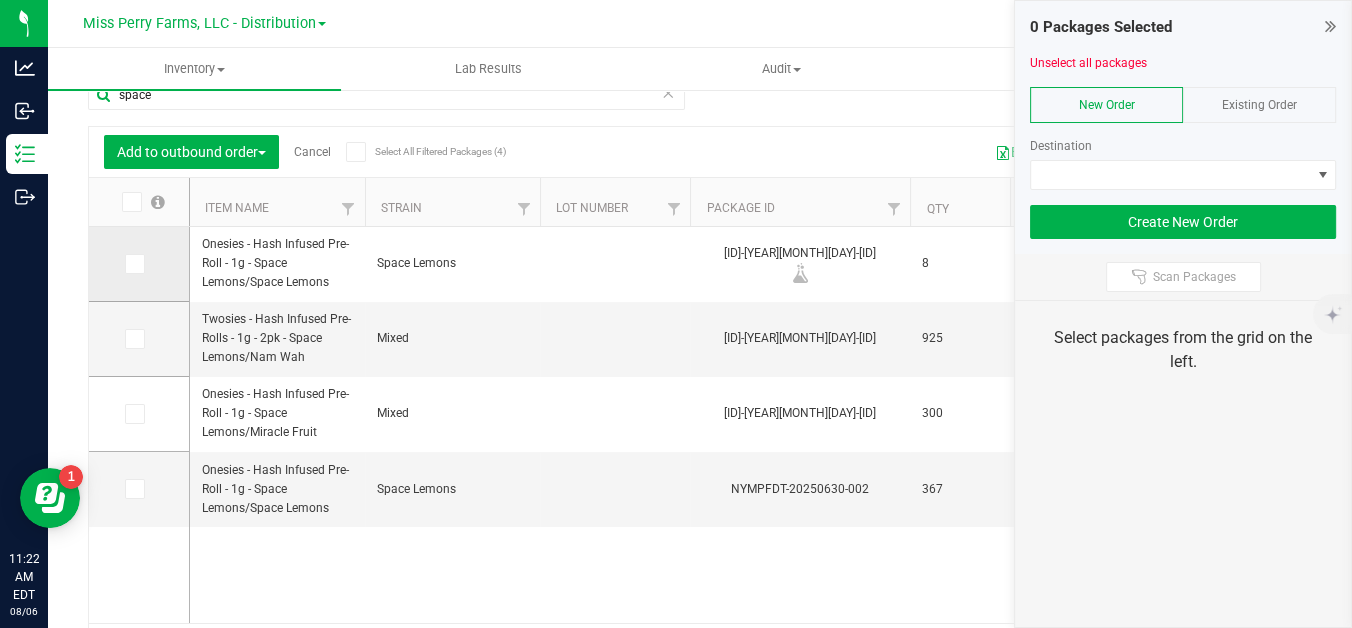 click at bounding box center (133, 264) 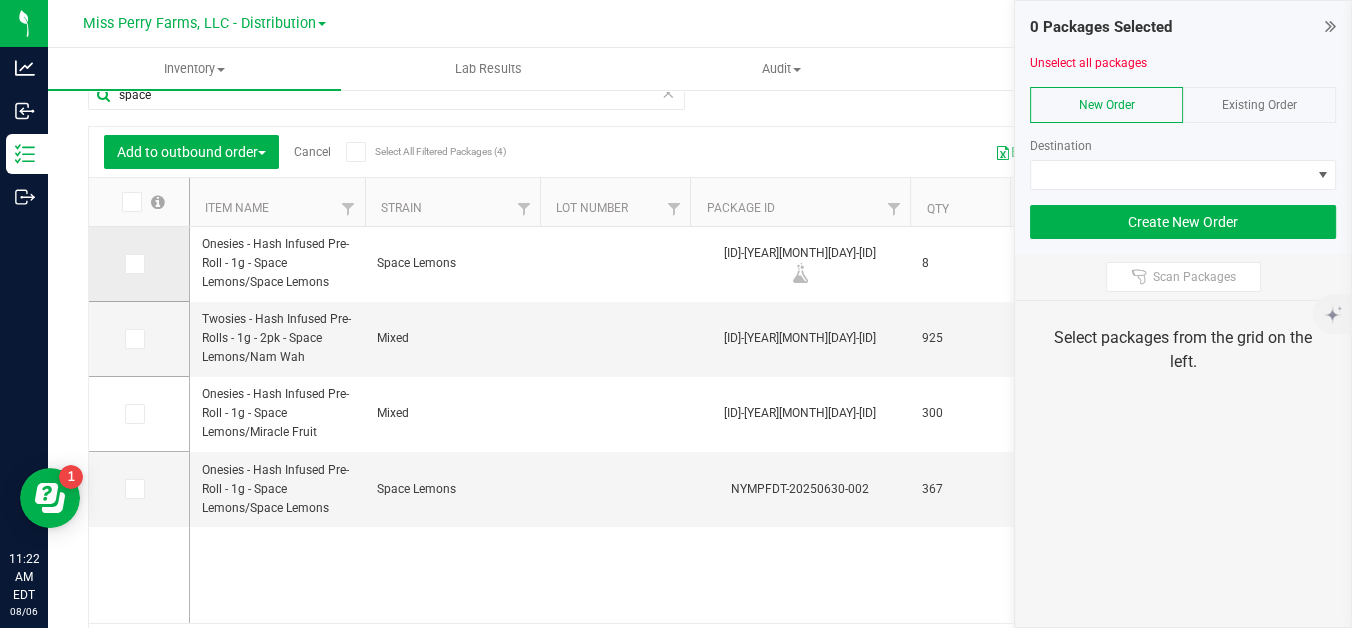 click at bounding box center (0, 0) 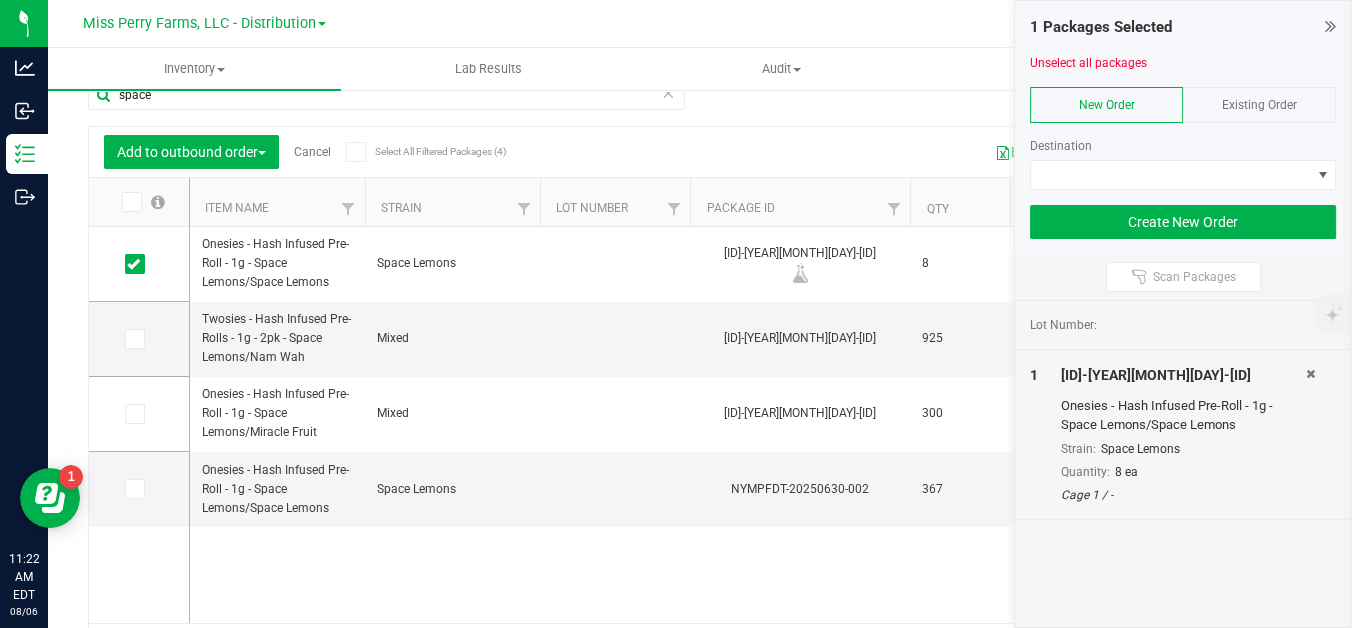 click on "Existing Order" at bounding box center [1259, 105] 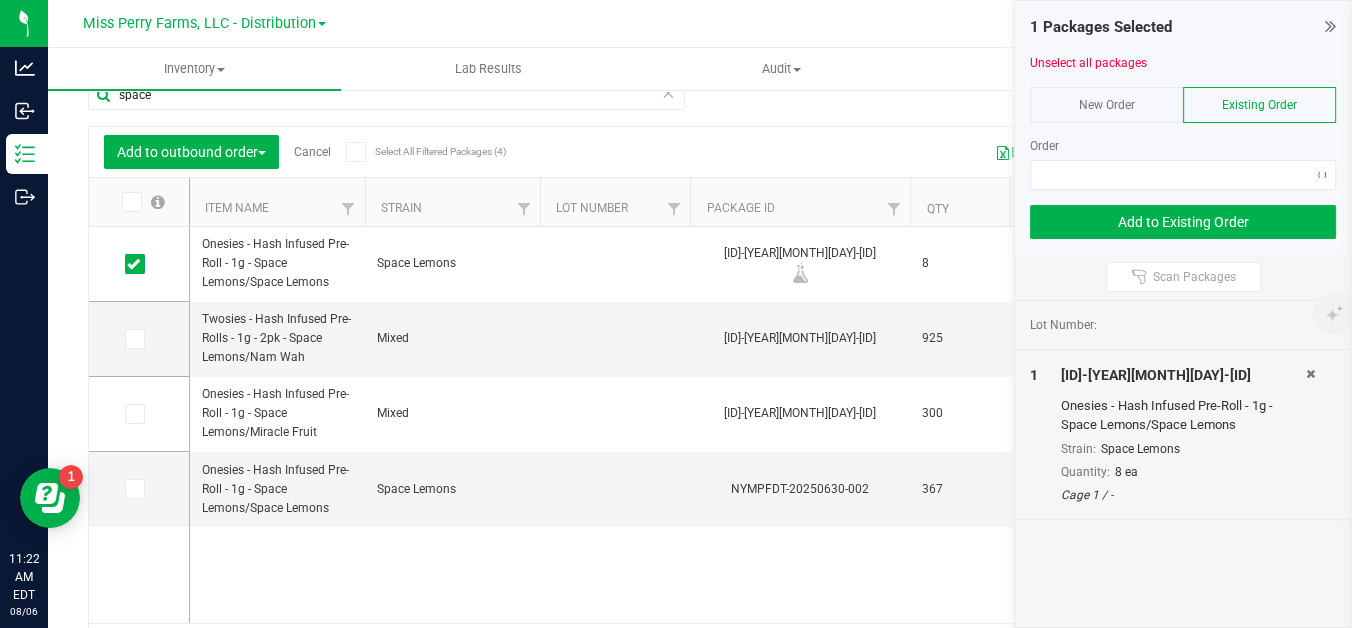 click on "New Order" at bounding box center (1106, 105) 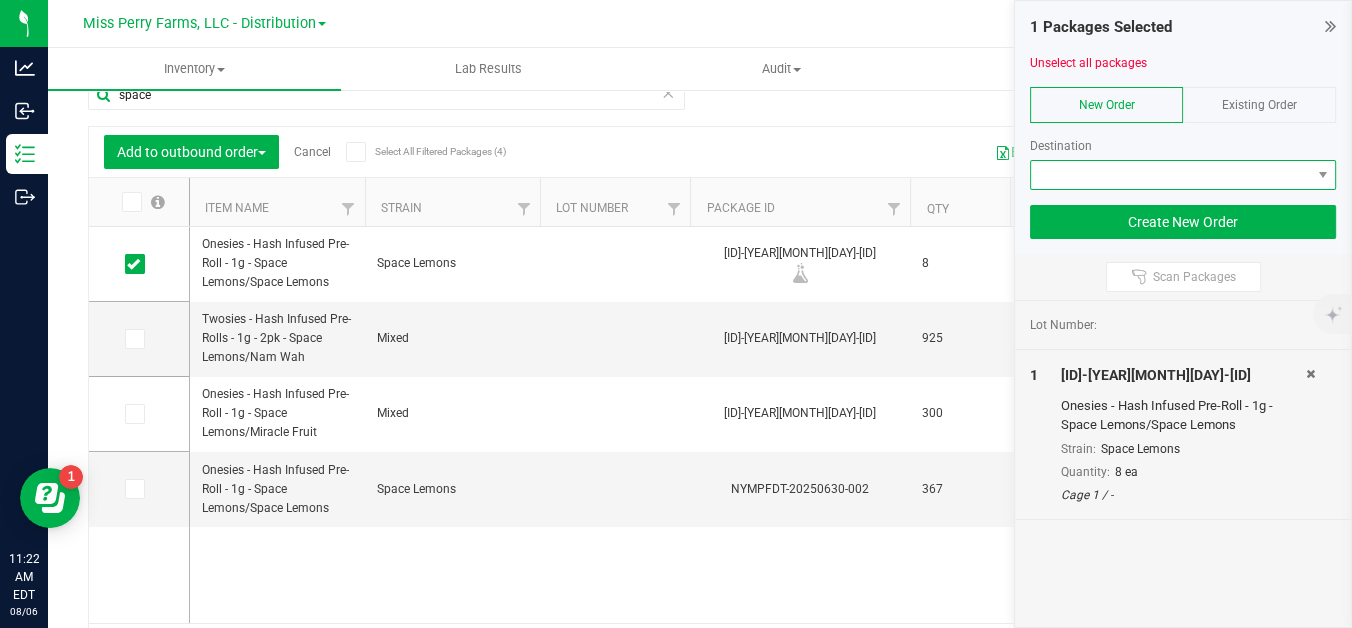 click at bounding box center (1170, 175) 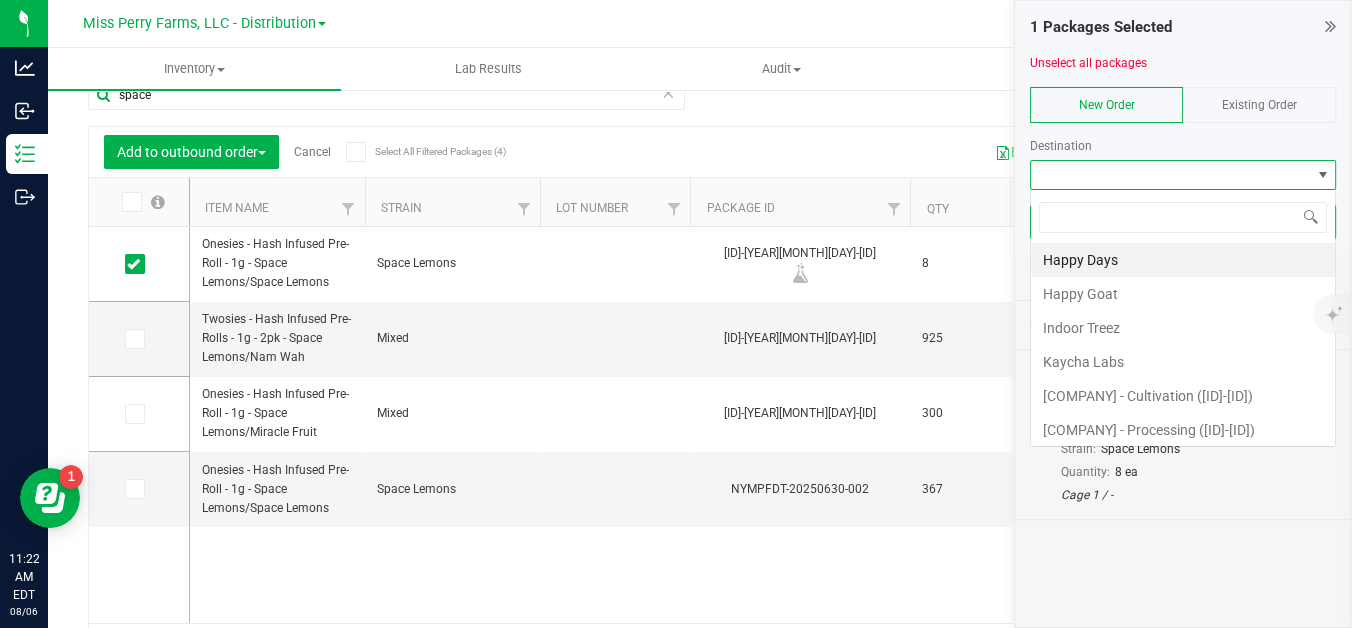 scroll, scrollTop: 99970, scrollLeft: 99693, axis: both 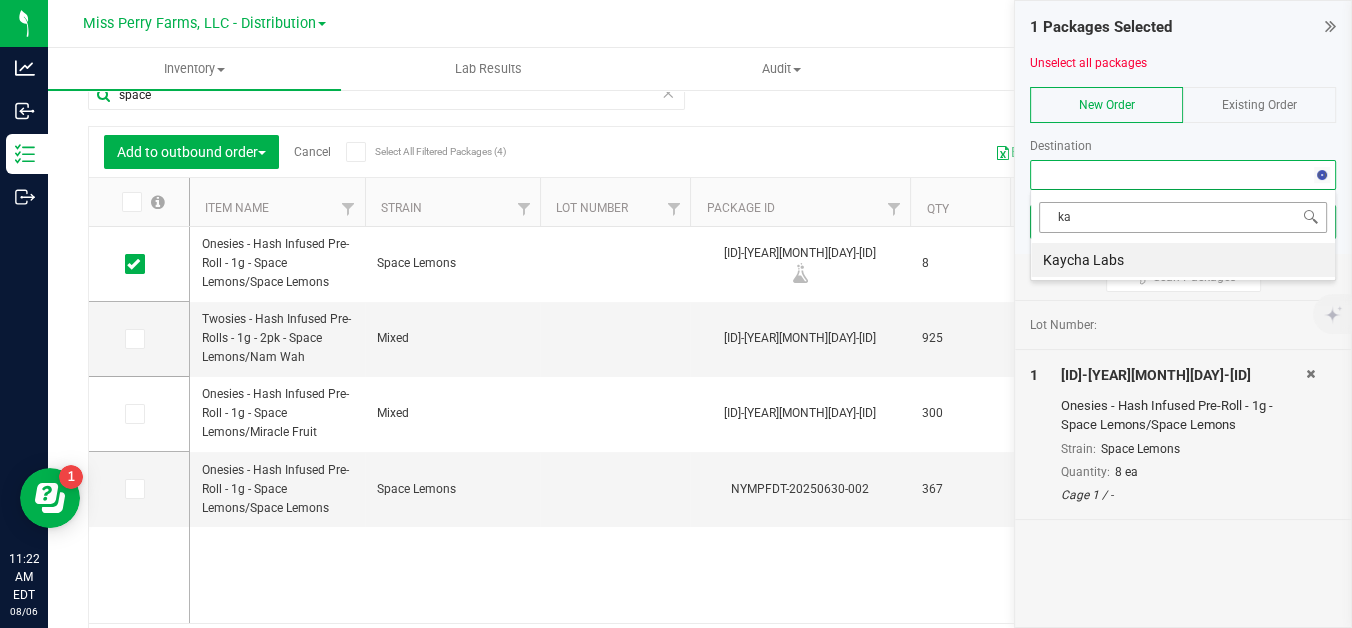type on "kay" 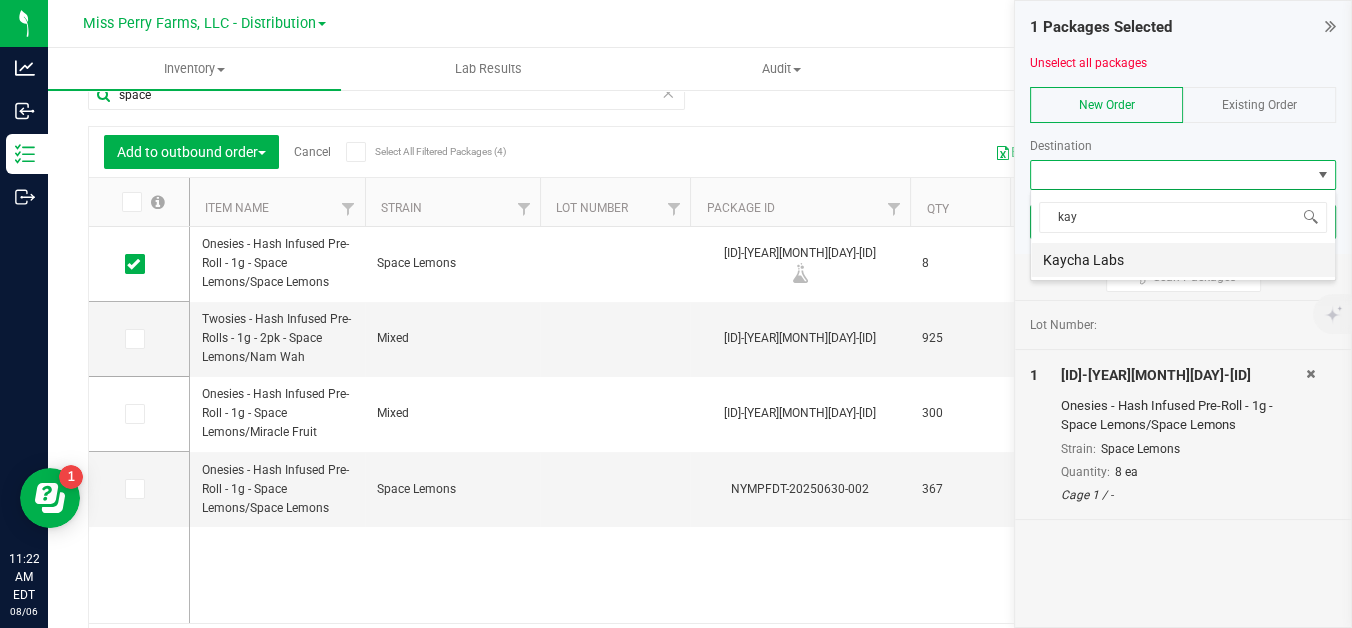 click on "Kaycha Labs" at bounding box center [1183, 260] 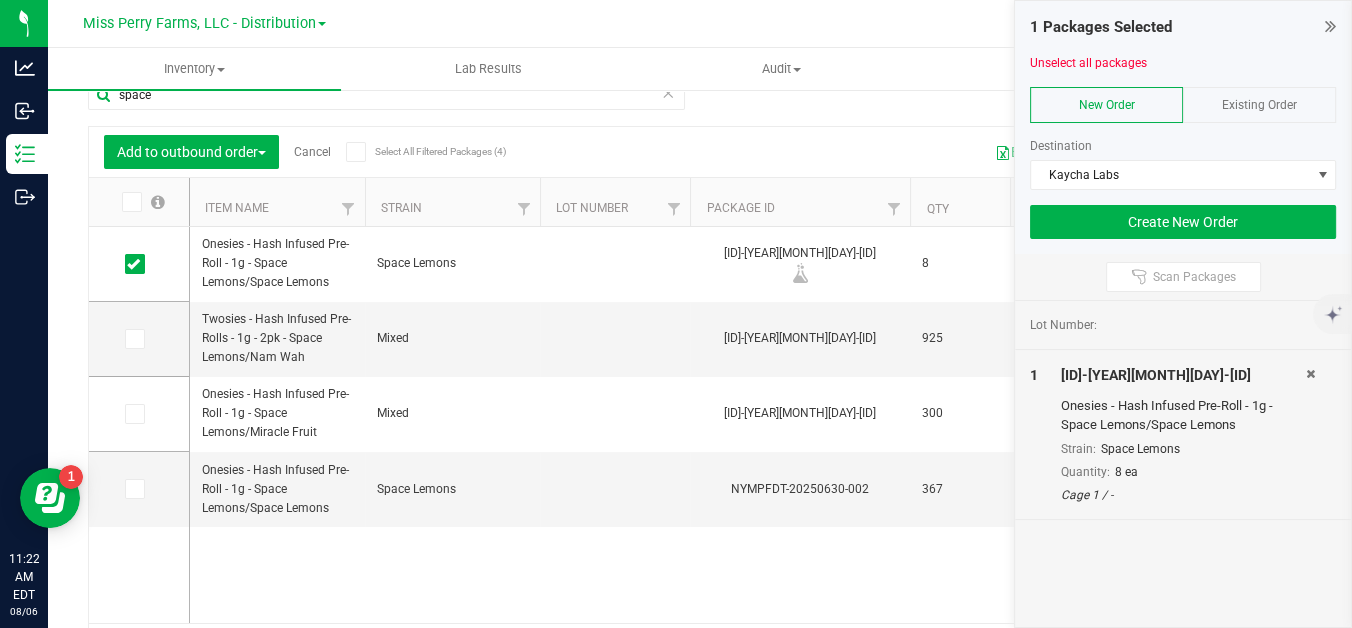 click on "[NUMBER] Packages Selected   Unselect all packages   New Order   Existing Order   Destination  [COMPANY]  Create New Order" at bounding box center (1183, 127) 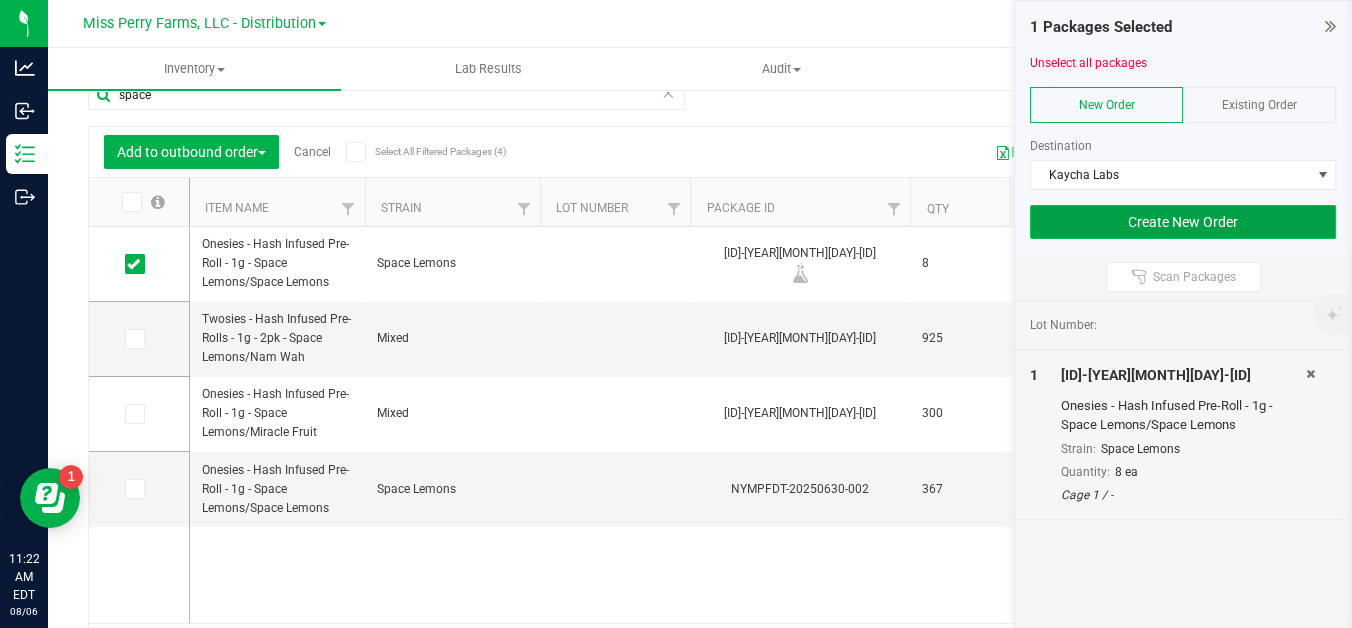 click on "Create New Order" at bounding box center [1183, 222] 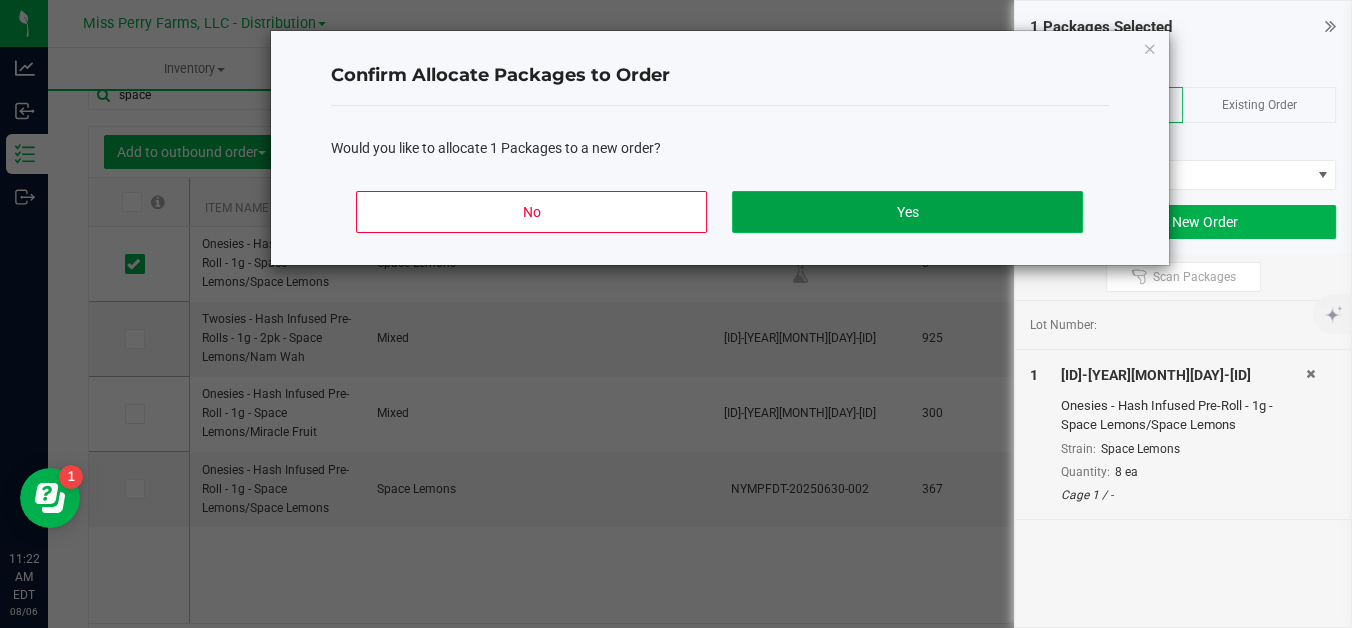 click on "Yes" 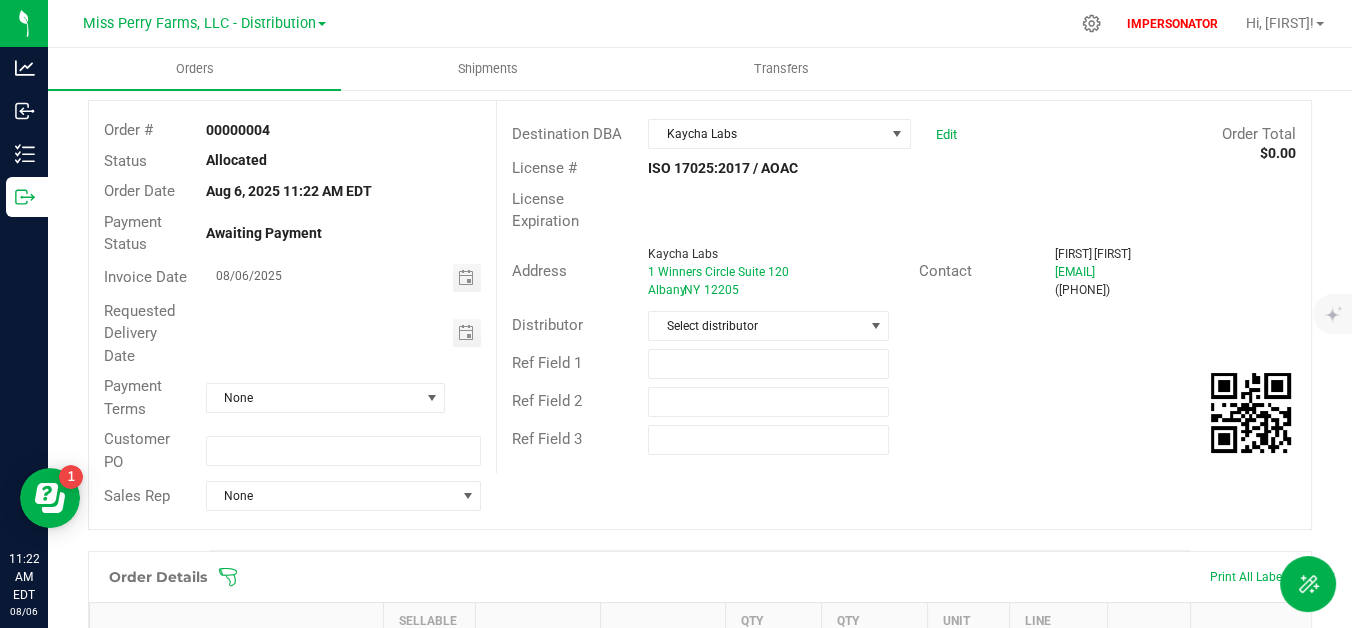 scroll, scrollTop: 0, scrollLeft: 0, axis: both 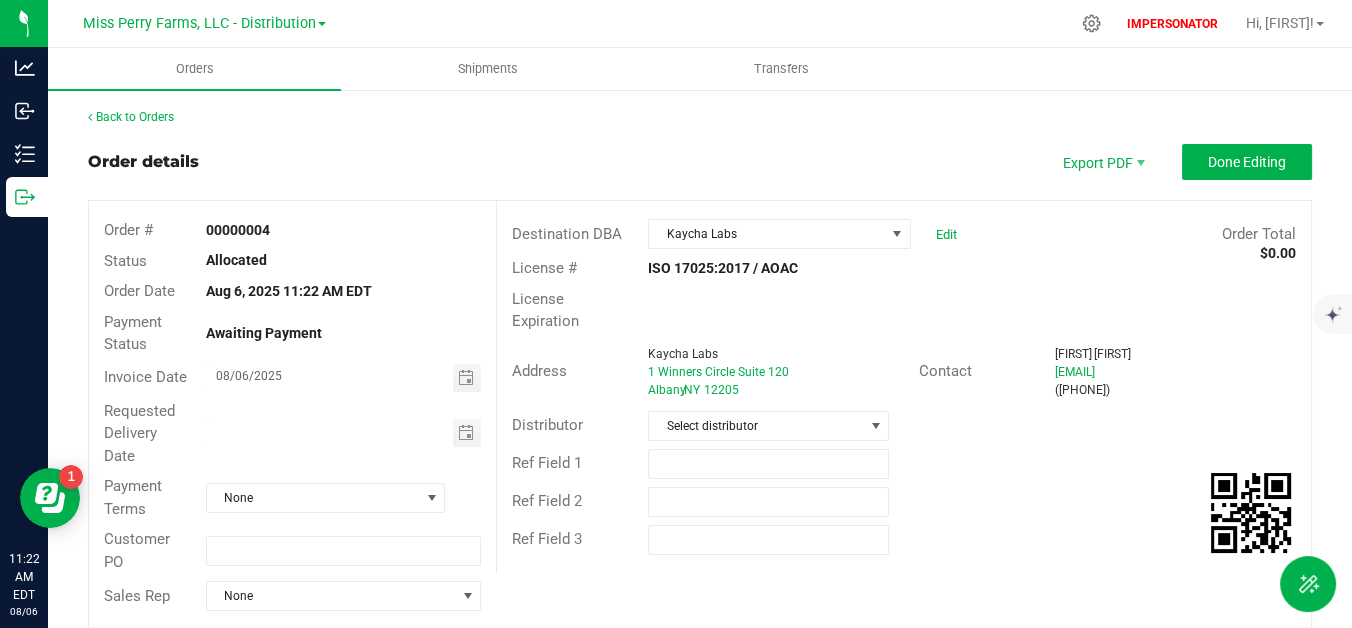 drag, startPoint x: 197, startPoint y: 224, endPoint x: 334, endPoint y: 237, distance: 137.6154 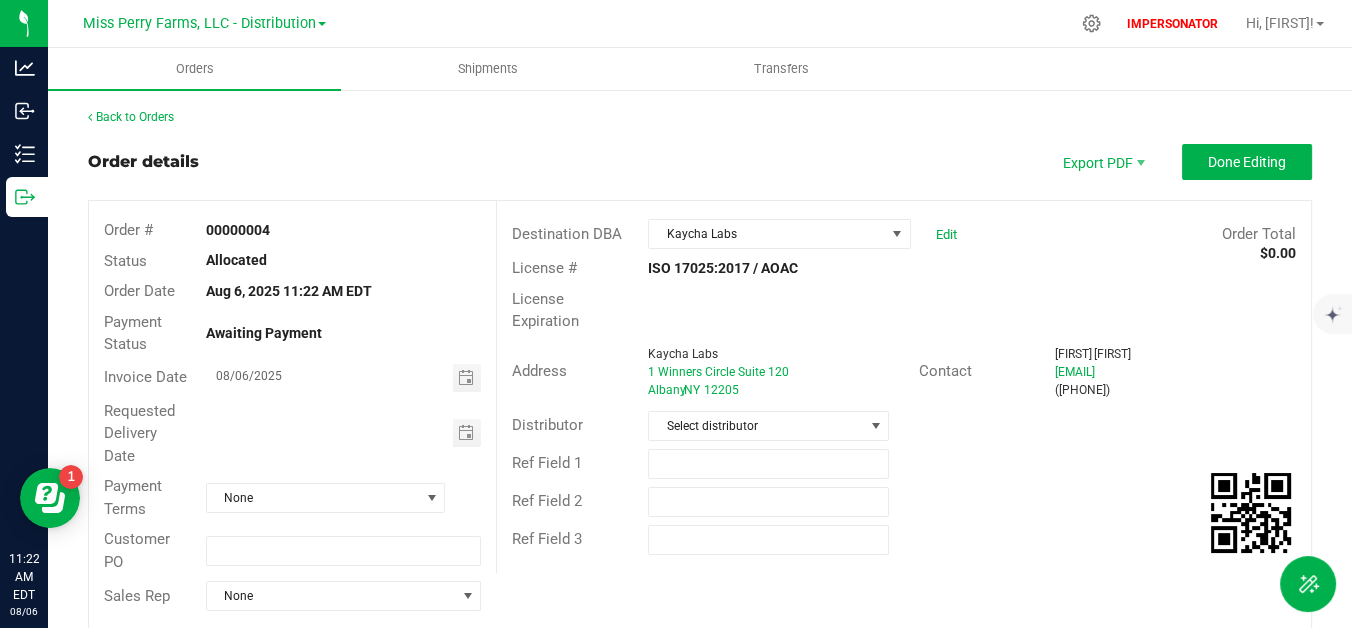 click on "00000004" at bounding box center [343, 230] 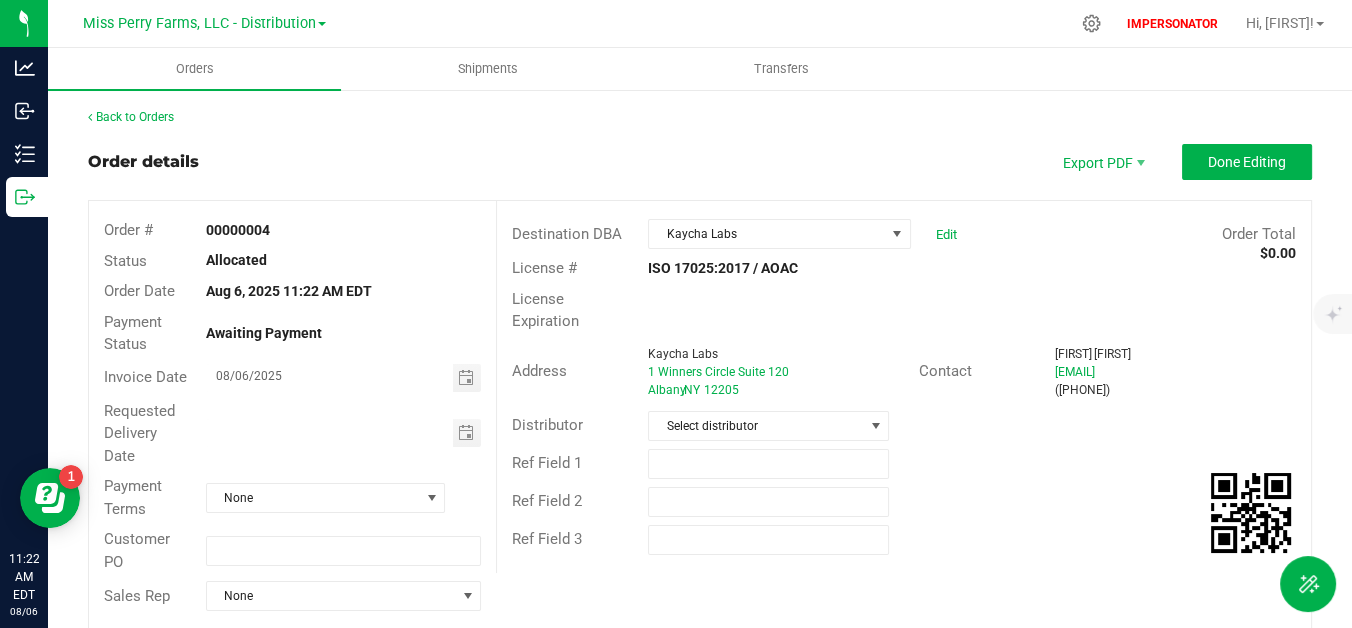click on "00000004" at bounding box center (343, 230) 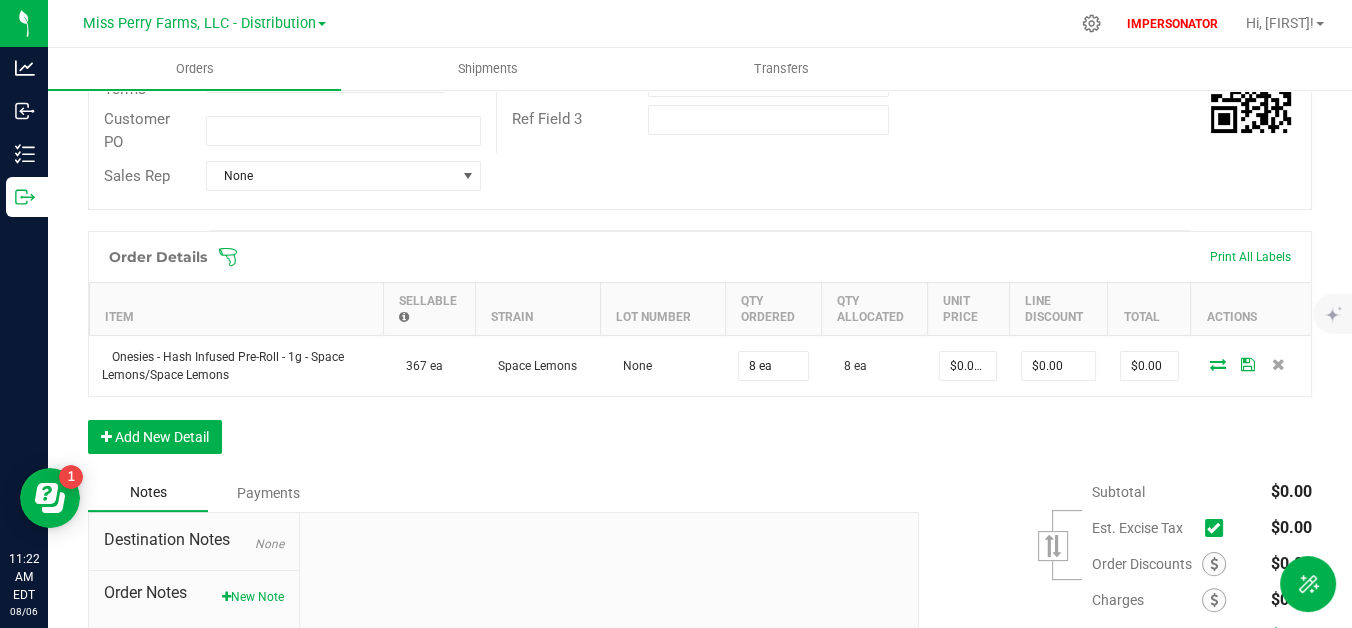 scroll, scrollTop: 420, scrollLeft: 0, axis: vertical 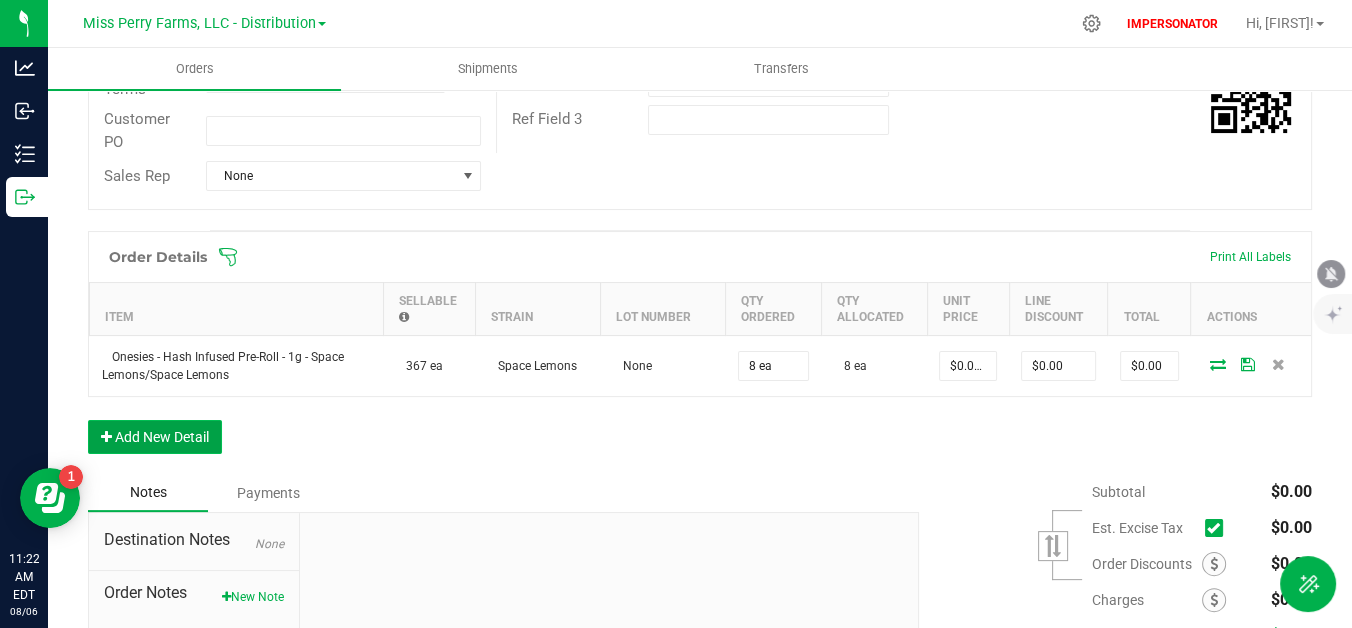 click on "Add New Detail" at bounding box center (155, 437) 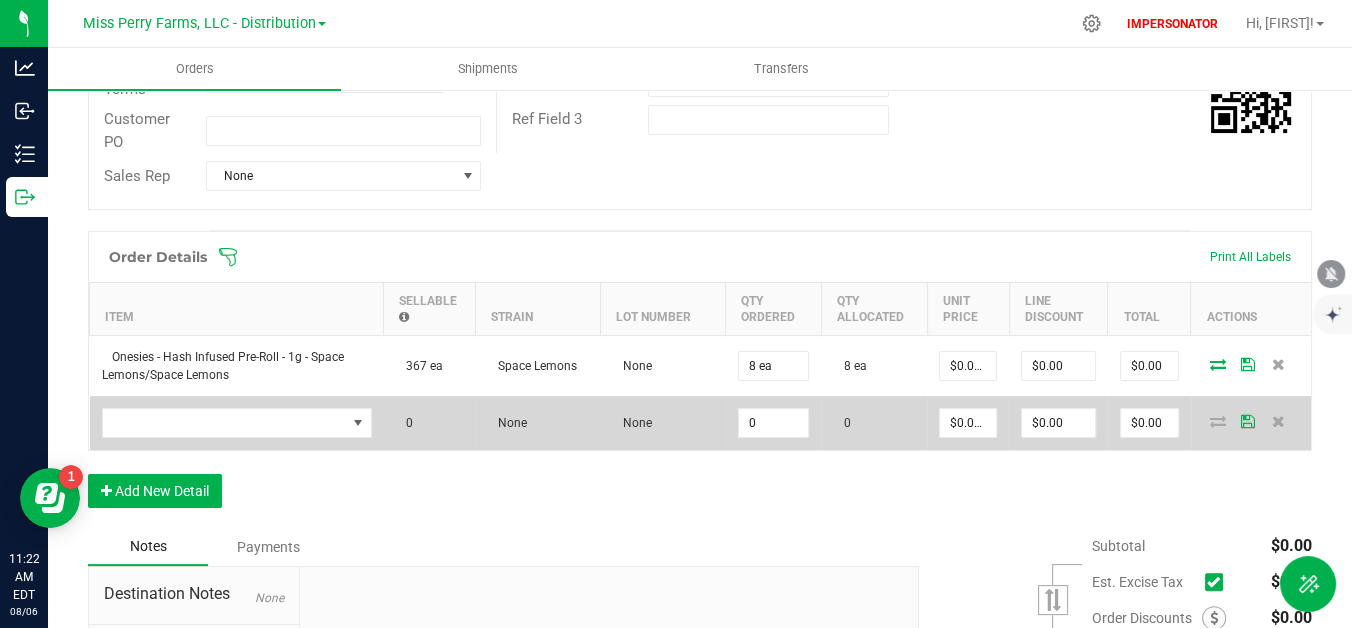 click at bounding box center [237, 423] 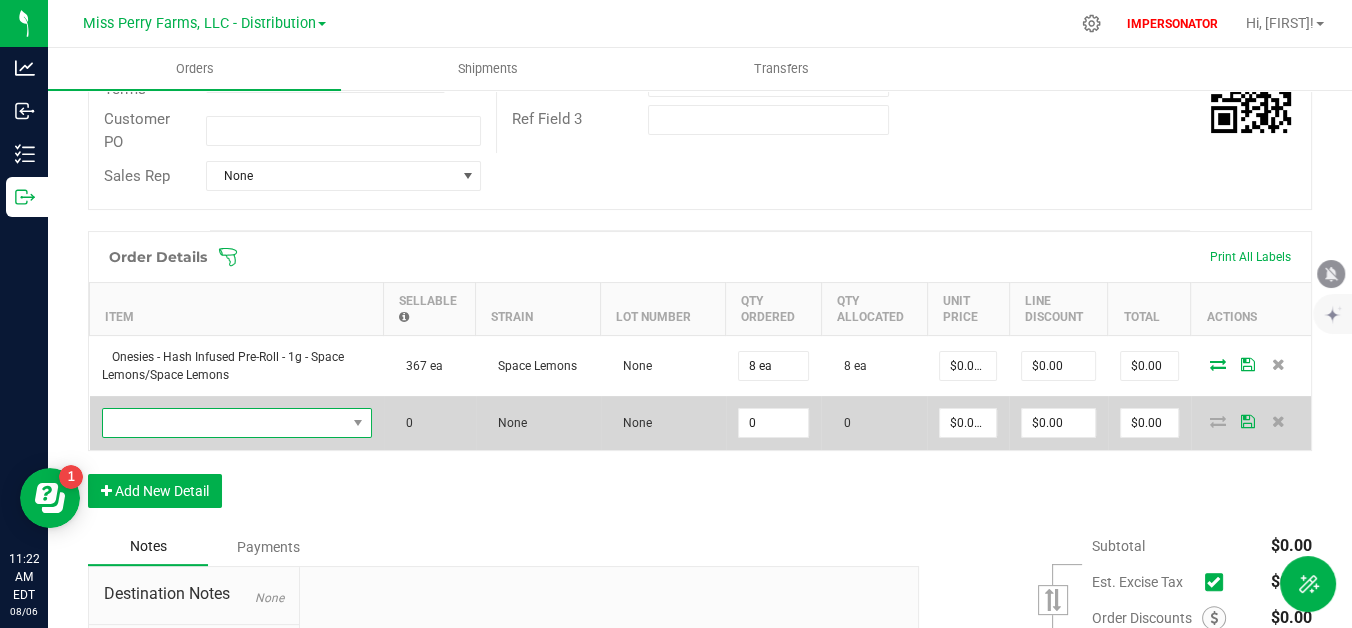 click at bounding box center (224, 423) 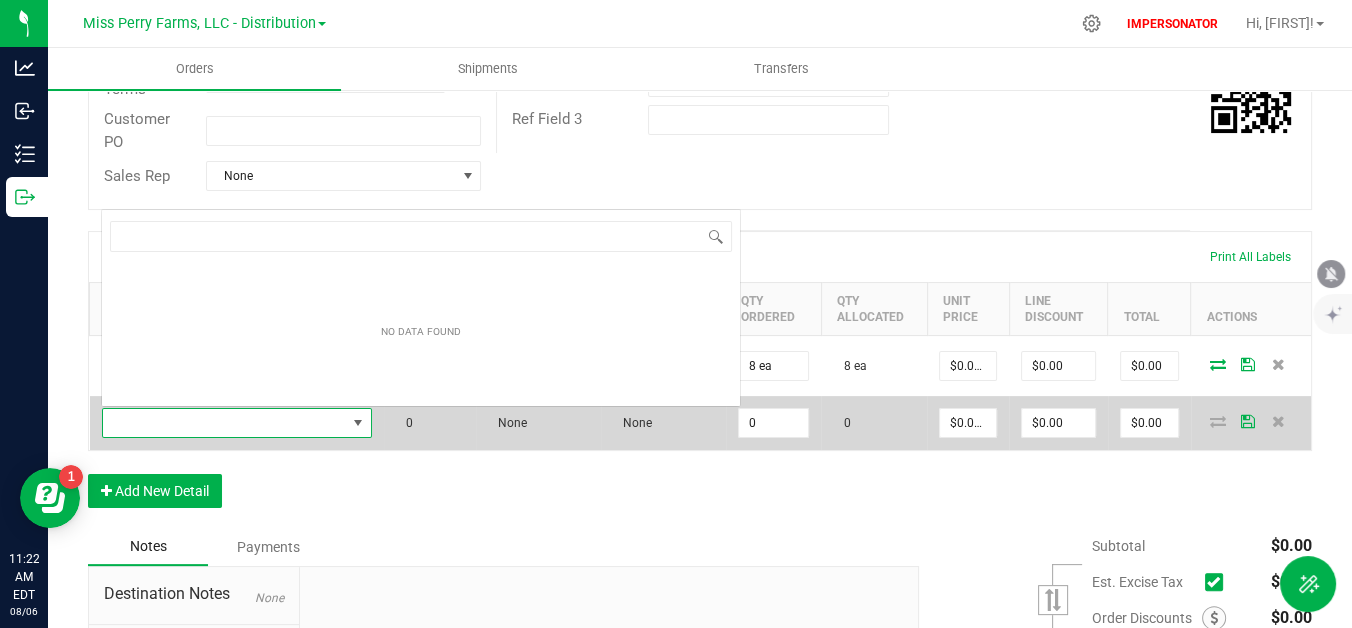 scroll, scrollTop: 0, scrollLeft: 0, axis: both 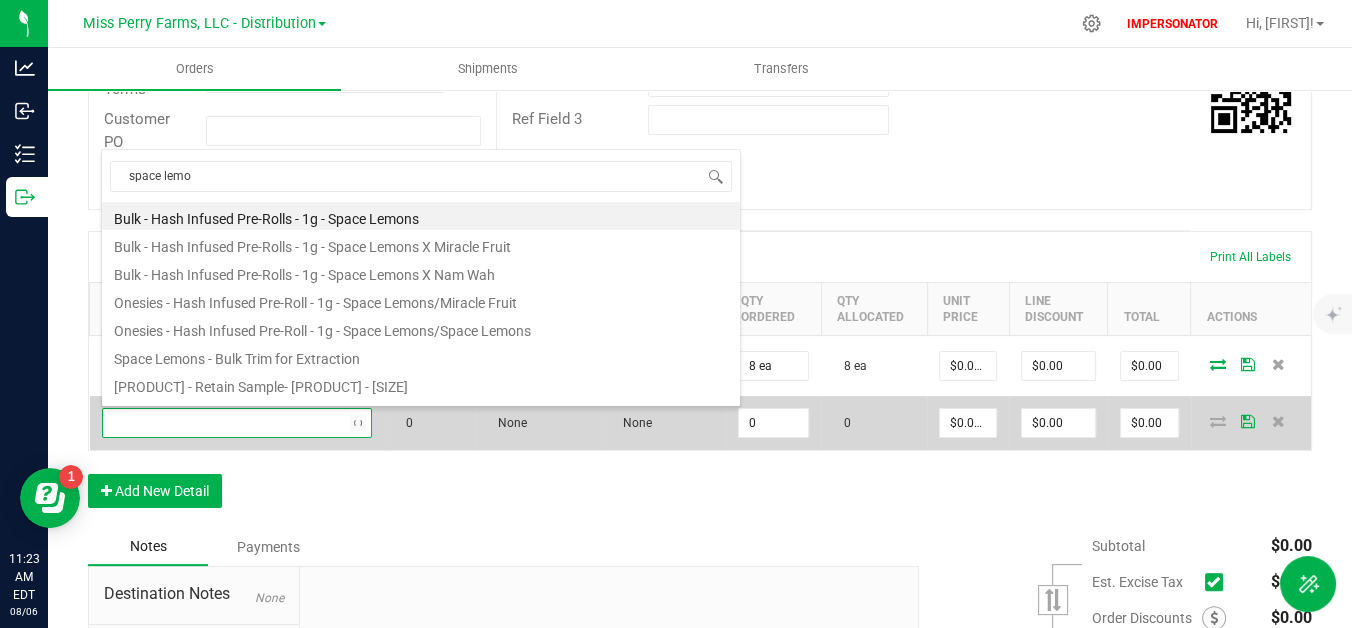 type on "space lemon" 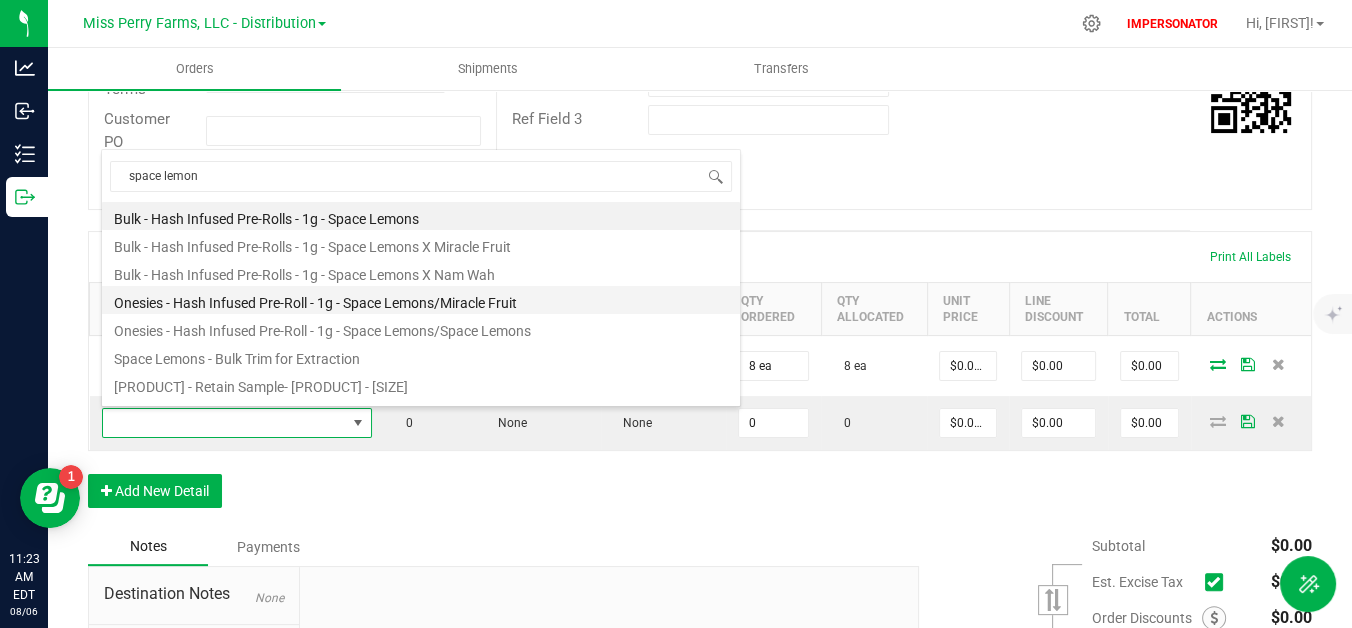 click on "Onesies - Hash Infused Pre-Roll - 1g - Space Lemons/Miracle Fruit" at bounding box center [421, 300] 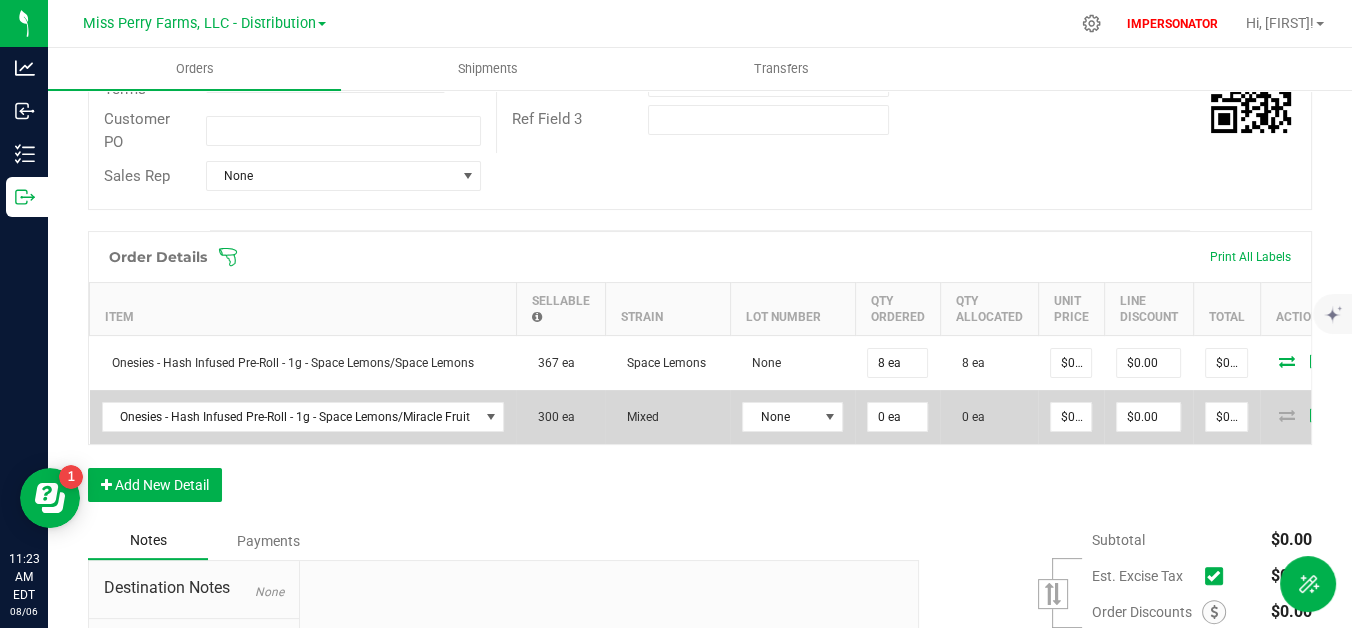 click on "0 ea" at bounding box center (897, 417) 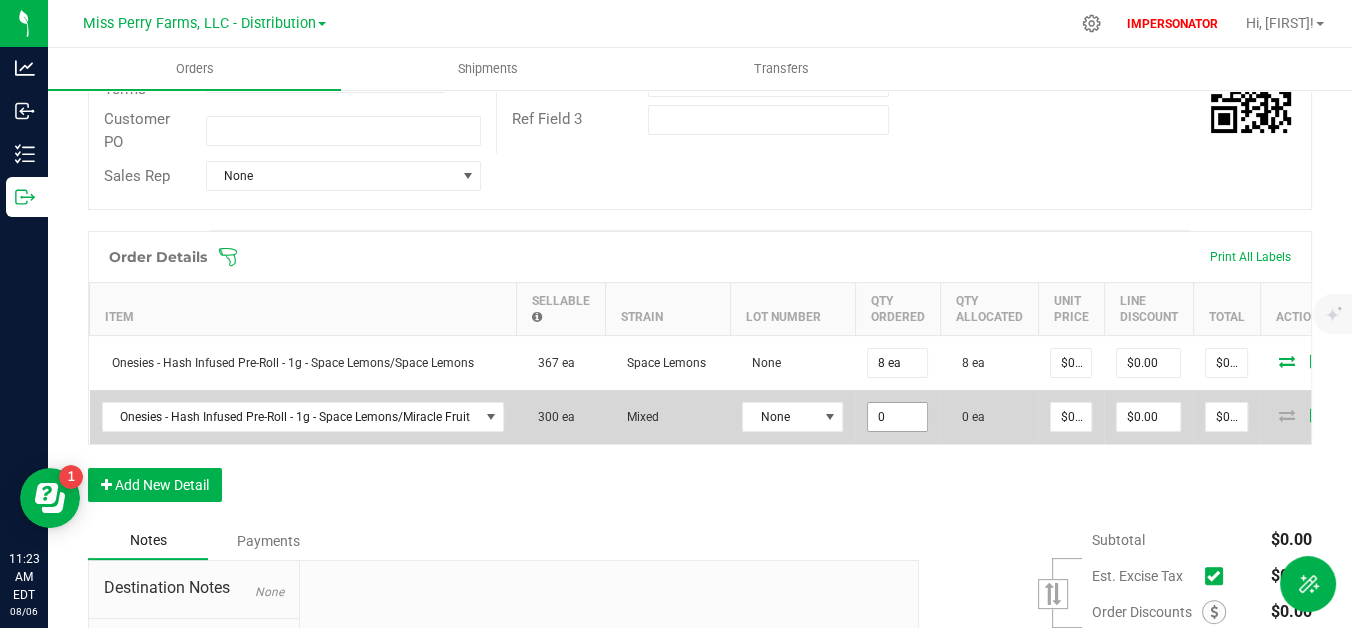 click on "0" at bounding box center (897, 417) 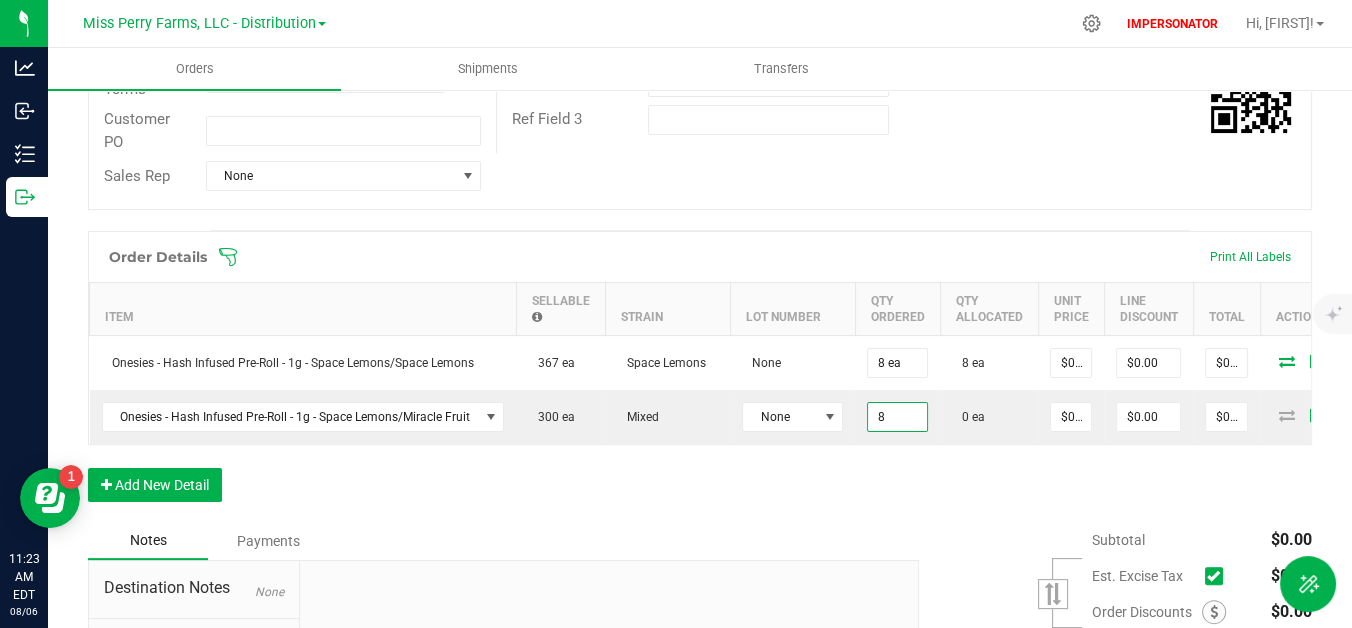 type on "8 ea" 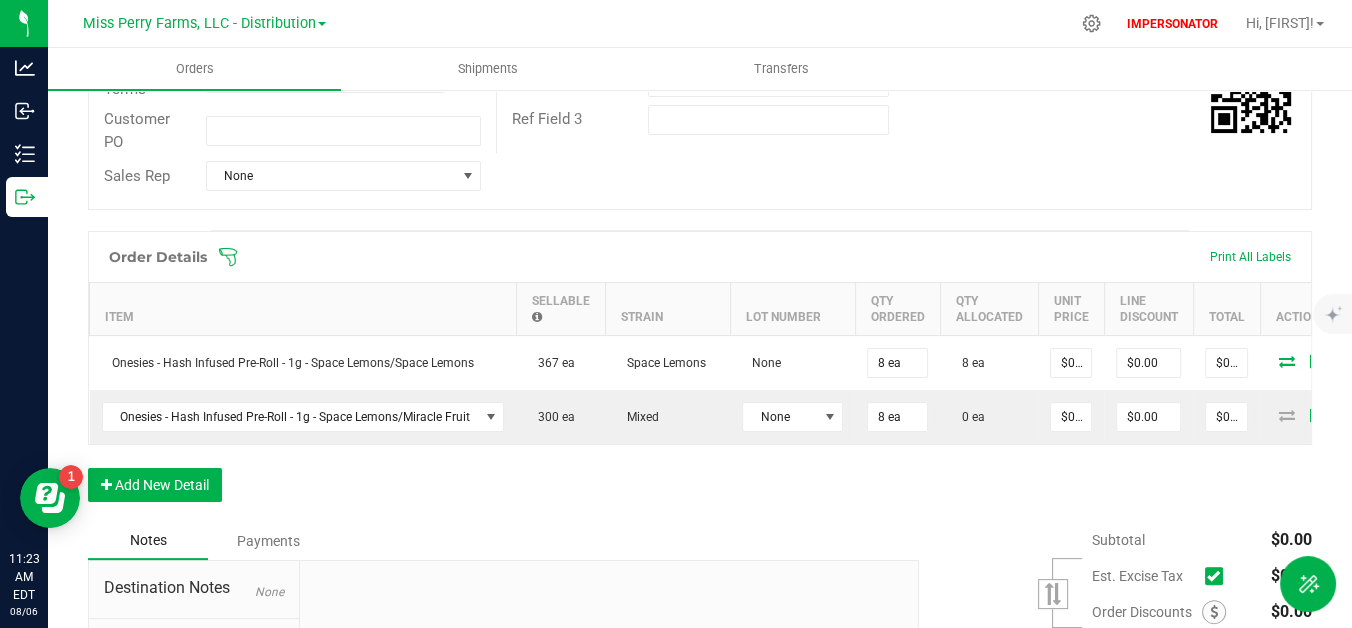 click on "Order Details Print All Labels Item  Sellable  Strain  Lot Number  Qty Ordered Qty Allocated Unit Price Line Discount Total Actions  Onesies - Hash Infused Pre-Roll - 1g - Space Lemons/Space Lemons   367 ea   Space Lemons   None  8 ea  8 ea  $0.00000 $0.00 $0.00 Onesies - Hash Infused Pre-Roll - 1g - Space Lemons/Miracle Fruit  300 ea   Mixed  None 8 ea  0 ea  $0.00000 $0.00 $0.00
Add New Detail" at bounding box center [700, 376] 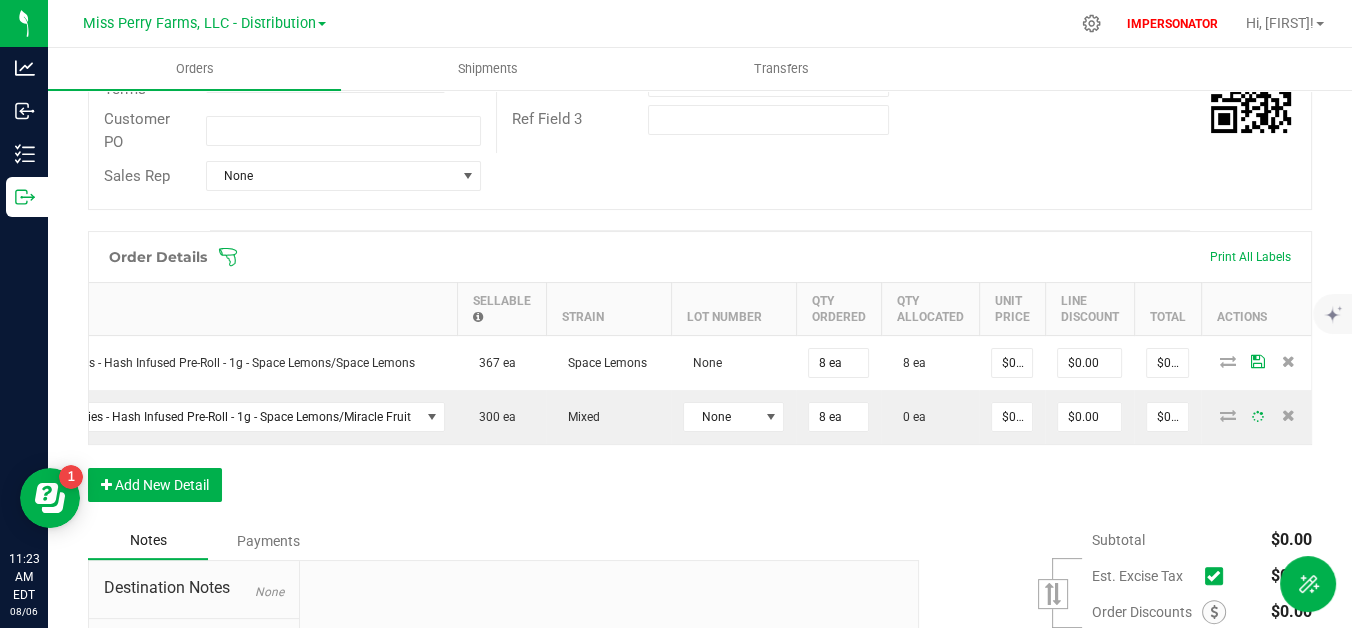 scroll, scrollTop: 0, scrollLeft: 77, axis: horizontal 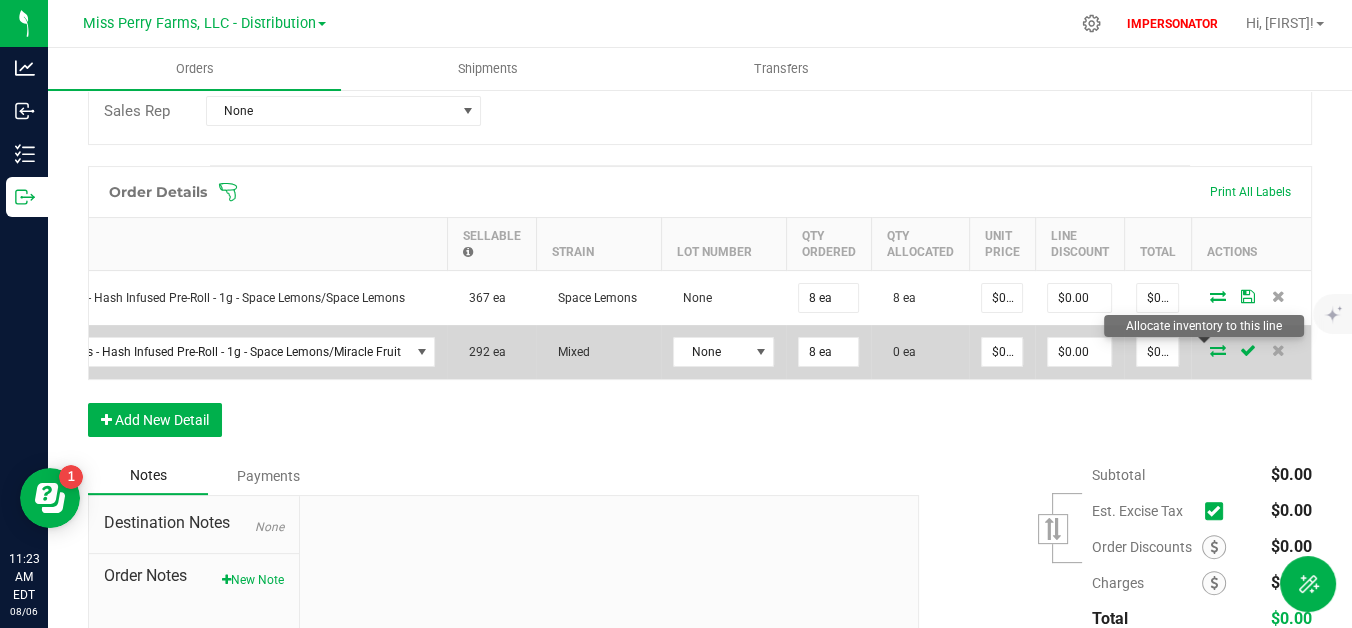 click at bounding box center [1218, 350] 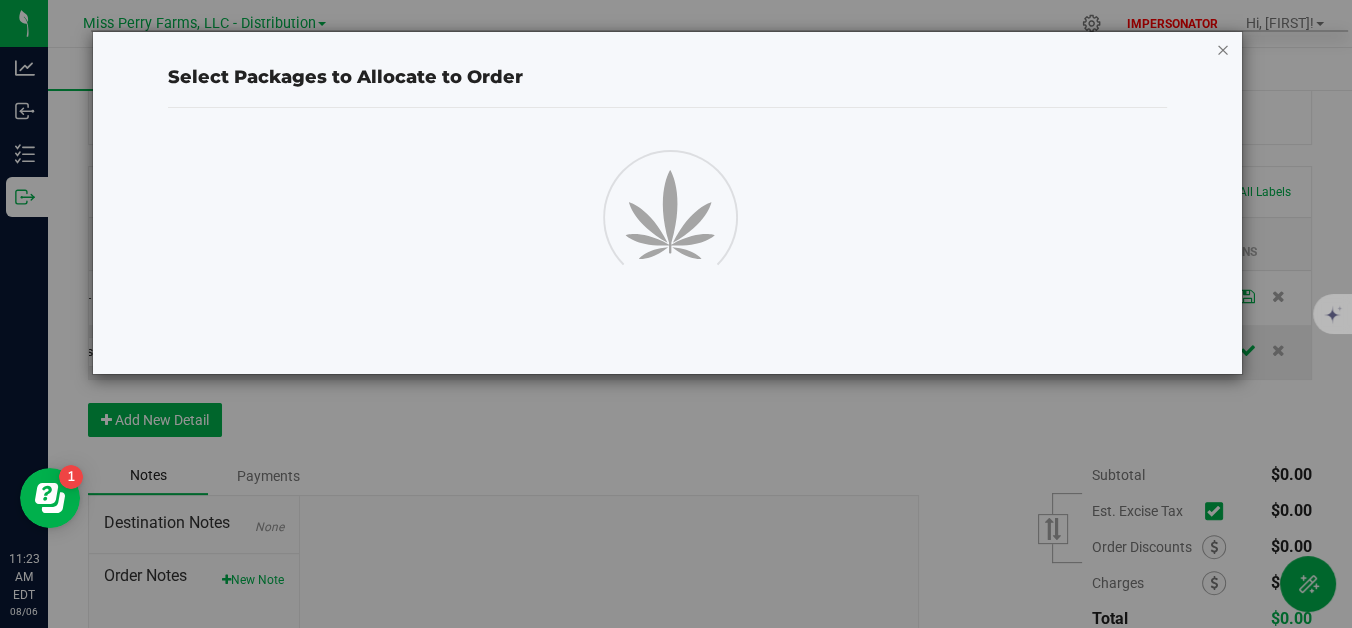 click at bounding box center (1223, 49) 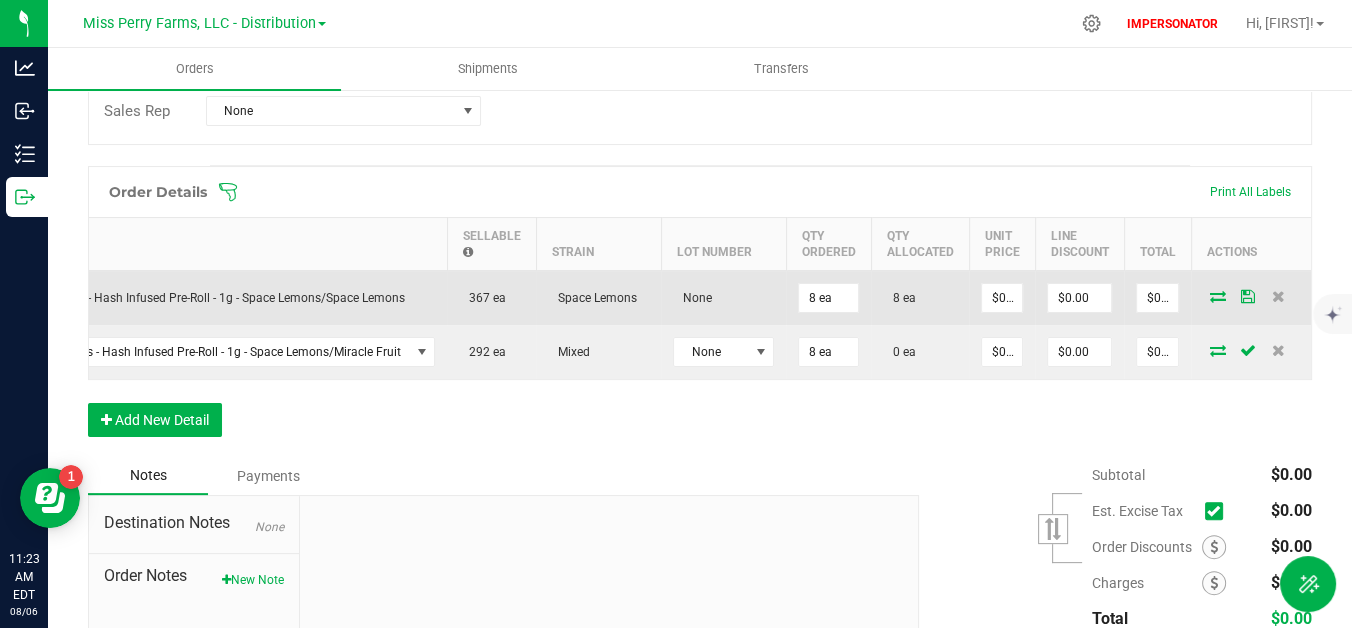 click at bounding box center (1248, 296) 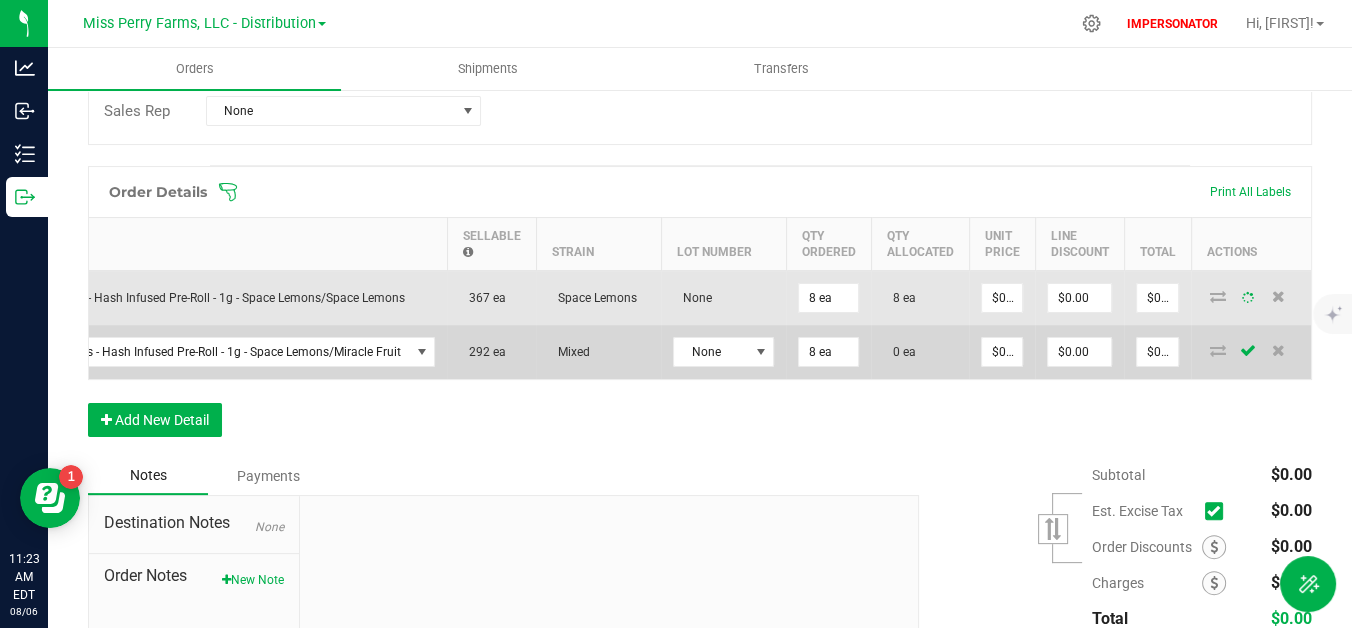 click at bounding box center [1248, 350] 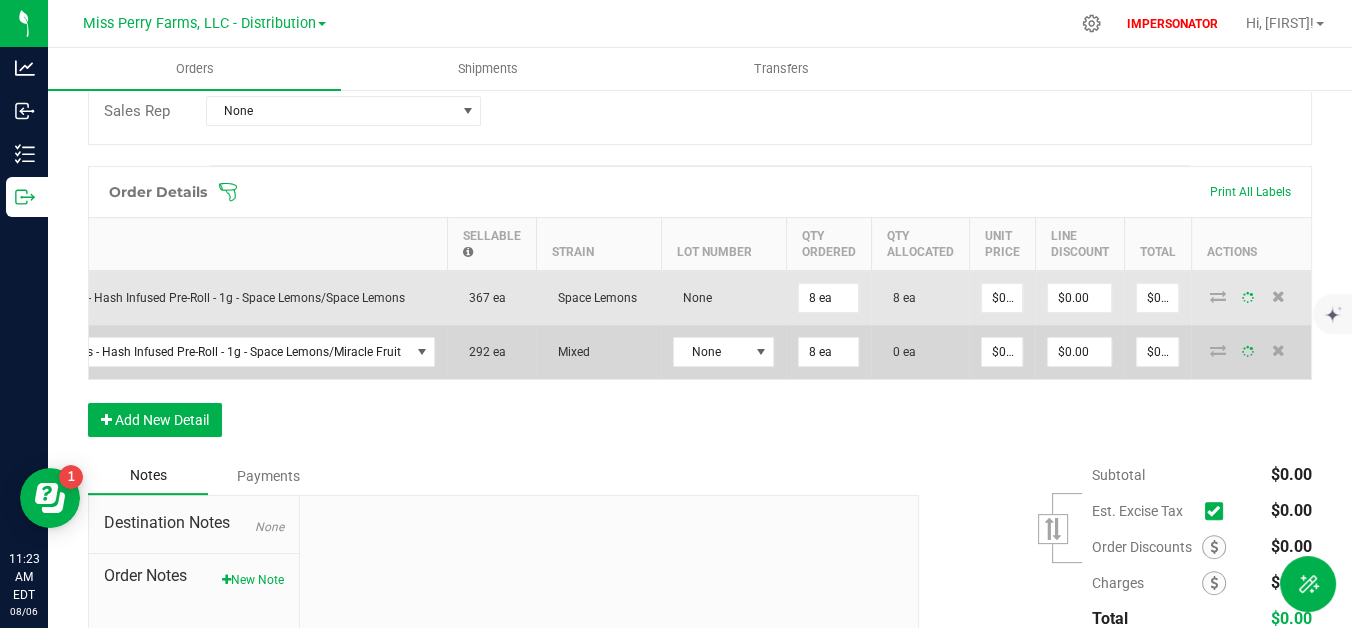 click at bounding box center (1248, 352) 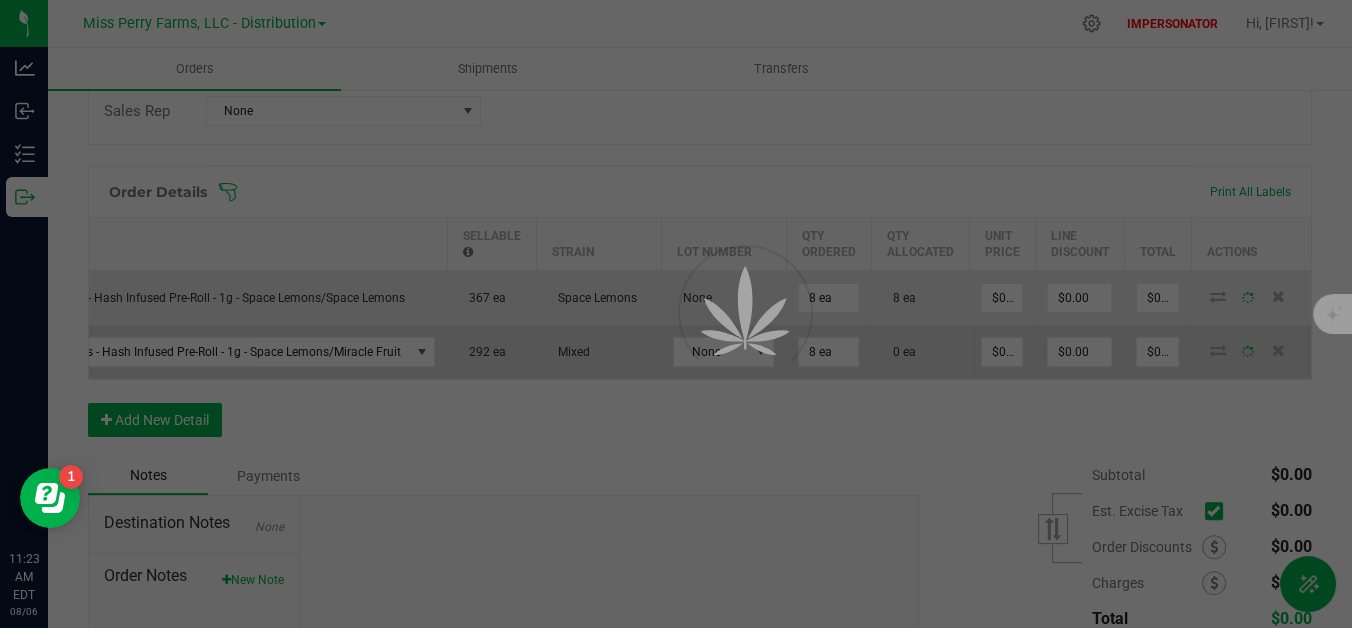 scroll, scrollTop: 0, scrollLeft: 0, axis: both 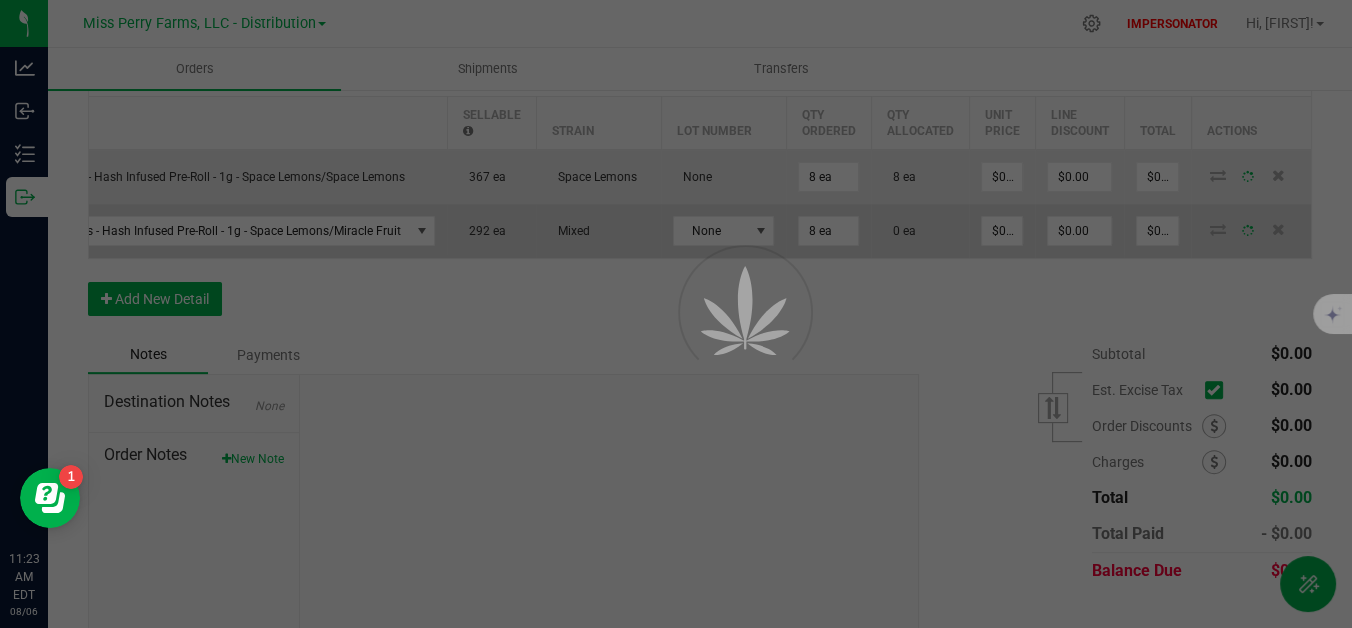 click at bounding box center [676, 314] 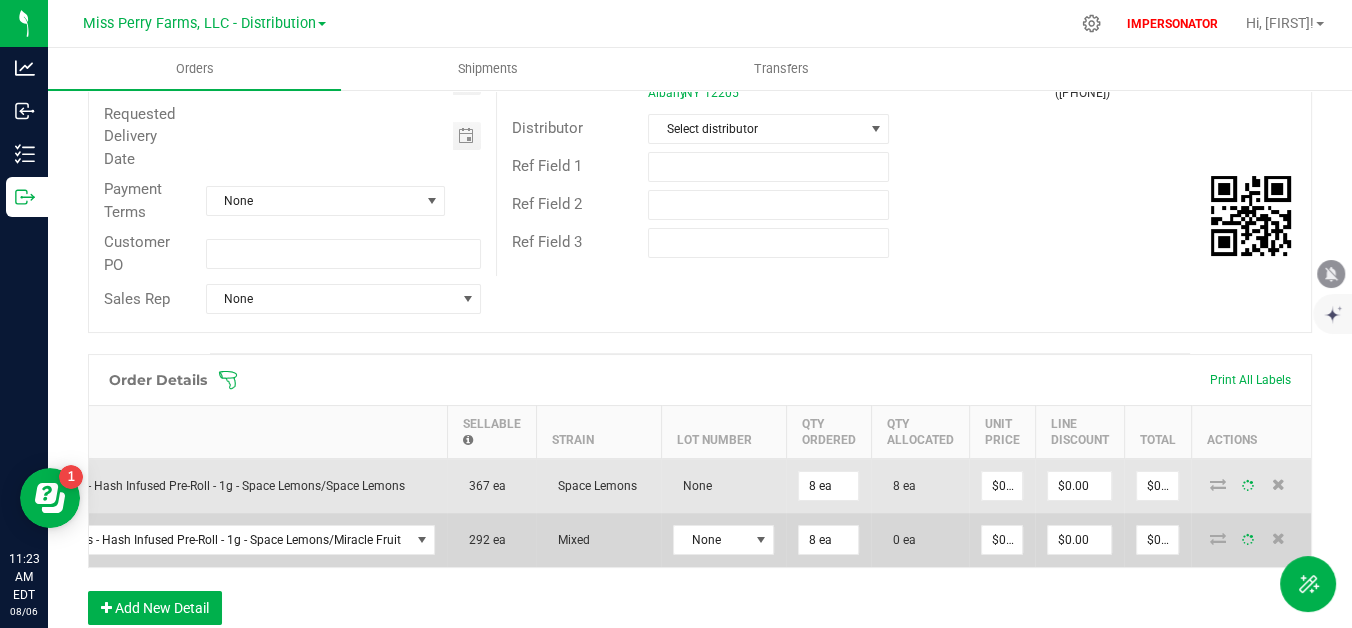 scroll, scrollTop: 298, scrollLeft: 0, axis: vertical 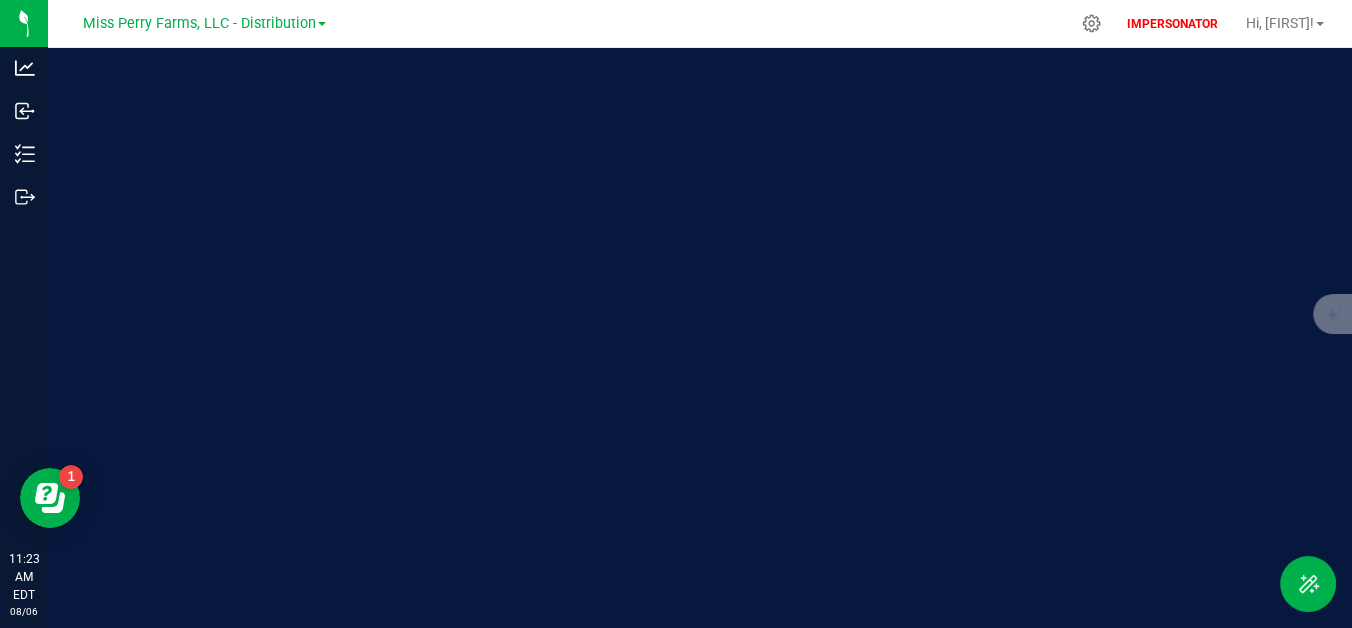 click on "Welcome to   Flourish Software   Seed-to-Sale Tracking & Analytics" at bounding box center [700, 338] 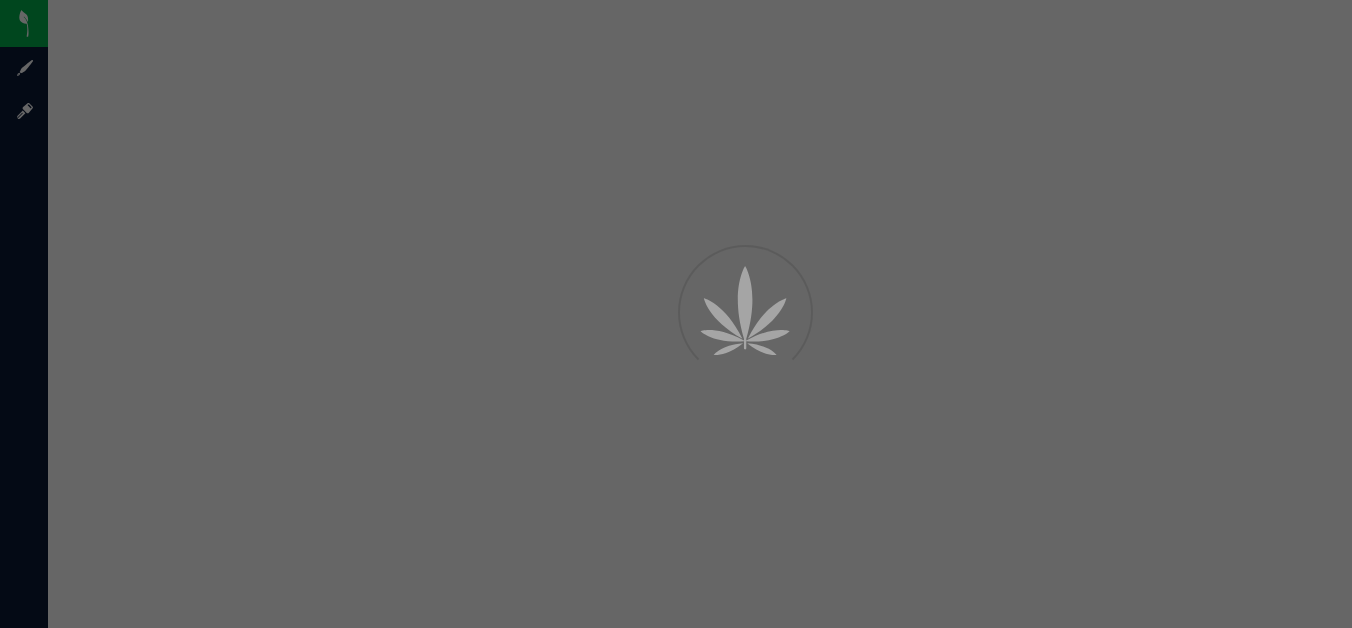 scroll, scrollTop: 0, scrollLeft: 0, axis: both 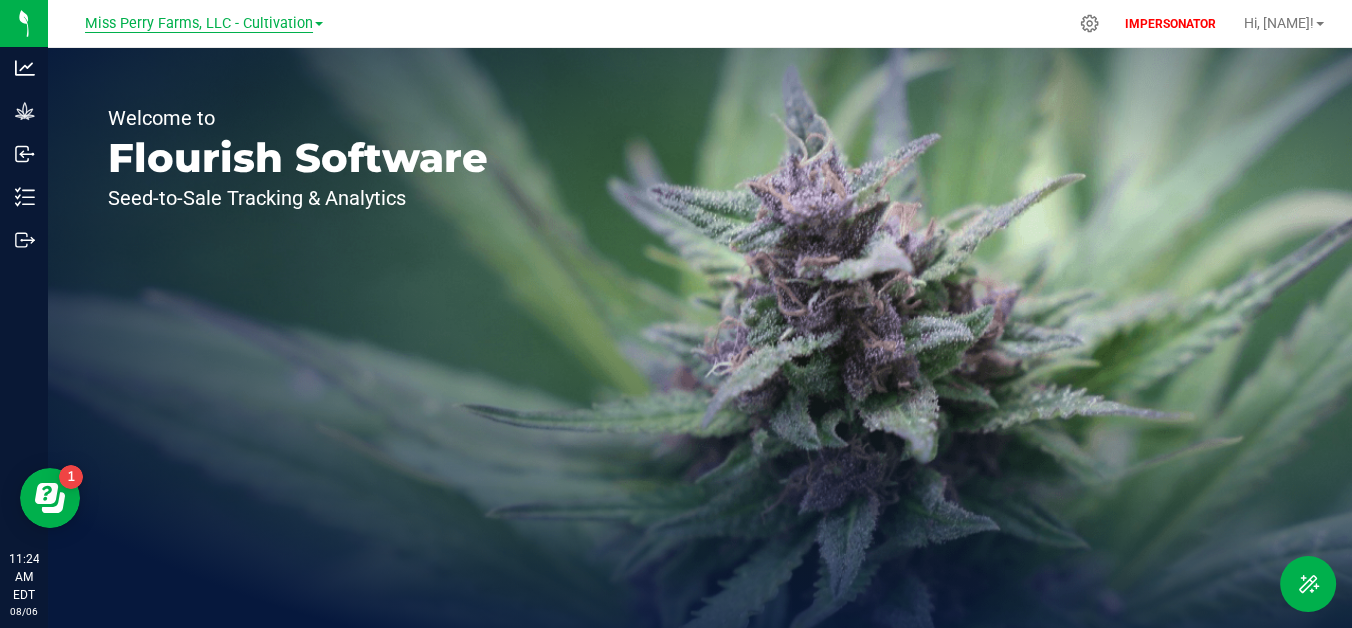 click on "Miss Perry Farms, LLC - Cultivation" at bounding box center [199, 24] 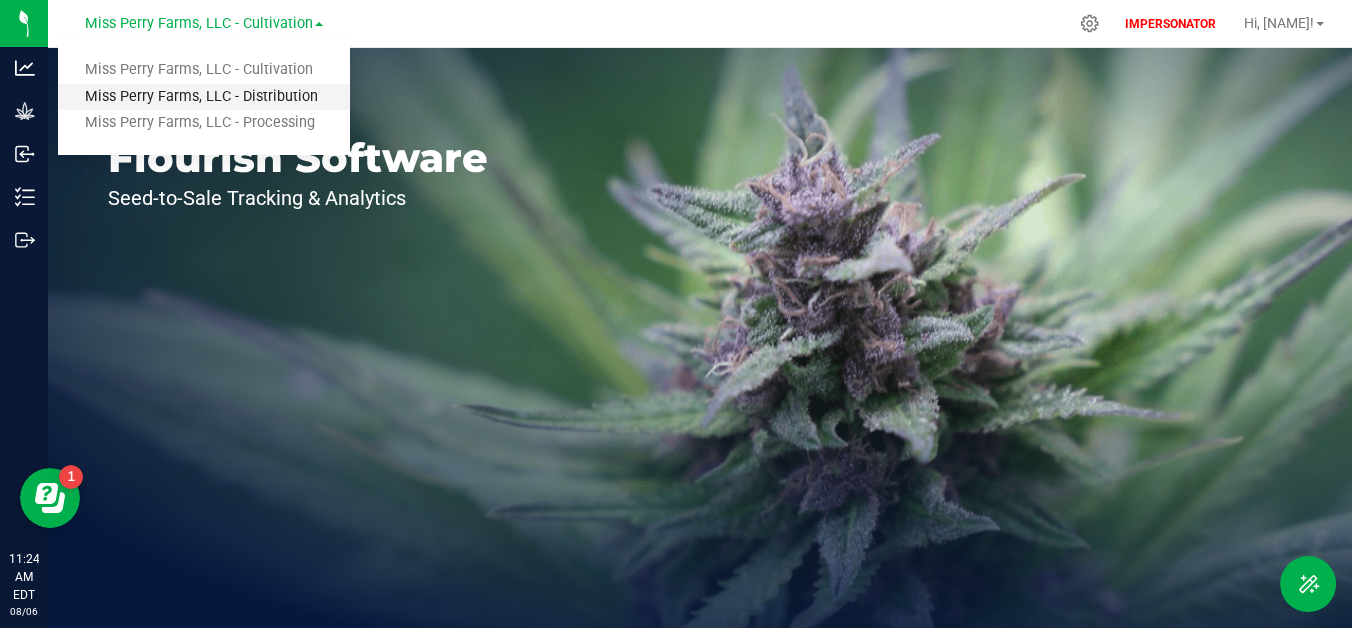 click on "Miss Perry Farms, LLC - Distribution" at bounding box center [204, 97] 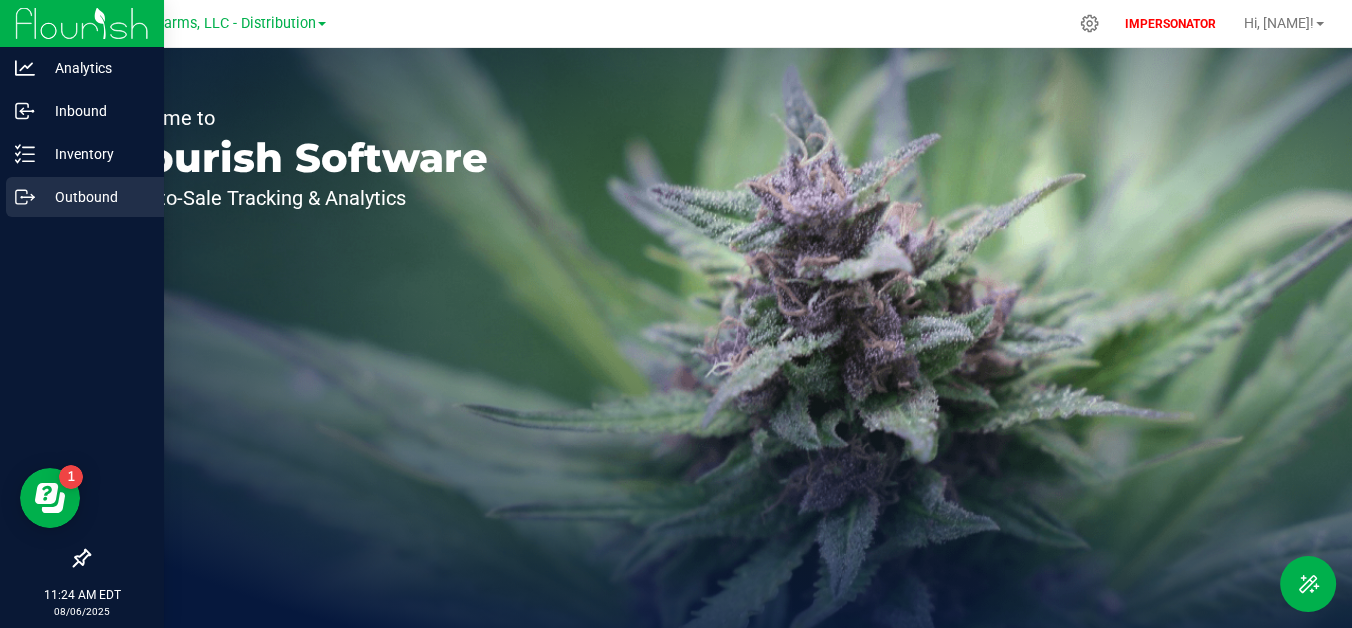 click on "Outbound" at bounding box center [95, 197] 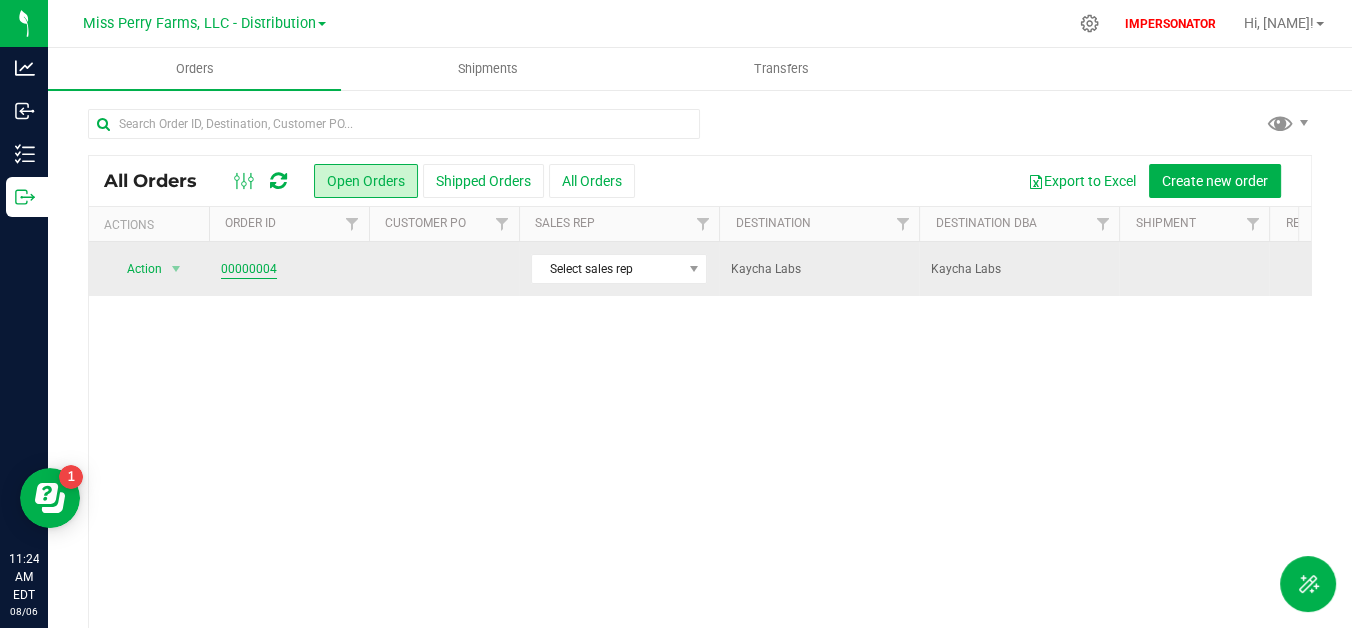click on "00000004" at bounding box center (249, 269) 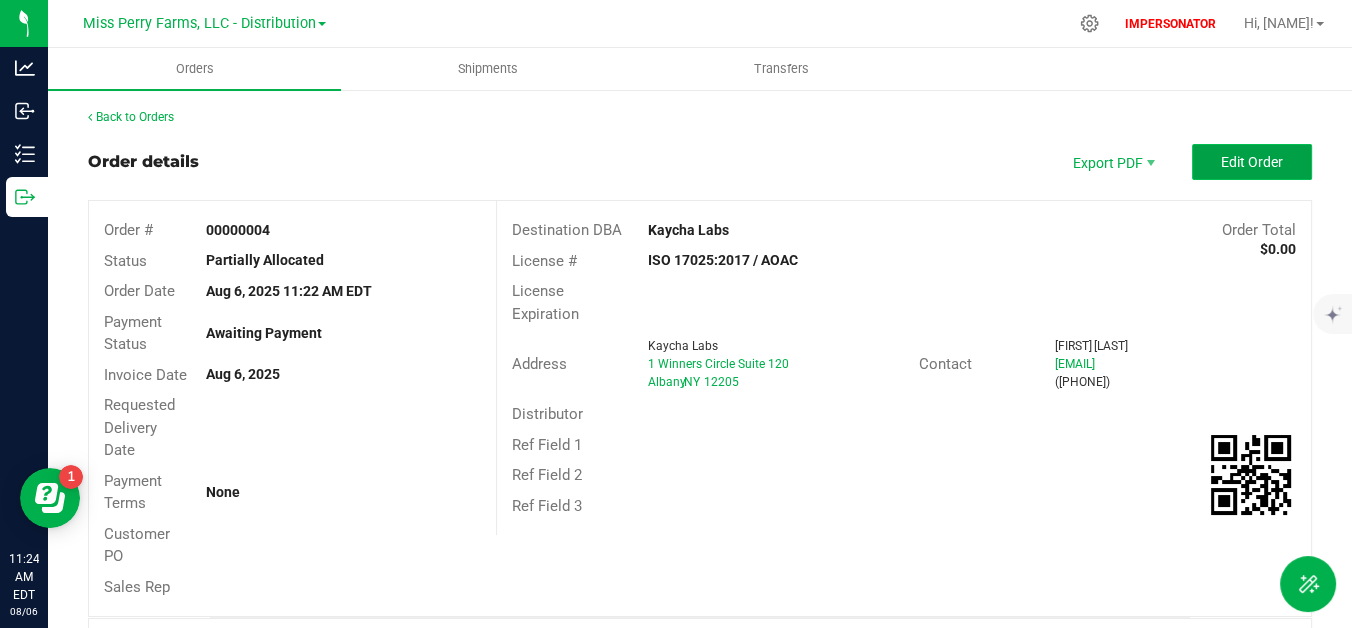 click on "Edit Order" at bounding box center (1252, 162) 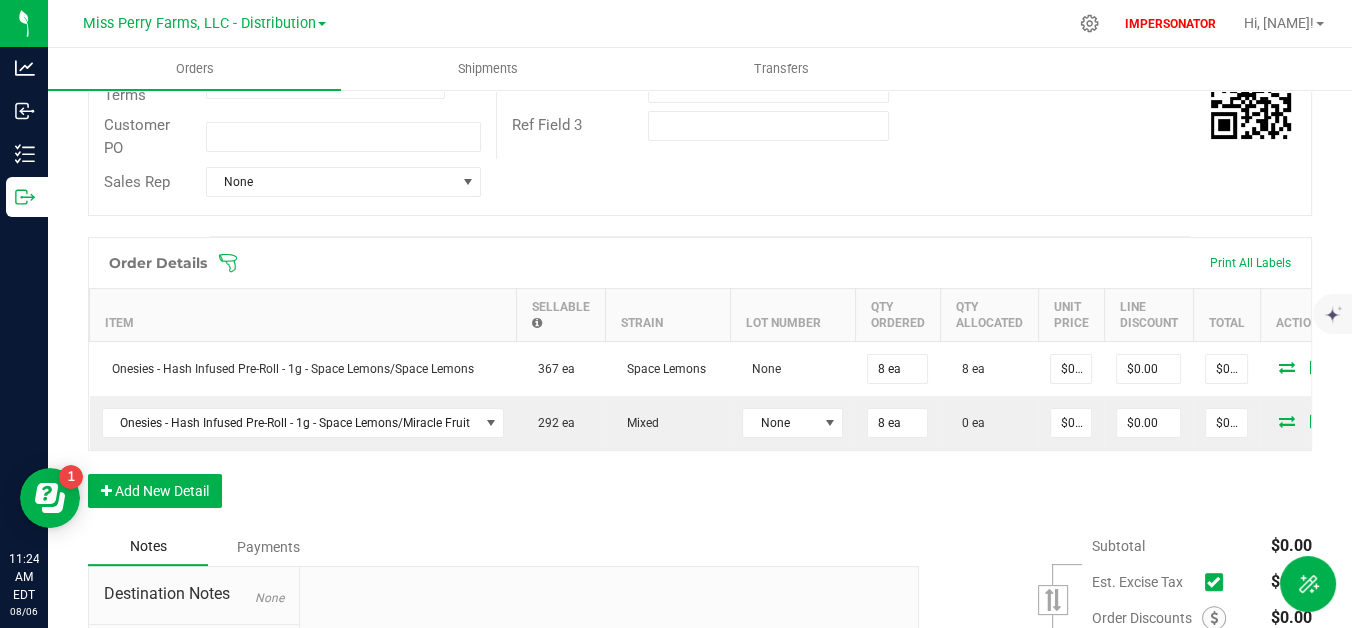 scroll, scrollTop: 653, scrollLeft: 0, axis: vertical 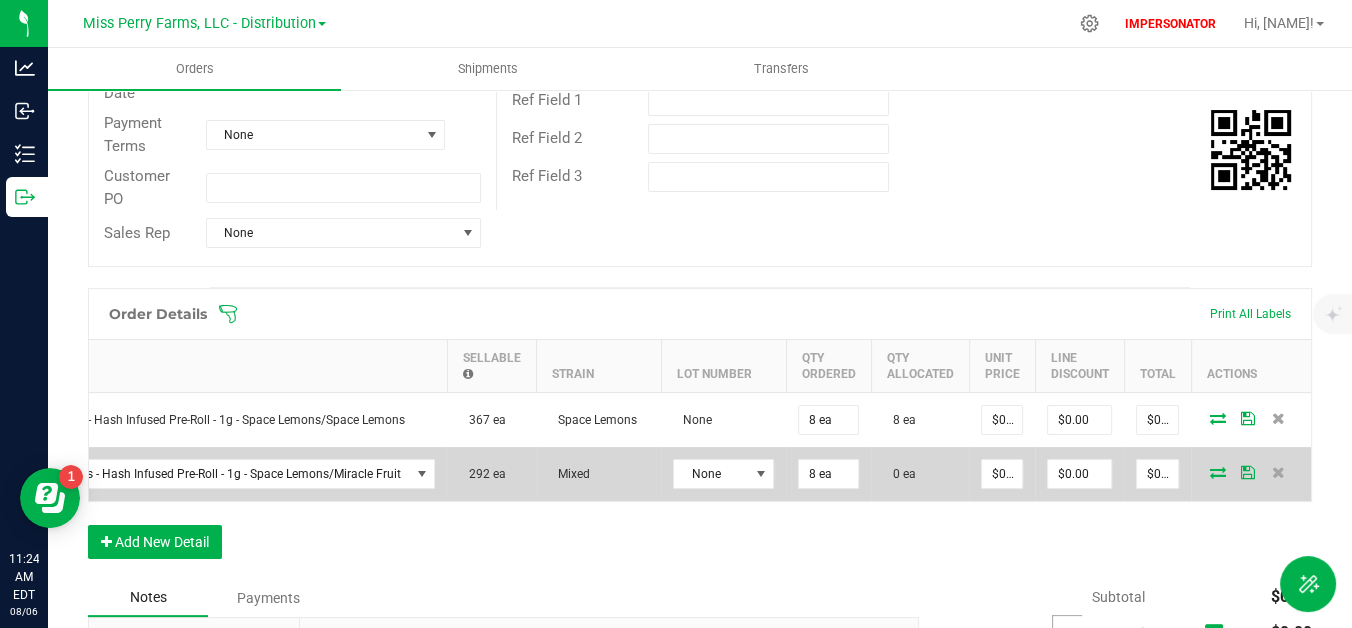 click at bounding box center (1218, 472) 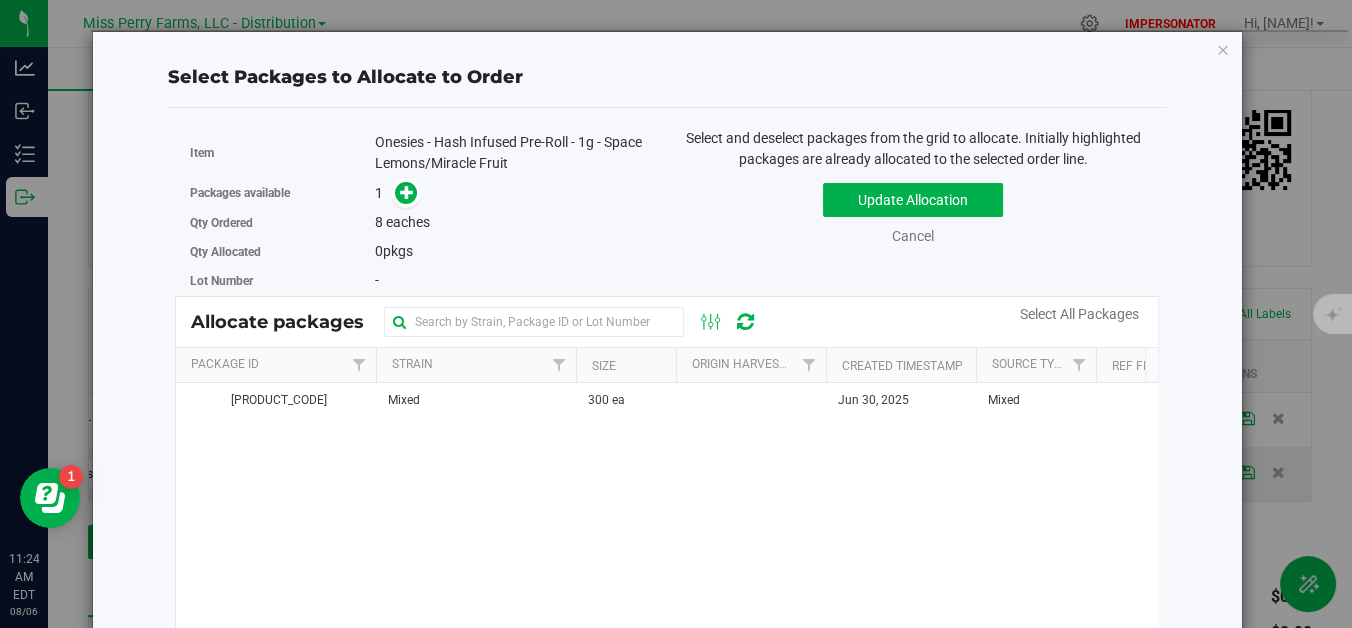drag, startPoint x: 370, startPoint y: 229, endPoint x: 472, endPoint y: 229, distance: 102 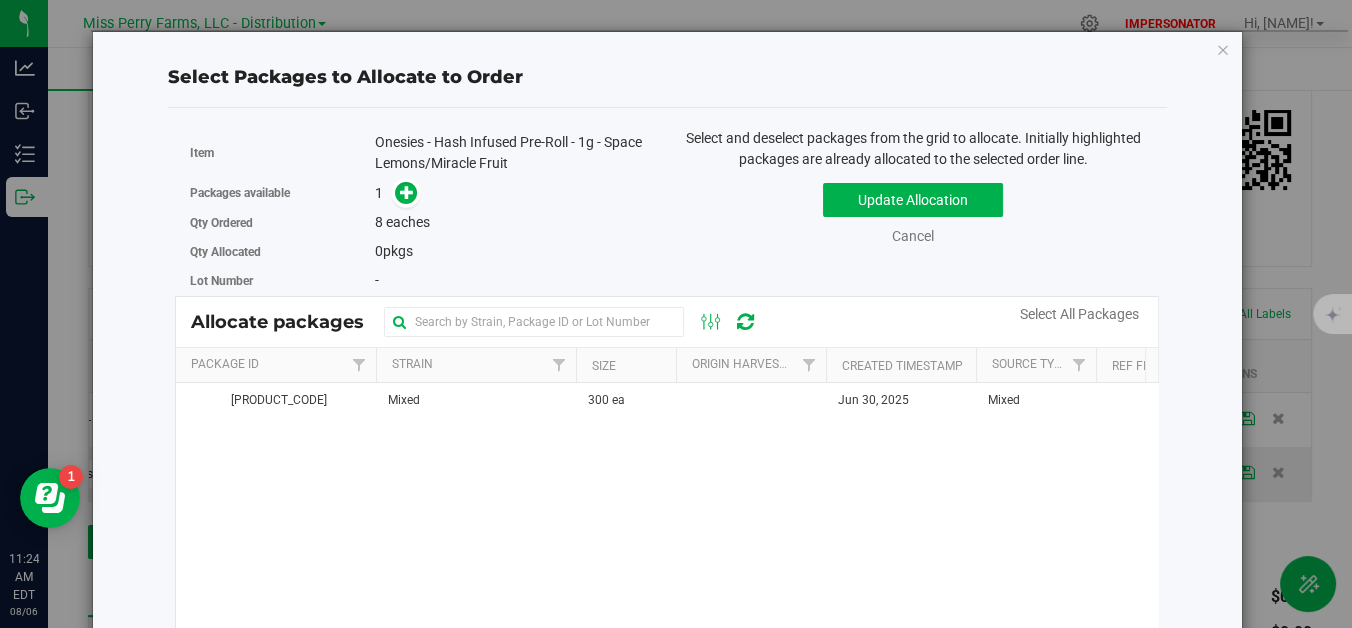 click on "Qty Ordered
8
eaches" at bounding box center [421, 222] 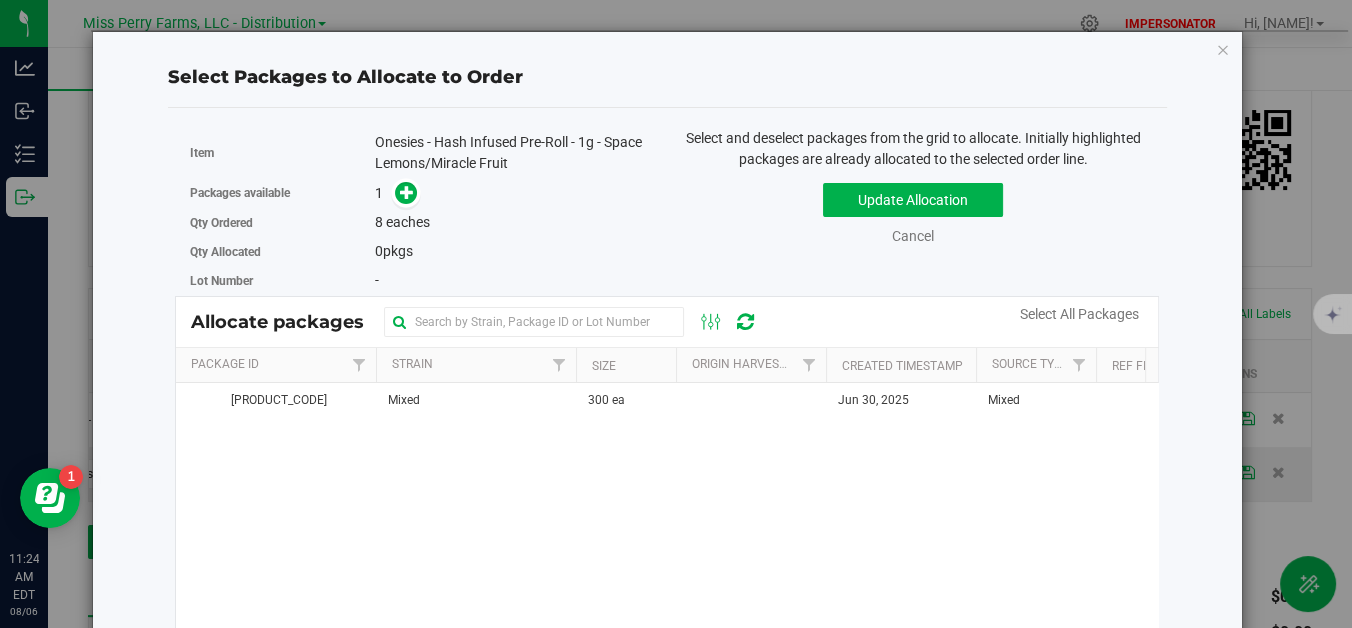click on "8
eaches" at bounding box center [513, 222] 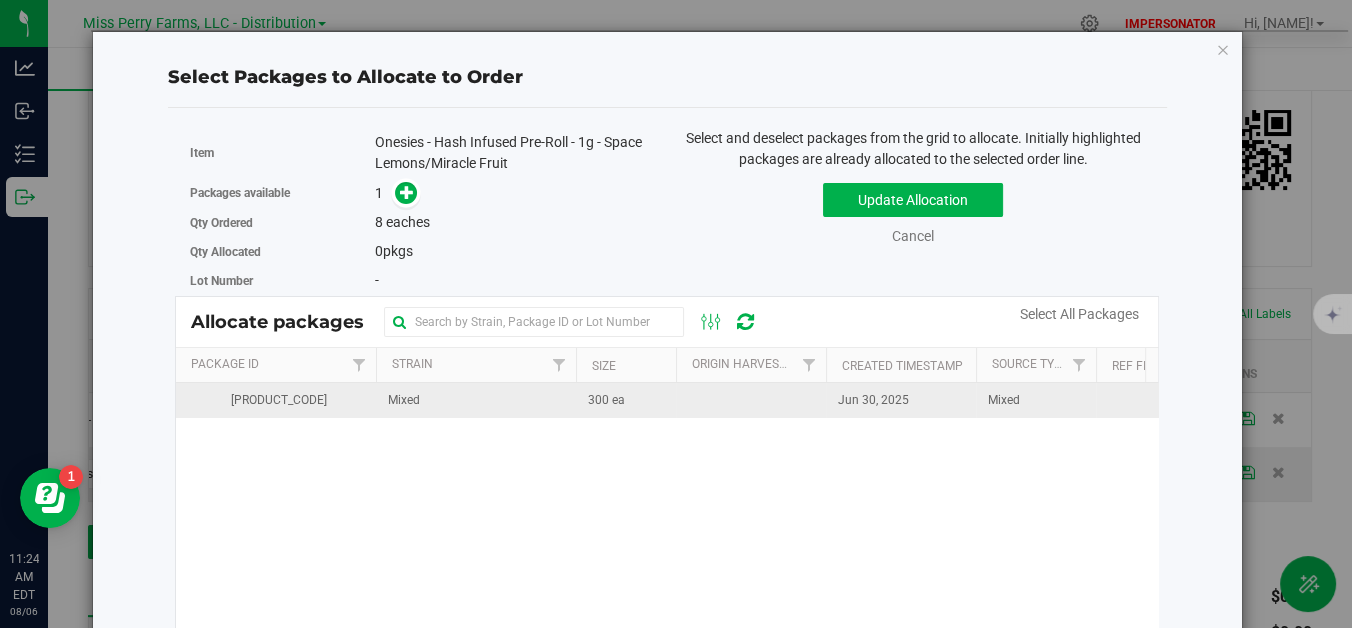 click on "Mixed" at bounding box center (476, 400) 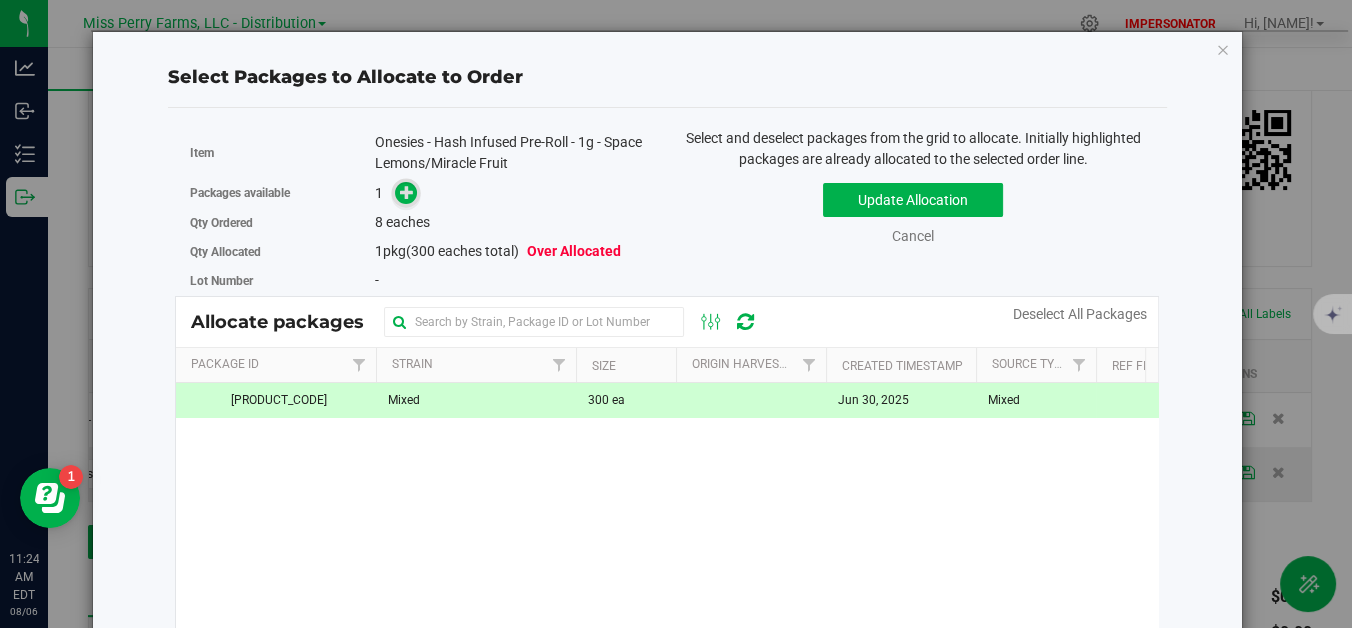 click at bounding box center (407, 191) 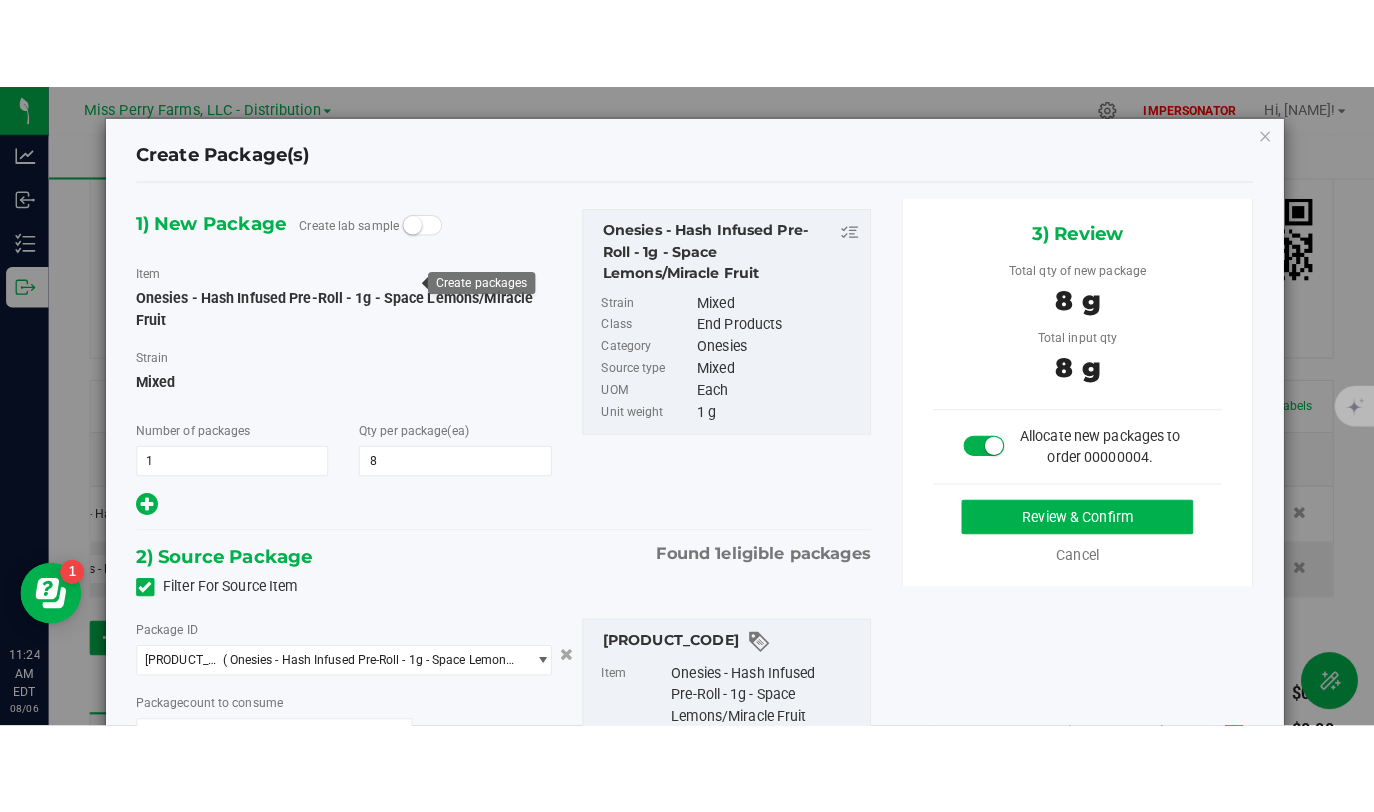 scroll, scrollTop: 0, scrollLeft: 54, axis: horizontal 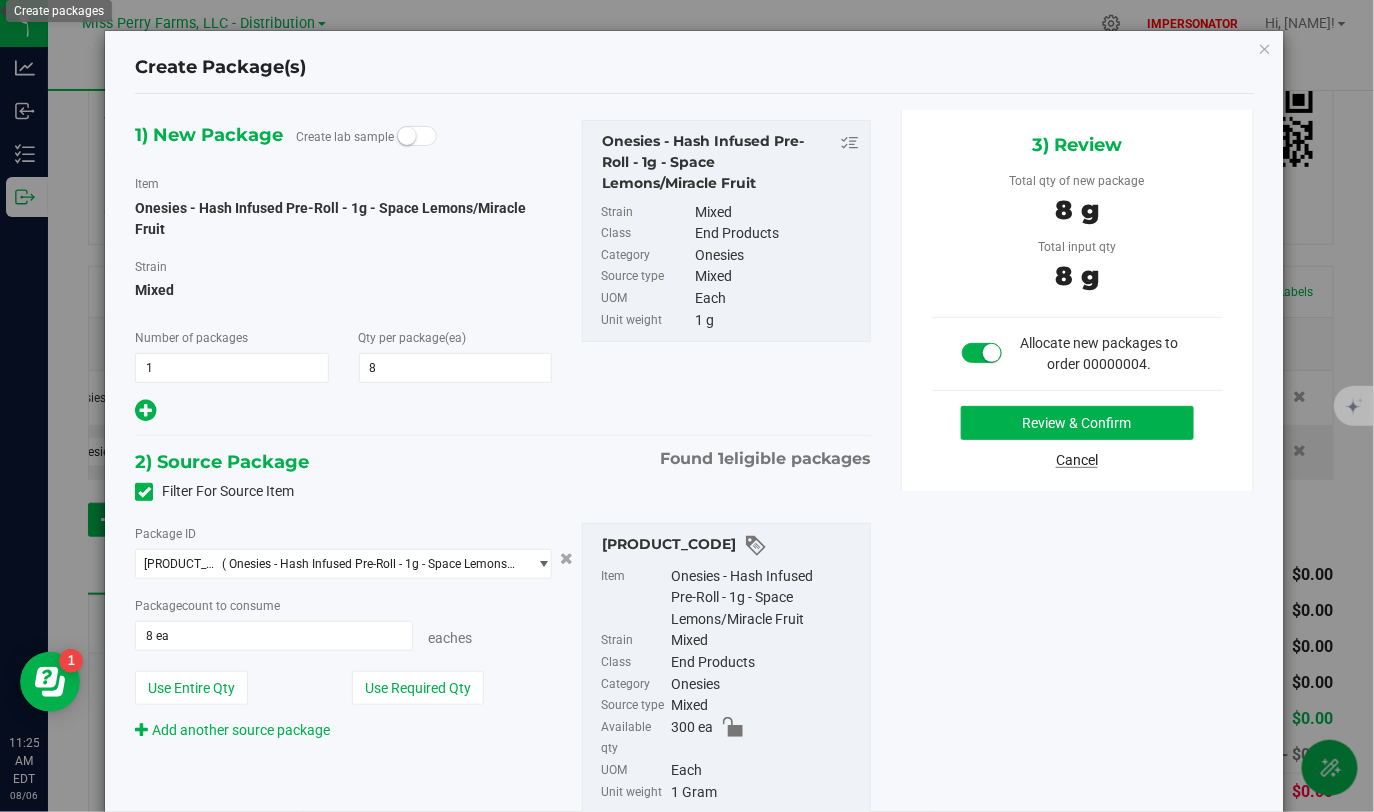 click on "Cancel" at bounding box center (1077, 460) 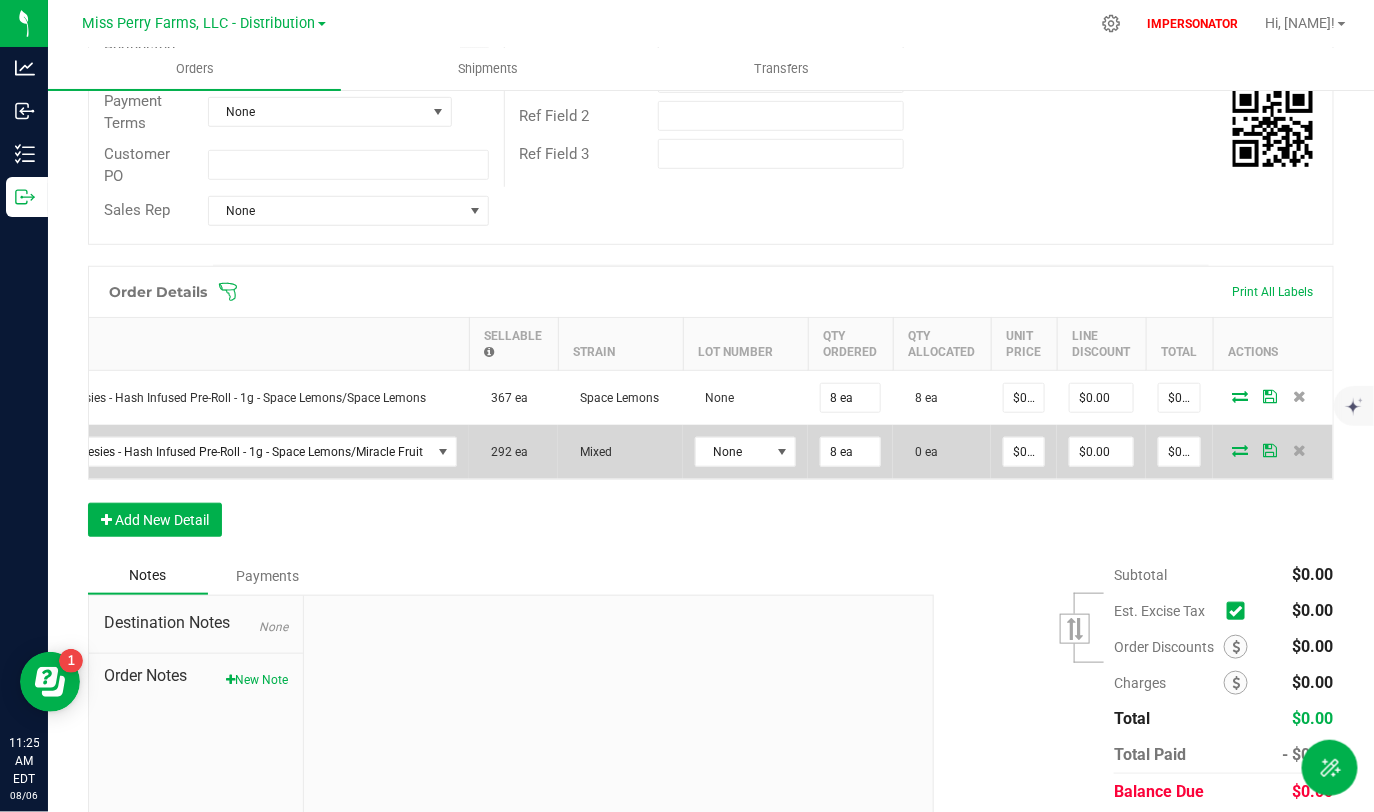 click at bounding box center (1240, 450) 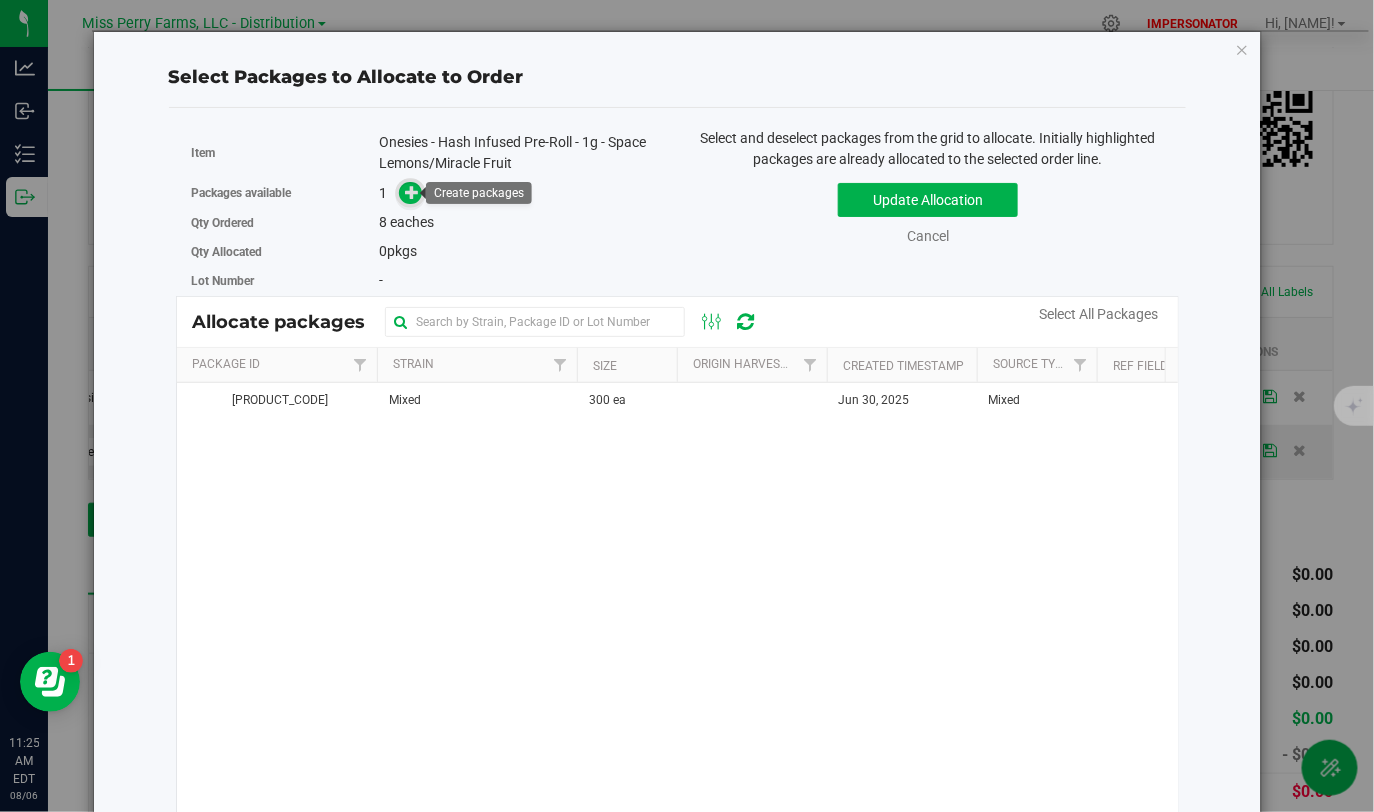 click at bounding box center (412, 191) 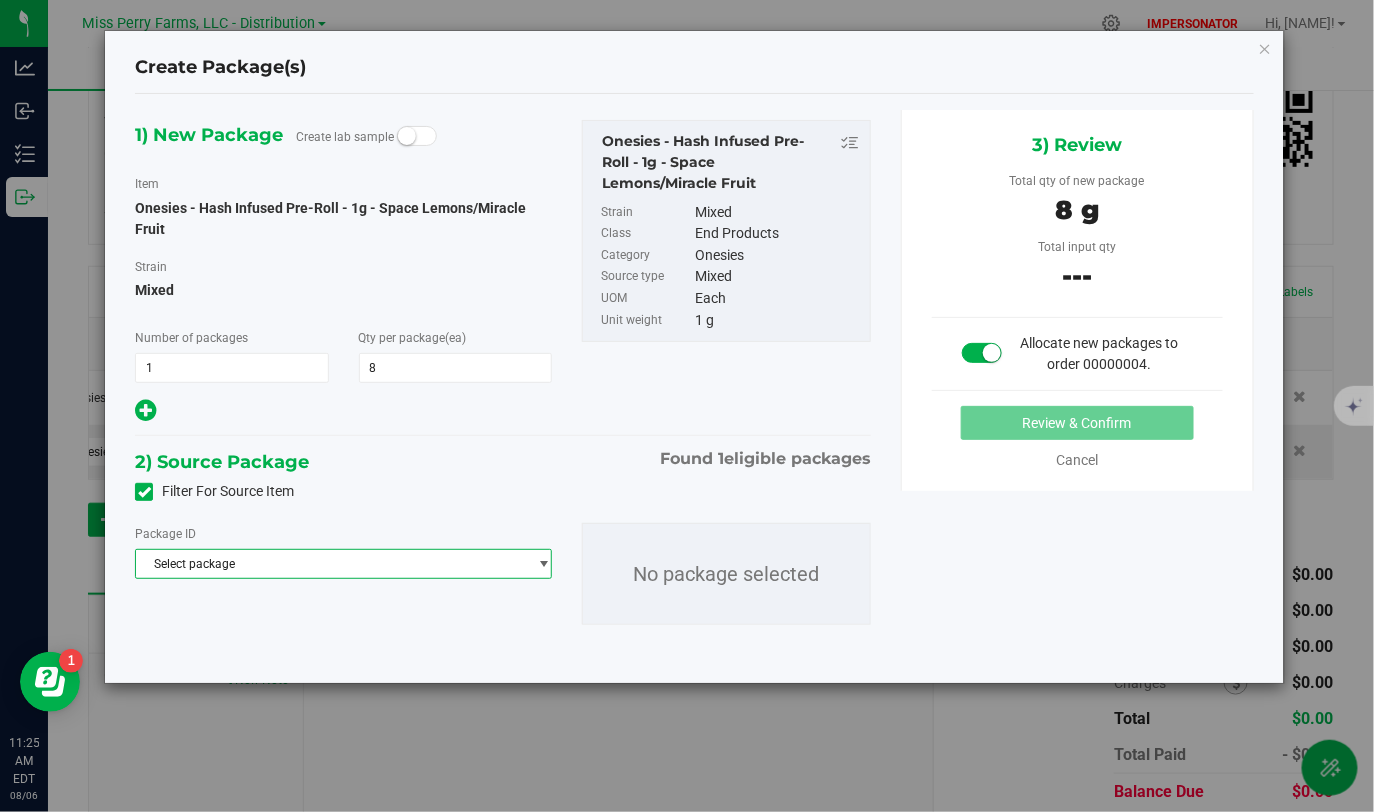 click on "Select package" at bounding box center [331, 564] 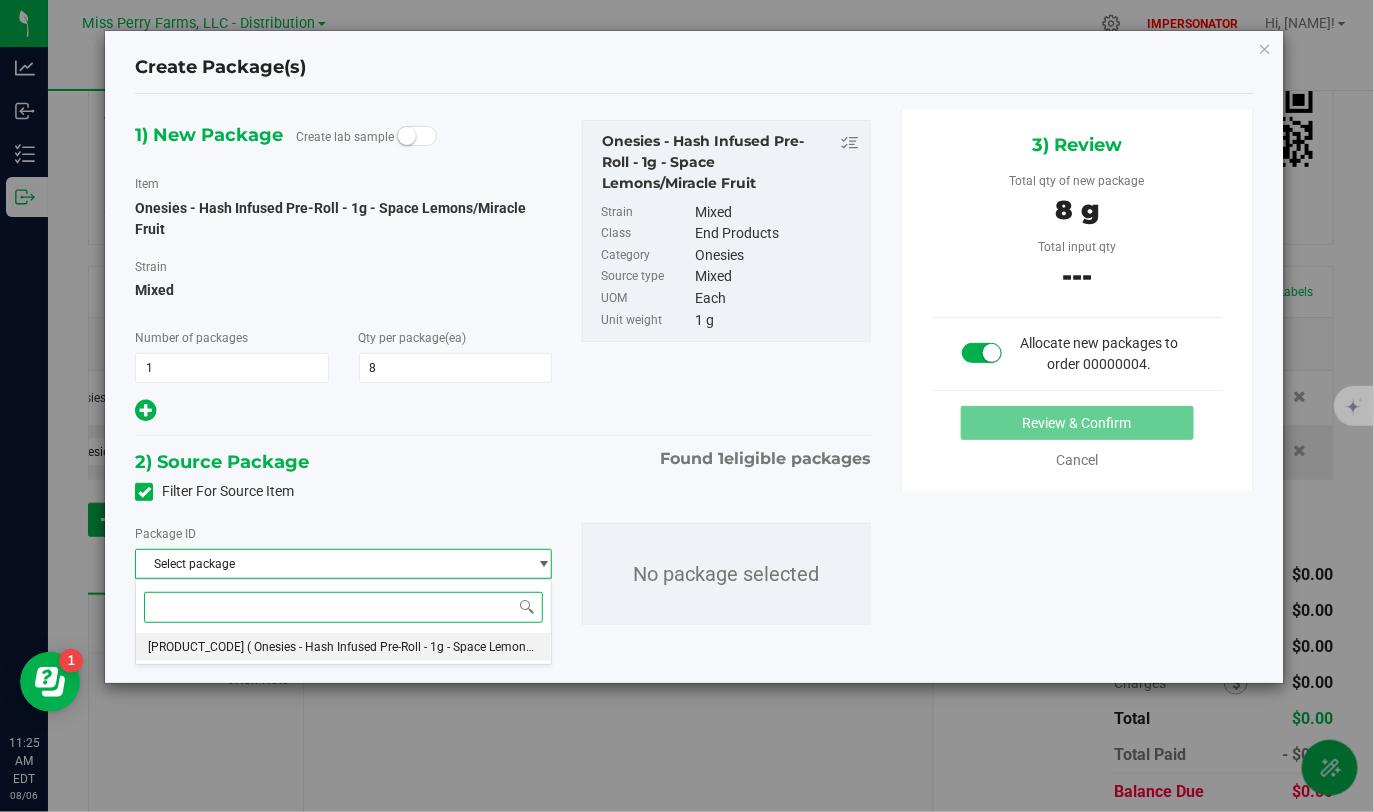 click on "(
Onesies - Hash Infused Pre-Roll - 1g - Space Lemons/Miracle Fruit
)" at bounding box center [429, 647] 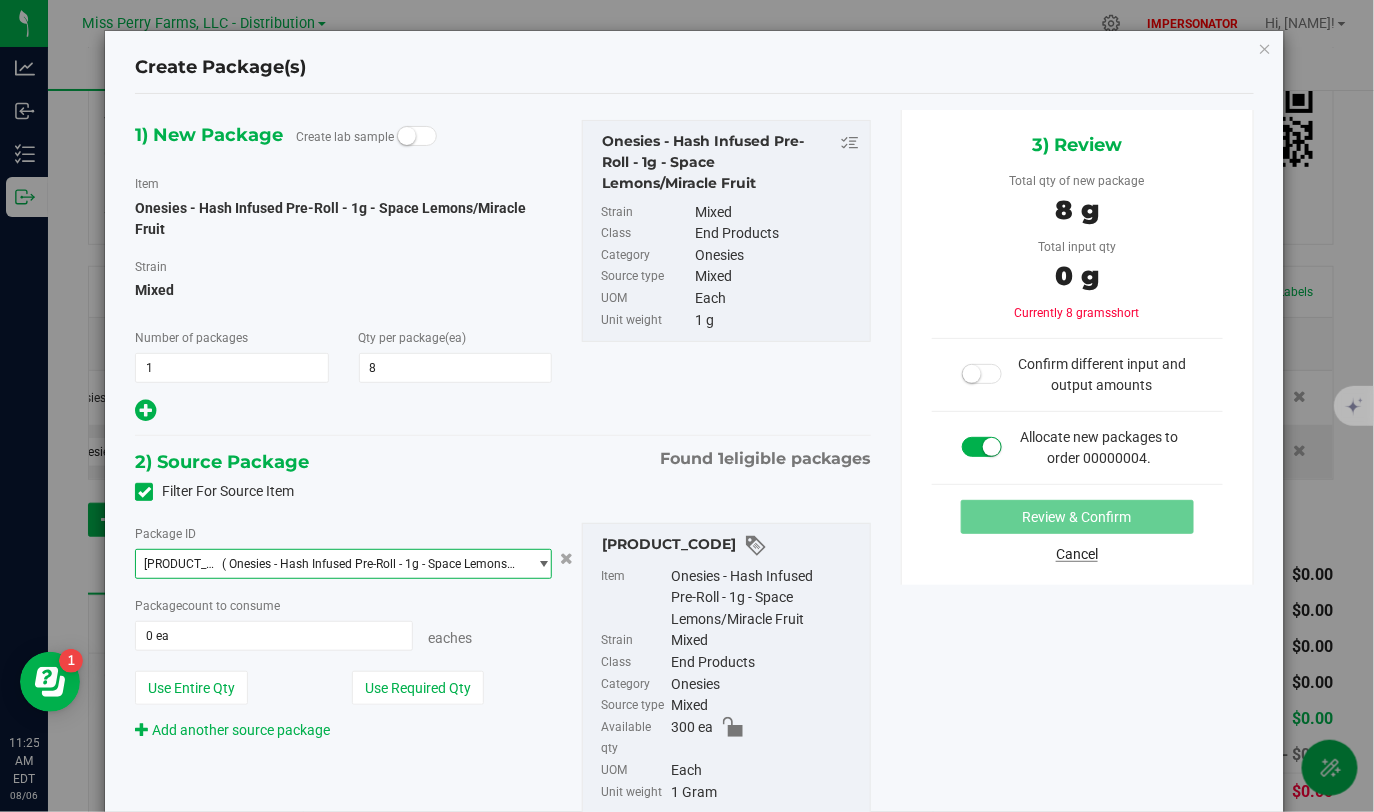 click on "Cancel" at bounding box center (1077, 554) 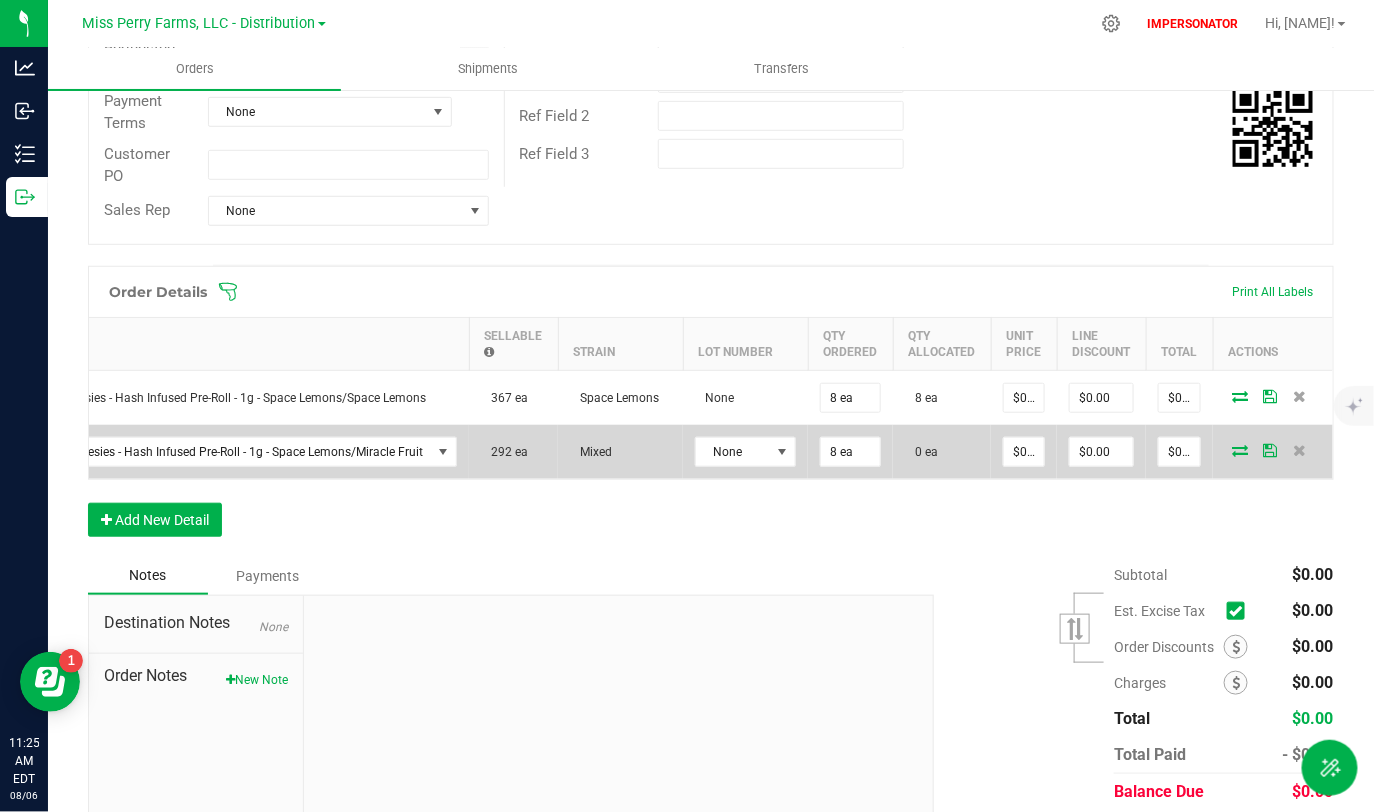 click at bounding box center [1240, 450] 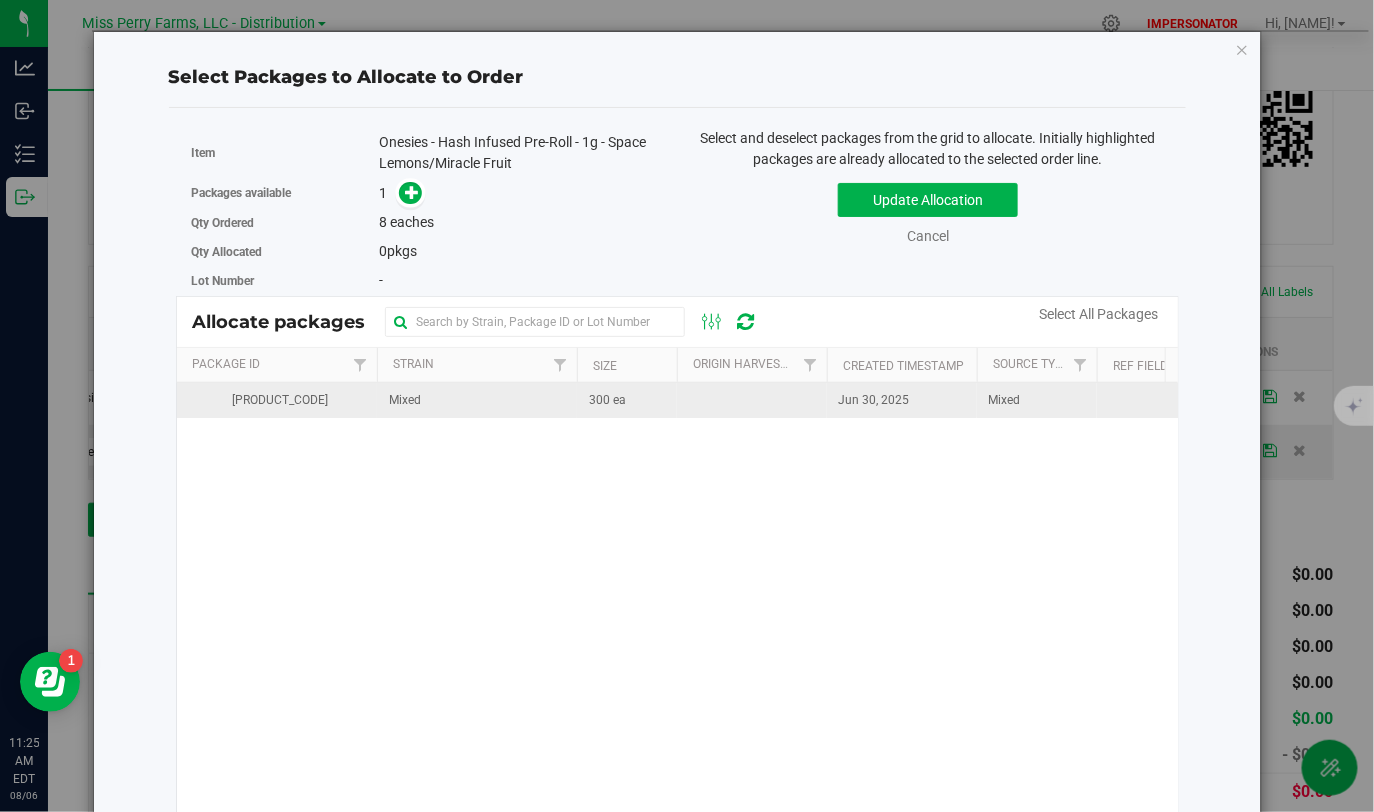 click on "Mixed" at bounding box center [477, 400] 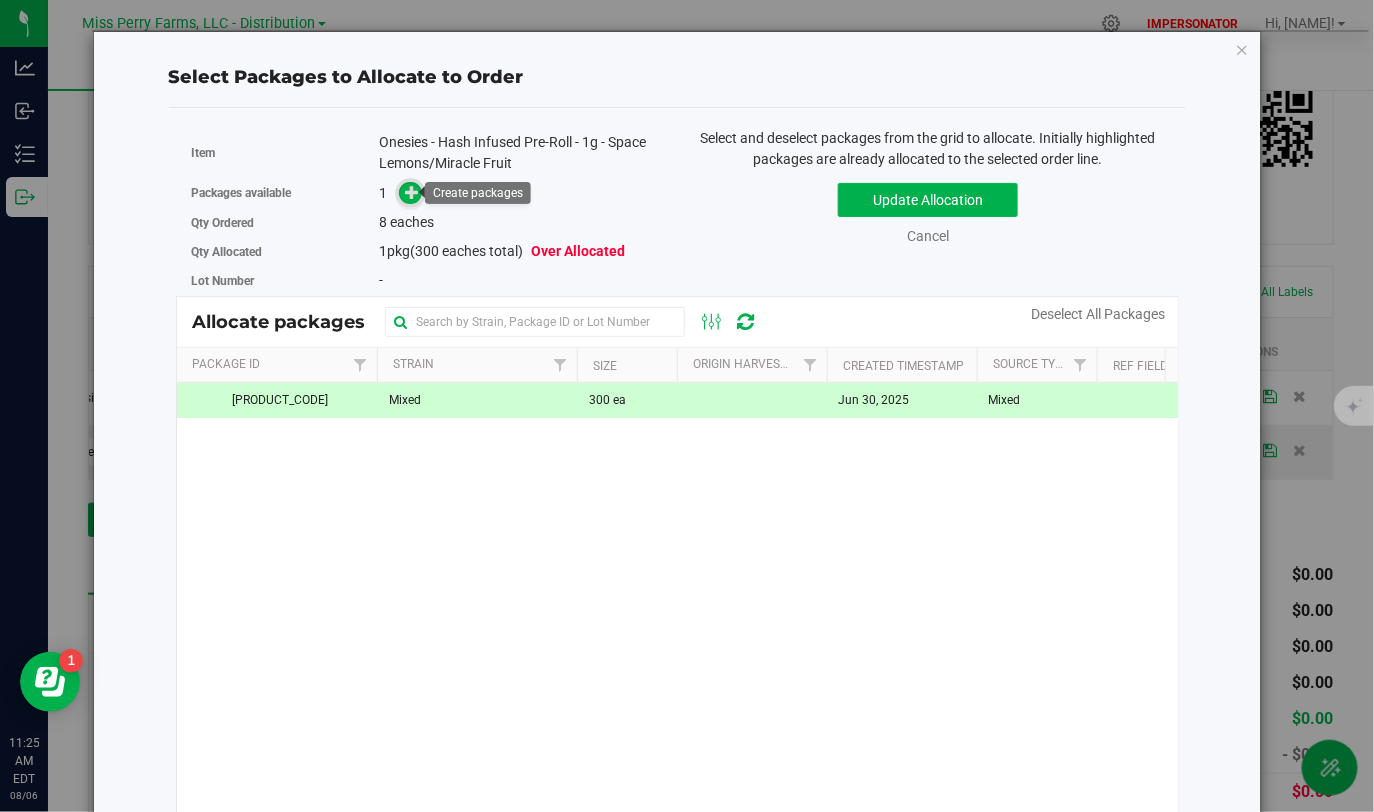 click at bounding box center (412, 191) 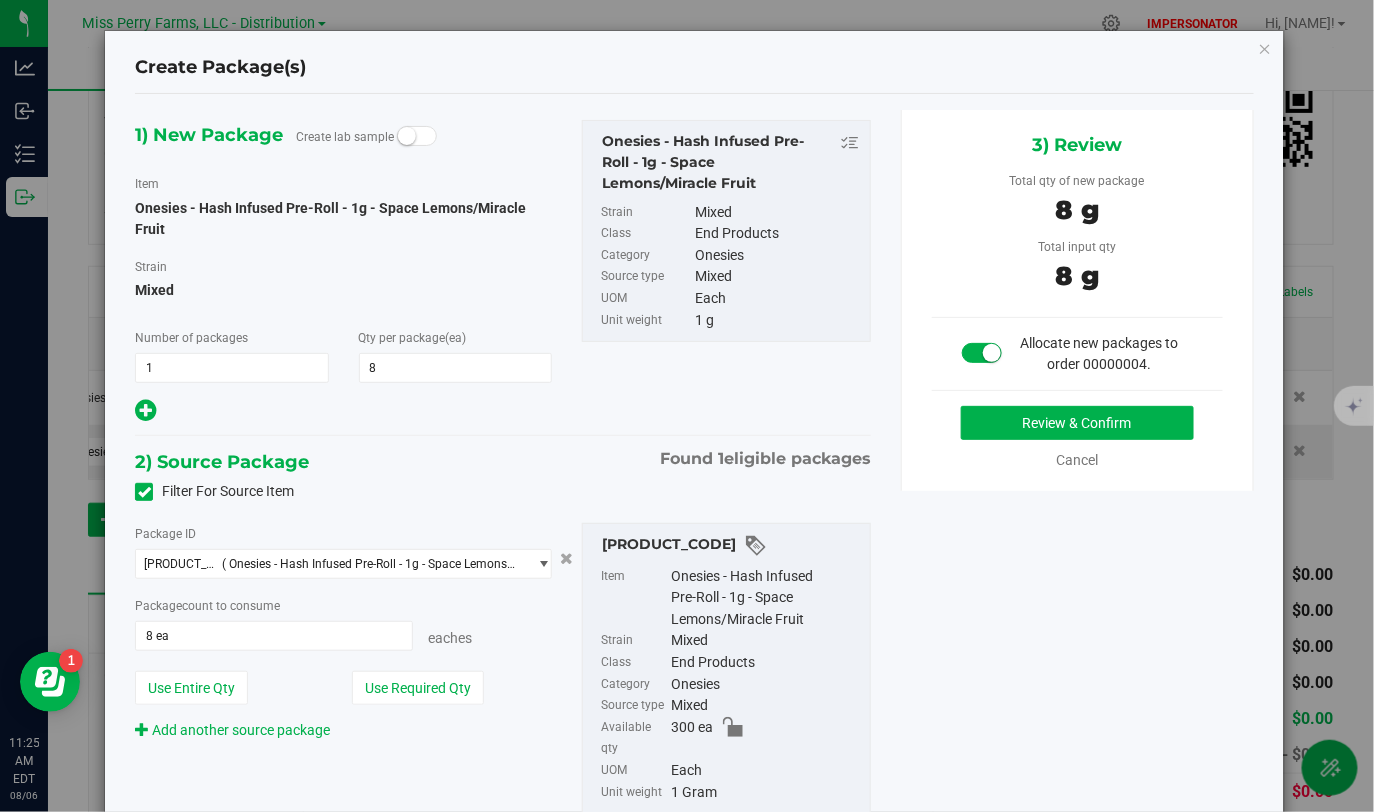click at bounding box center [417, 136] 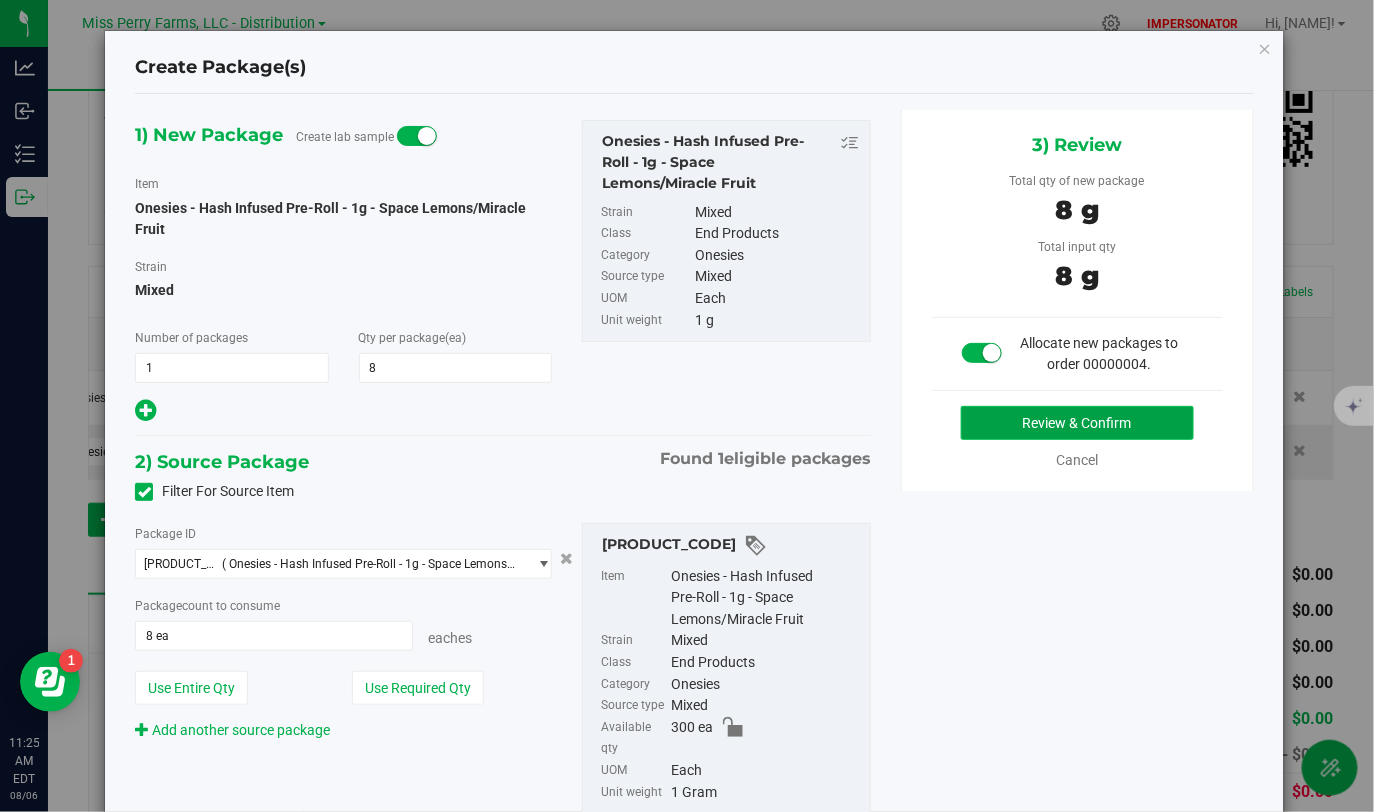 click on "Review & Confirm" at bounding box center [1077, 423] 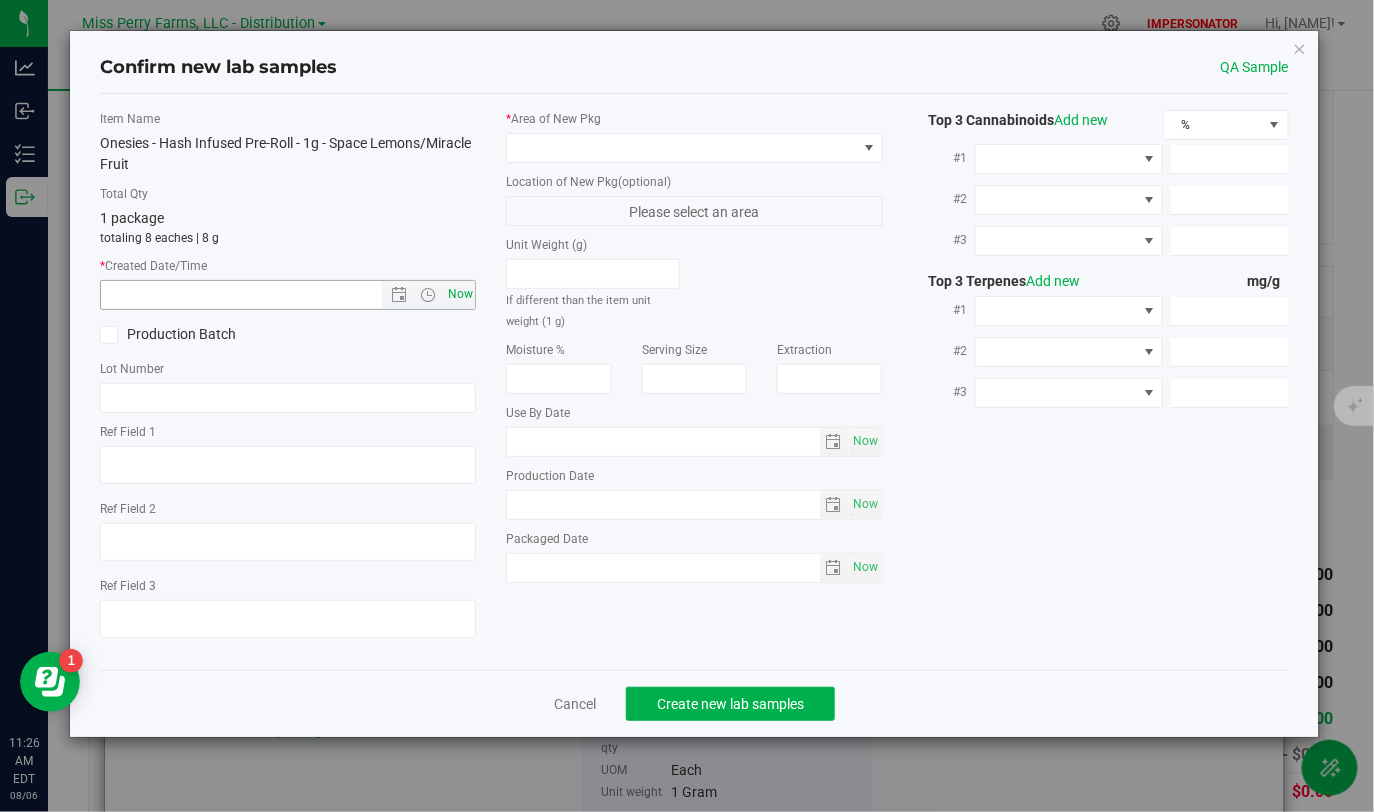 click on "Now" at bounding box center (460, 294) 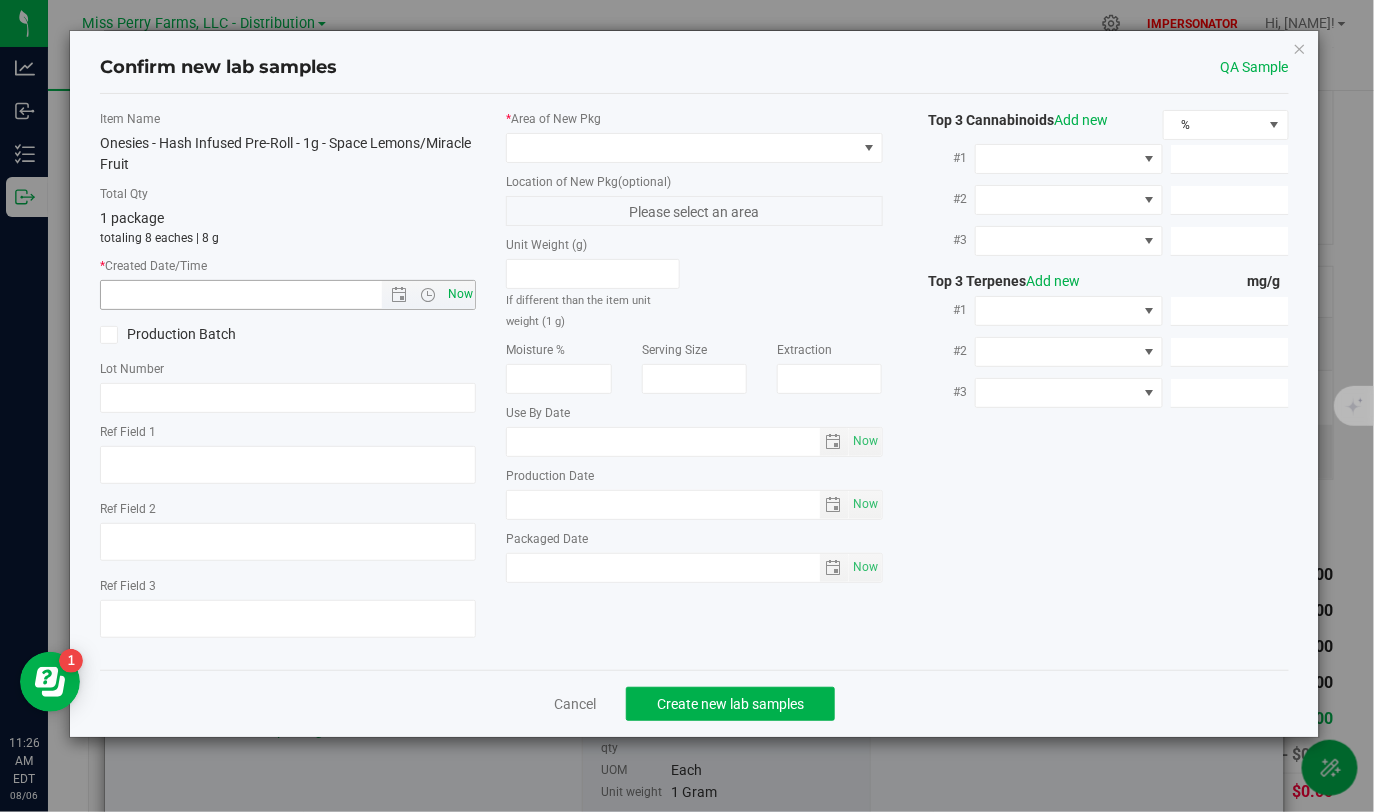 type on "8/6/2025 11:26 AM" 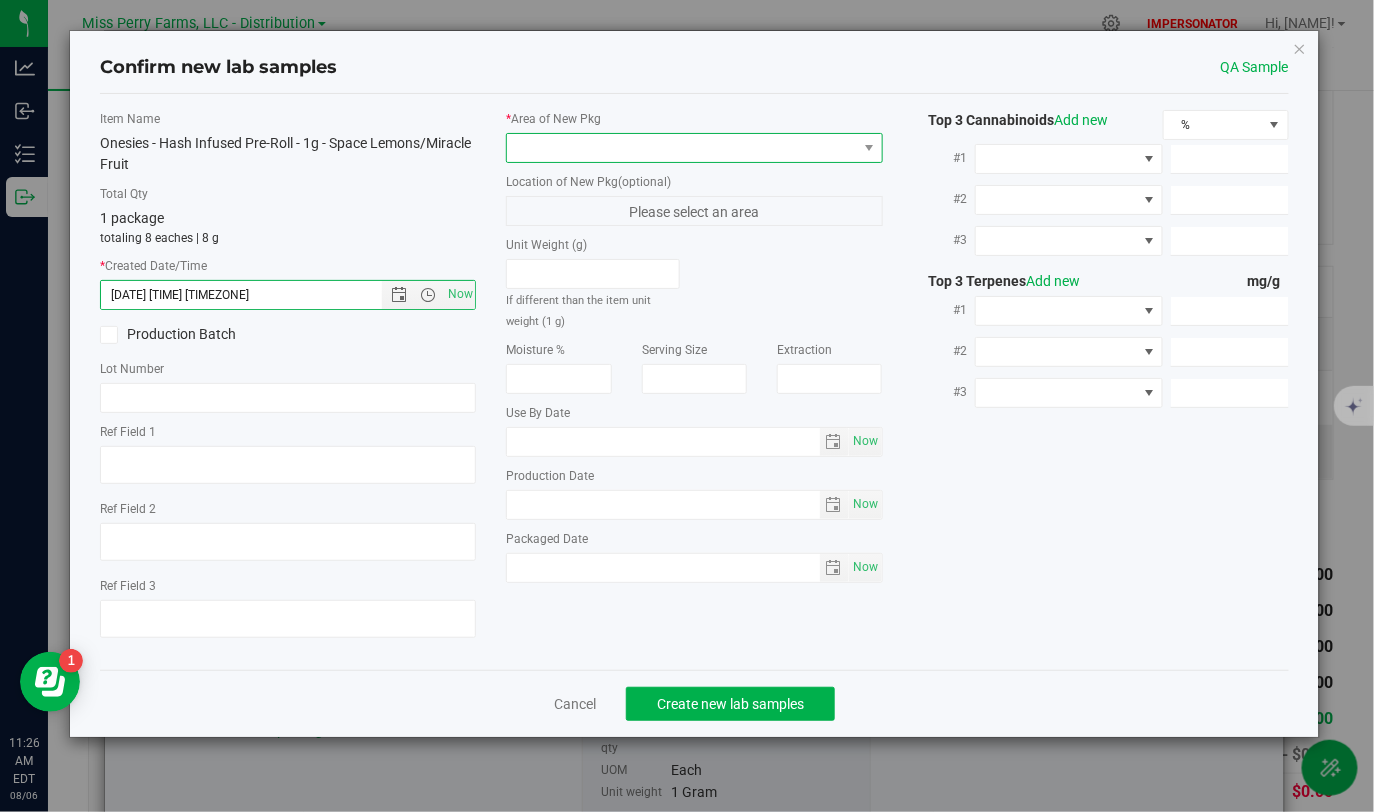 click at bounding box center [681, 148] 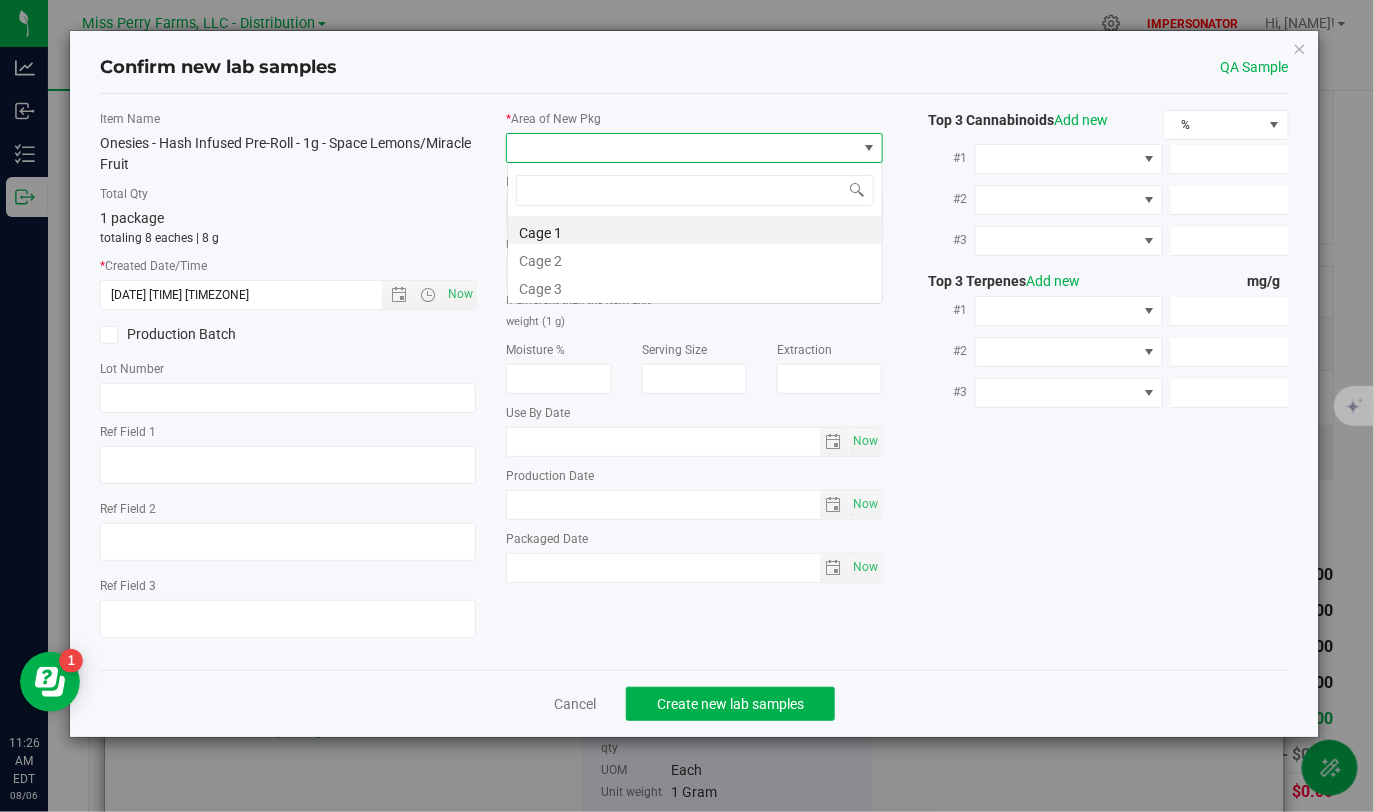 scroll, scrollTop: 99970, scrollLeft: 99623, axis: both 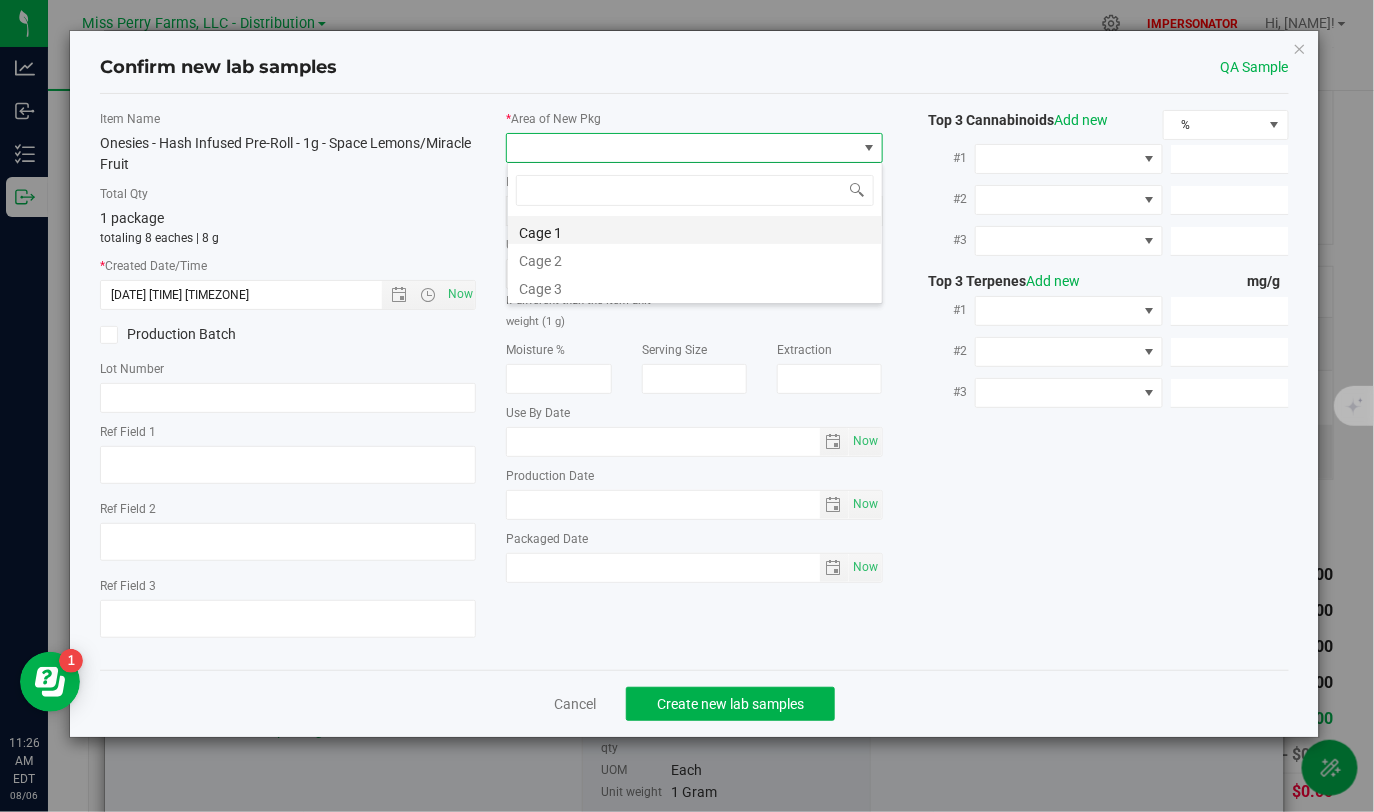 click on "Cage 1" at bounding box center [695, 230] 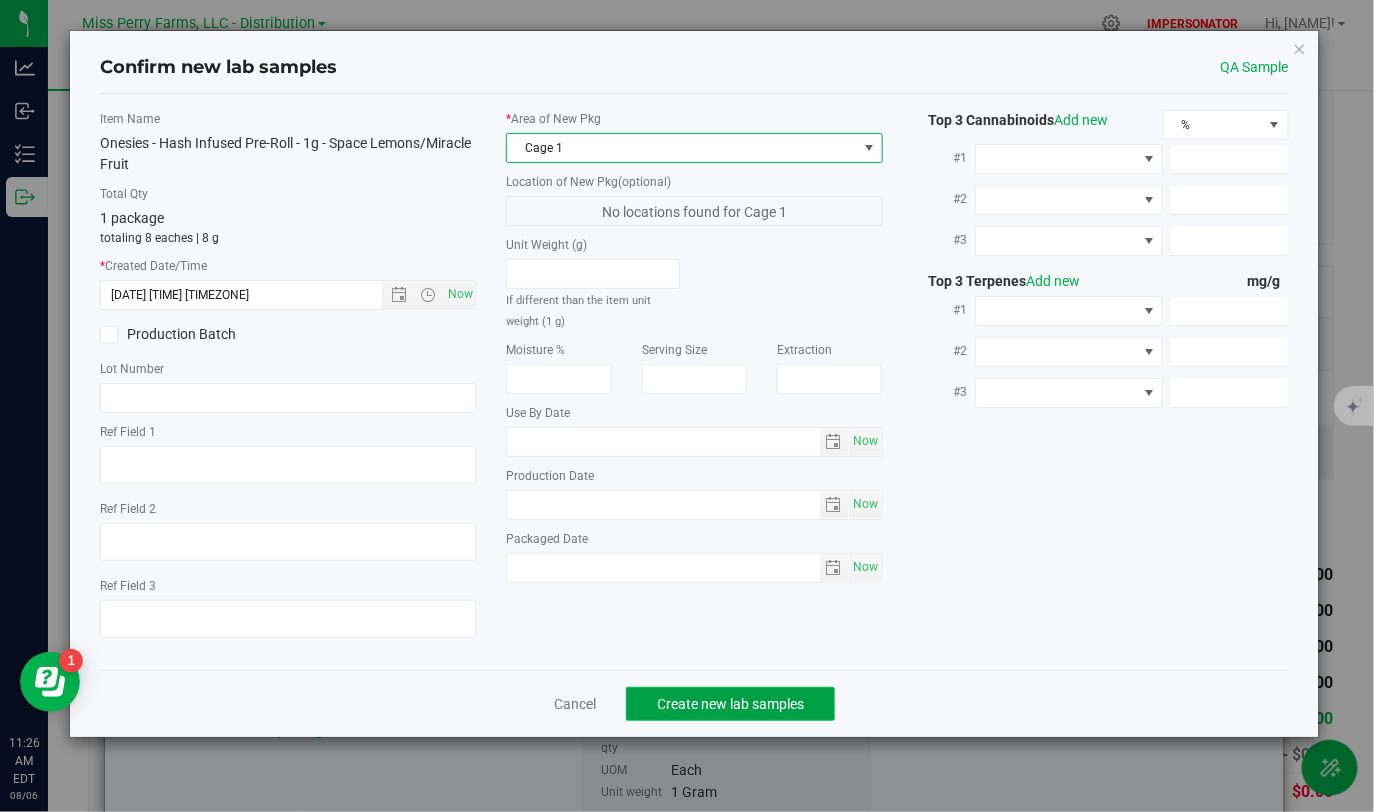 click on "Create new lab samples" 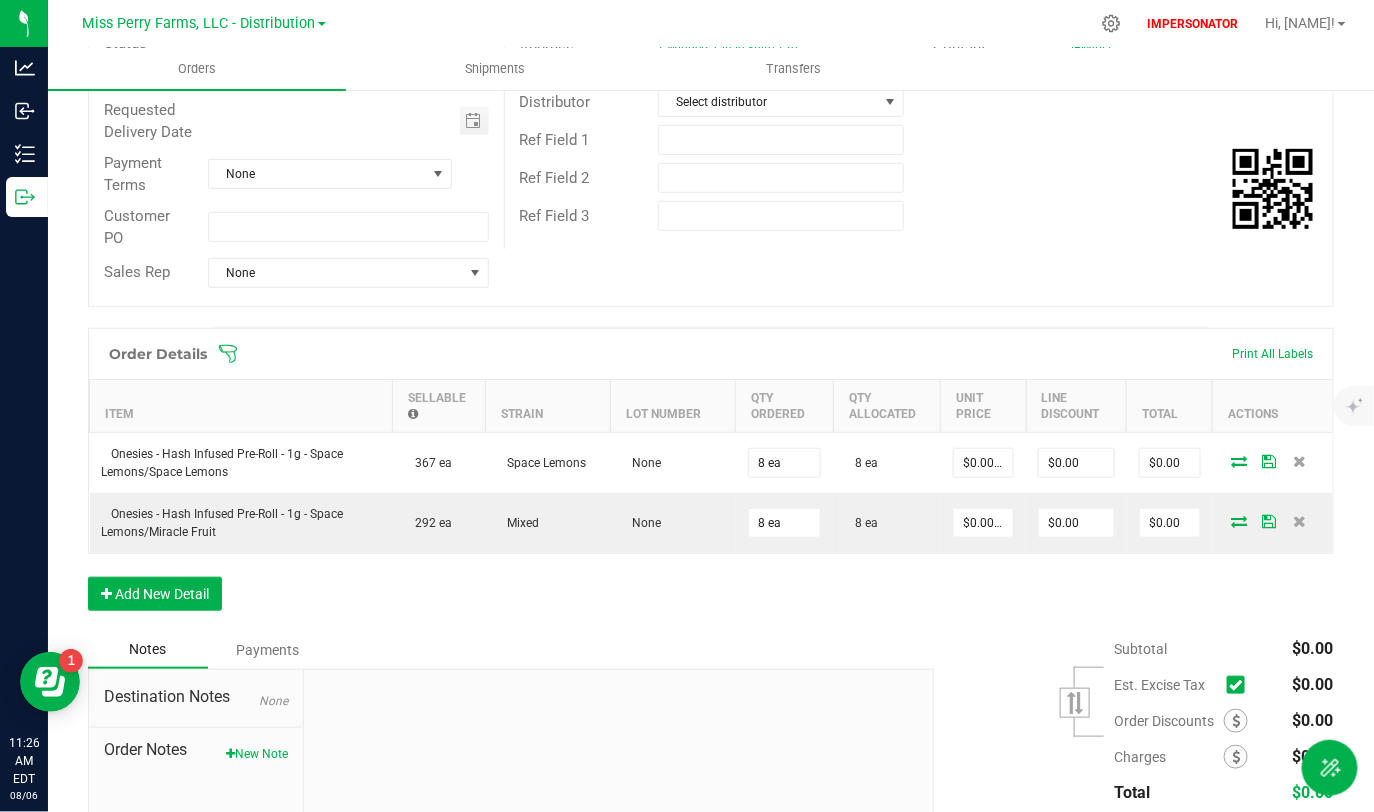 scroll, scrollTop: 302, scrollLeft: 0, axis: vertical 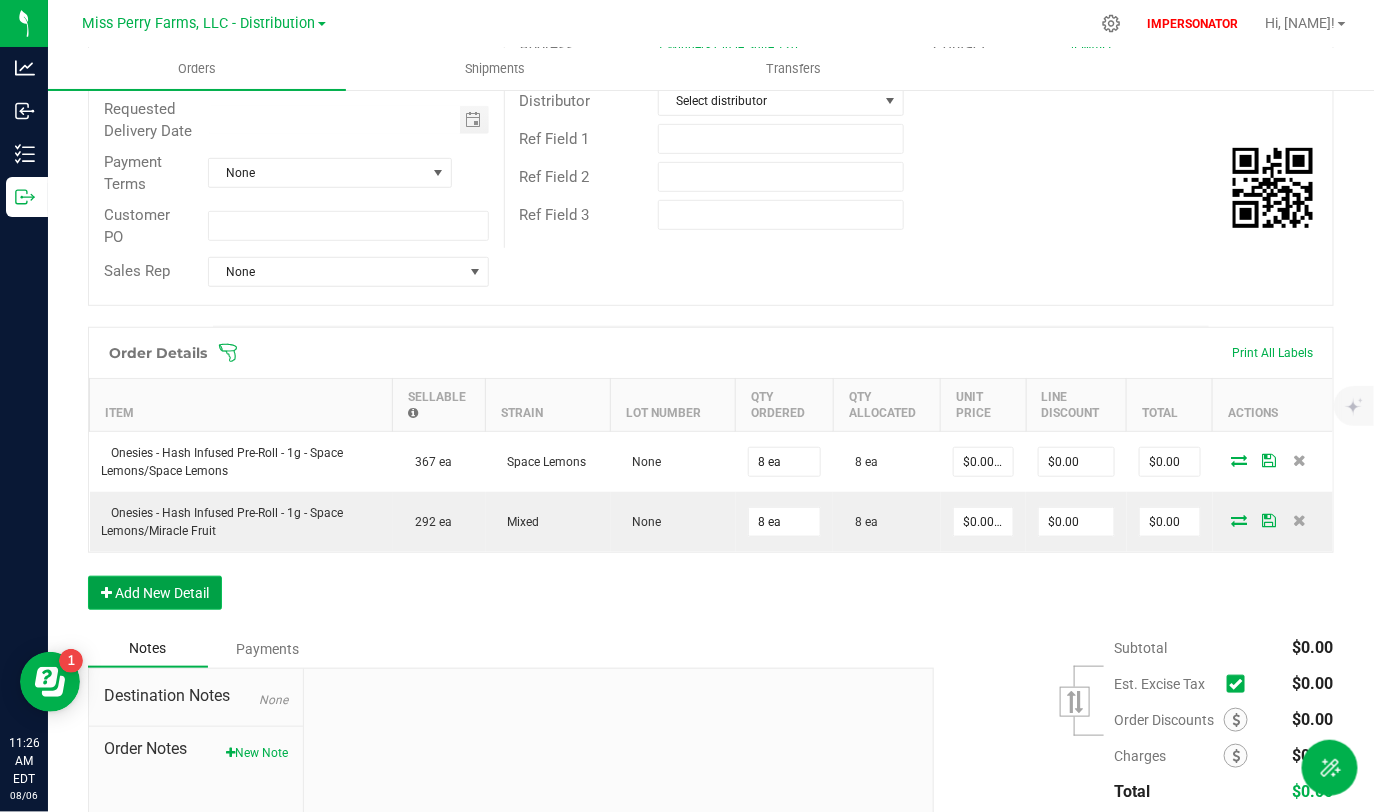 click on "Add New Detail" at bounding box center [155, 593] 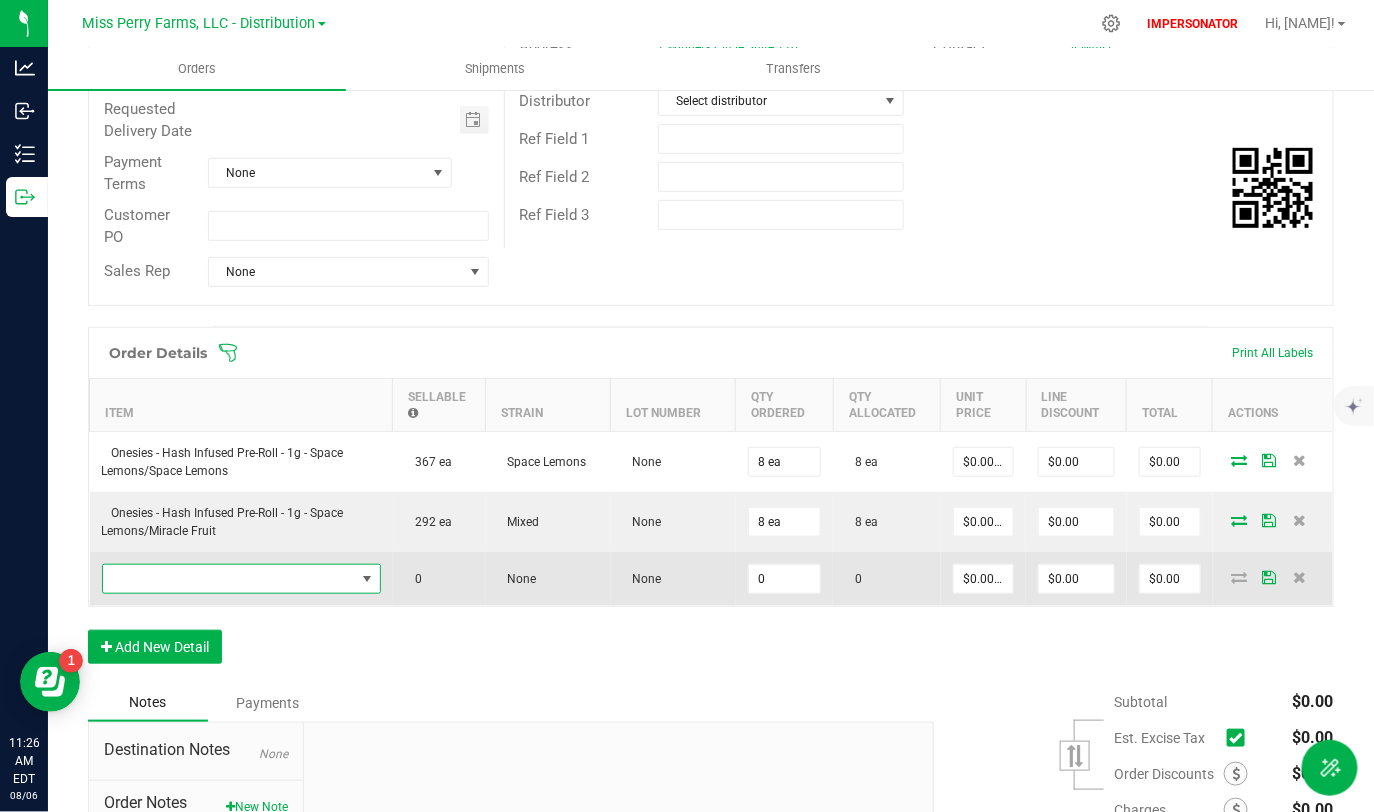 click at bounding box center (229, 579) 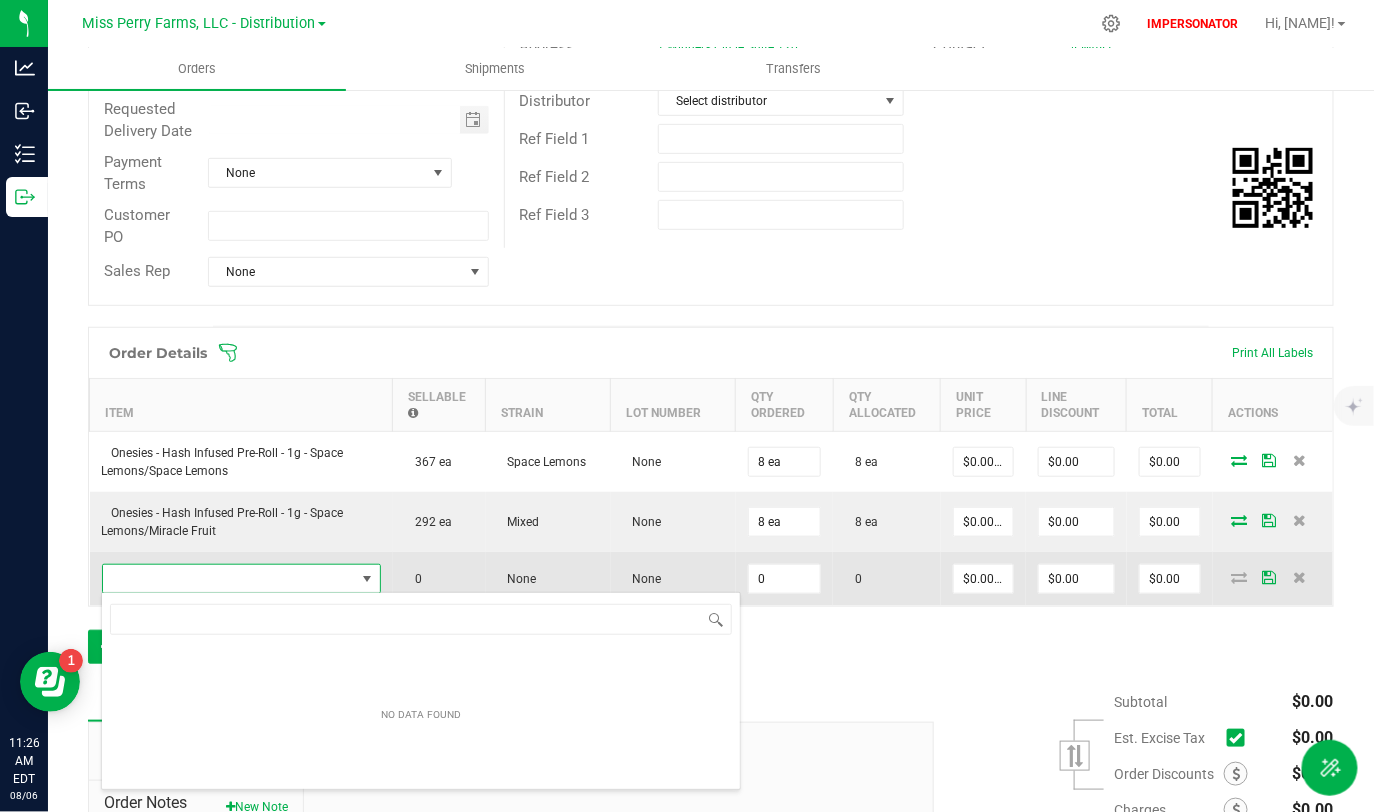 scroll, scrollTop: 99970, scrollLeft: 99724, axis: both 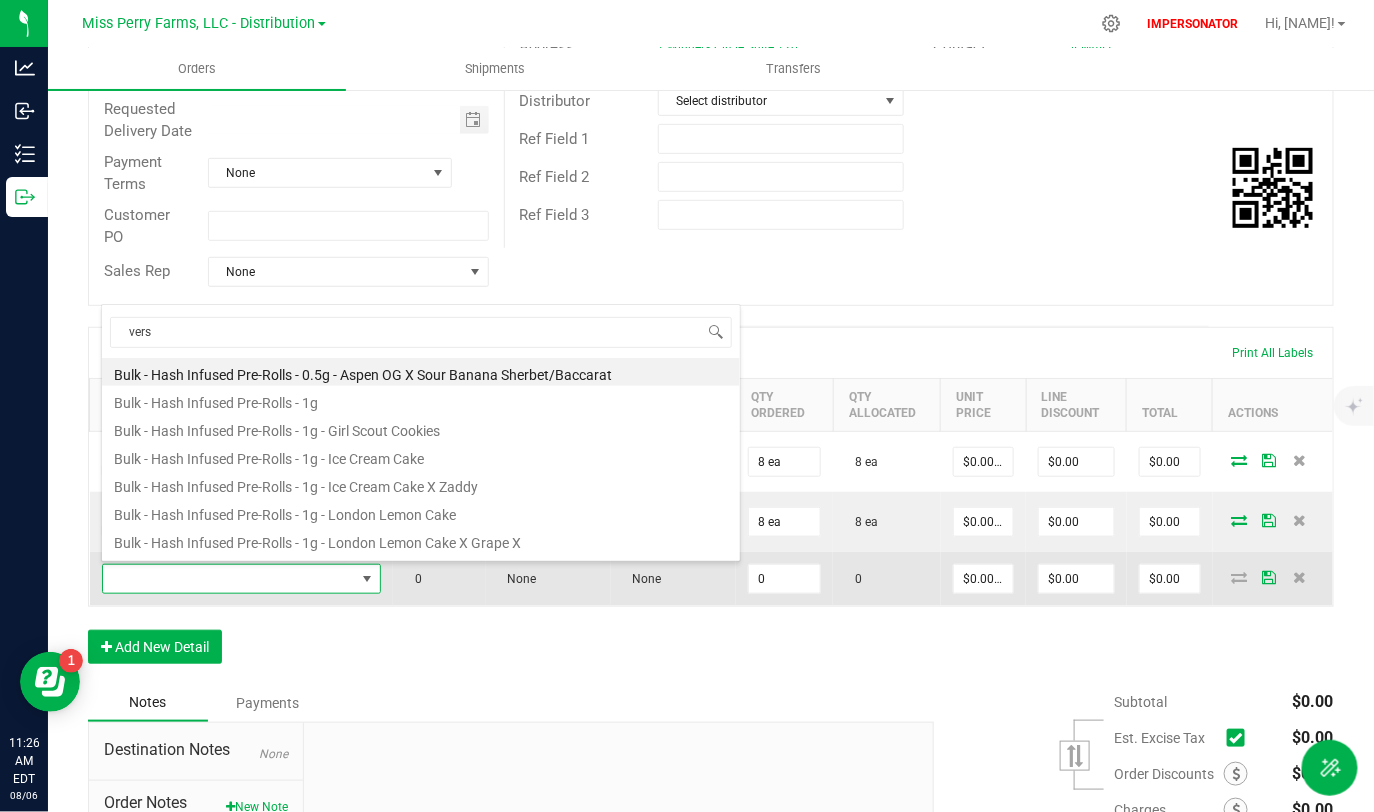 type on "versa" 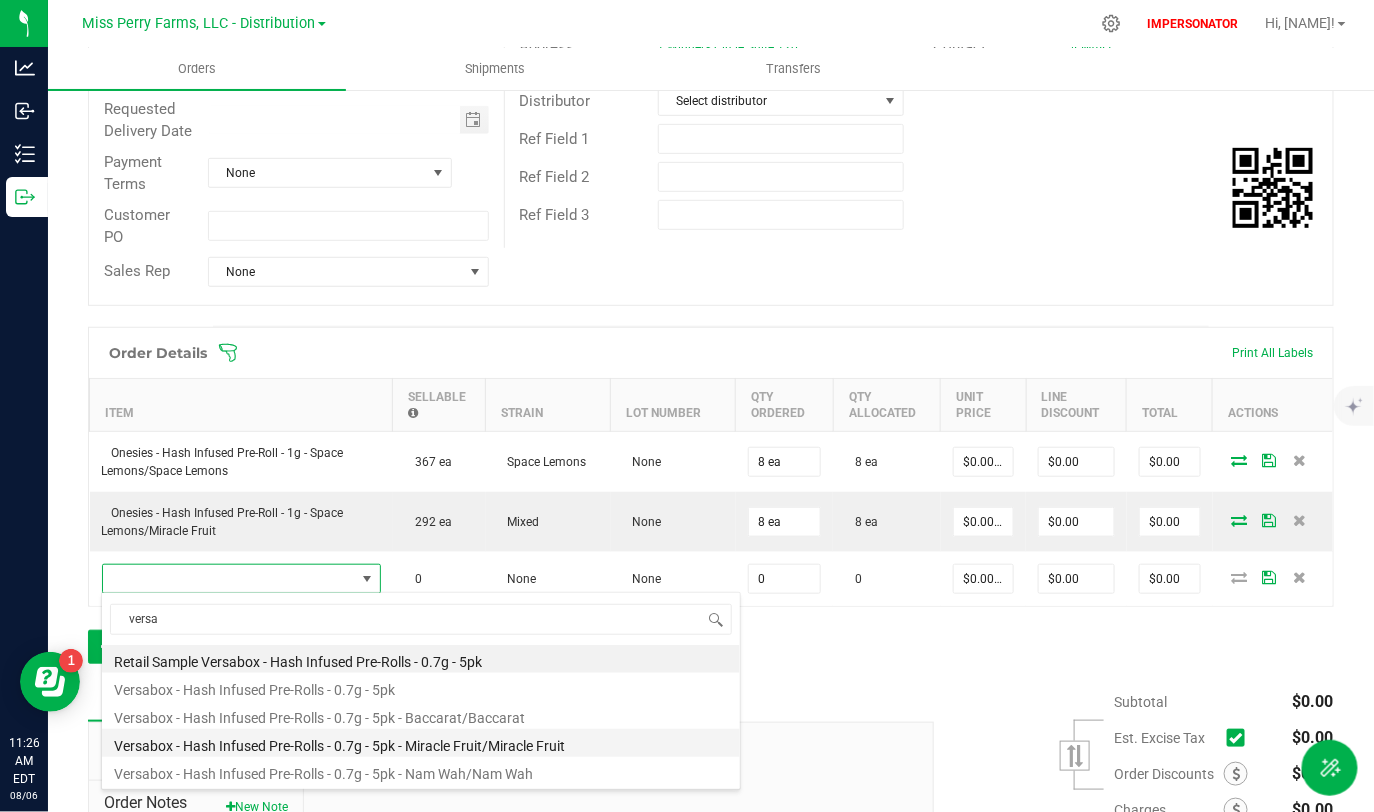 click on "Versabox - Hash Infused Pre-Rolls - 0.7g - 5pk - Miracle Fruit/Miracle Fruit" at bounding box center (421, 743) 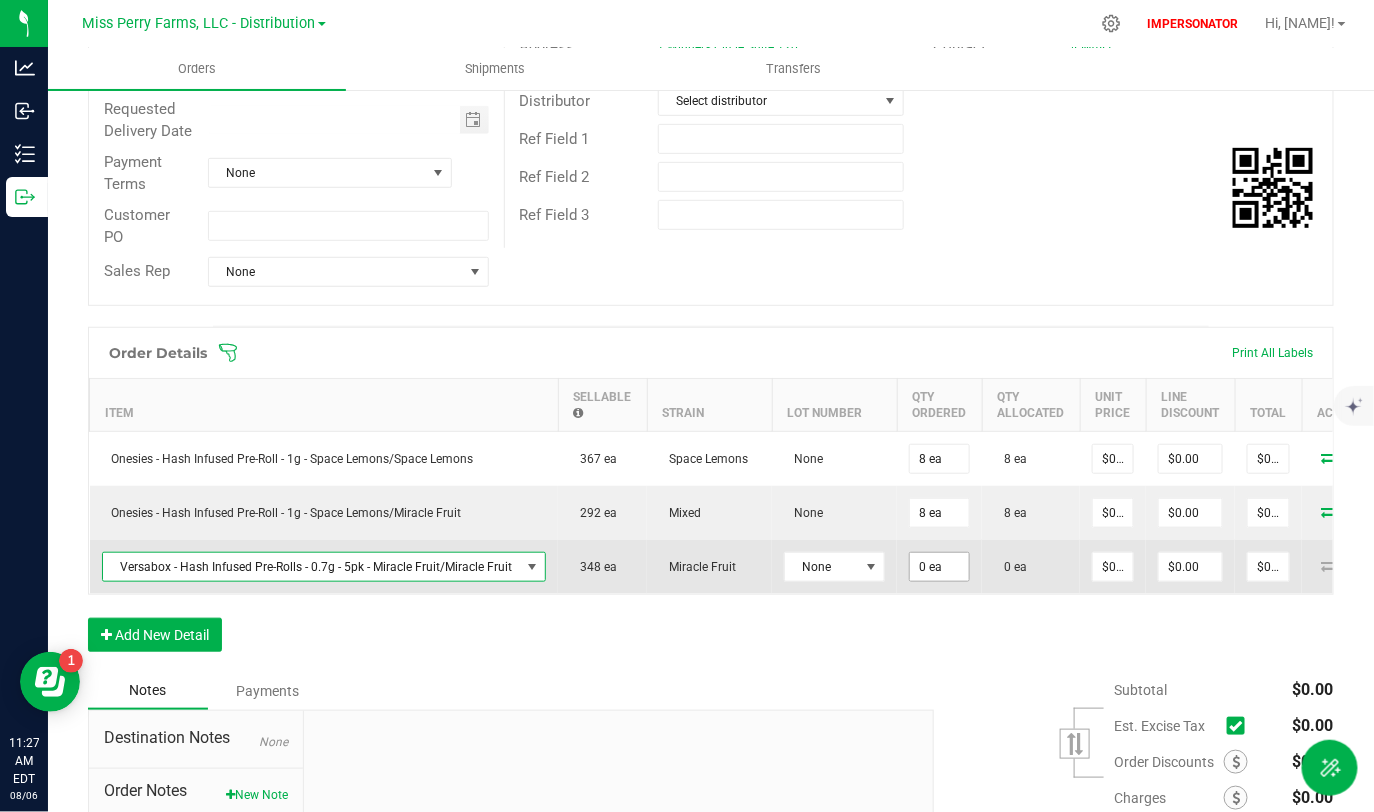 type on "0" 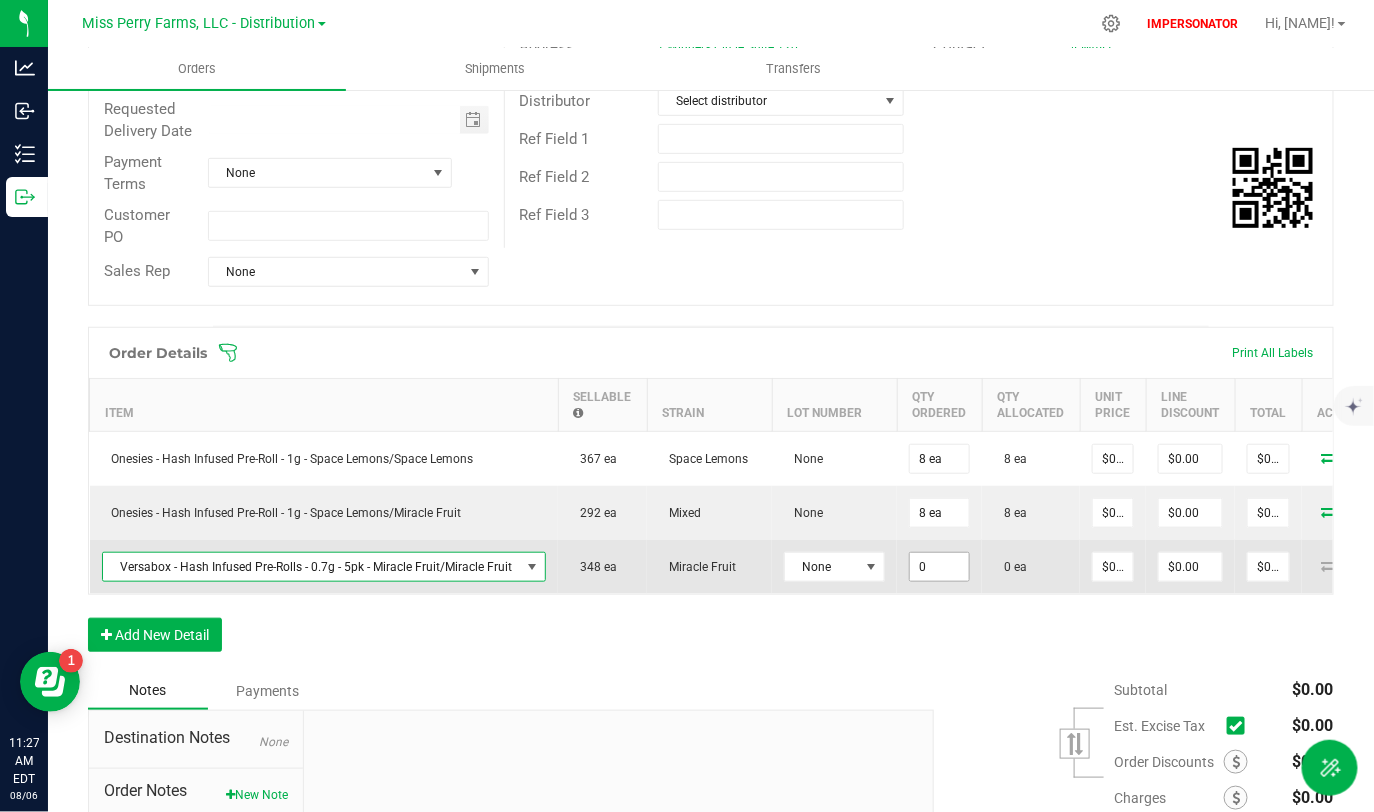 click on "0" at bounding box center [939, 567] 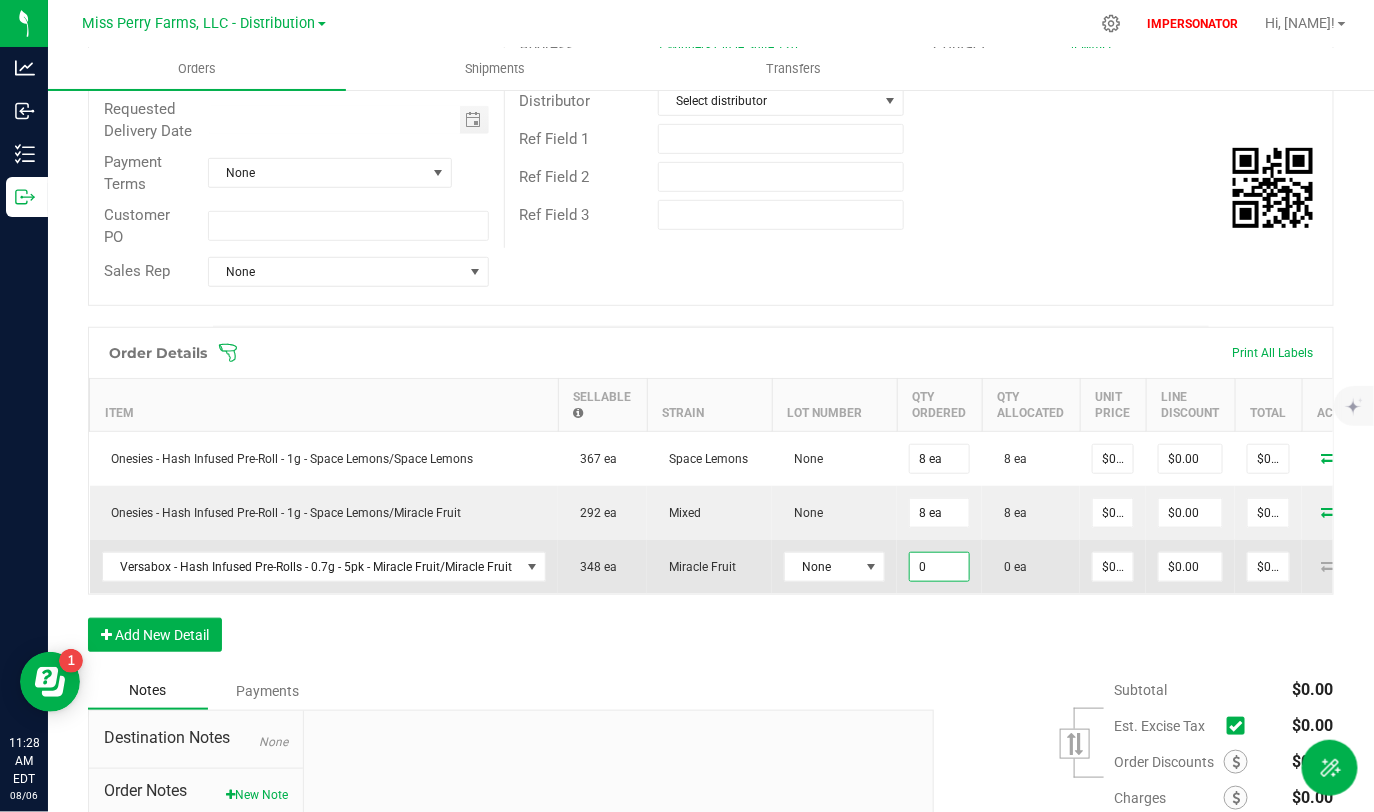click on "0" at bounding box center [939, 567] 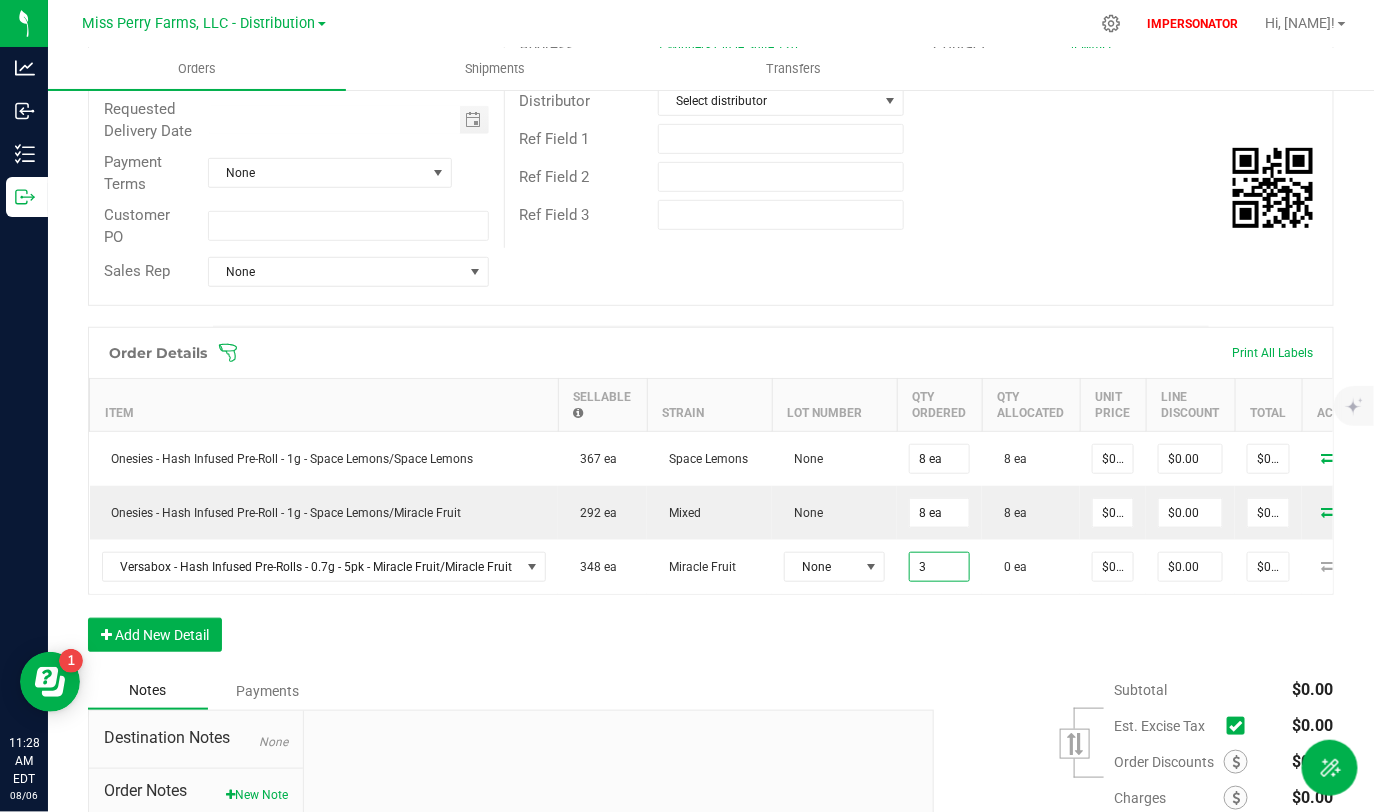 type on "3 ea" 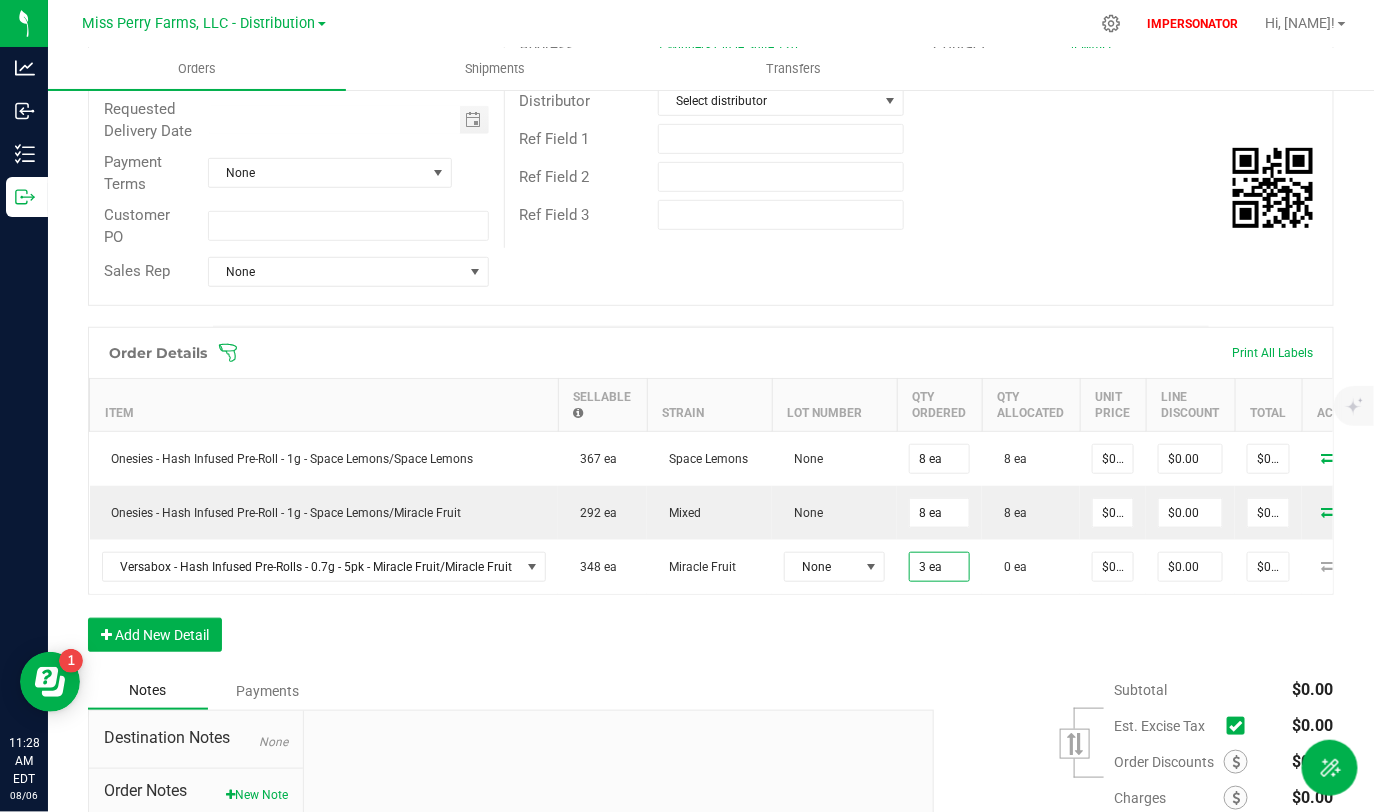 click on "Order Details Print All Labels Item  Sellable  Strain  Lot Number  Qty Ordered Qty Allocated Unit Price Line Discount Total Actions  Onesies - Hash Infused Pre-Roll - 1g - Space Lemons/Space Lemons   367 ea   Space Lemons   None  8 ea  8 ea  $0.00000 $0.00 $0.00  Onesies - Hash Infused Pre-Roll - 1g - Space Lemons/Miracle Fruit   292 ea   Mixed   None  8 ea  8 ea  $0.00000 $0.00 $0.00 Versabox - Hash Infused Pre-Rolls - 0.7g - 5pk - Miracle Fruit/Miracle Fruit  348 ea   Miracle Fruit  None 3 ea  0 ea  $0.00000 $0.00 $0.00
Add New Detail" at bounding box center [711, 499] 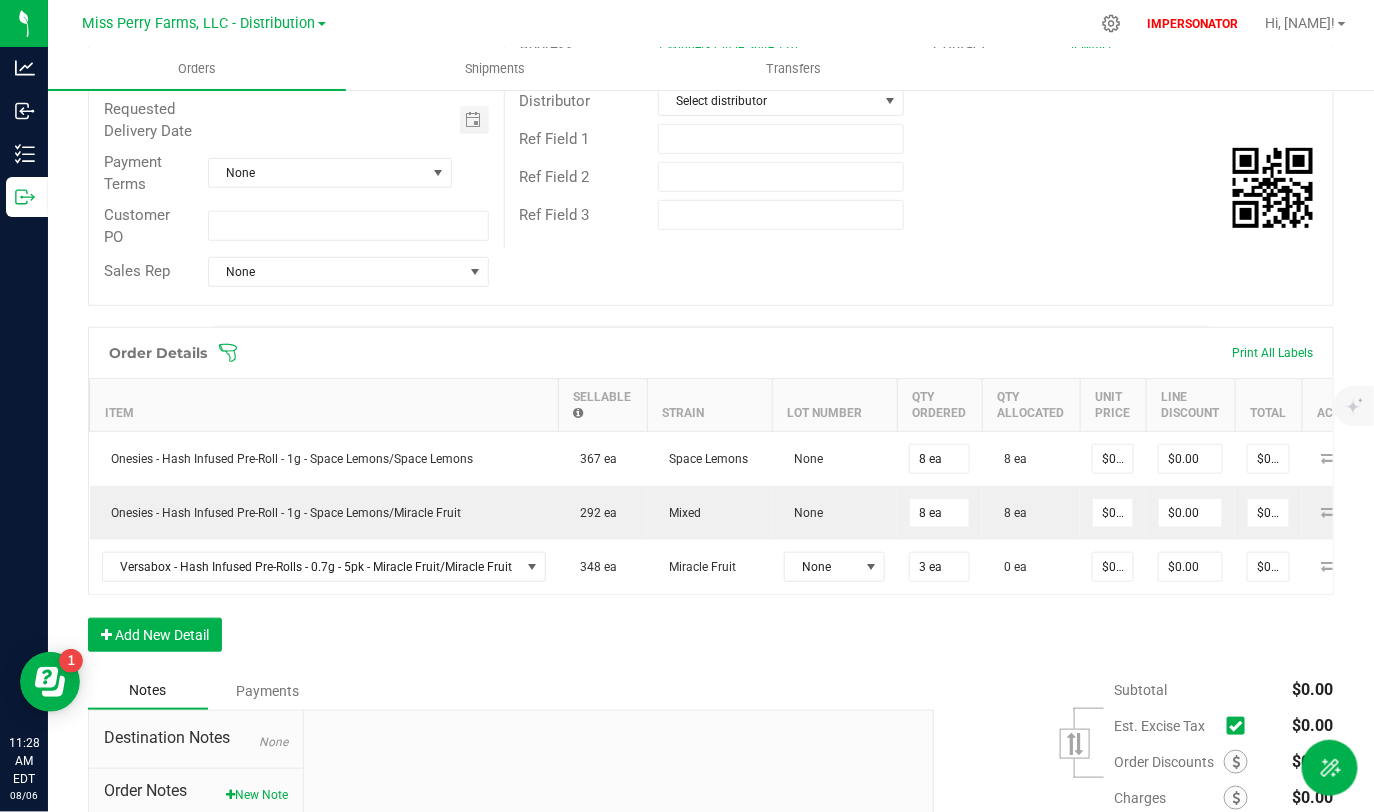 scroll, scrollTop: 0, scrollLeft: 93, axis: horizontal 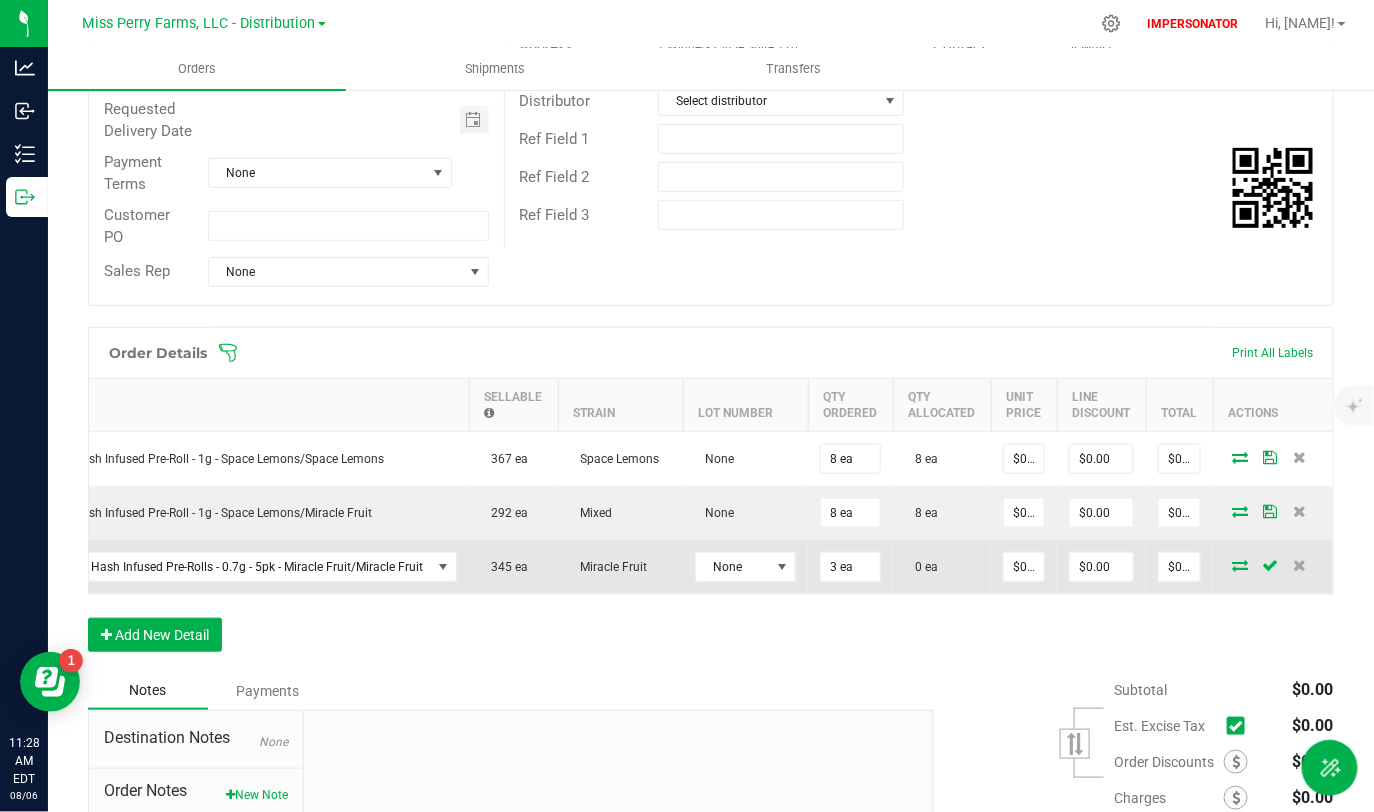 click at bounding box center (1270, 565) 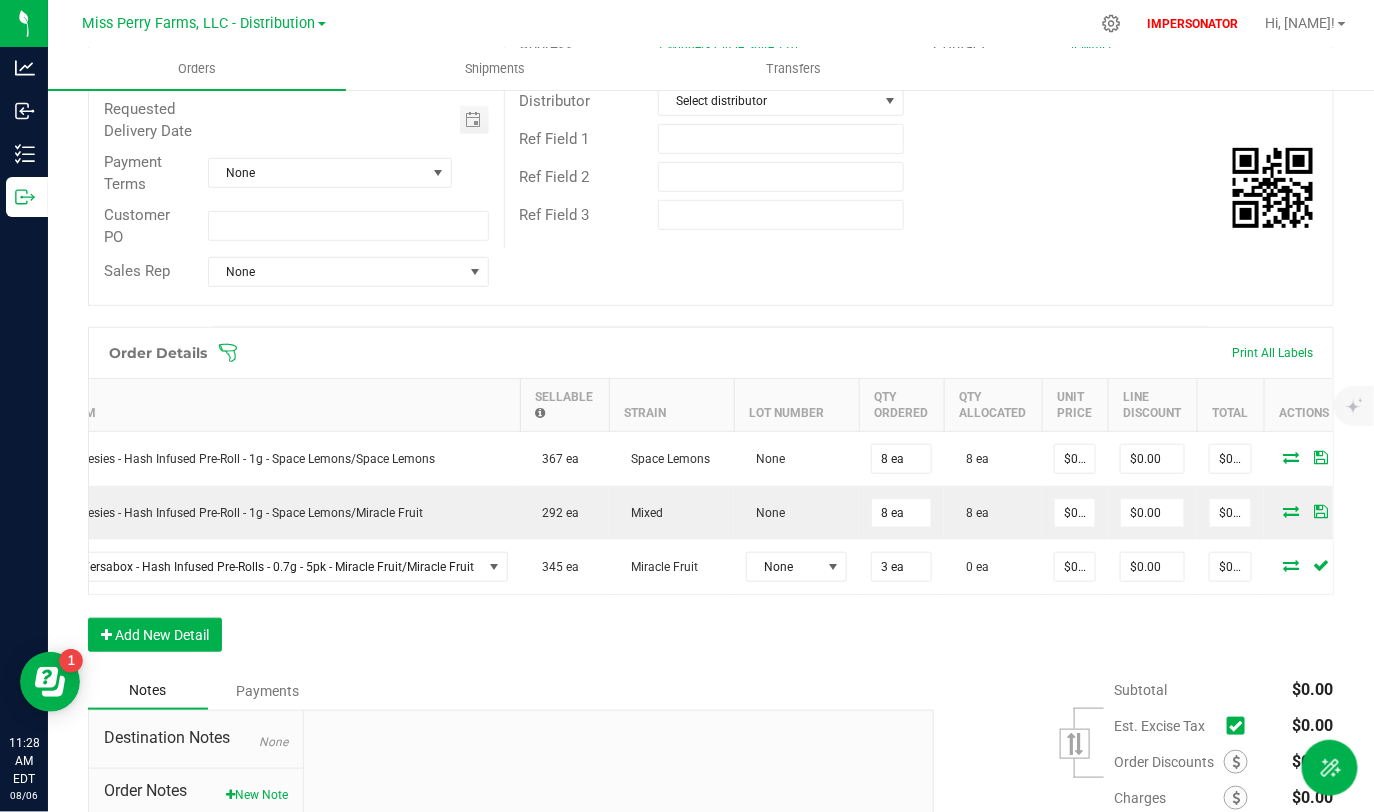scroll, scrollTop: 0, scrollLeft: 0, axis: both 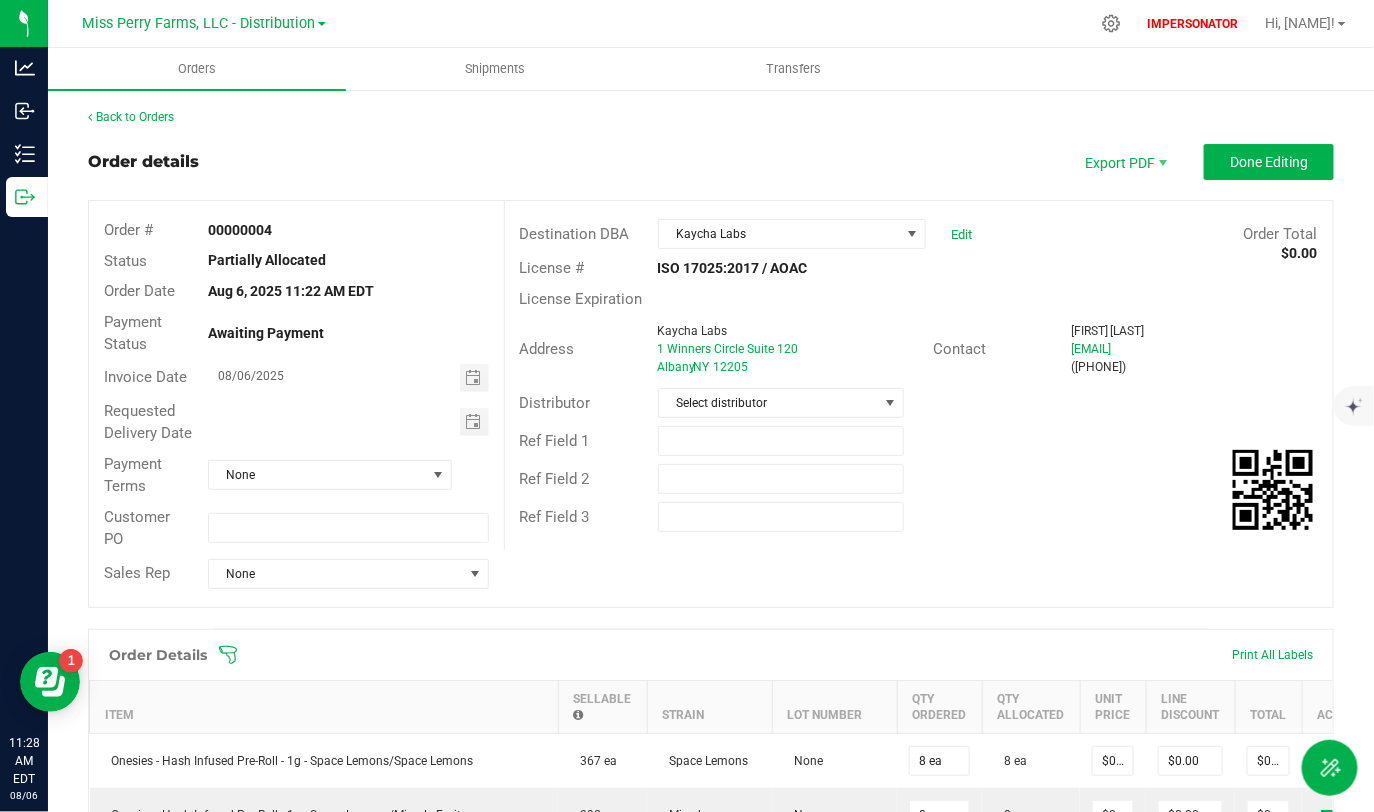 click on "Order details   Export PDF   Done Editing   Order #   00000004   Status   Partially Allocated   Order Date   Aug 6, 2025 11:22 AM EDT   Payment Status   Awaiting Payment   Invoice Date  08/06/2025  Requested Delivery Date   Payment Terms  None  Customer PO   Sales Rep  None  Destination DBA  Kaycha Labs  Edit   Order Total   $0.00   License #   ISO 17025:2017 / AOAC   License Expiration   Address  Kaycha Labs 1 Winners Circle Suite 120 Albany  ,  NY 12205  Contact  Erica Troy etroy@kaychalabs.com  (518) 290-7239   Distributor  Select distributor  Ref Field 1   Ref Field 2   Ref Field 3" at bounding box center (711, 386) 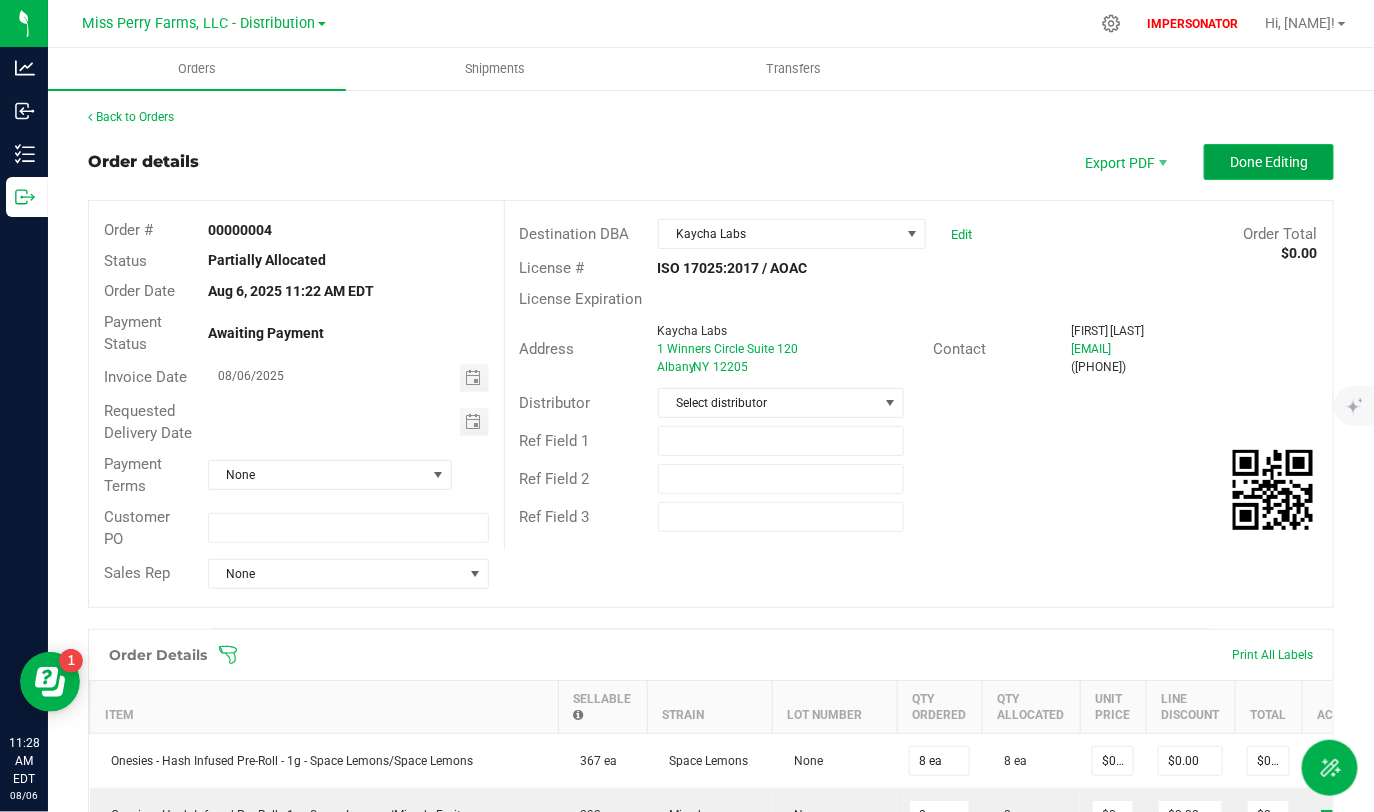 click on "Done Editing" at bounding box center (1269, 162) 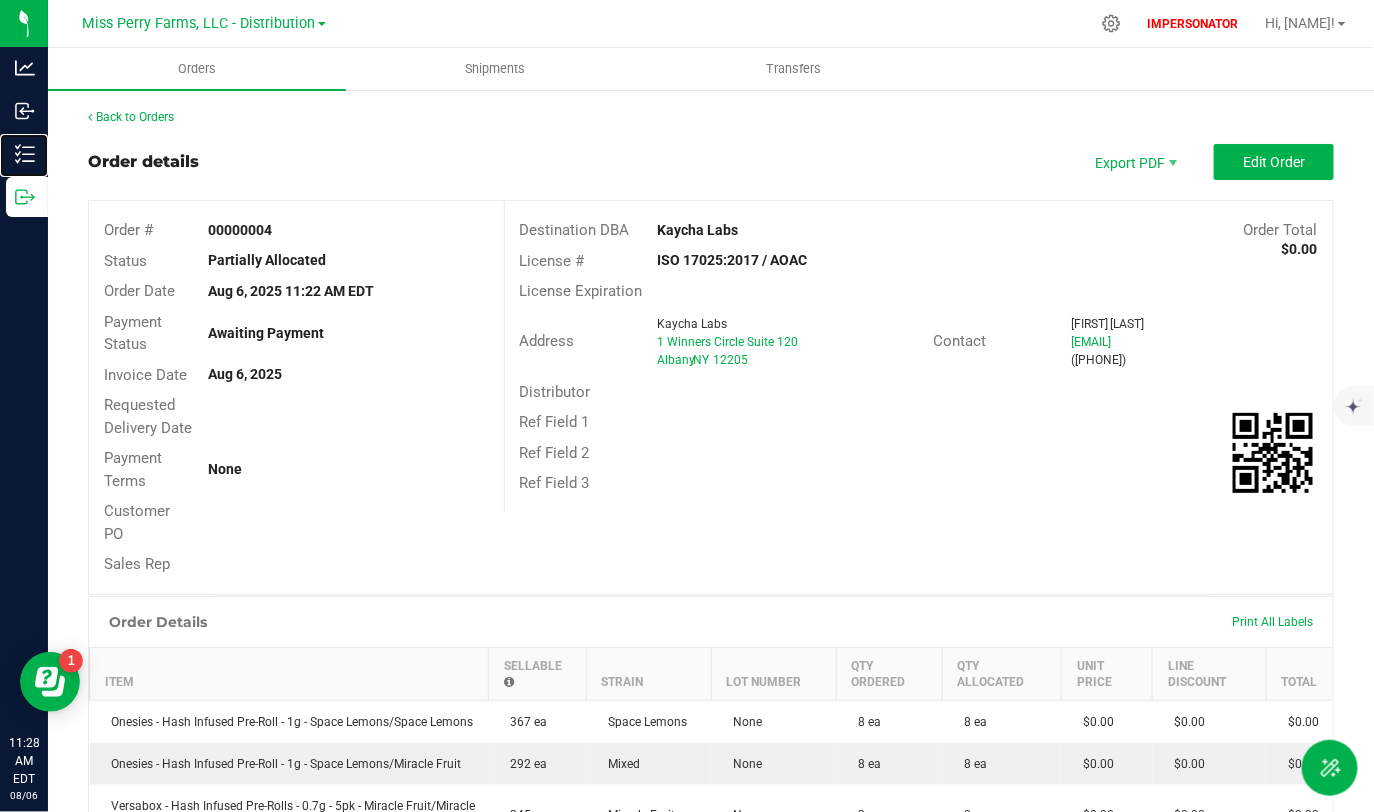 click 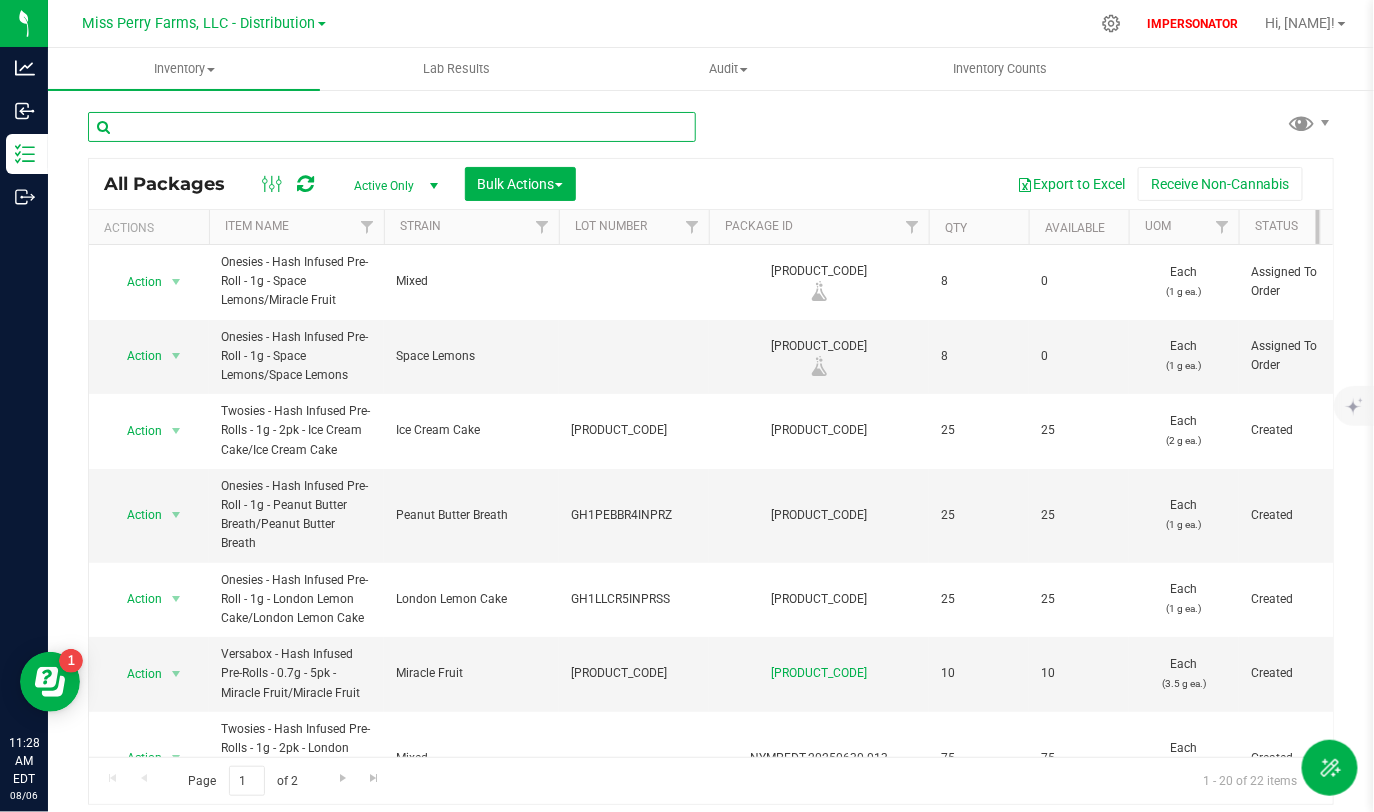 click at bounding box center (392, 127) 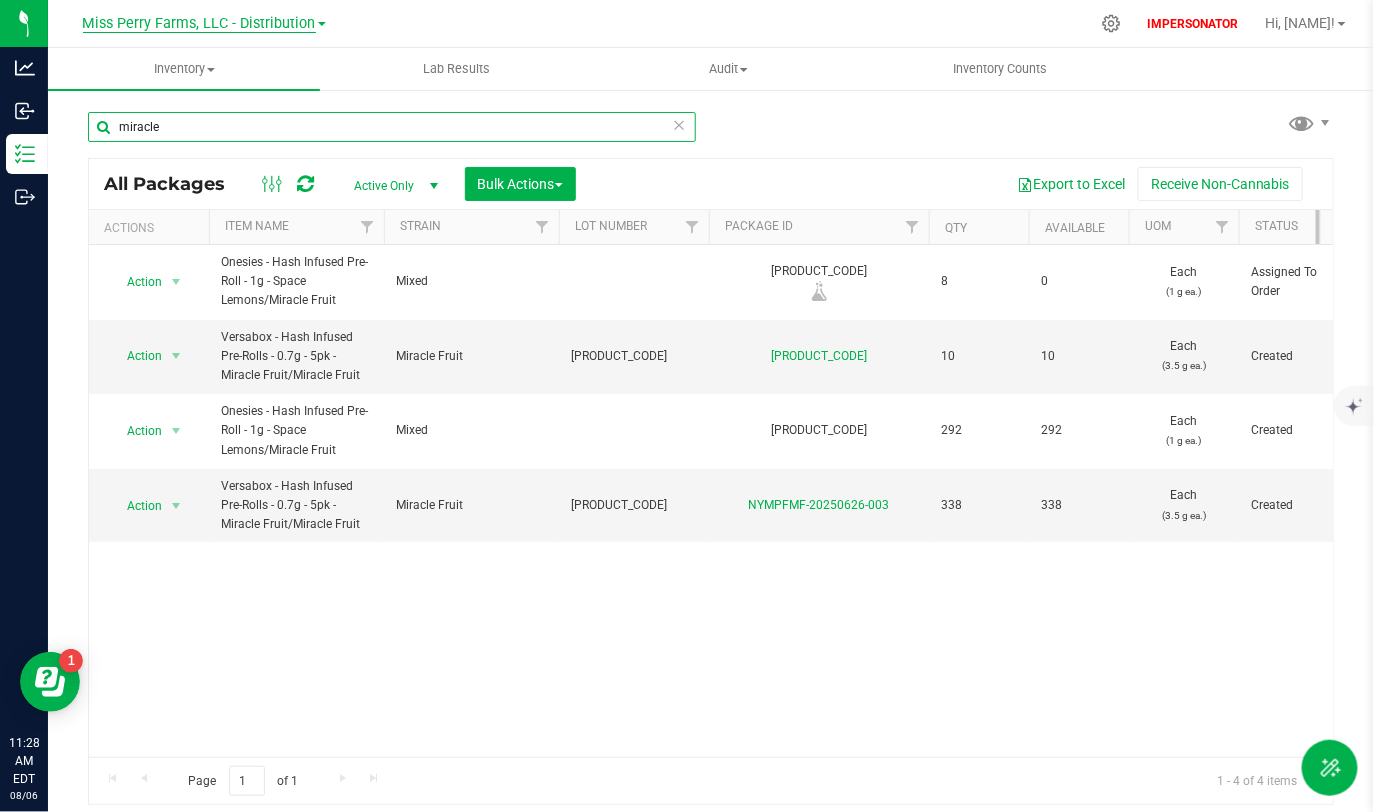 type on "miracle" 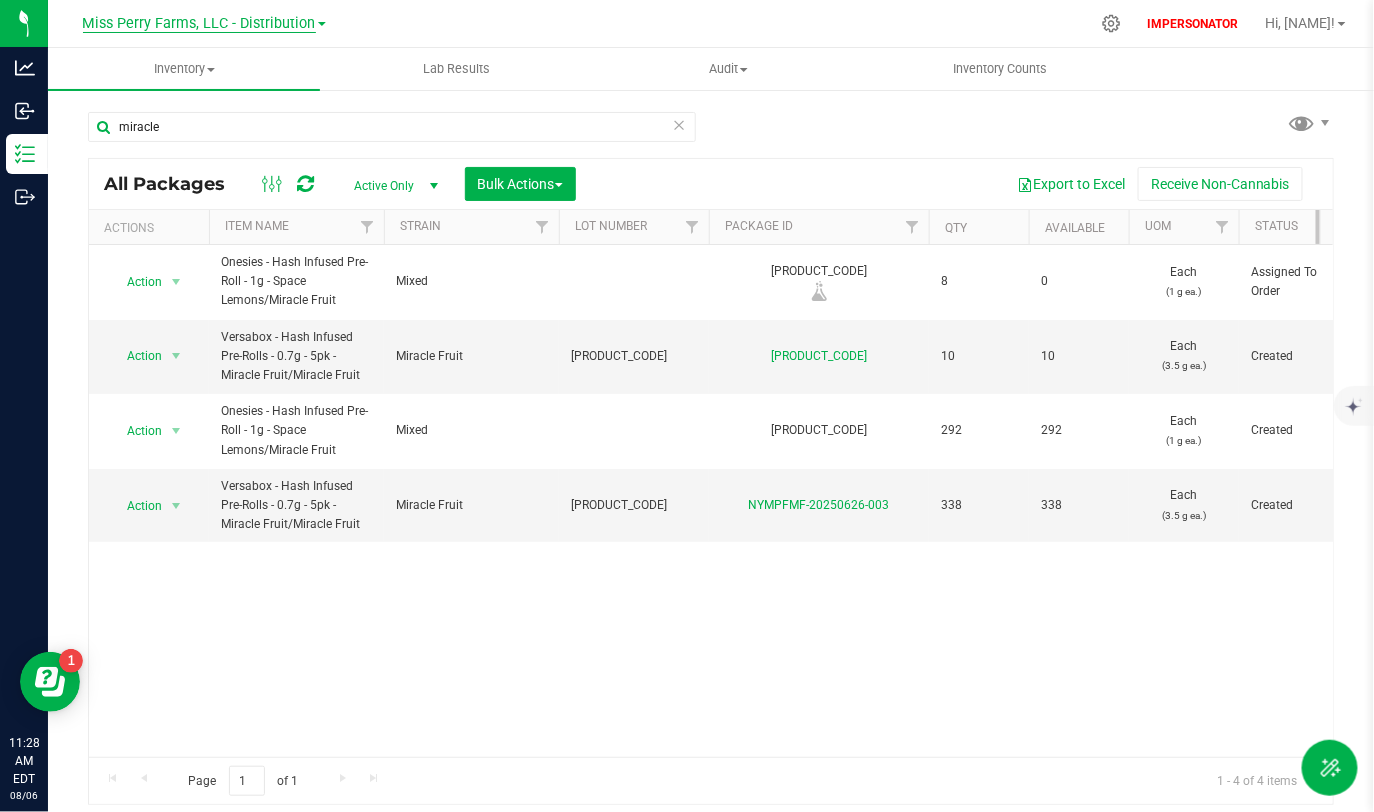 click on "Miss Perry Farms, LLC - Distribution" at bounding box center (199, 24) 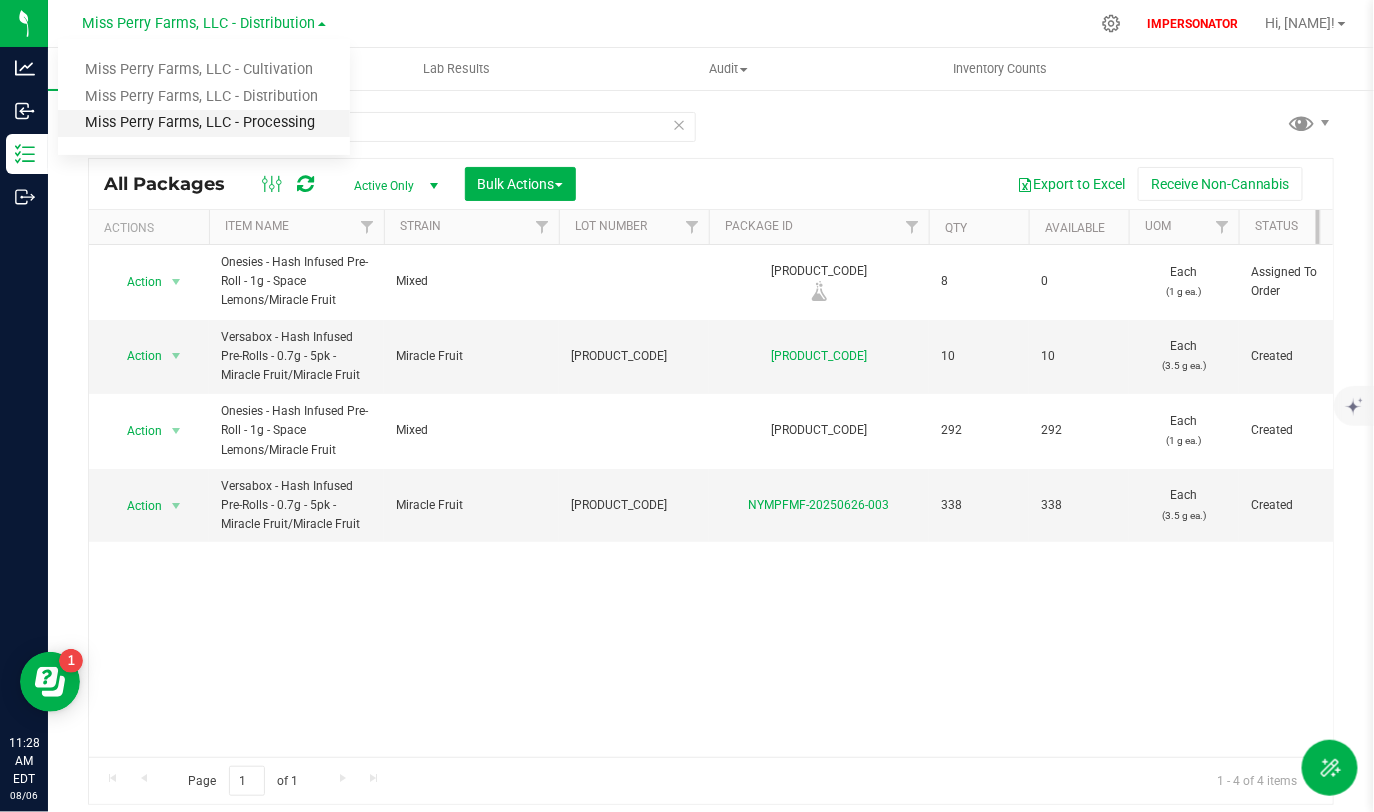 click on "Miss Perry Farms, LLC - Processing" at bounding box center [204, 123] 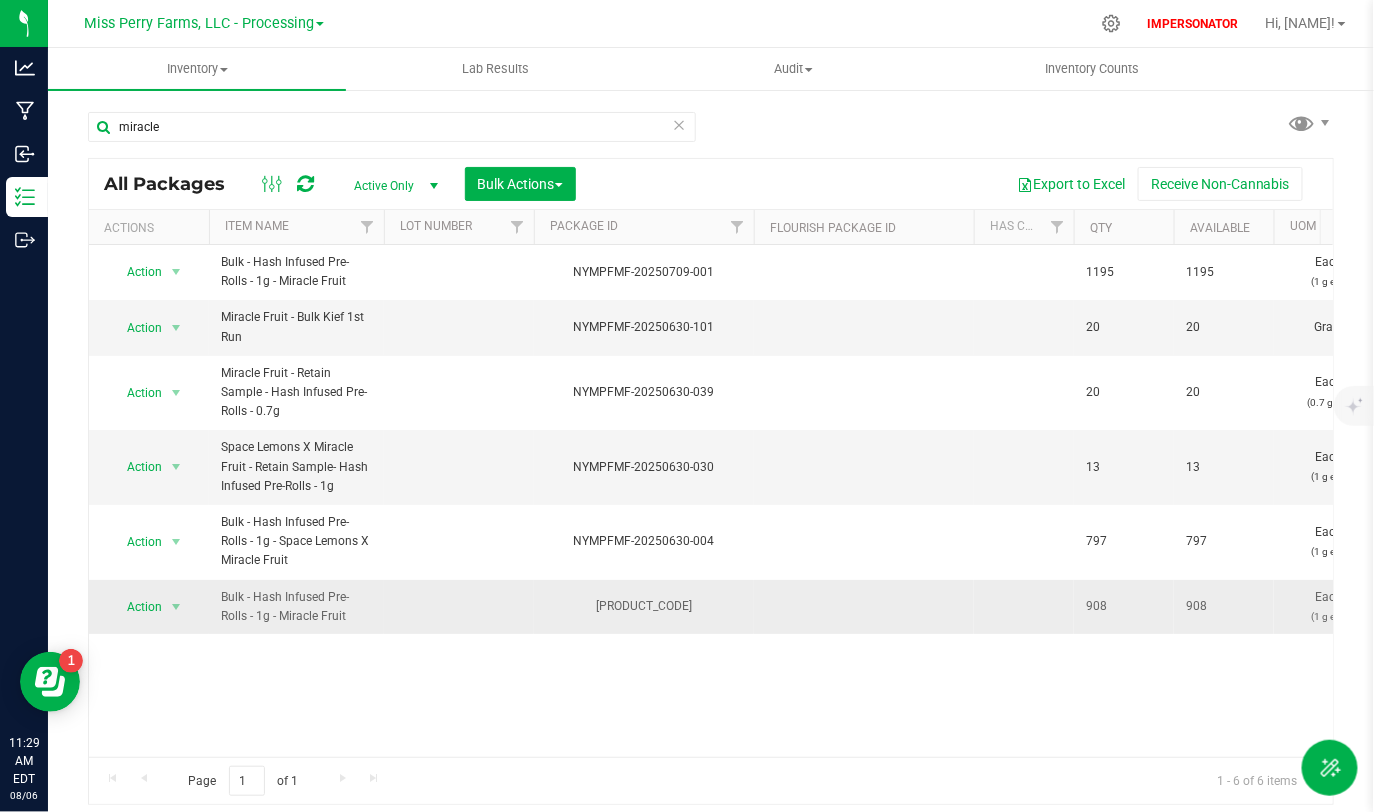 drag, startPoint x: 235, startPoint y: 594, endPoint x: 365, endPoint y: 623, distance: 133.19534 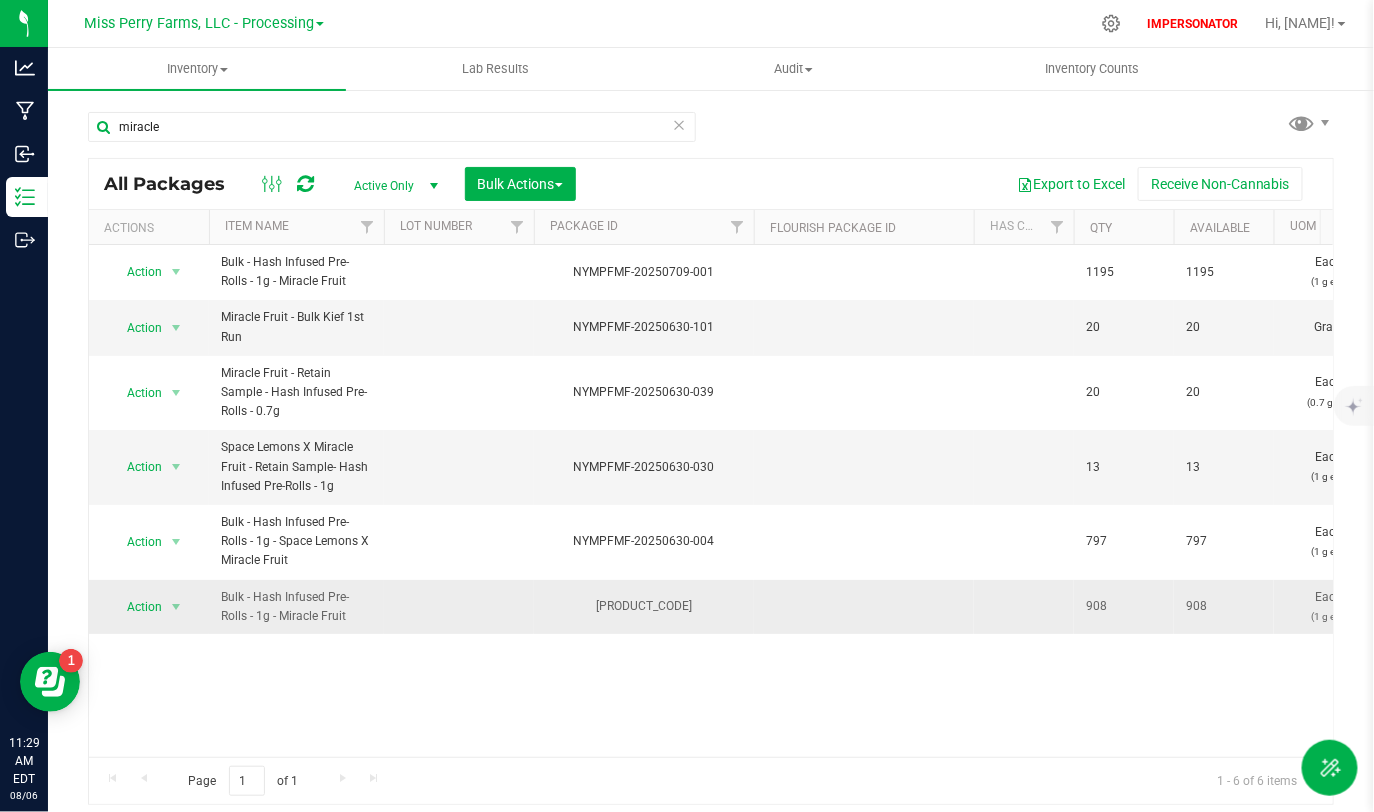 click on "Bulk - Hash Infused Pre-Rolls - 1g - Miracle Fruit" at bounding box center (296, 607) 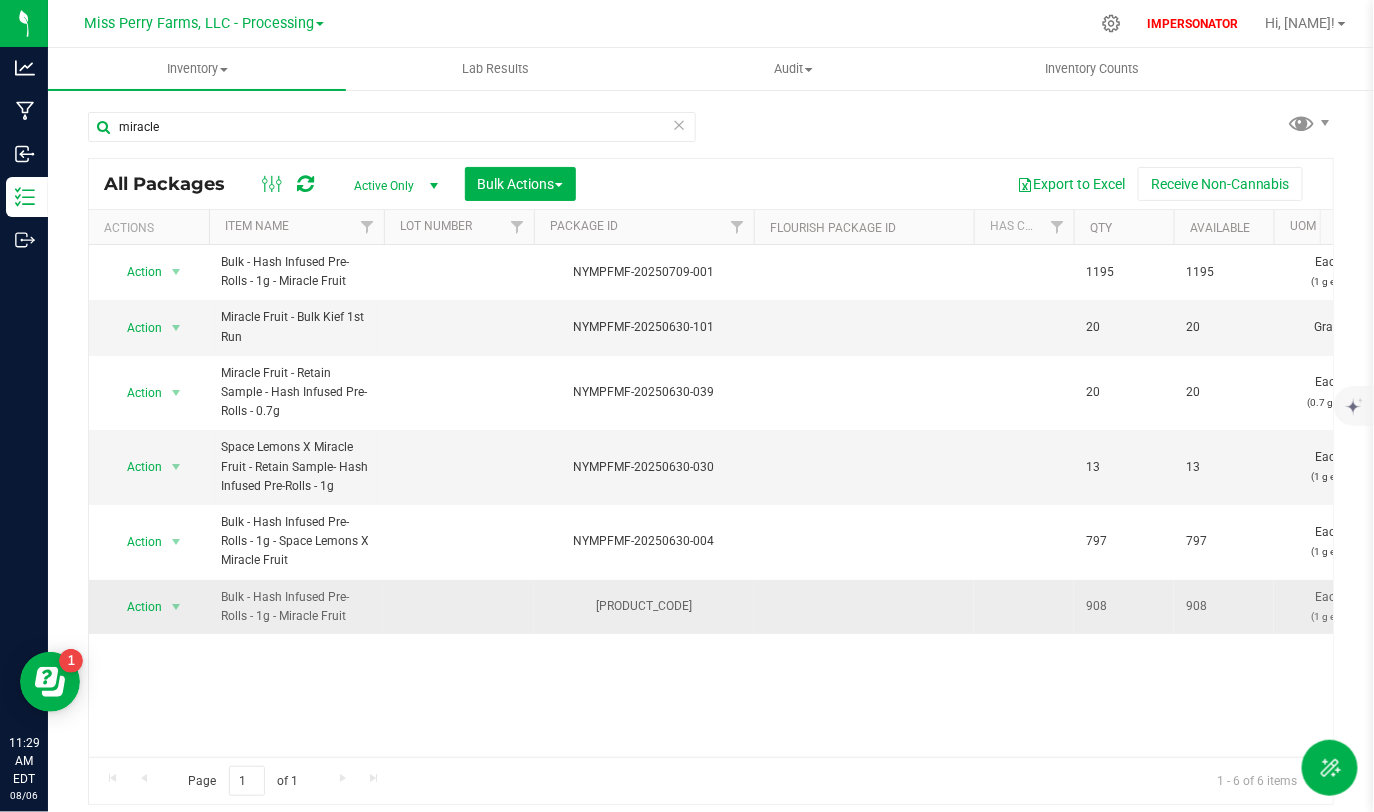 click on "Bulk - Hash Infused Pre-Rolls - 1g - Miracle Fruit" at bounding box center (296, 607) 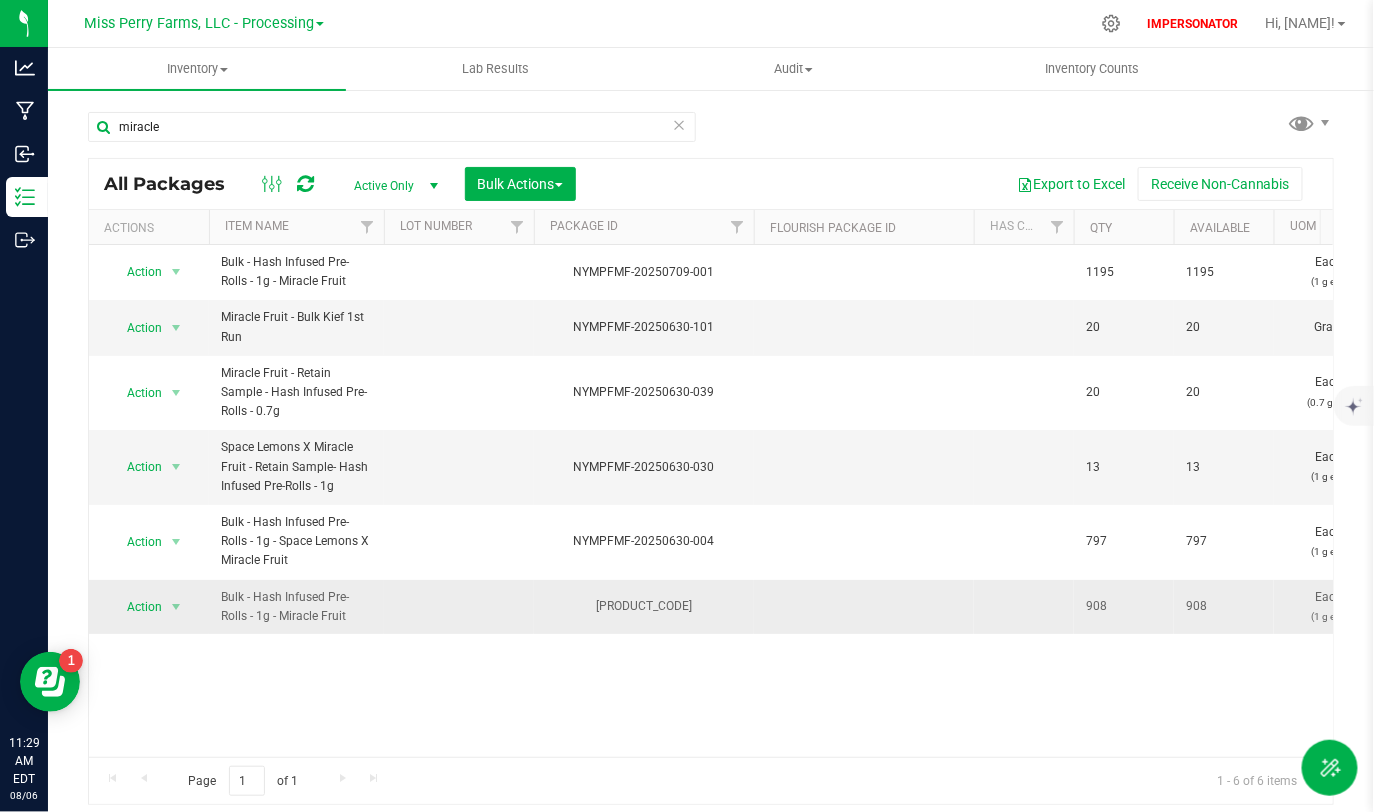 drag, startPoint x: 1112, startPoint y: 606, endPoint x: 1050, endPoint y: 604, distance: 62.03225 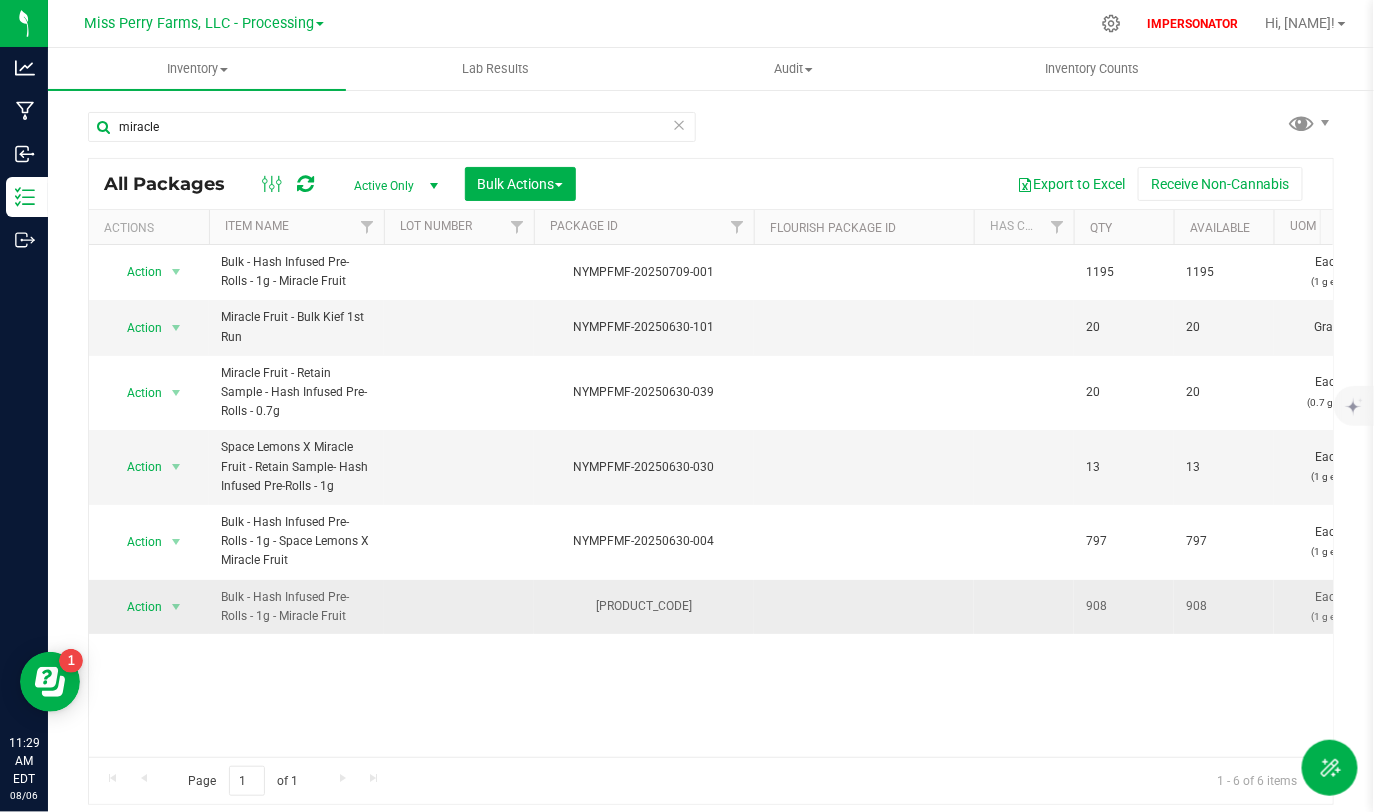 click on "Action Action Adjust qty Create package Edit attributes Global inventory Locate package Lock package Mark as sample Package audit log Print package label Record a lab result See history Take lab sample
Bulk - Hash Infused Pre-Rolls - 1g - Miracle Fruit
NYMPFMF-20250630-001
908
908
Each
(1 g ea.)
Created
$0.00000 $0.00000
1.2.8.94.0
$0.00 $0.00 $0.00 Jun 30, 2025 09:57:48 EDT
Now
00000002" at bounding box center [5114, 607] 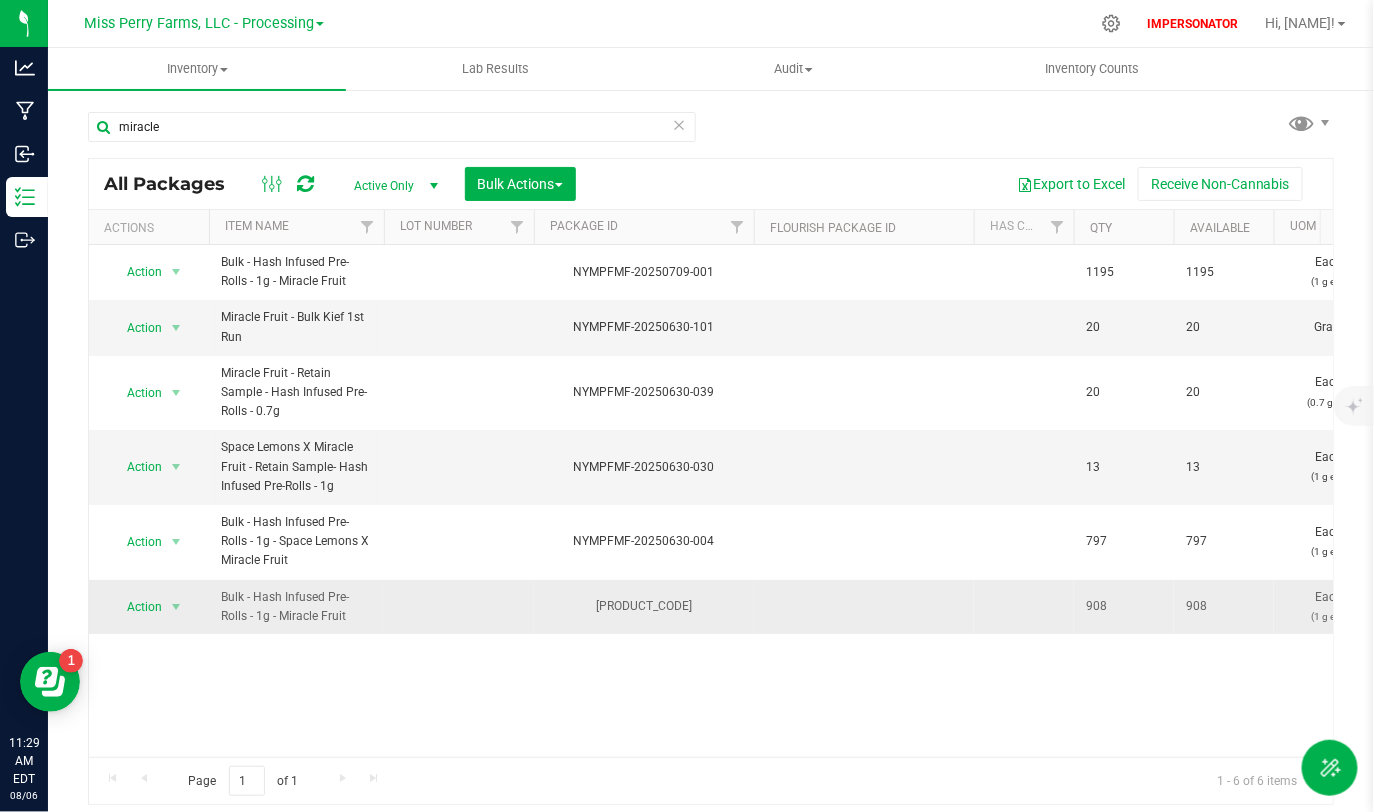 click at bounding box center (1024, 607) 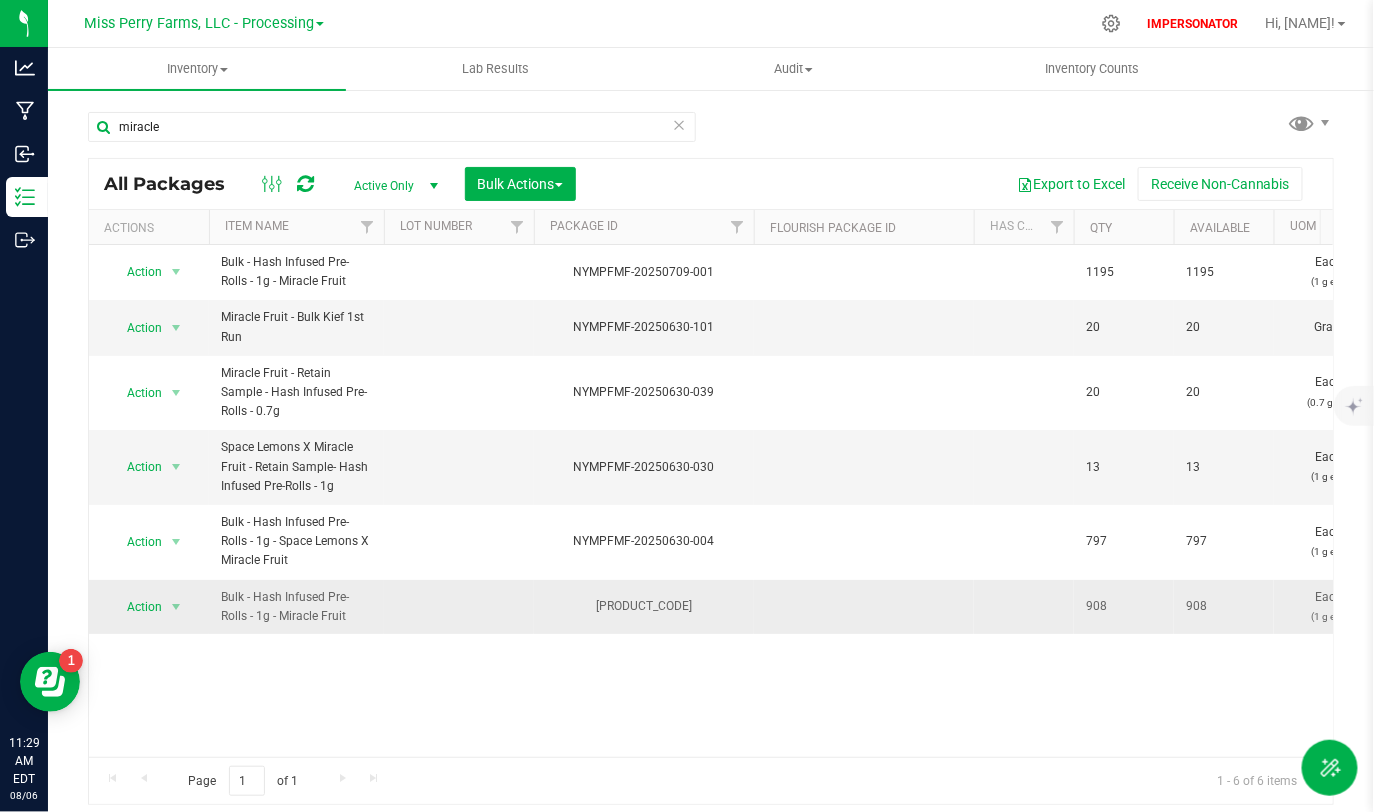 drag, startPoint x: 1096, startPoint y: 607, endPoint x: 1127, endPoint y: 607, distance: 31 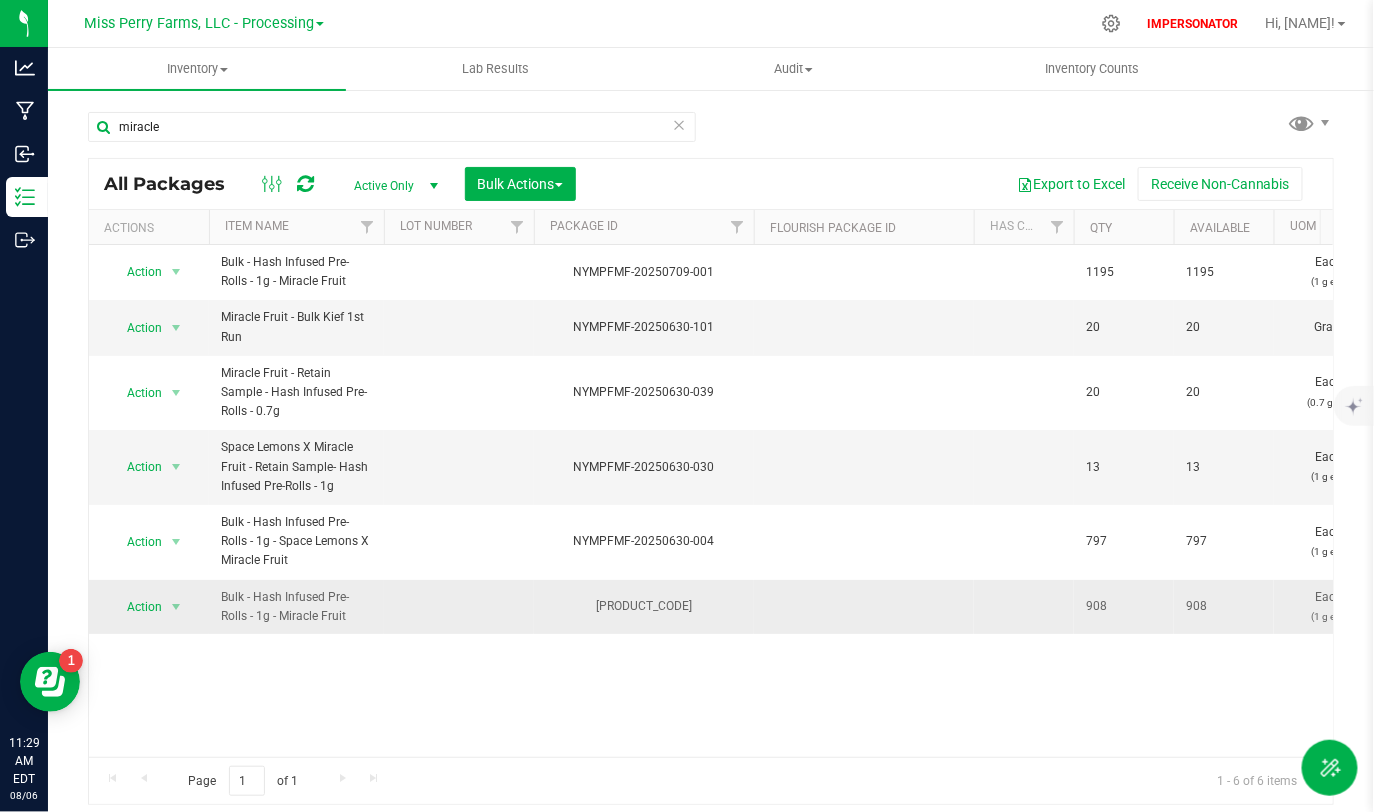 click on "908" at bounding box center [1124, 606] 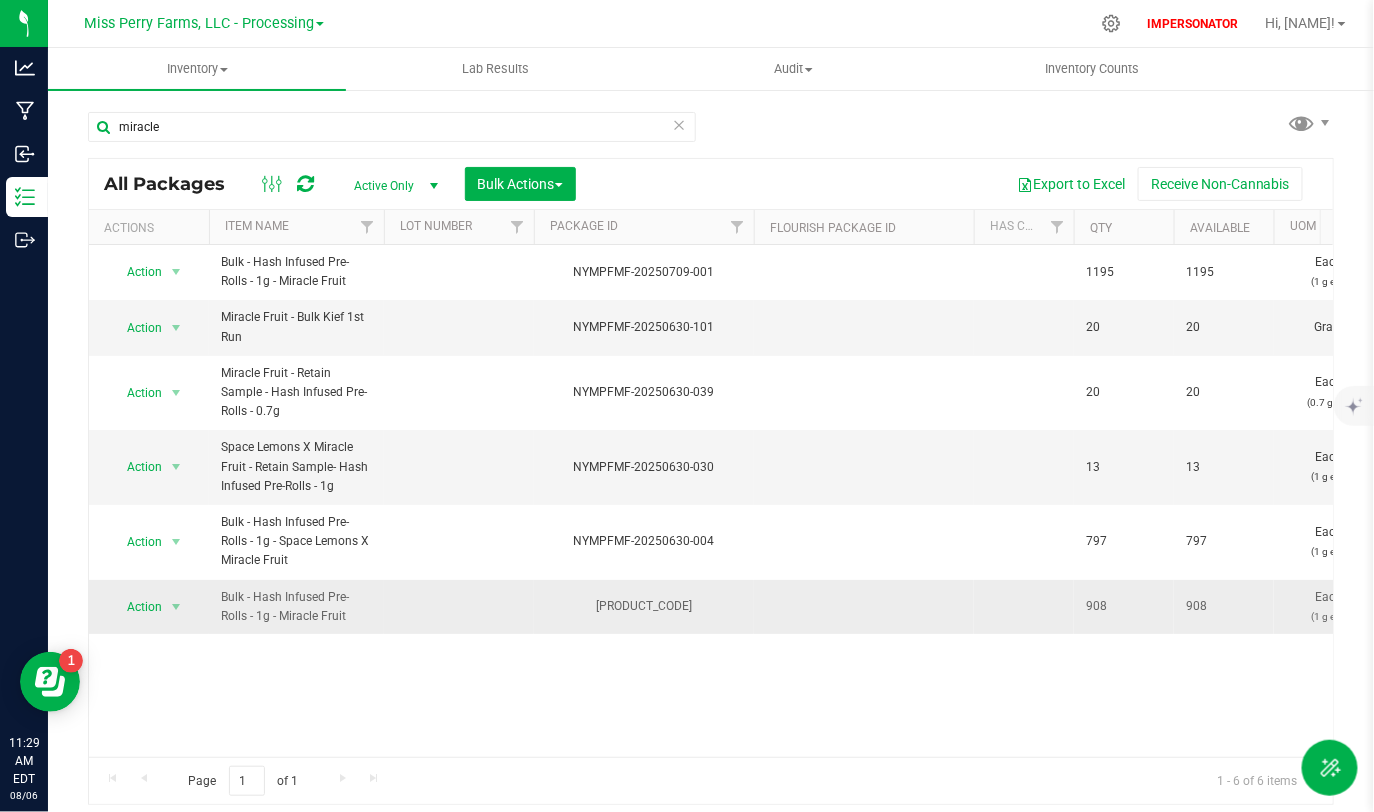 drag, startPoint x: 1127, startPoint y: 607, endPoint x: 1078, endPoint y: 607, distance: 49 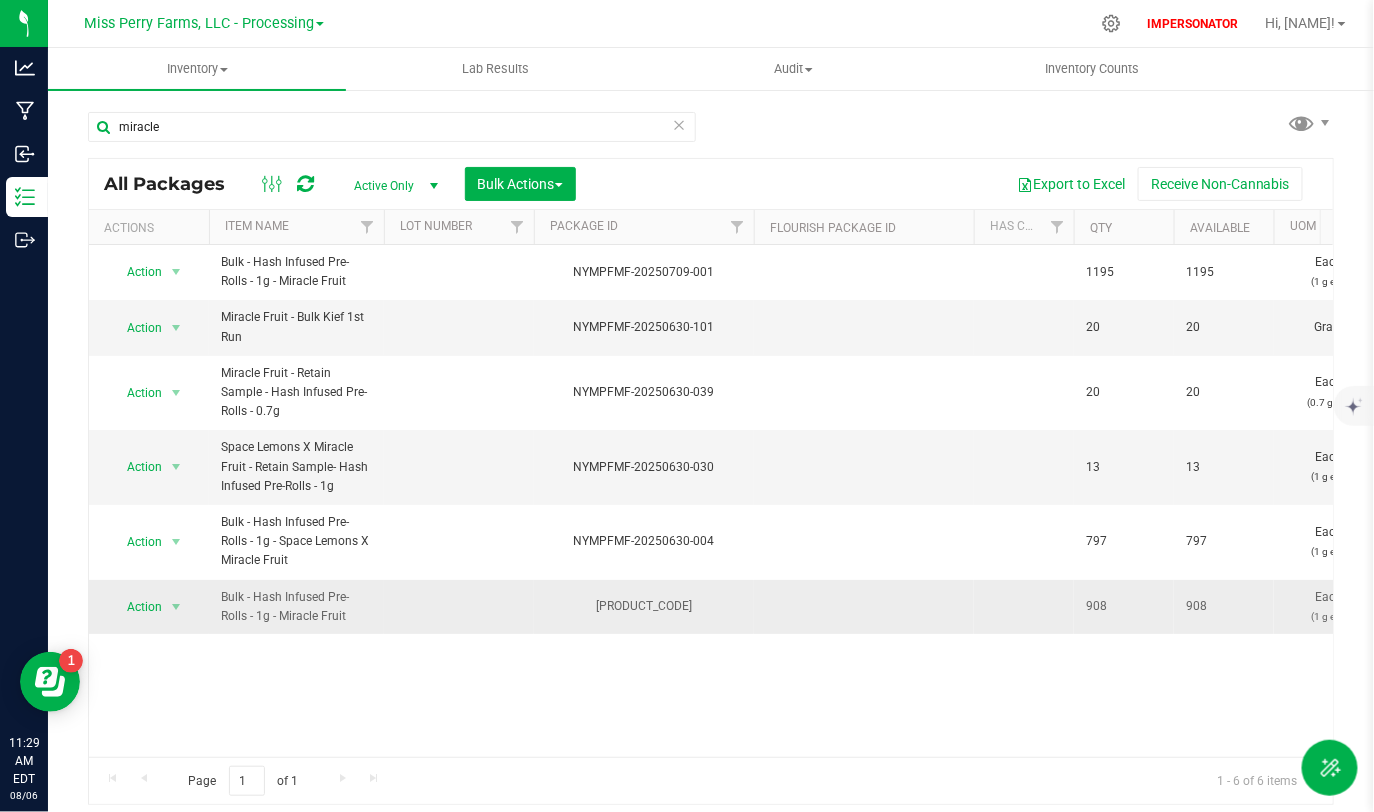click on "908" at bounding box center (1124, 607) 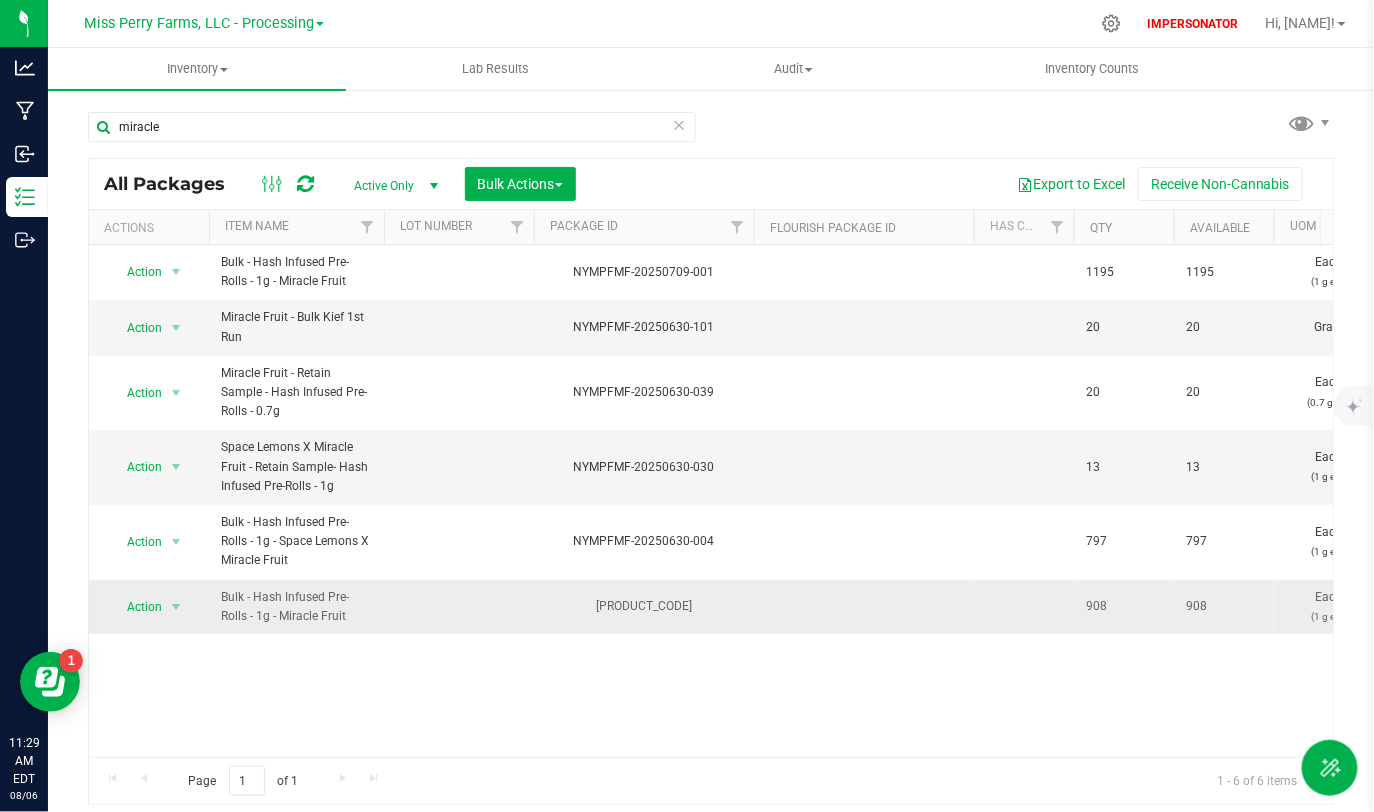 click at bounding box center [1024, 607] 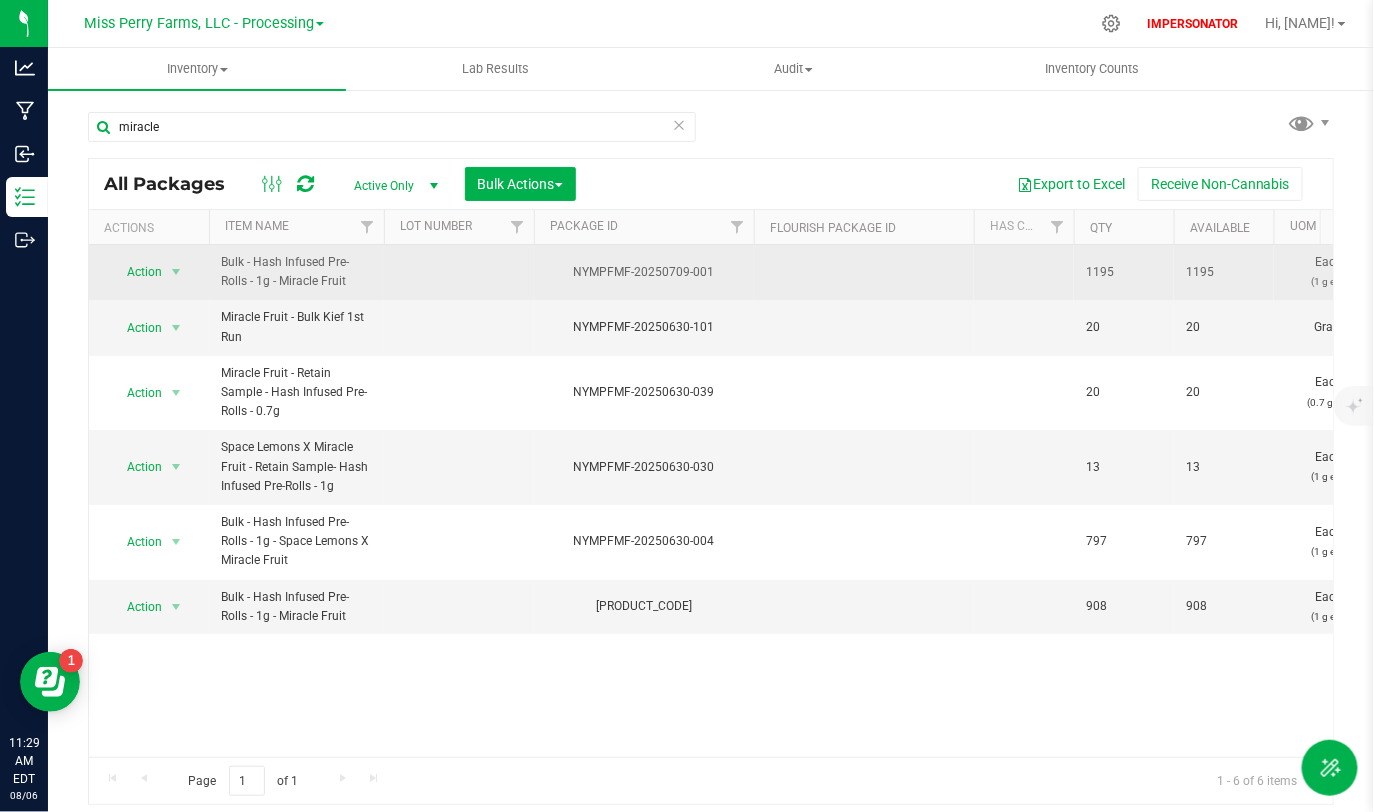 drag, startPoint x: 1090, startPoint y: 273, endPoint x: 1125, endPoint y: 273, distance: 35 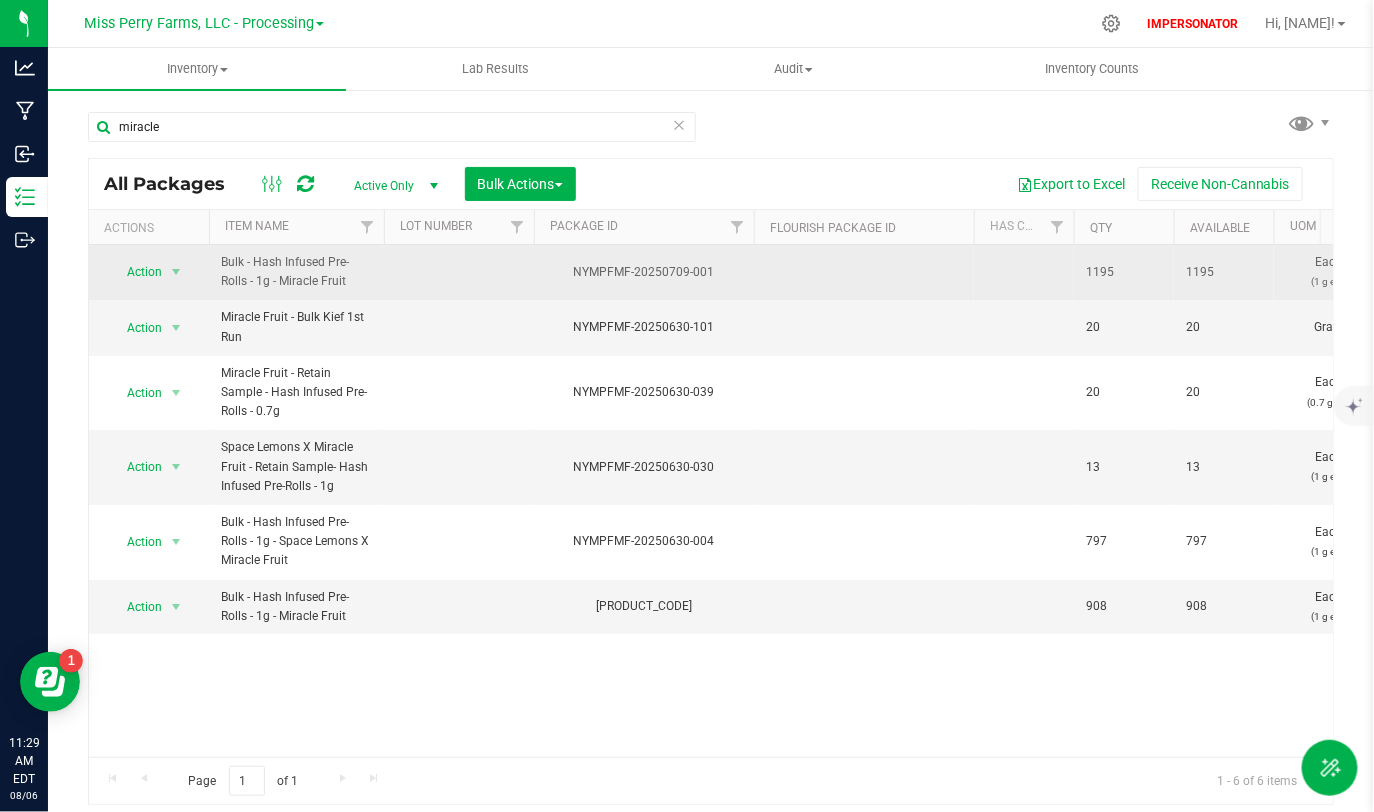 click on "1195" at bounding box center (1124, 272) 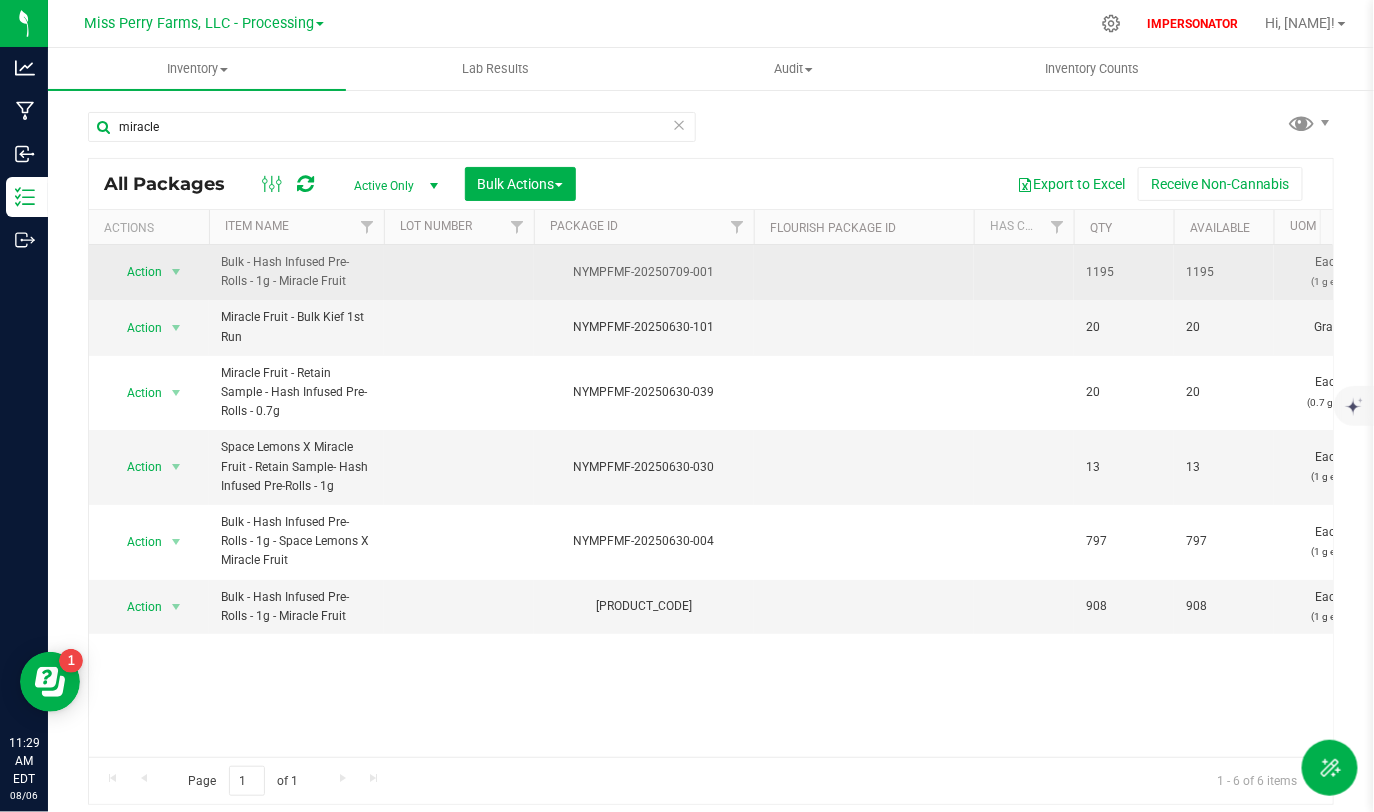 click on "1195" at bounding box center (1124, 272) 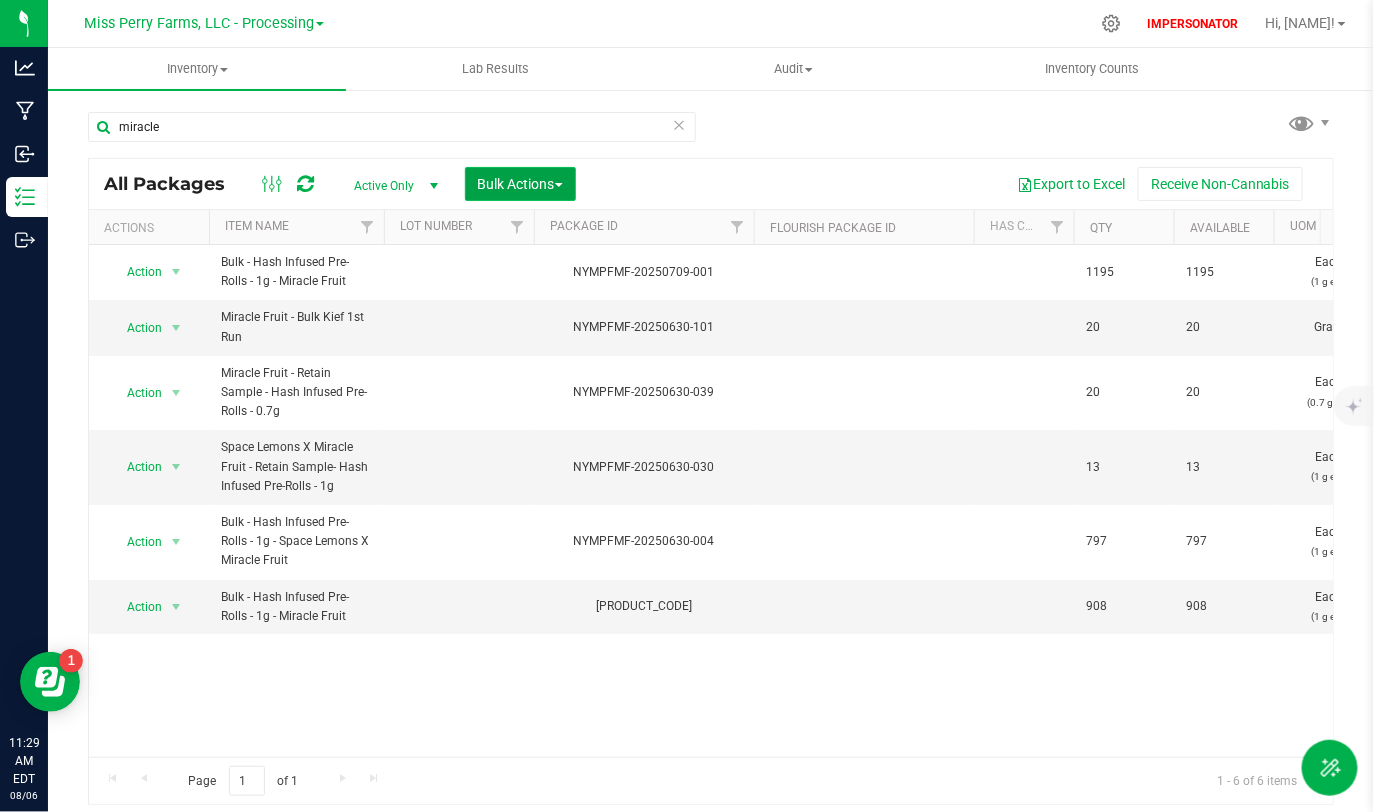 click on "Bulk Actions" at bounding box center (520, 184) 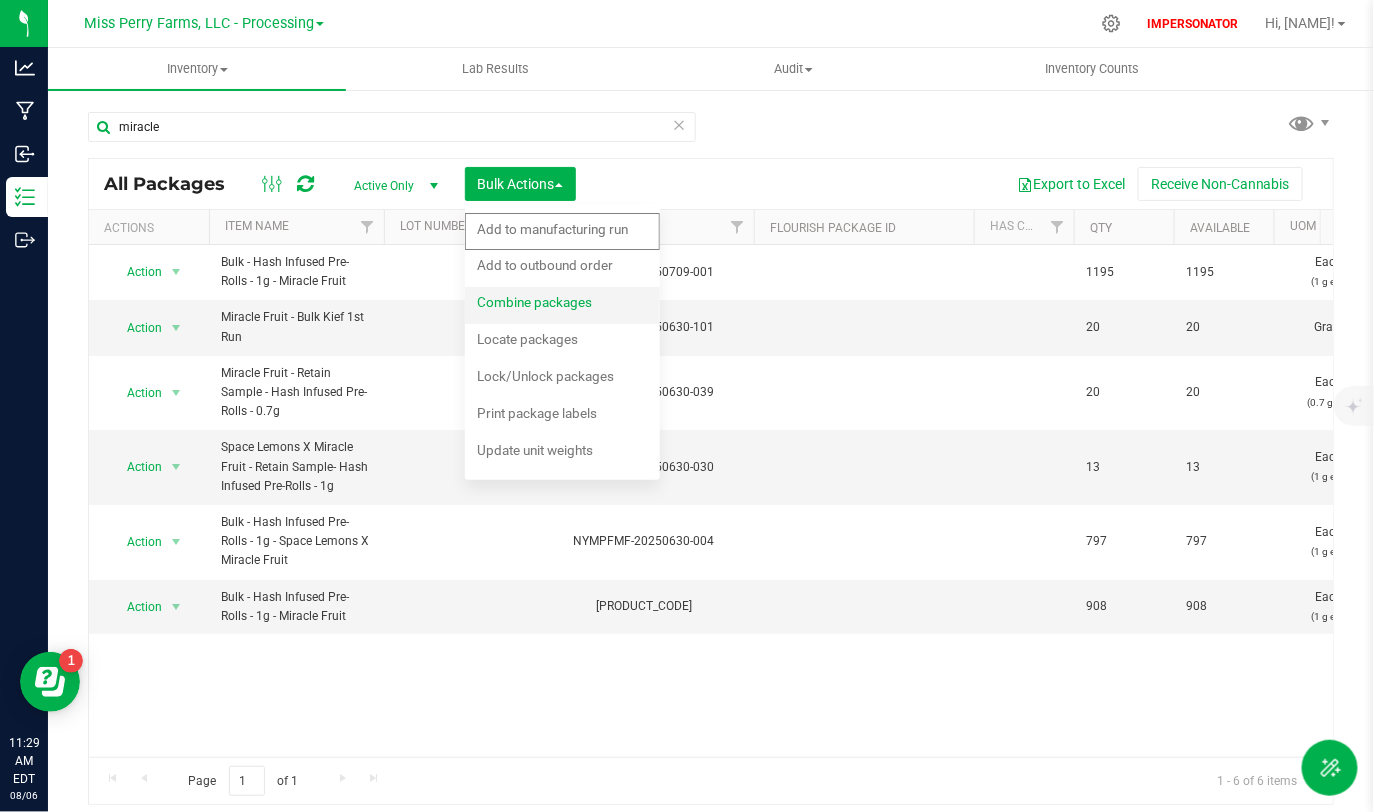 click on "Combine packages" at bounding box center [534, 302] 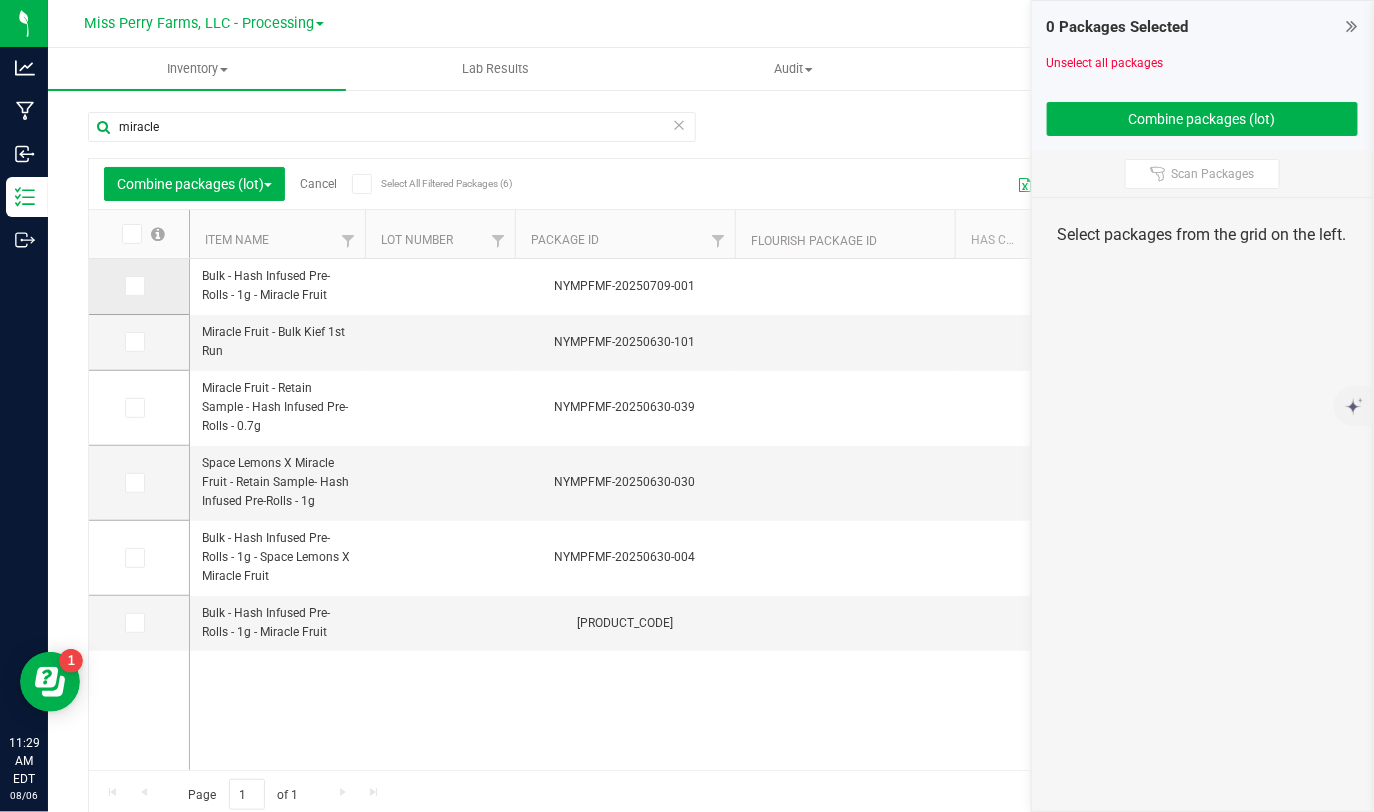 click at bounding box center (133, 286) 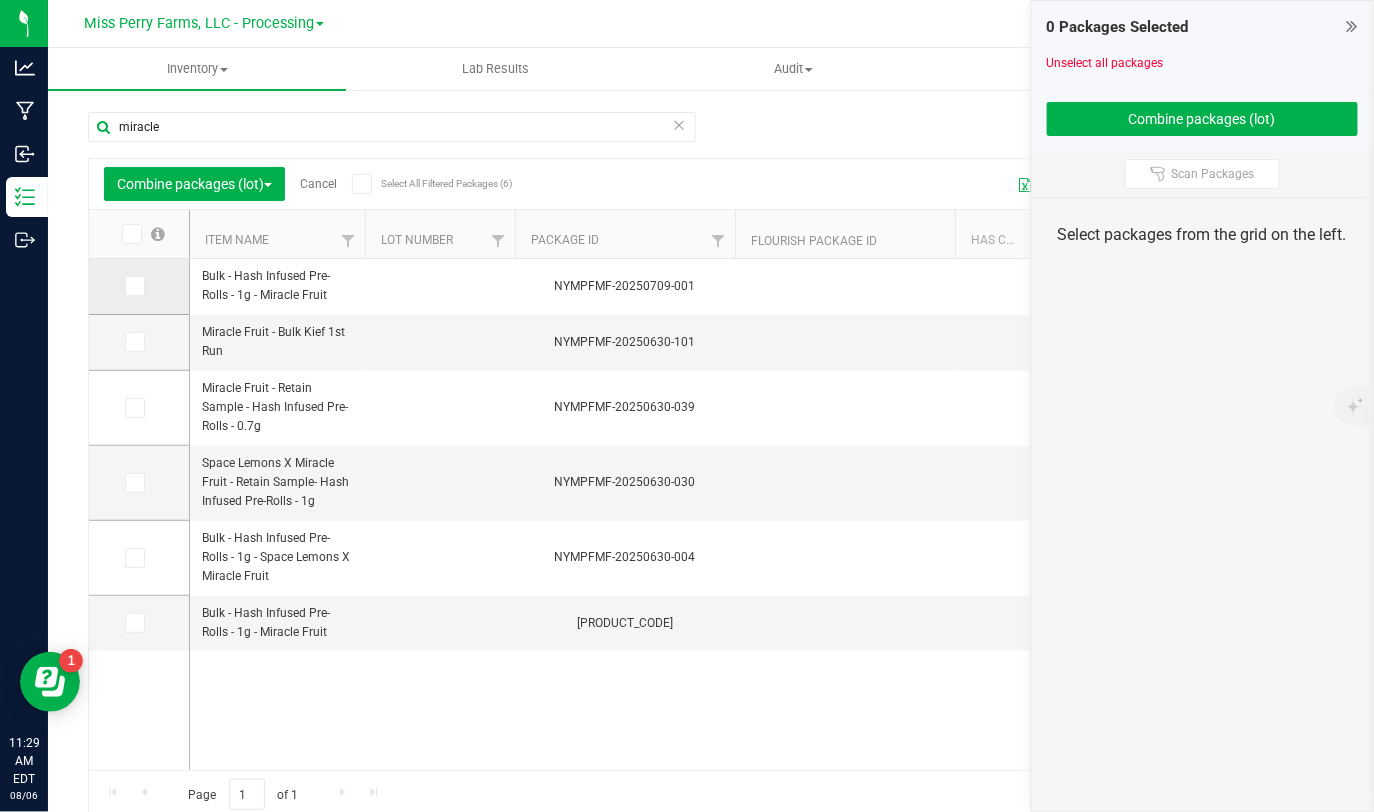 click at bounding box center (0, 0) 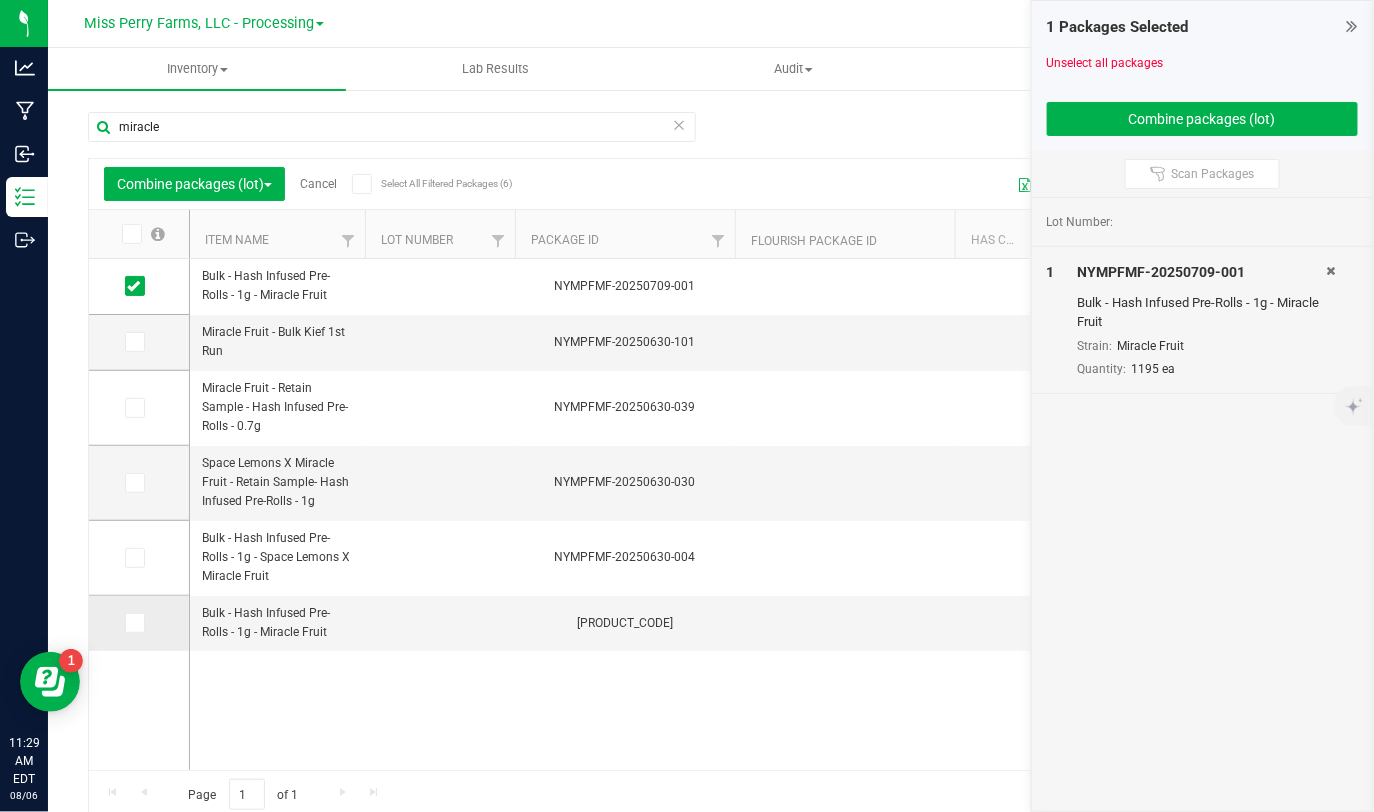 click at bounding box center (133, 623) 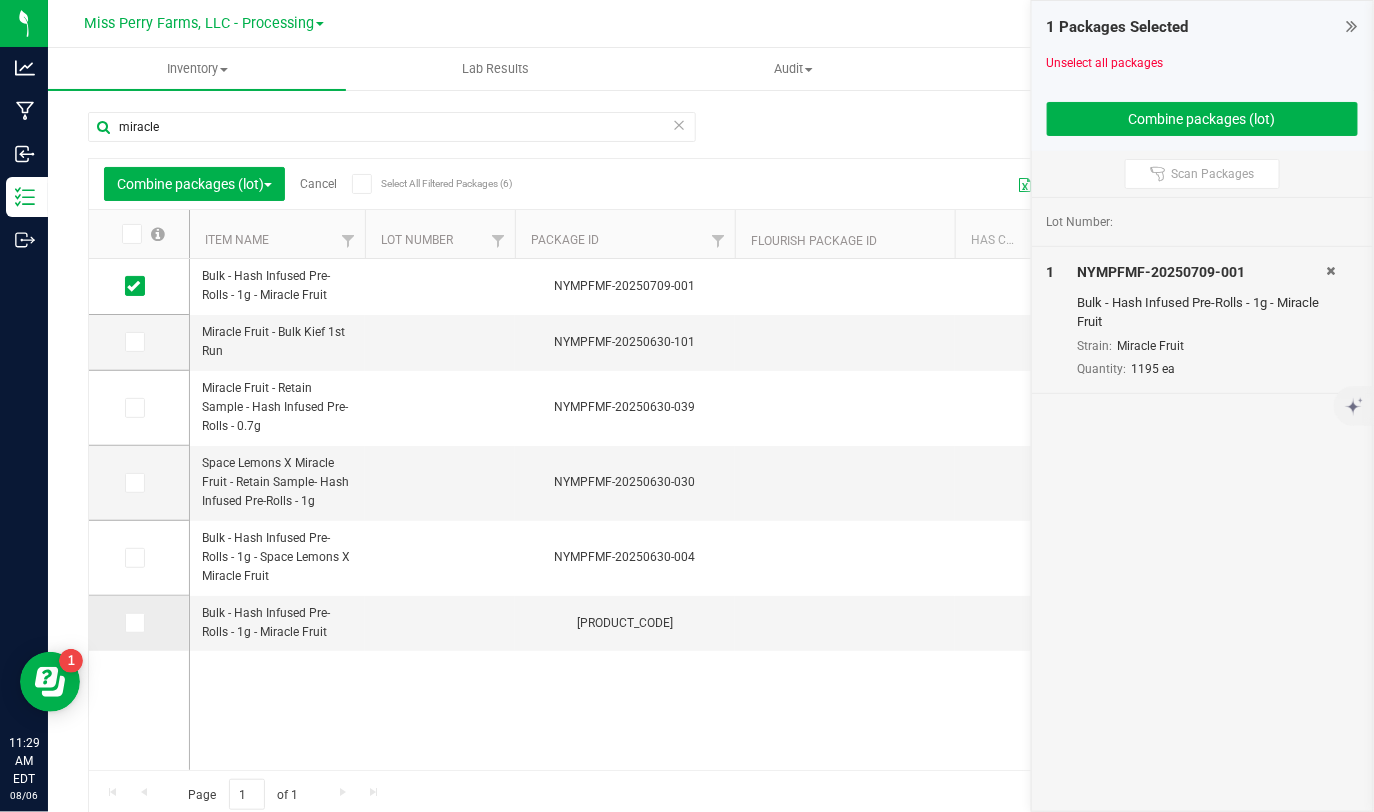 click at bounding box center [0, 0] 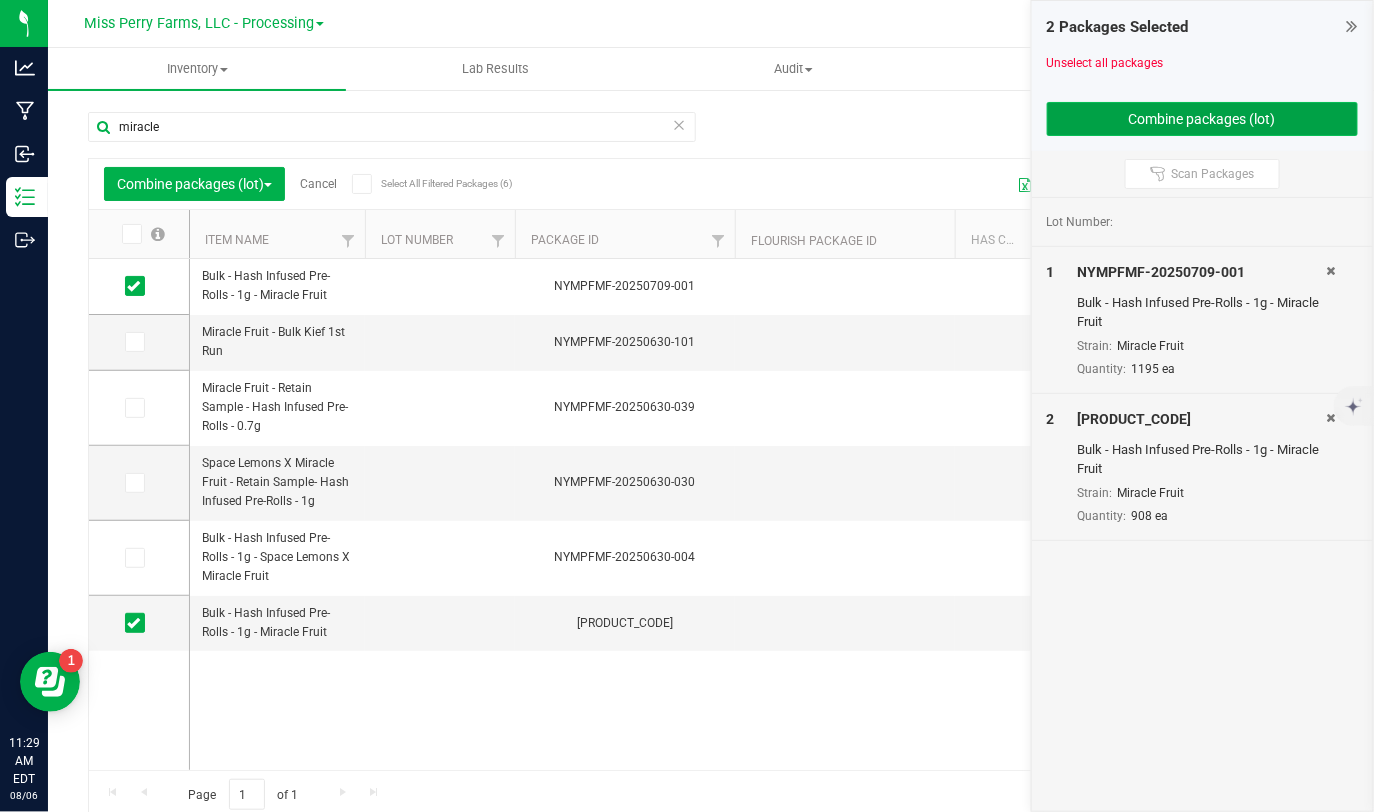 click on "Combine packages (lot)" at bounding box center [1203, 119] 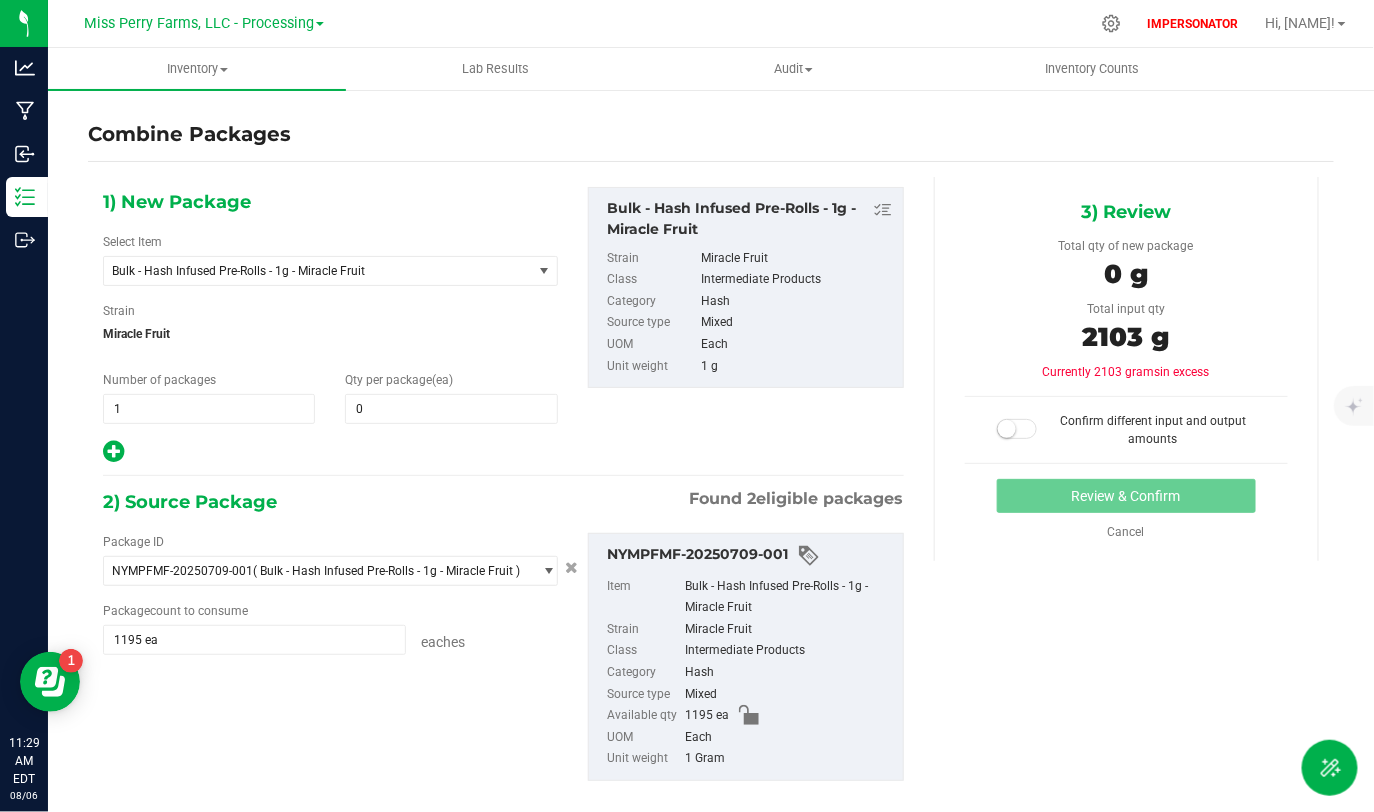 drag, startPoint x: 1073, startPoint y: 341, endPoint x: 1159, endPoint y: 341, distance: 86 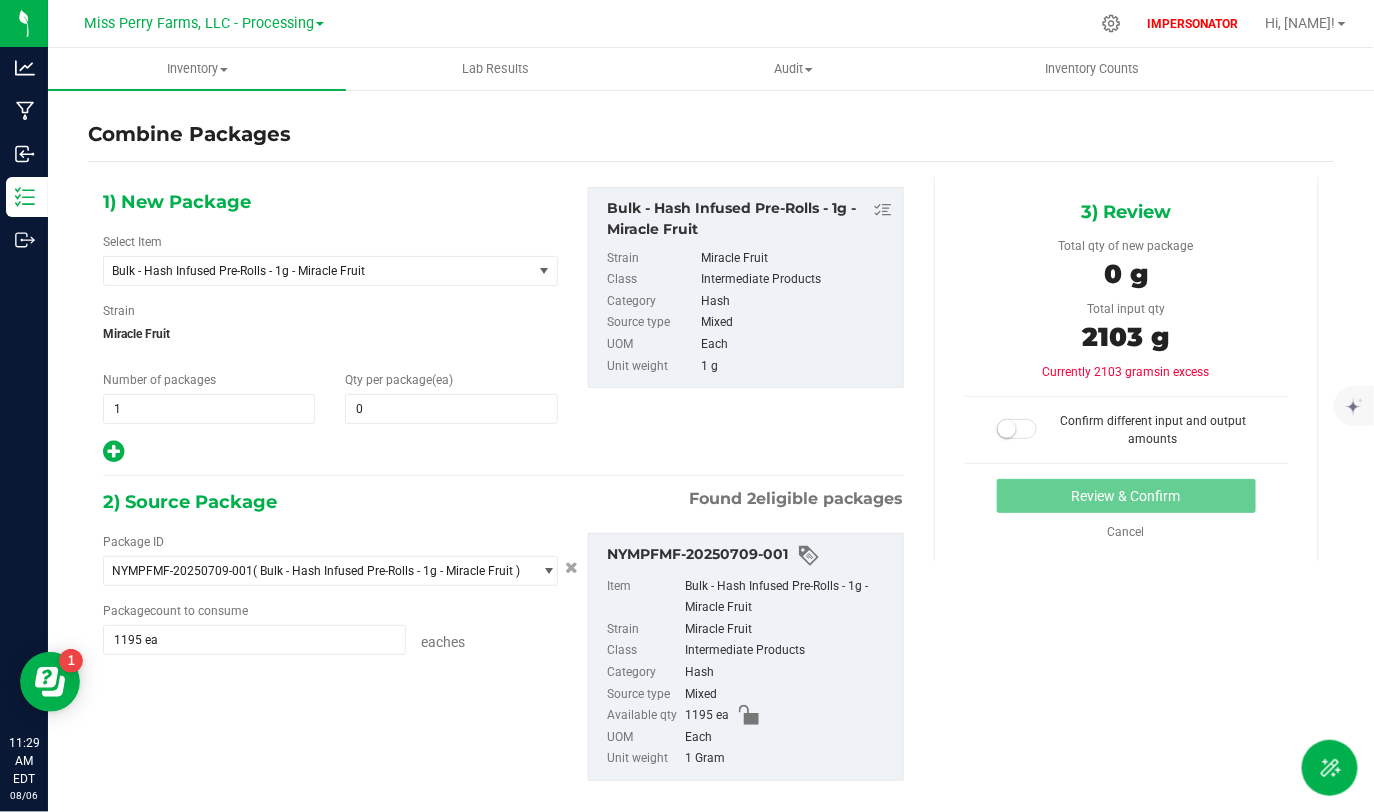 click on "2103 g" at bounding box center (1126, 340) 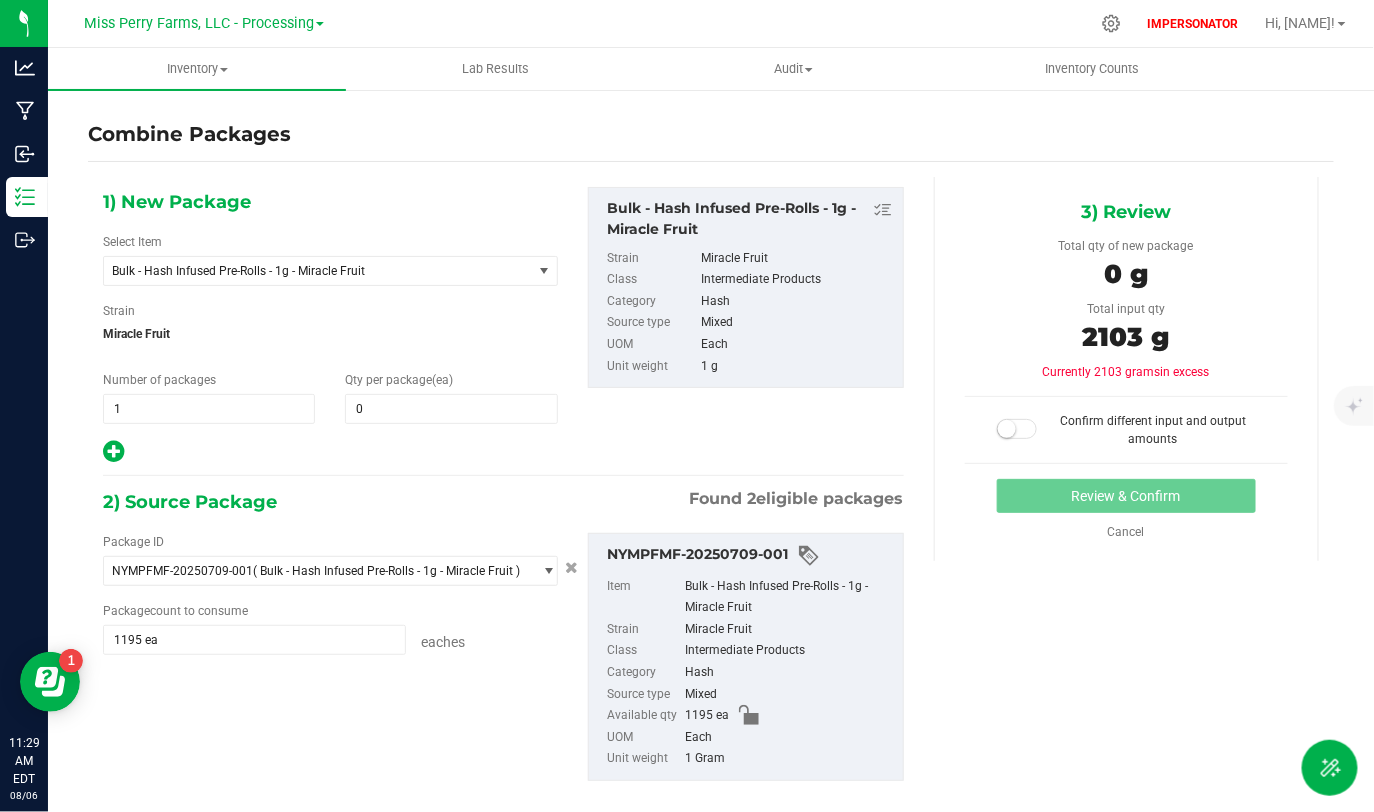 click on "2103 g" at bounding box center (1126, 337) 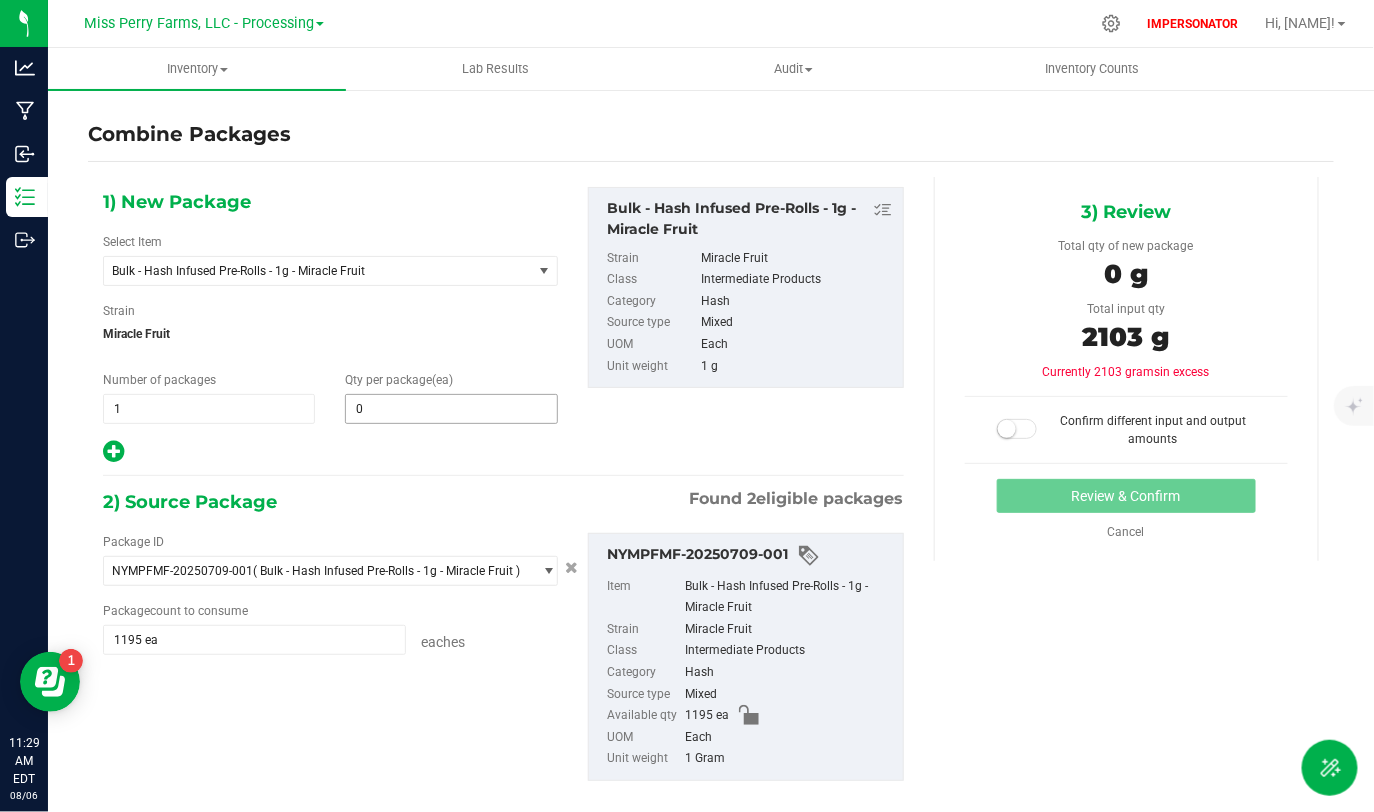 type 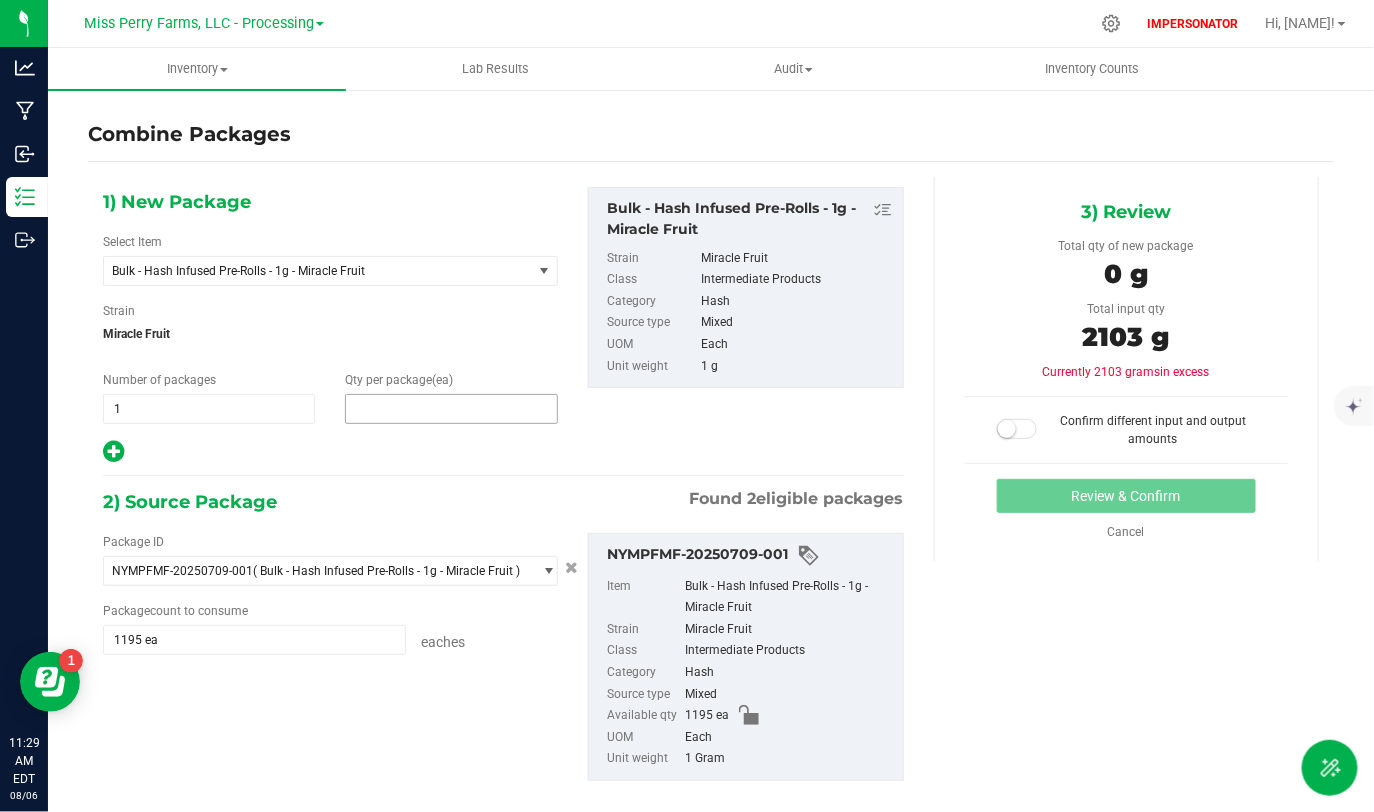 click at bounding box center (451, 409) 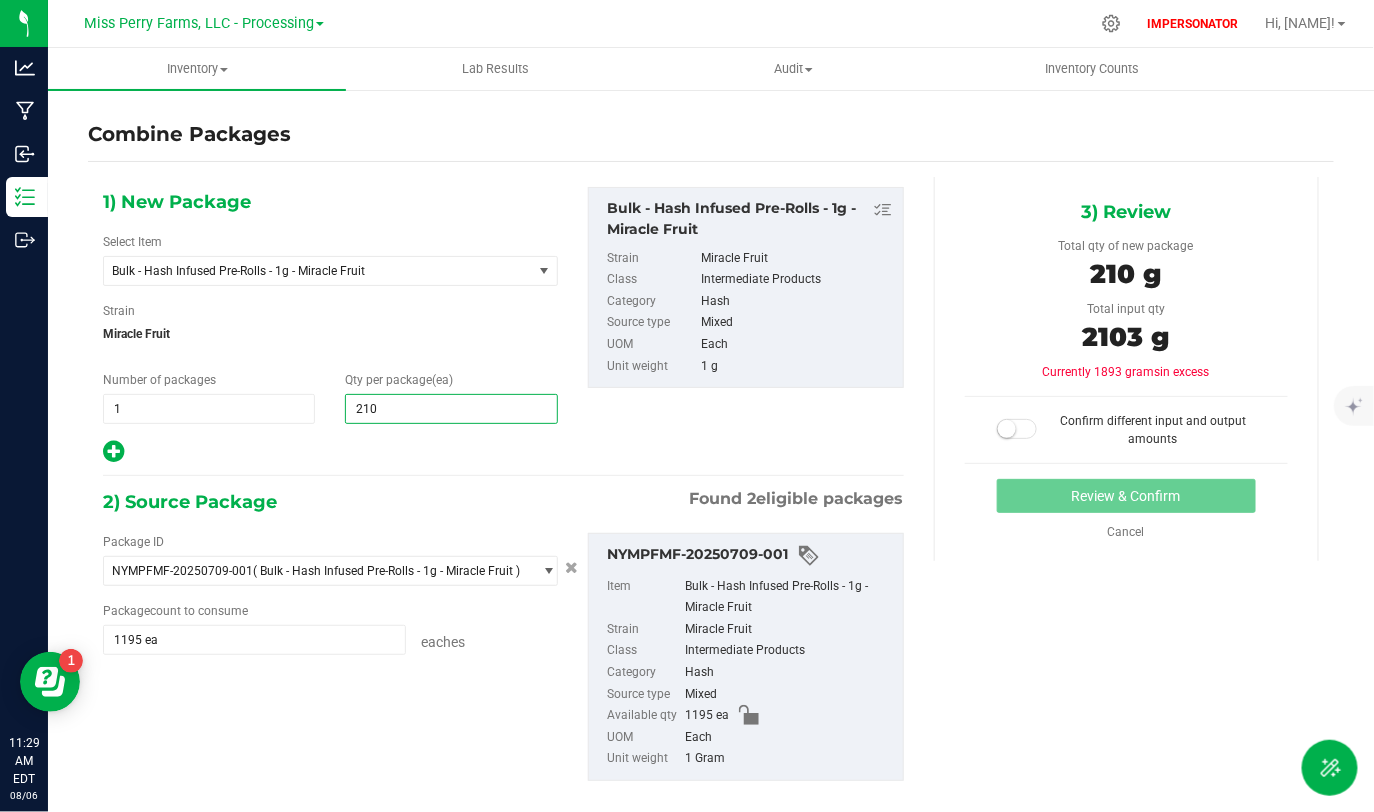 type on "2103" 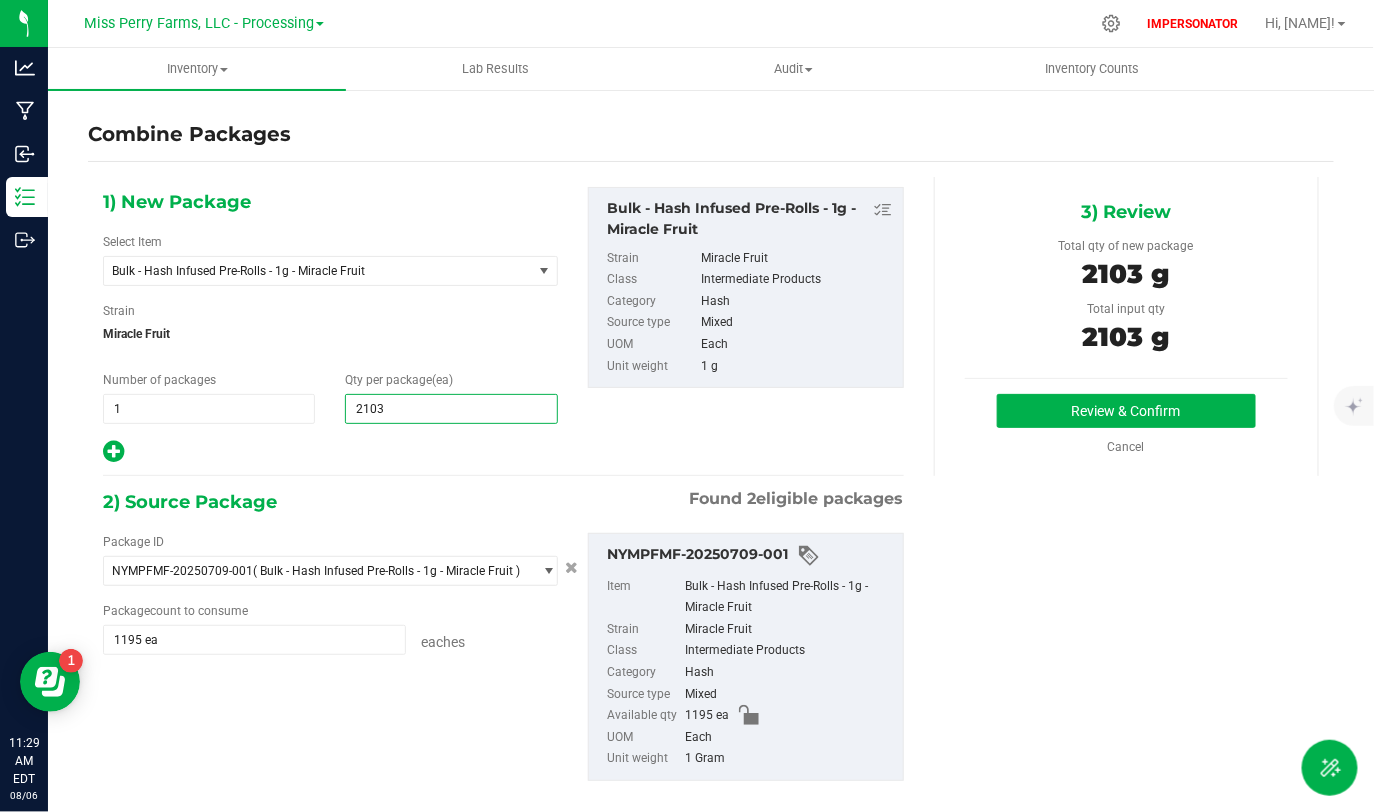 type on "2,103" 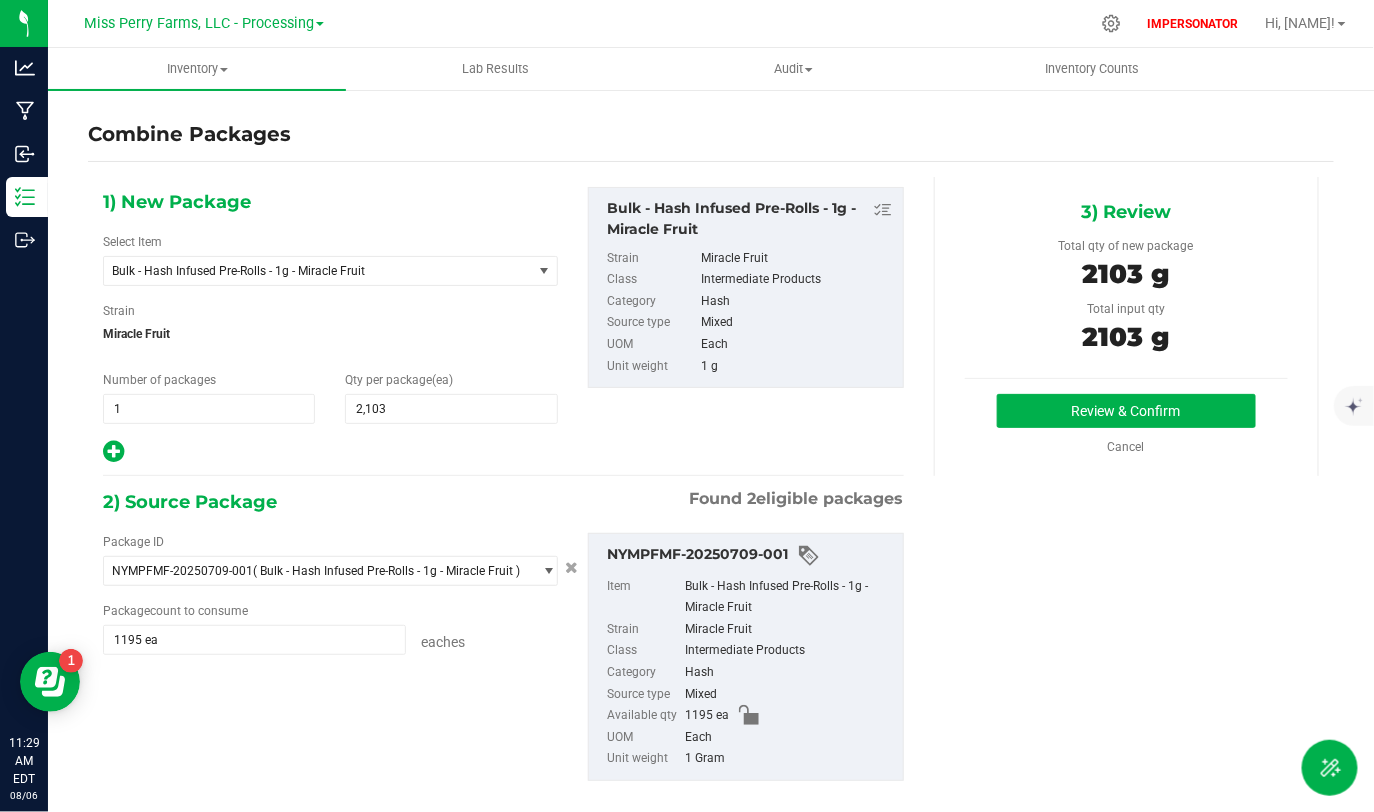 click on "1) New Package
Select Item
Bulk - Hash Infused Pre-Rolls - 1g - Miracle Fruit
Aspen OG X Sour Banana Sherbet - Bulk Kief 2nd Run Aspen OG X Sour Banana Sherbet- Bulk Kief 1st Run Baccarat - Bulk Kief 1st Run Baccarat - Retain Sample - Hash Infused Pre-Rolls - 0.7g Bulk - Hash Infused Pre-Rolls - 0.5g Bulk - Hash Infused Pre-Rolls - 0.5g - Aspen OG X Sour Banana Sherbet/Baccarat Bulk - Hash Infused Pre-Rolls - 0.5g - Dantes Fruit Bulk - Hash Infused Pre-Rolls - 0.5g - Pineapple Papayas Bulk - Hash Infused Pre-Rolls - 0.5g - Zaddy Bulk - Hash Infused Pre-Rolls - 0.7g Bulk - Hash Infused Pre-Rolls - 0.7g - OG Banana Sherb Bulk - Hash Infused Pre-Rolls - 1g" at bounding box center [503, 648] 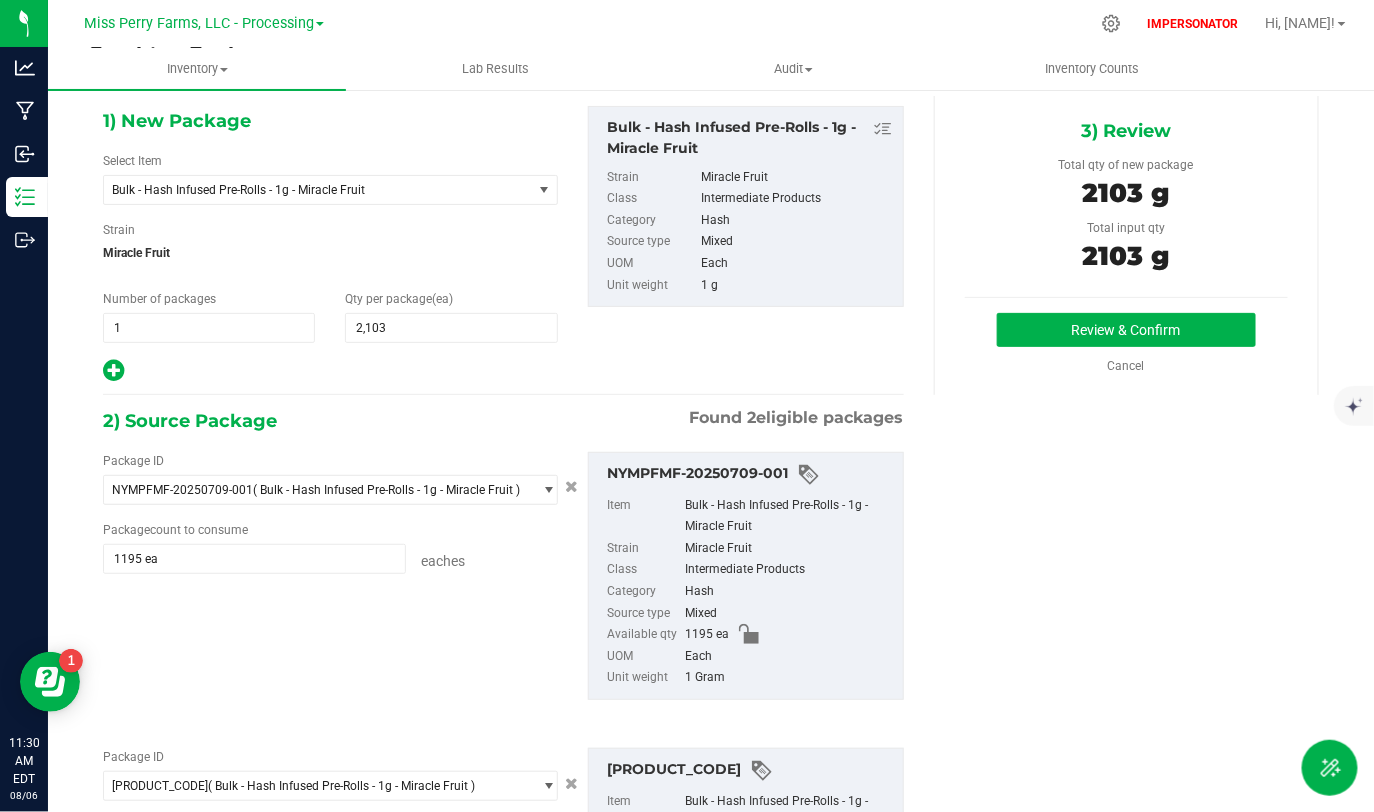scroll, scrollTop: 0, scrollLeft: 0, axis: both 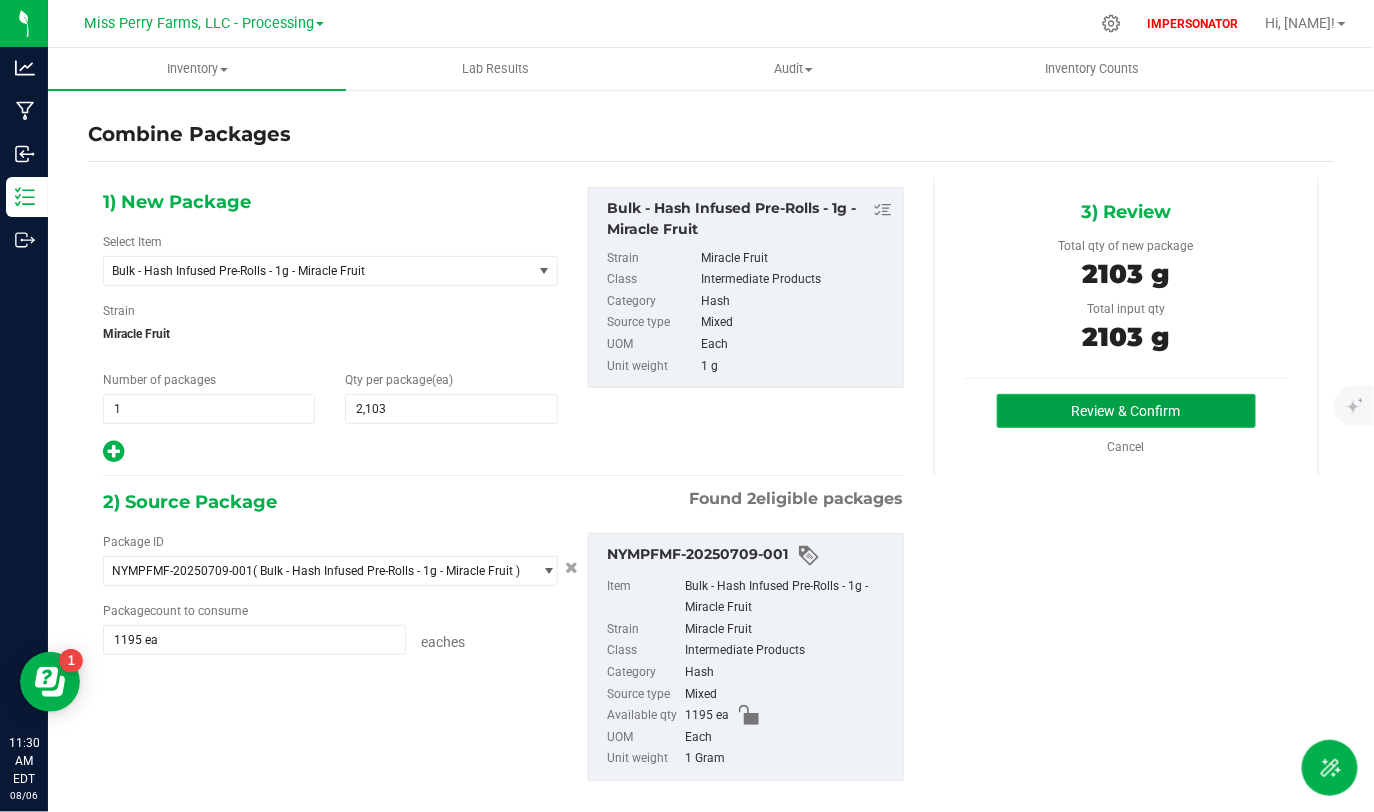 click on "Review & Confirm" at bounding box center (1126, 411) 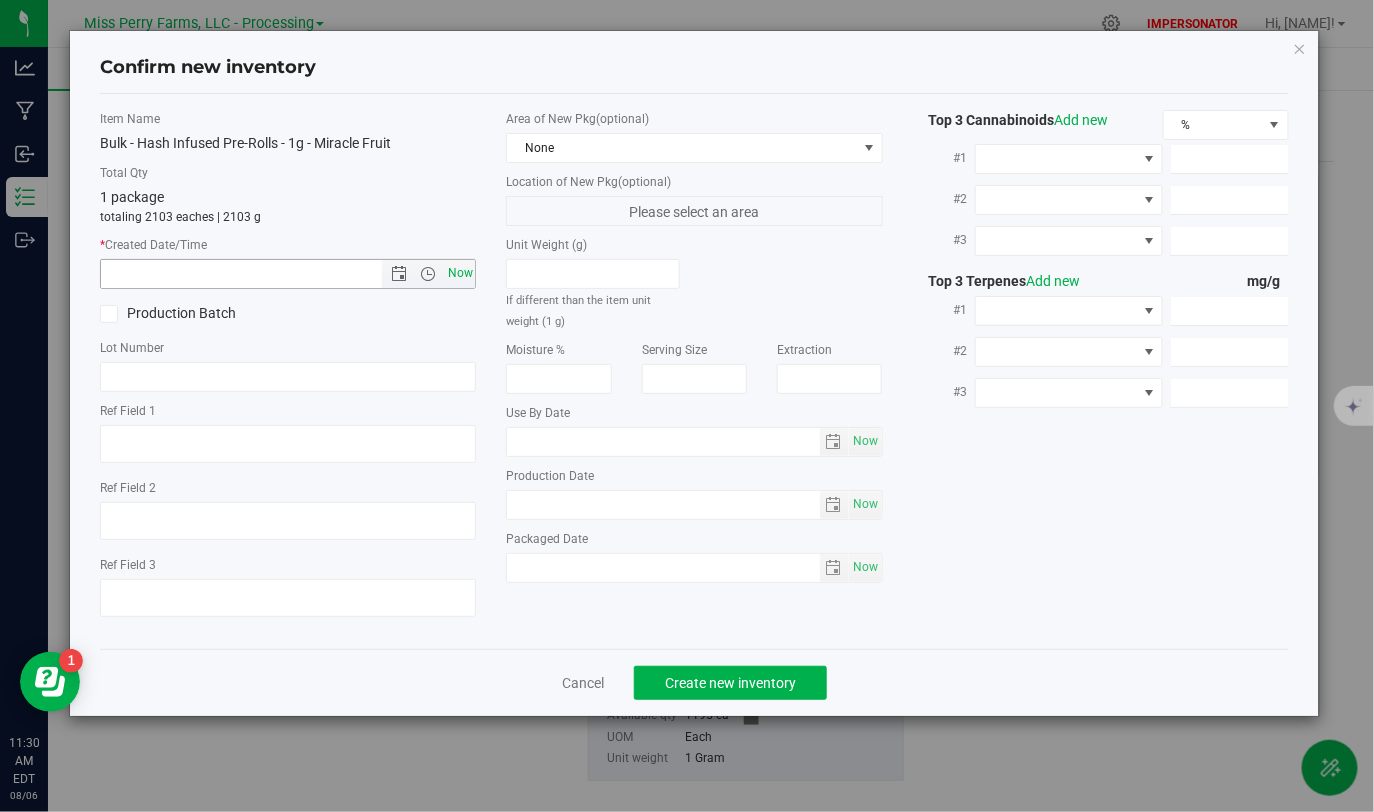 click on "Now" at bounding box center (460, 273) 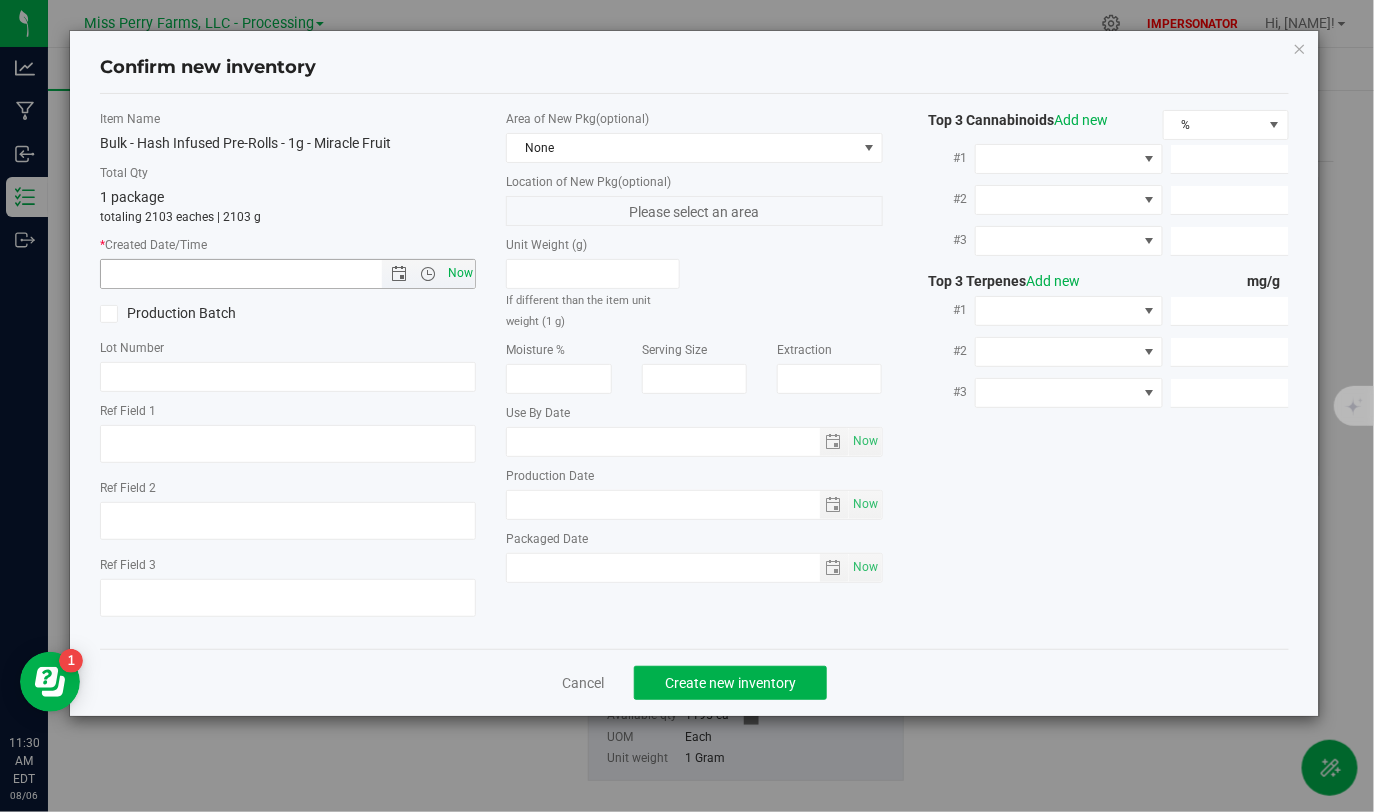 type on "8/6/2025 11:30 AM" 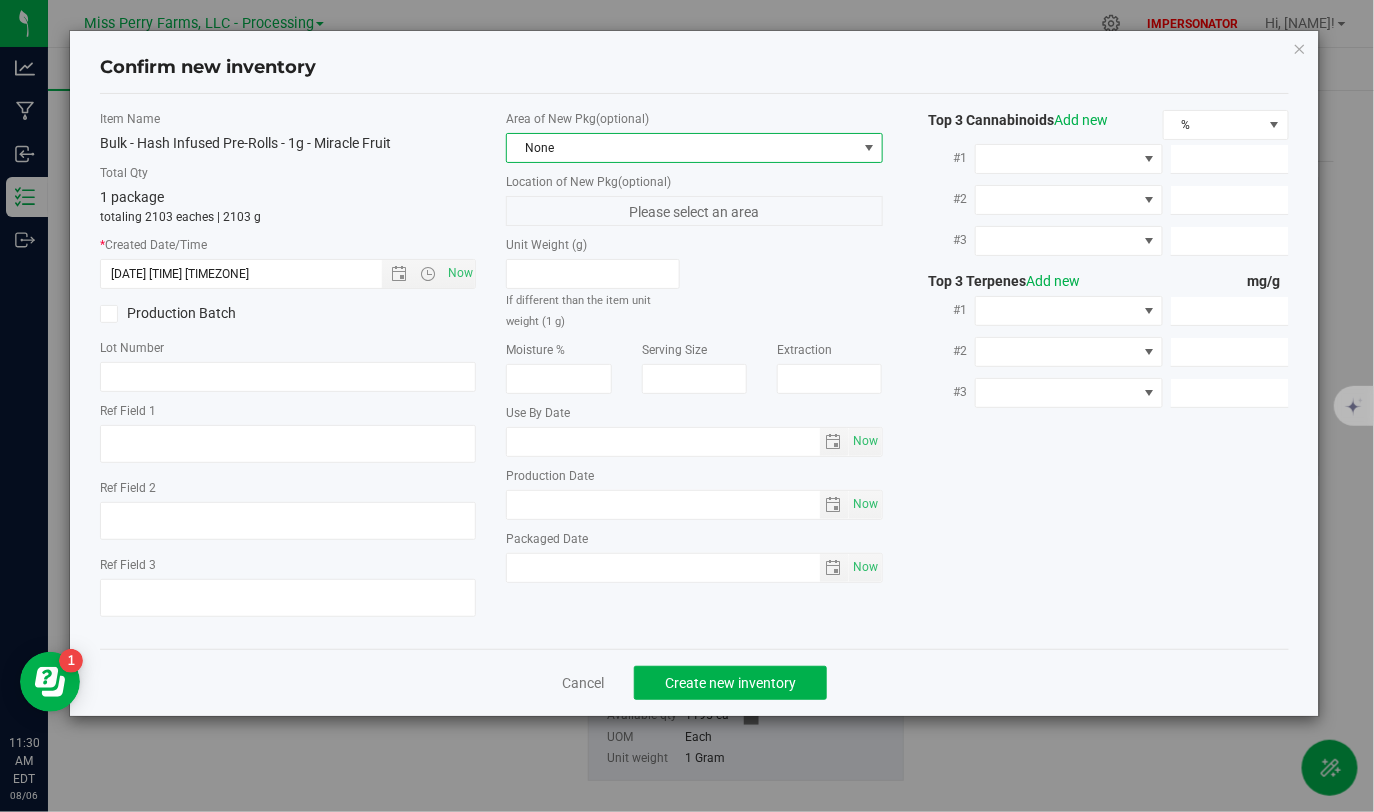click on "None" at bounding box center (681, 148) 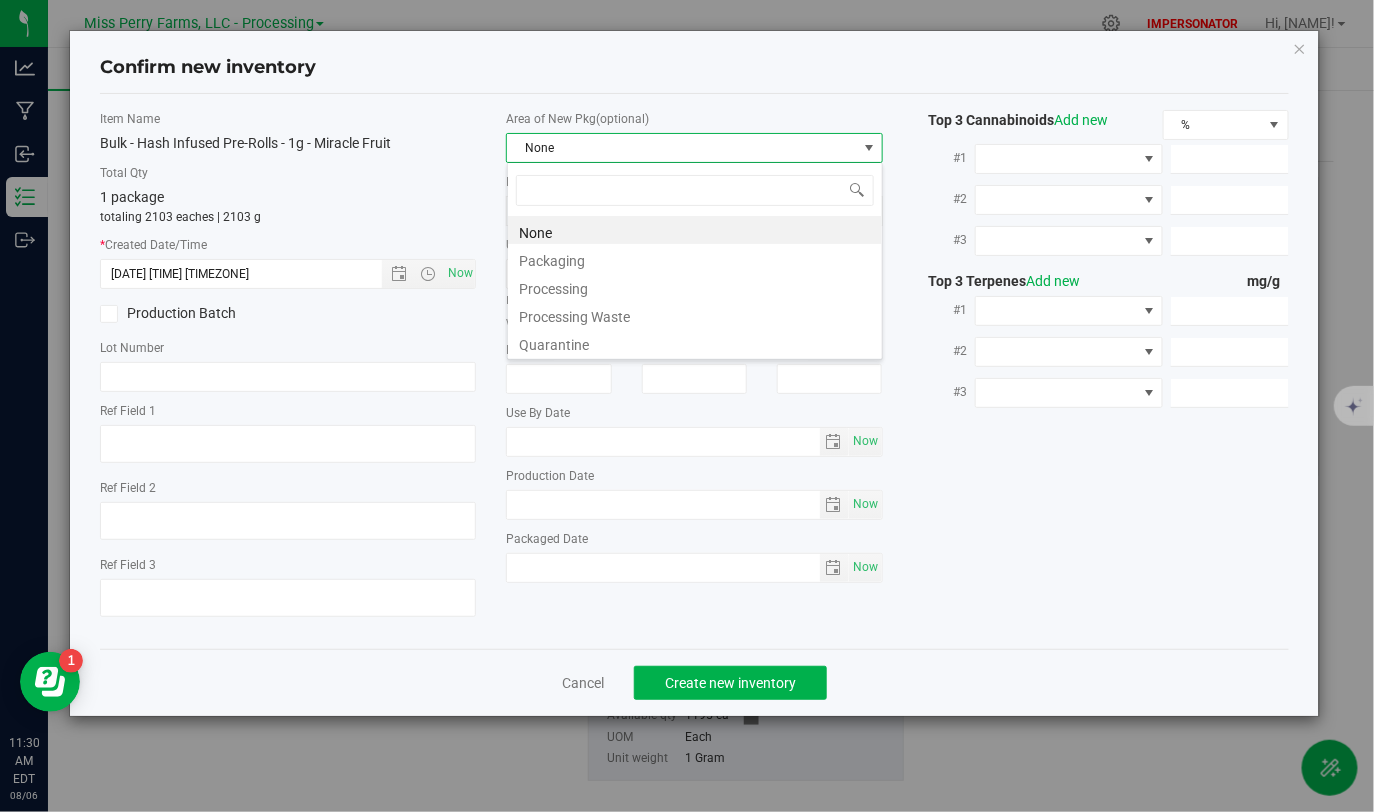 scroll, scrollTop: 99970, scrollLeft: 99623, axis: both 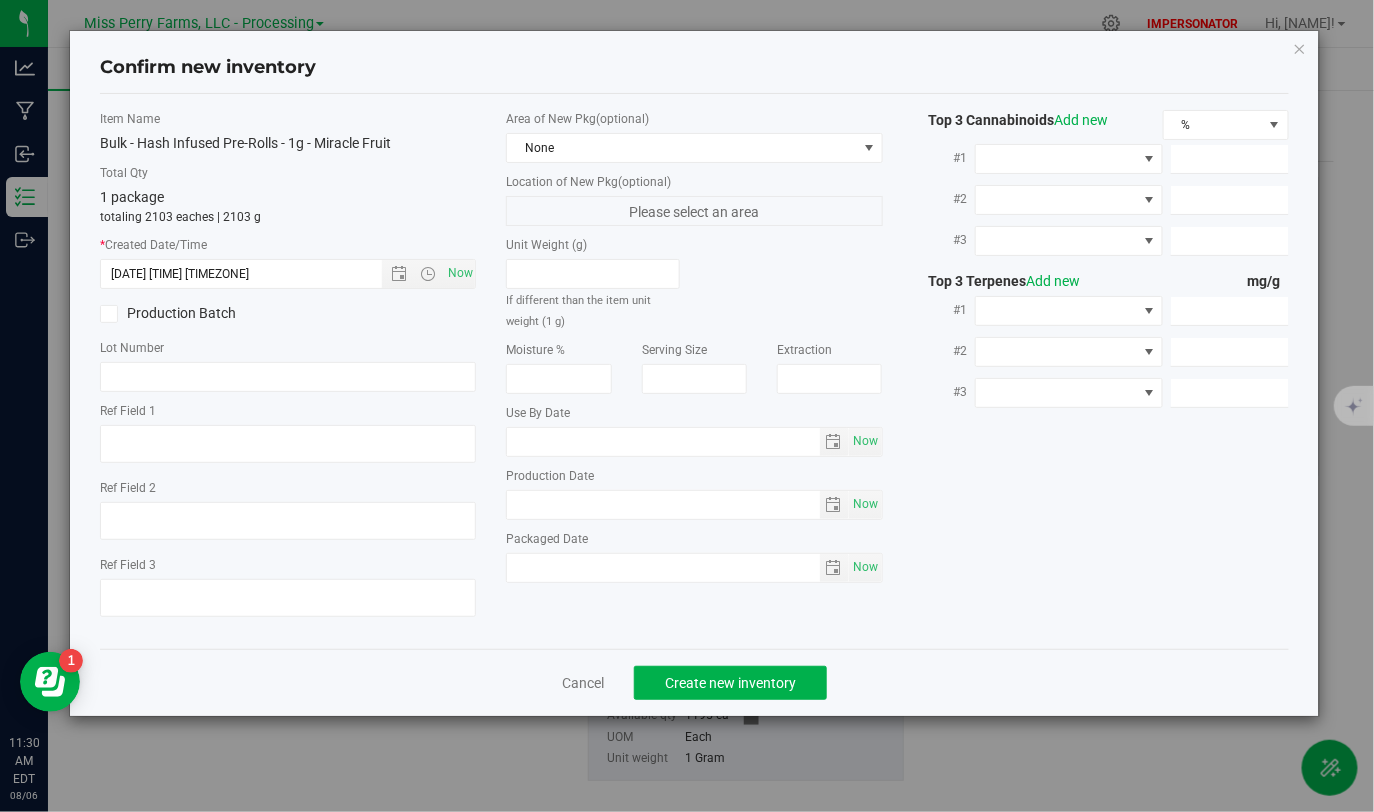 click on "Area of New Pkg  (optional)" at bounding box center [694, 119] 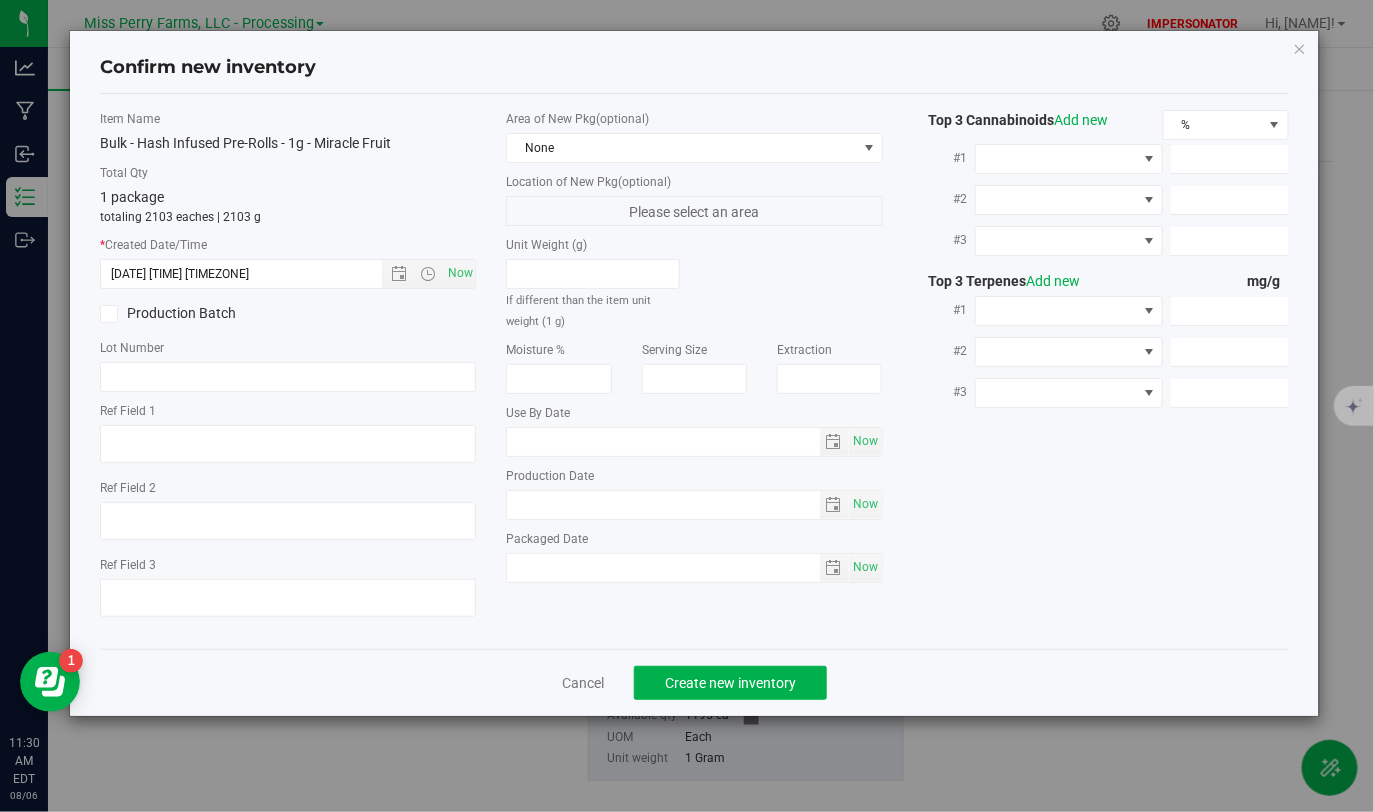 drag, startPoint x: 489, startPoint y: 111, endPoint x: 651, endPoint y: 109, distance: 162.01234 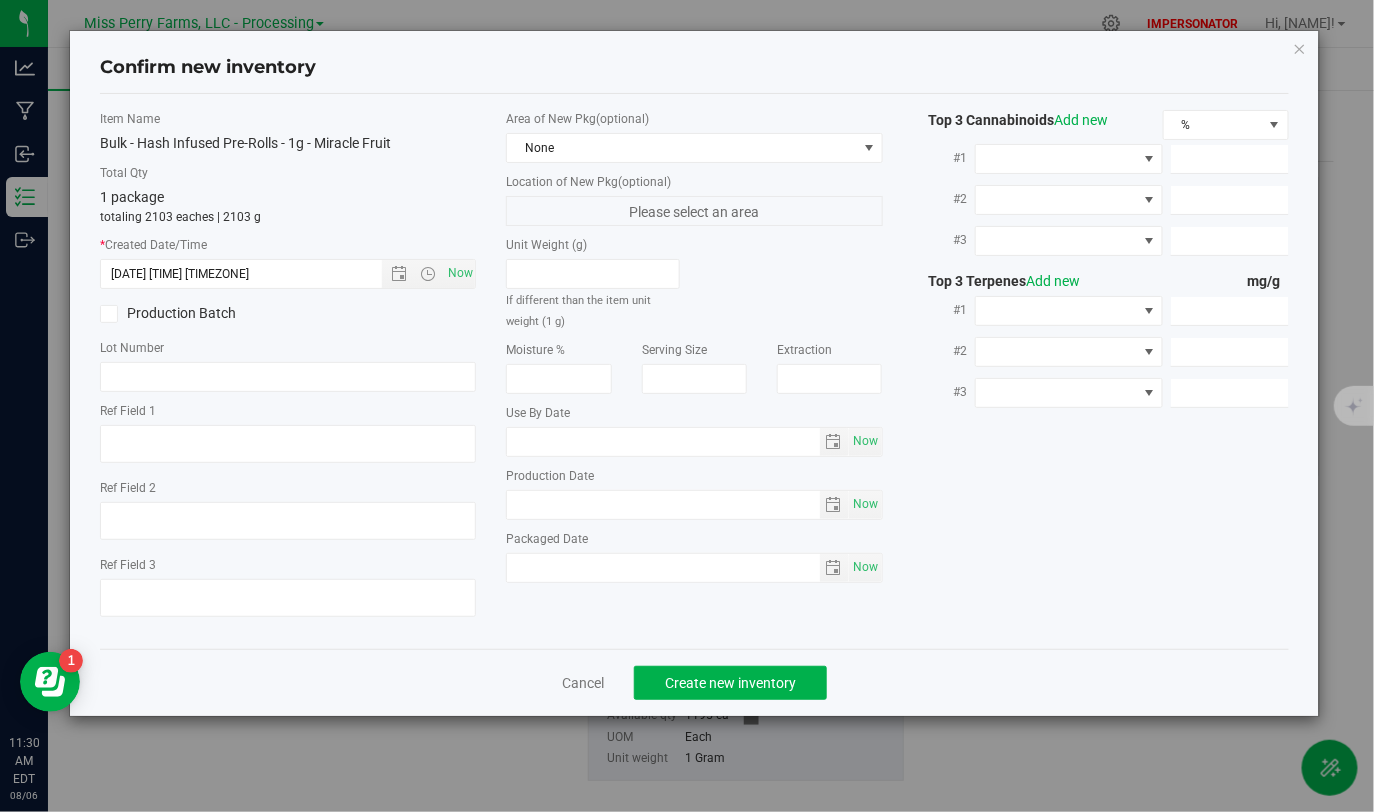 click on "Item Name
Bulk - Hash Infused Pre-Rolls - 1g - Miracle Fruit
Total Qty
1 package  totaling 2103 eaches | 2103 g
*
Created Date/Time
8/6/2025 11:30 AM
Now
Production Batch
Lot Number" at bounding box center (694, 371) 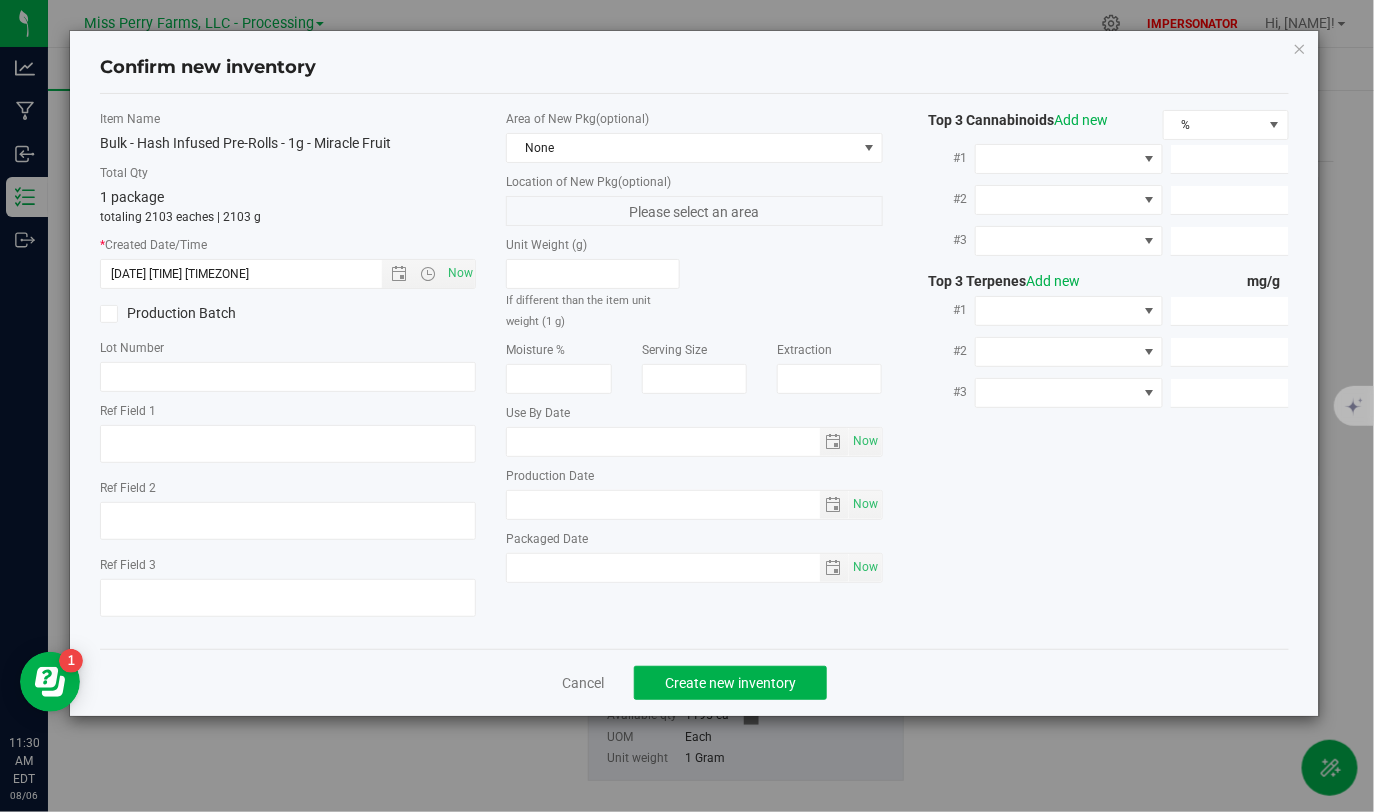 click on "Area of New Pkg  (optional)" at bounding box center [694, 119] 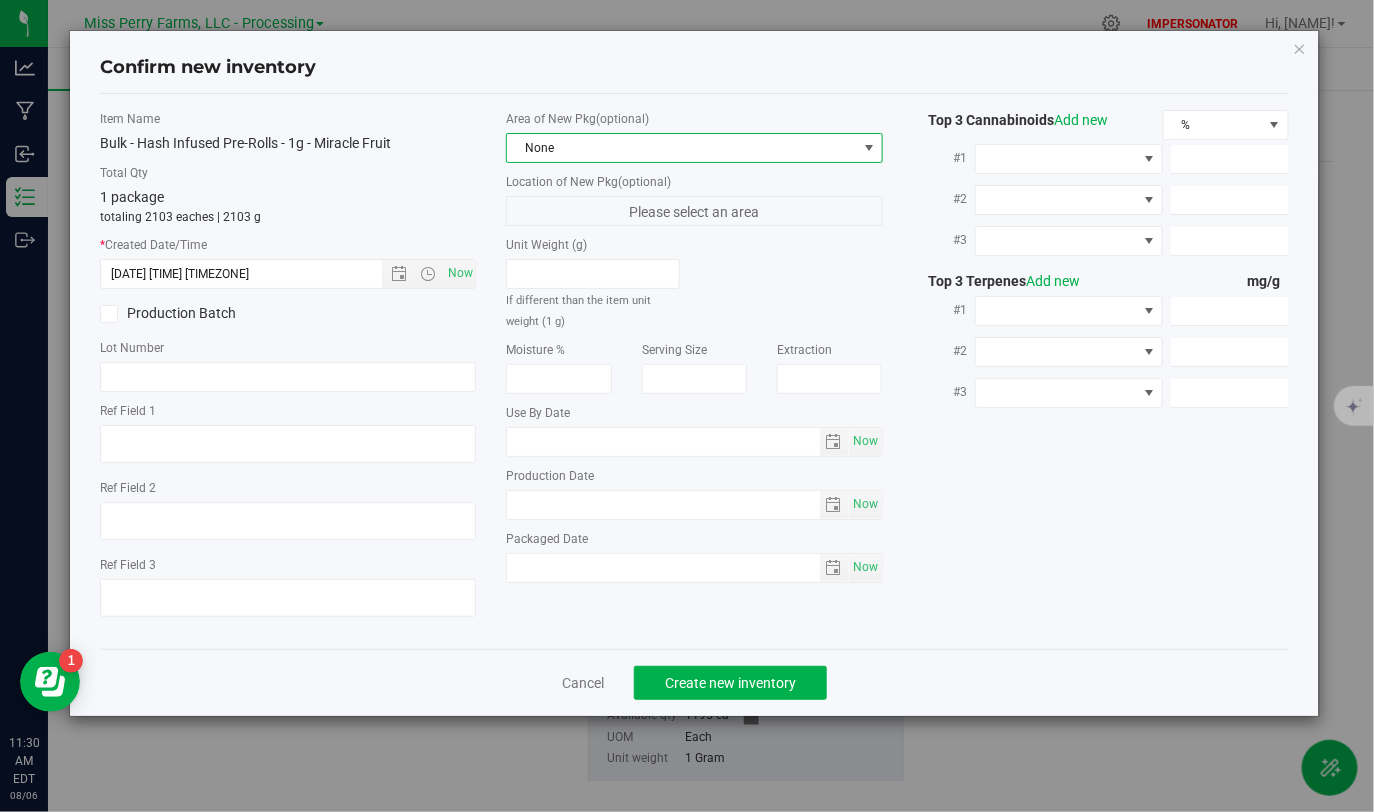 click on "None" at bounding box center [681, 148] 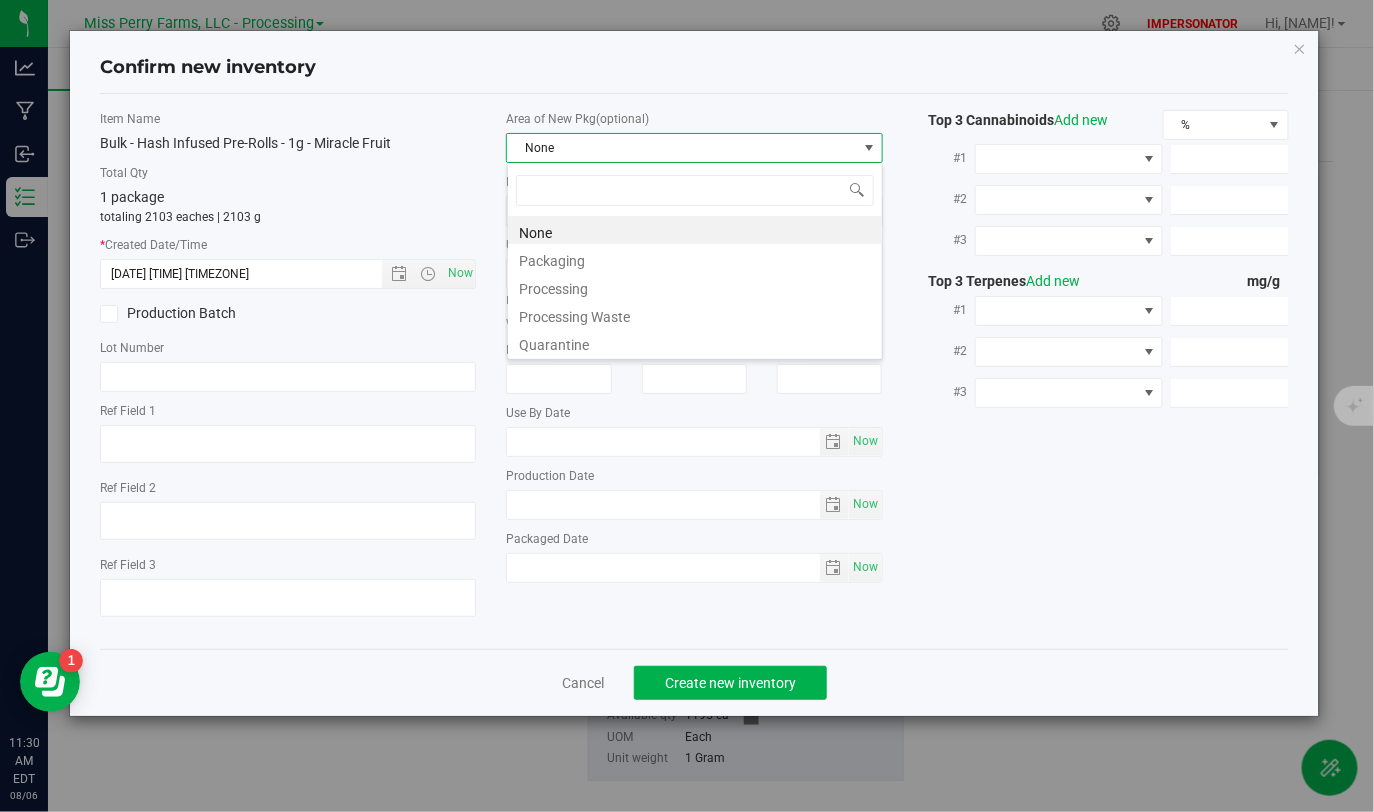 scroll, scrollTop: 99970, scrollLeft: 99623, axis: both 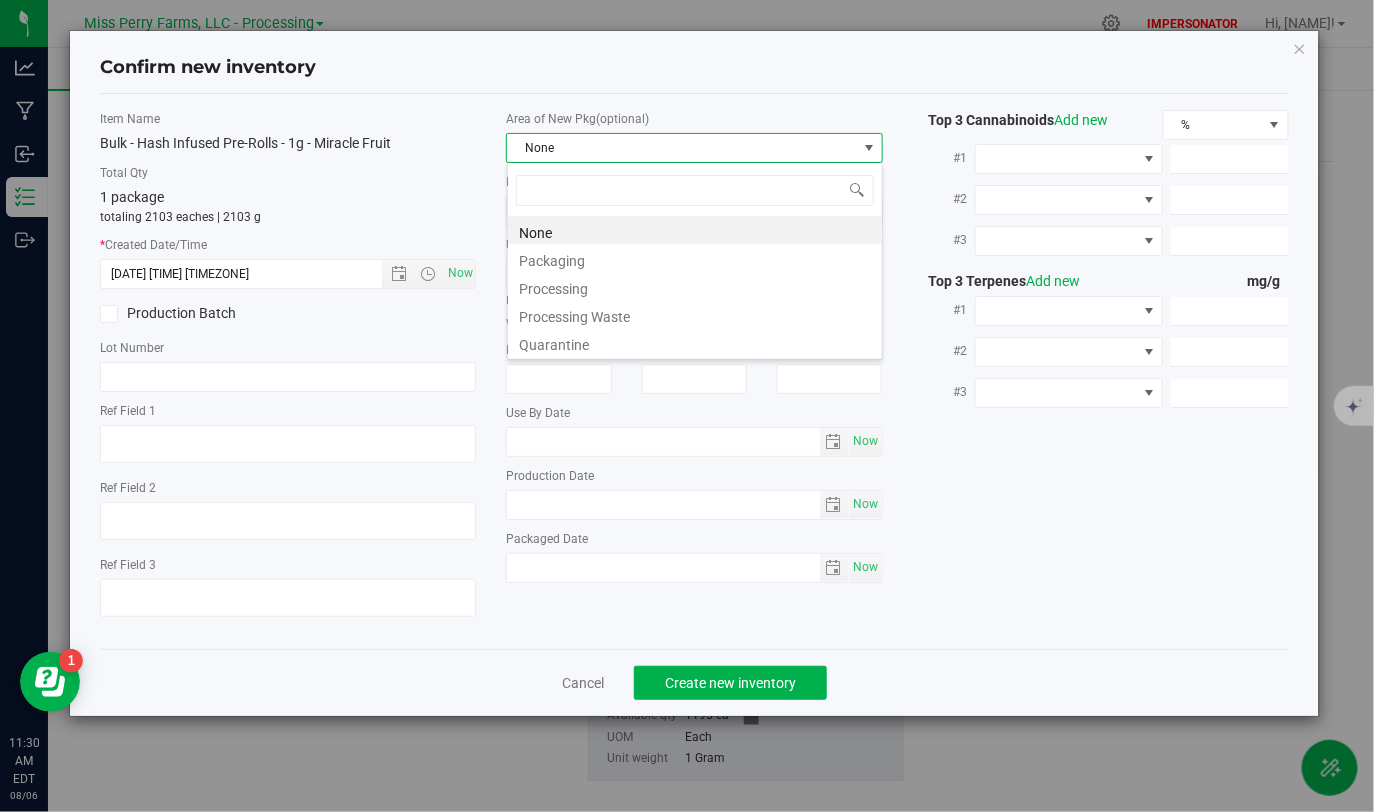 click on "Confirm new inventory" at bounding box center [694, 68] 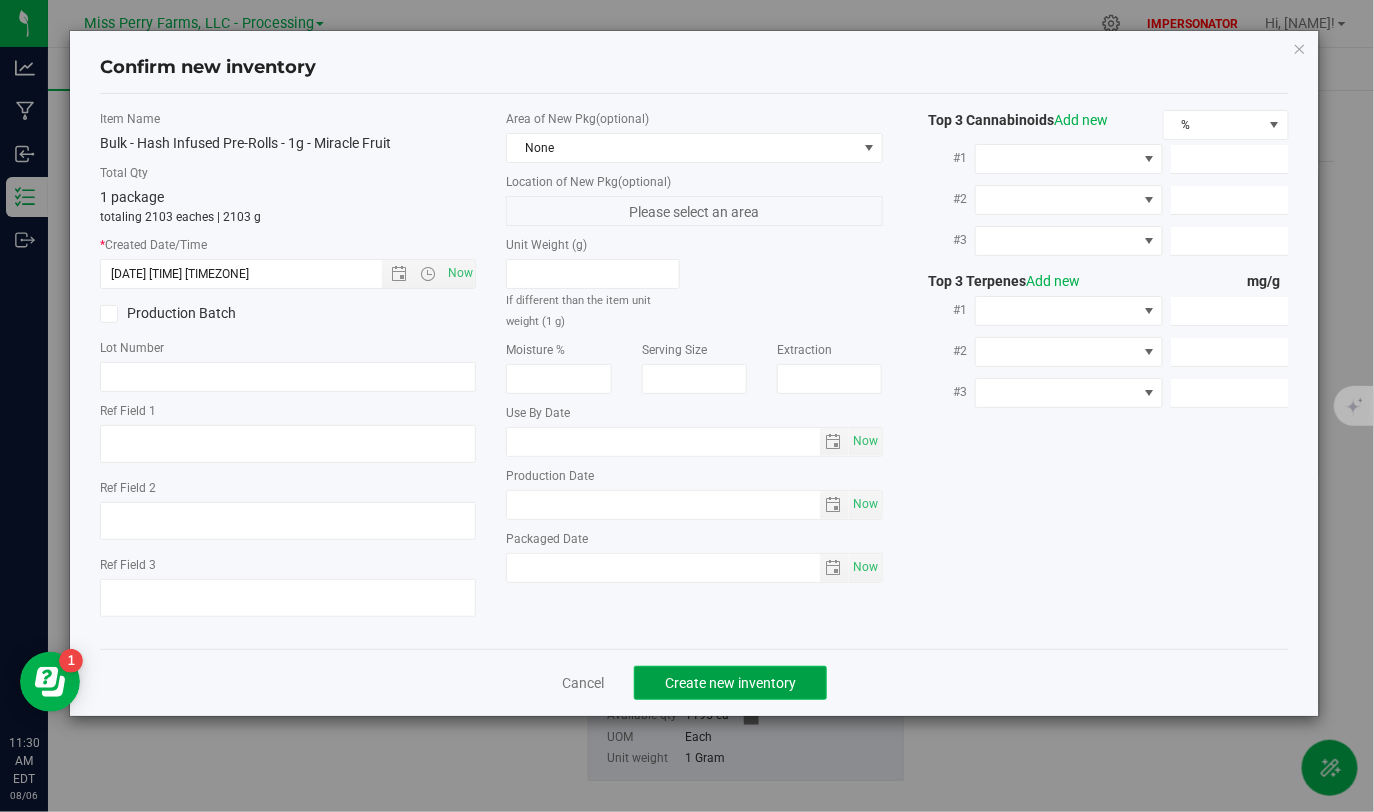 click on "Create new inventory" 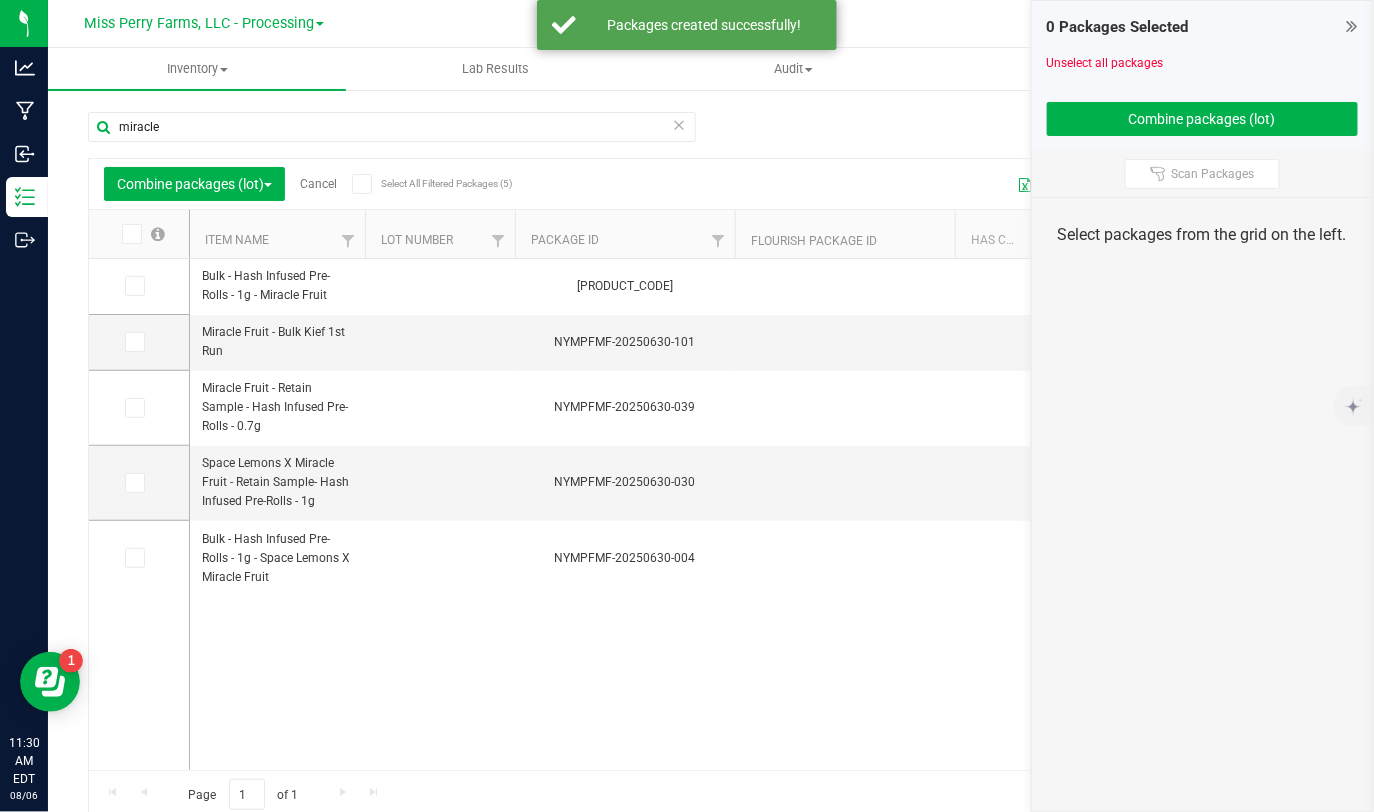 click on "Cancel" at bounding box center [318, 184] 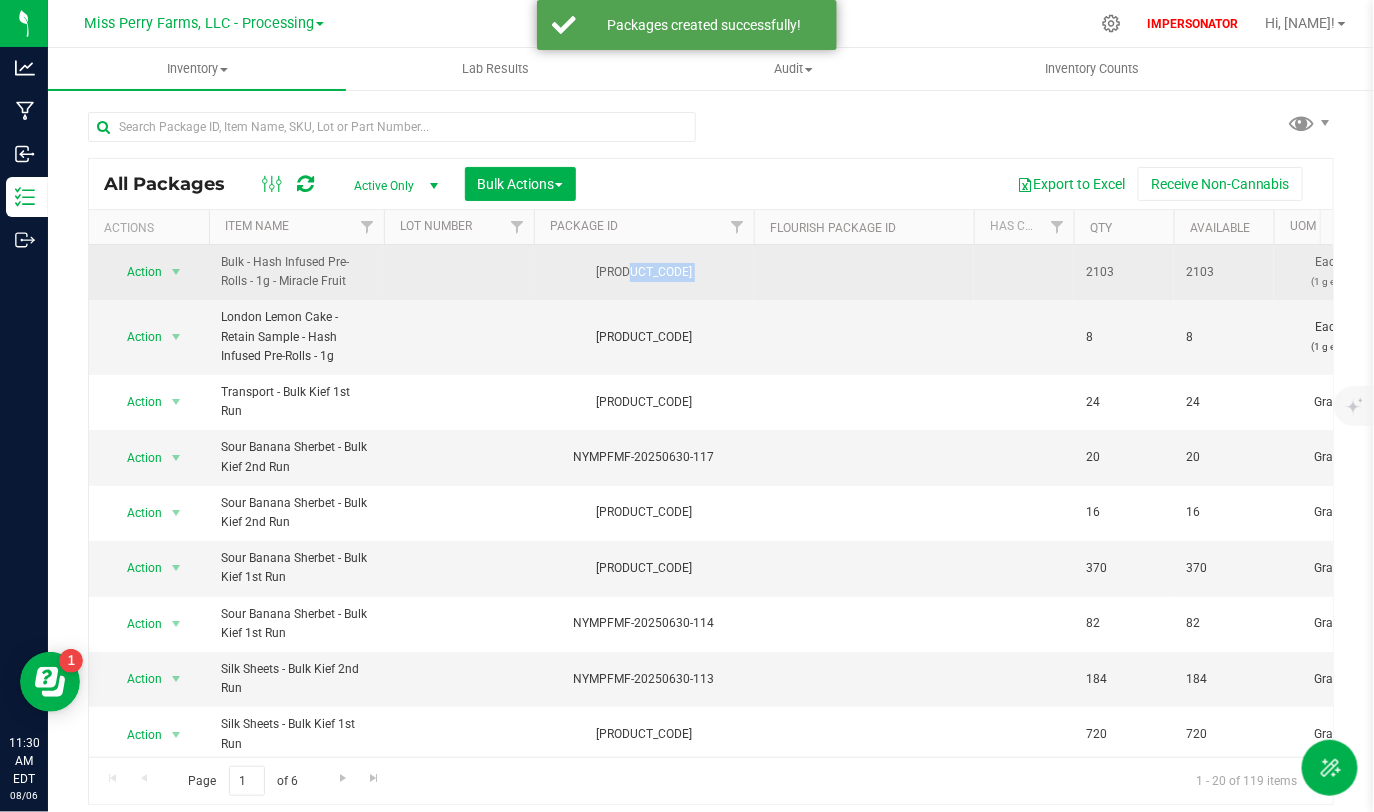 drag, startPoint x: 547, startPoint y: 274, endPoint x: 798, endPoint y: 271, distance: 251.01793 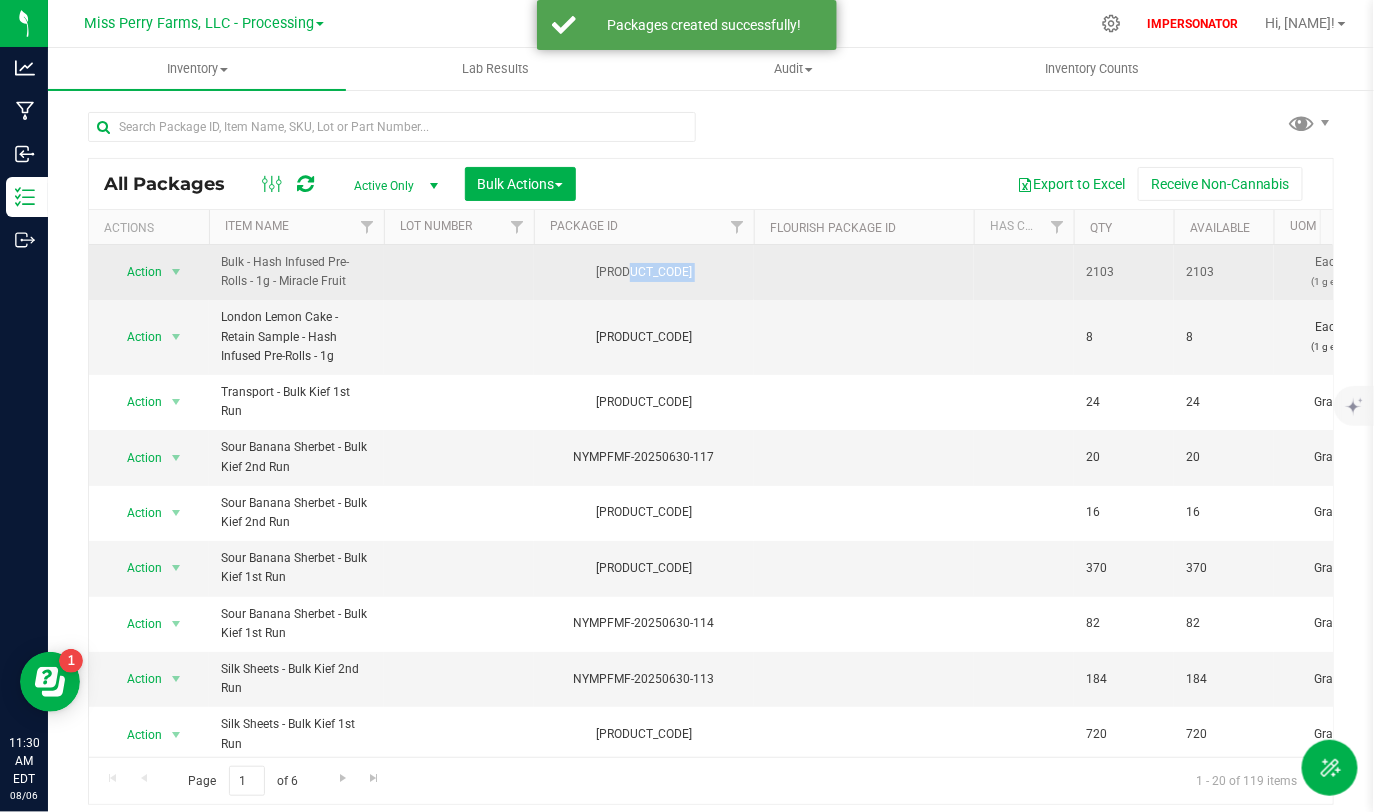 click on "Action Action Adjust qty Create package Edit attributes Global inventory Locate package Lock package Mark as sample Package audit log Print package label Record a lab result See history Take lab sample
Bulk - Hash Infused Pre-Rolls - 1g - Miracle Fruit
NYMPFMF-20250806-001
2103
2103
Each
(1 g ea.)
Created
$0.00000 $0.00000
1.2.8.94.0
$0.00 $0.00 $0.00 Aug 6, 2025 11:30:00 EDT
Now" at bounding box center (5114, 272) 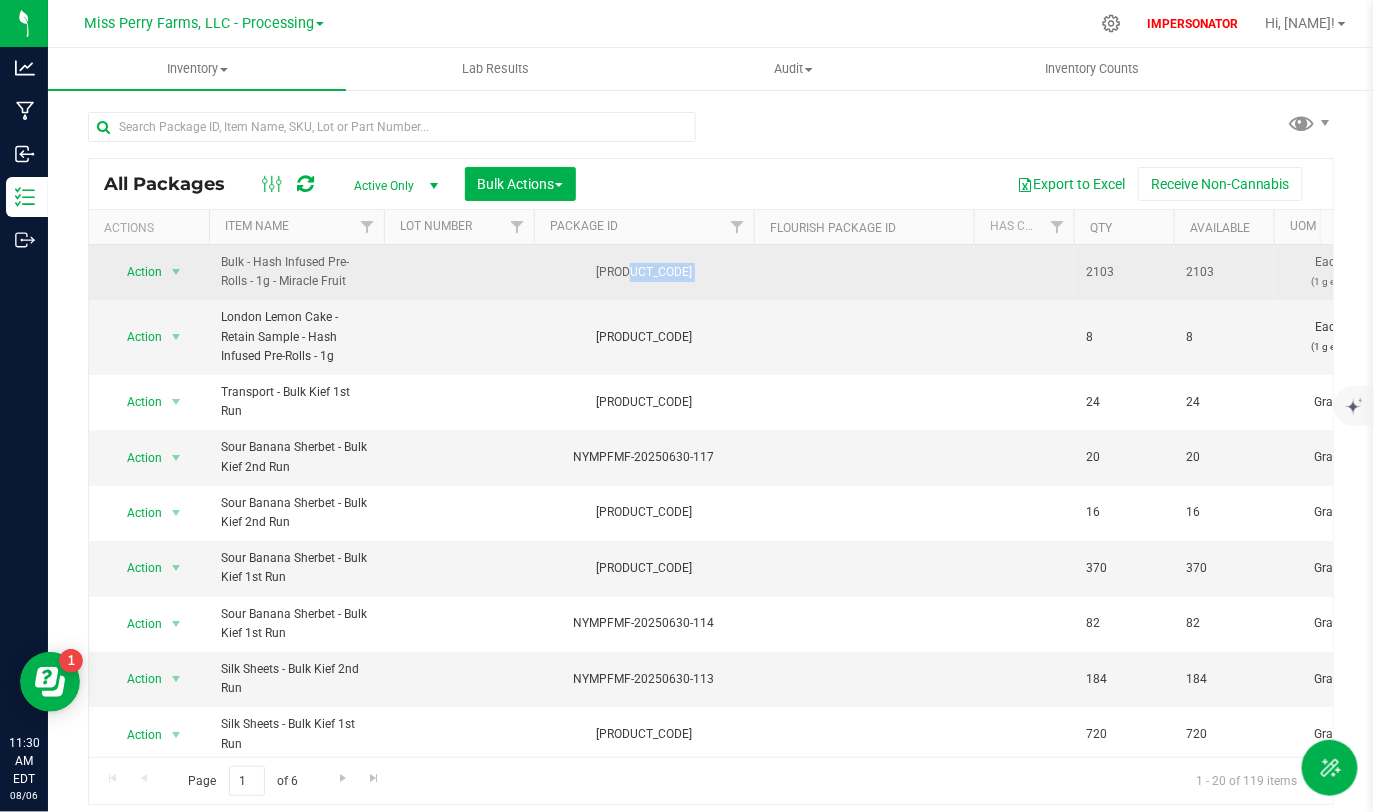 click at bounding box center (864, 272) 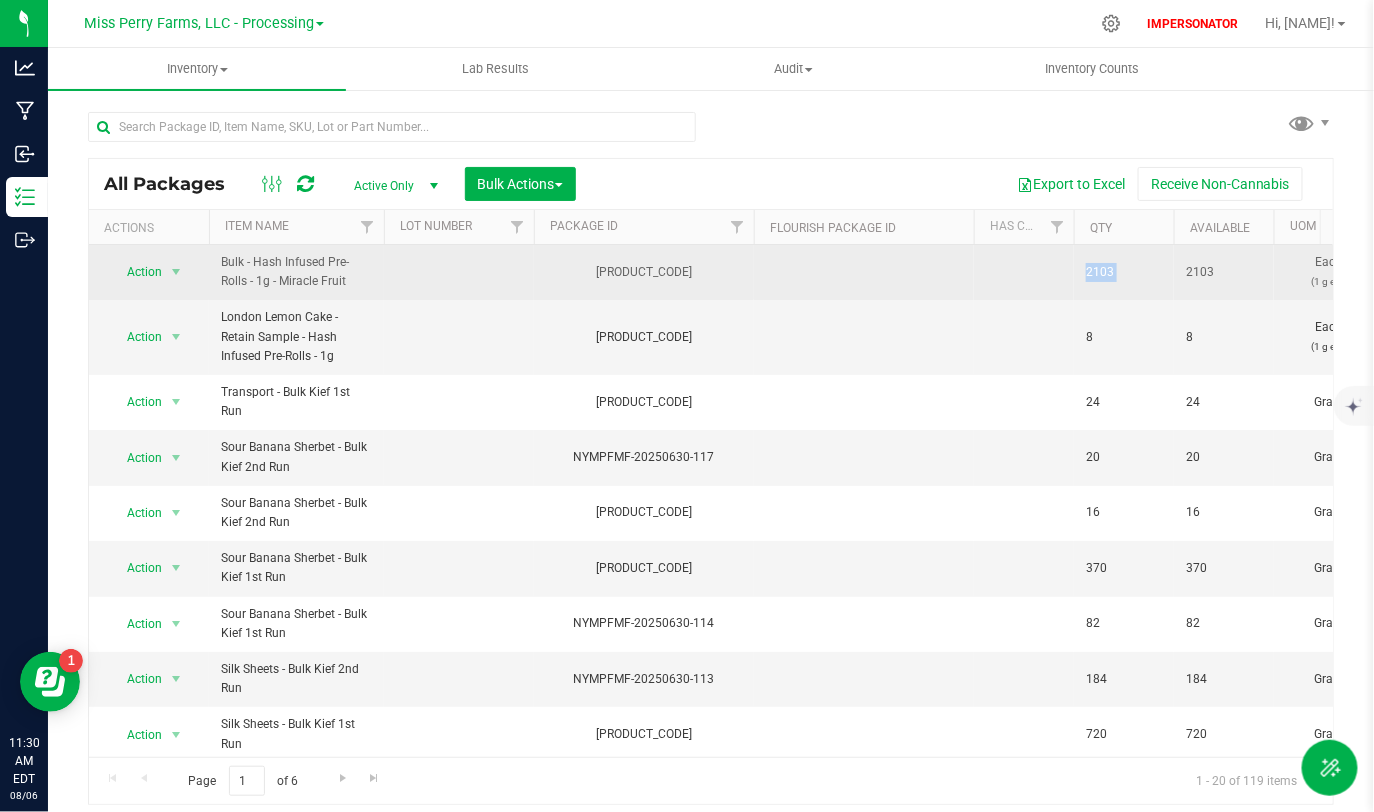 drag, startPoint x: 1073, startPoint y: 267, endPoint x: 1179, endPoint y: 268, distance: 106.004715 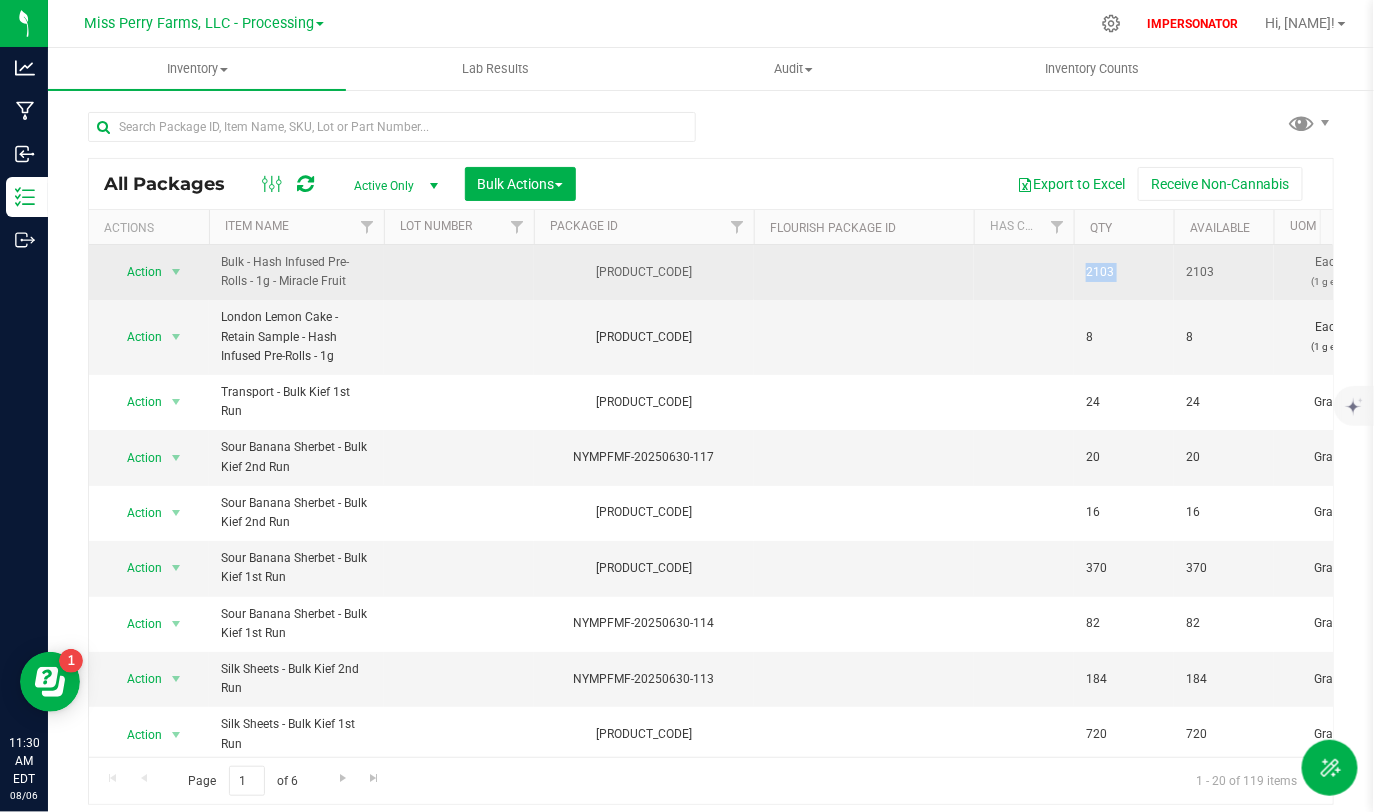 click on "Action Action Adjust qty Create package Edit attributes Global inventory Locate package Lock package Mark as sample Package audit log Print package label Record a lab result See history Take lab sample
Bulk - Hash Infused Pre-Rolls - 1g - Miracle Fruit
NYMPFMF-20250806-001
2103
2103
Each
(1 g ea.)
Created
$0.00000 $0.00000
1.2.8.94.0
$0.00 $0.00 $0.00 Aug 6, 2025 11:30:00 EDT
Now" at bounding box center (5114, 272) 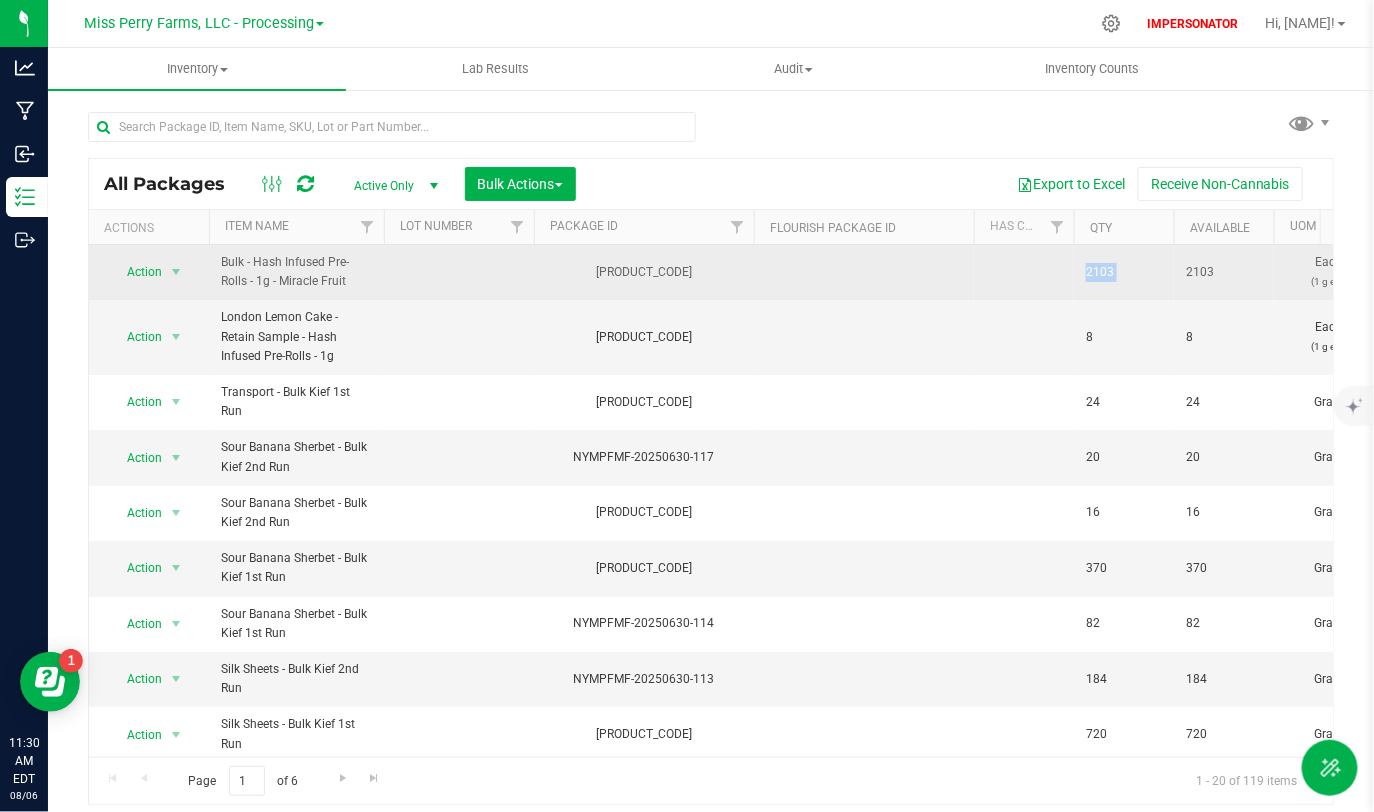 click on "2103" at bounding box center [1224, 272] 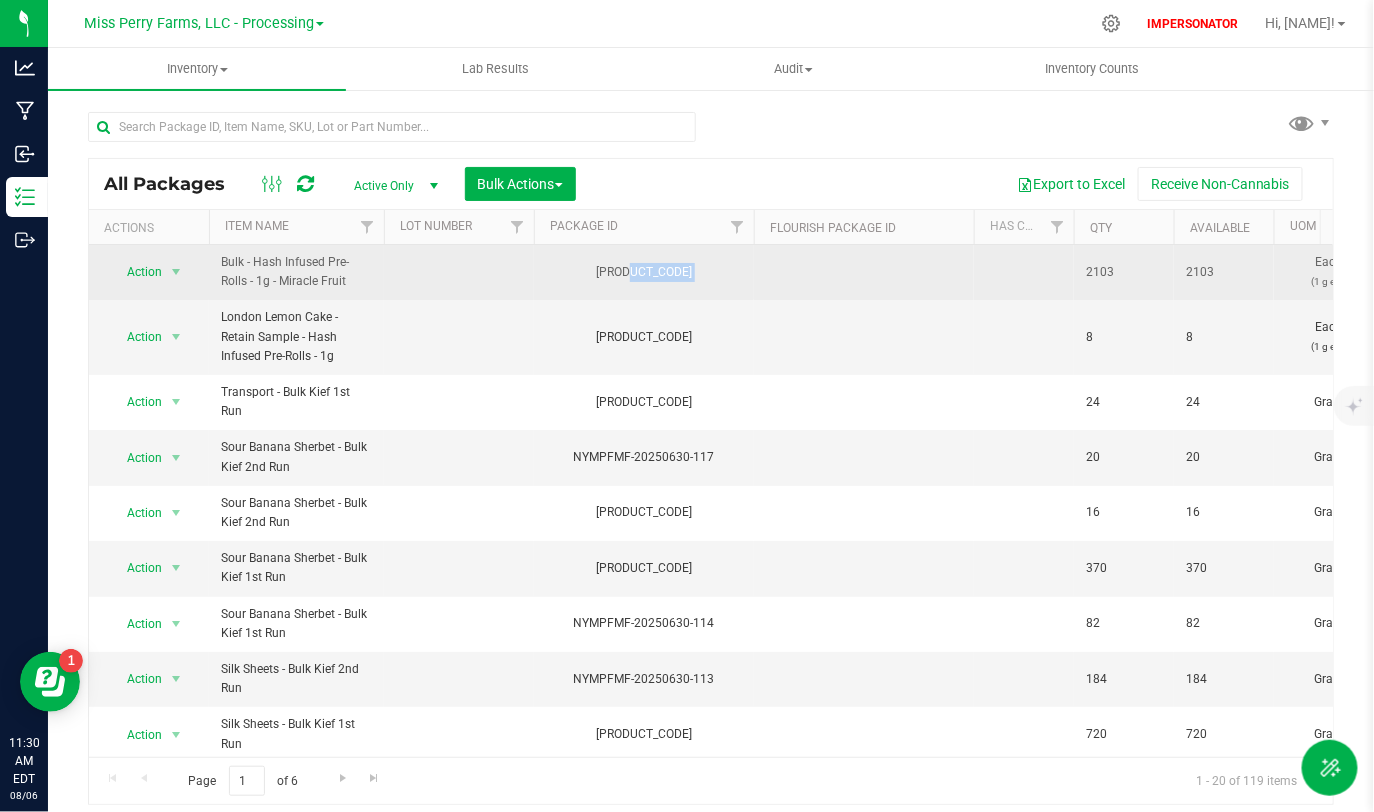 drag, startPoint x: 555, startPoint y: 263, endPoint x: 915, endPoint y: 278, distance: 360.31238 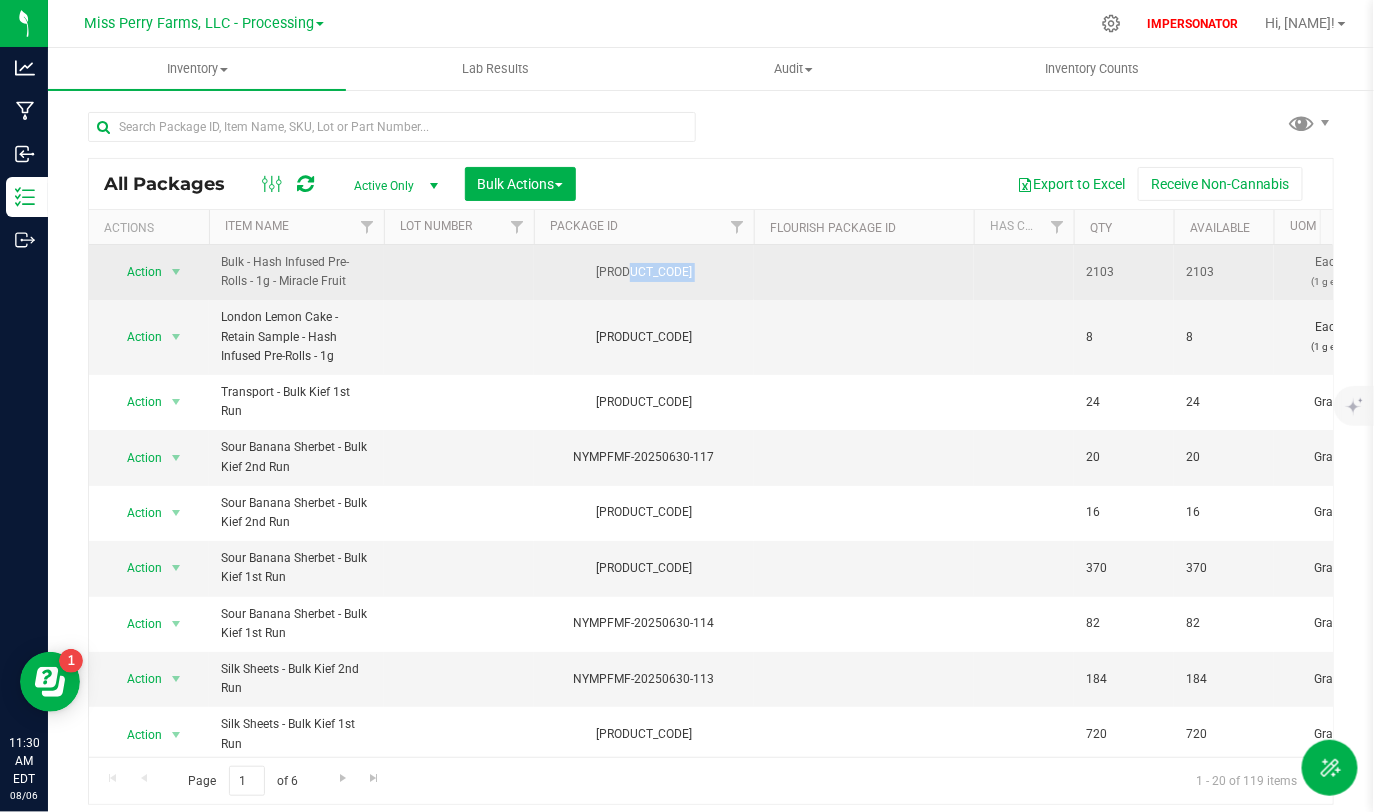 click on "Action Action Adjust qty Create package Edit attributes Global inventory Locate package Lock package Mark as sample Package audit log Print package label Record a lab result See history Take lab sample
Bulk - Hash Infused Pre-Rolls - 1g - Miracle Fruit
NYMPFMF-20250806-001
2103
2103
Each
(1 g ea.)
Created
$0.00000 $0.00000
1.2.8.94.0
$0.00 $0.00 $0.00 Aug 6, 2025 11:30:00 EDT
Now" at bounding box center [5114, 272] 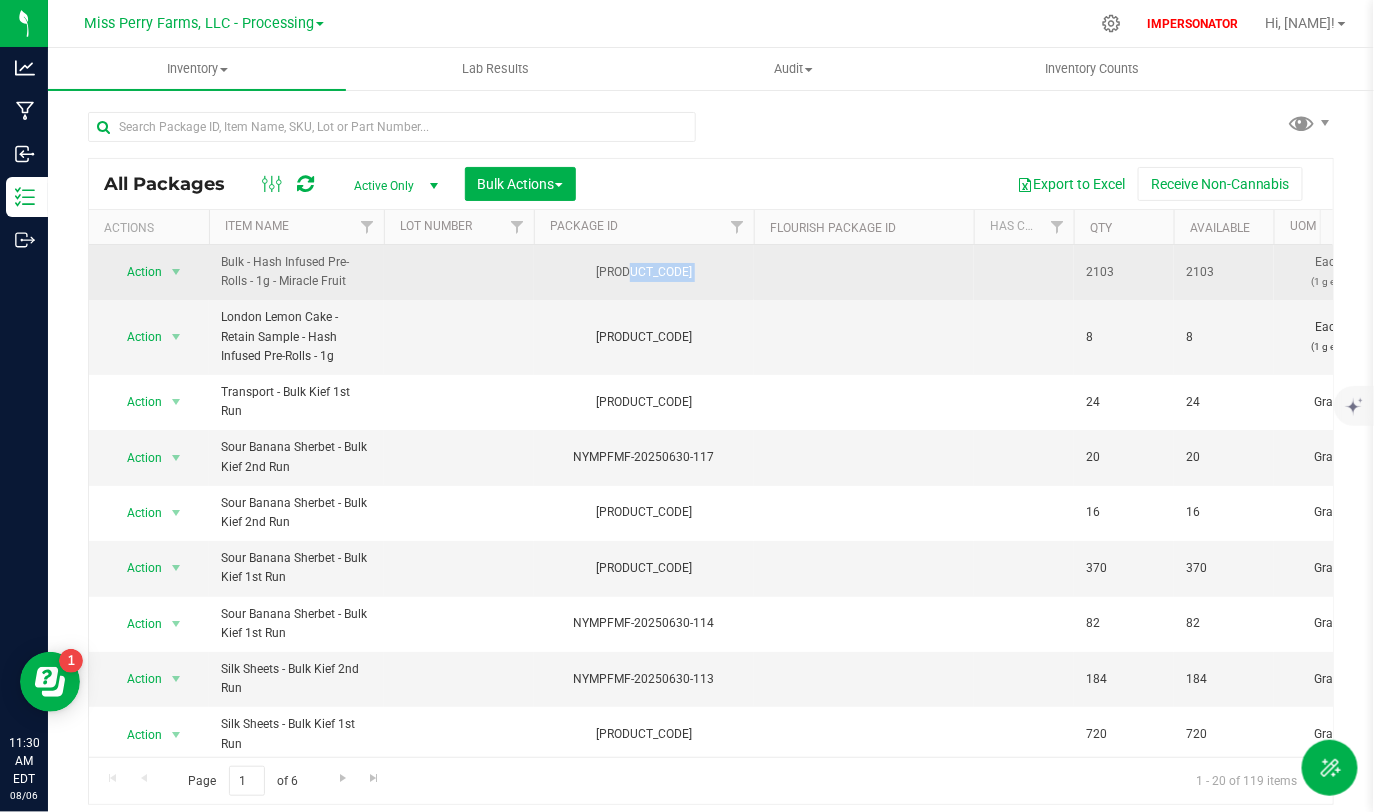 click at bounding box center [864, 272] 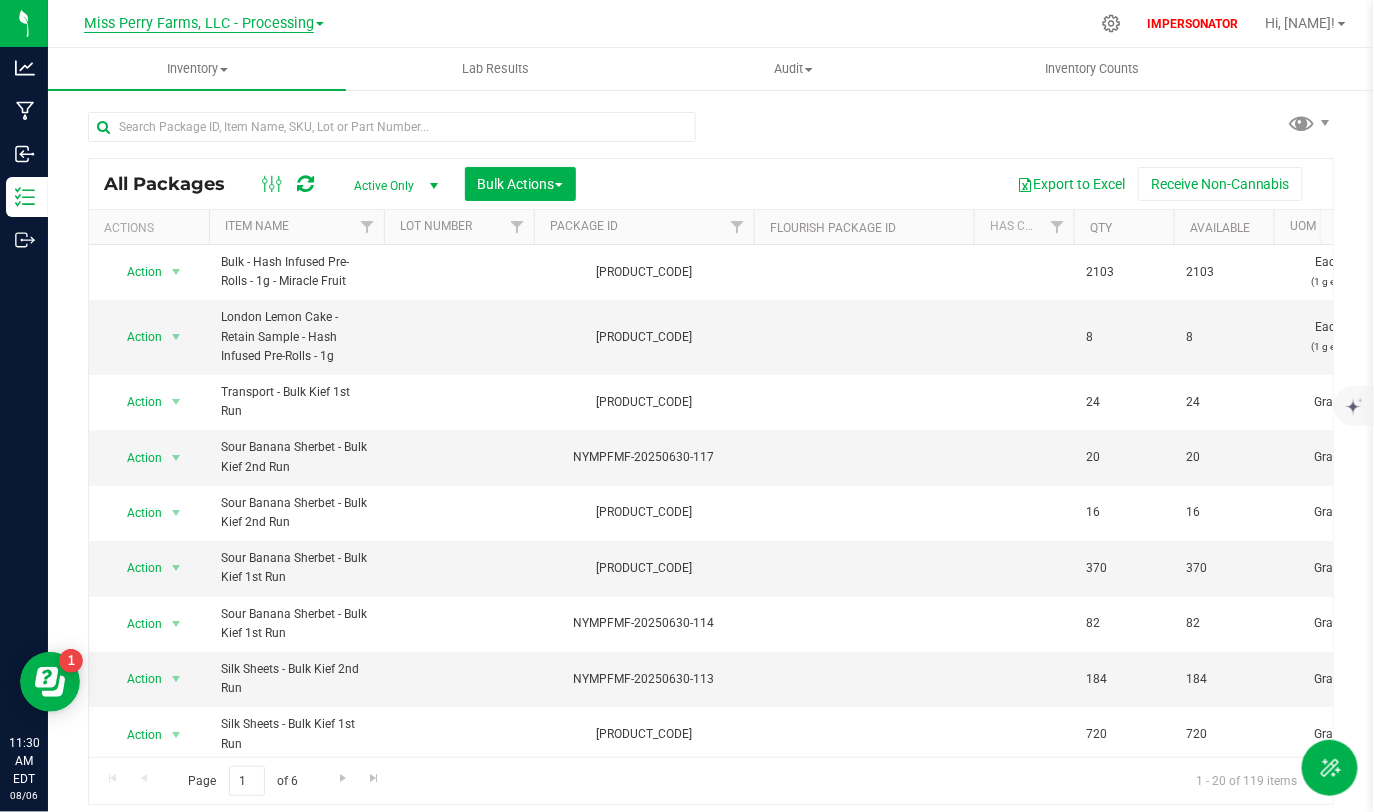 click on "Miss Perry Farms, LLC - Processing" at bounding box center [199, 24] 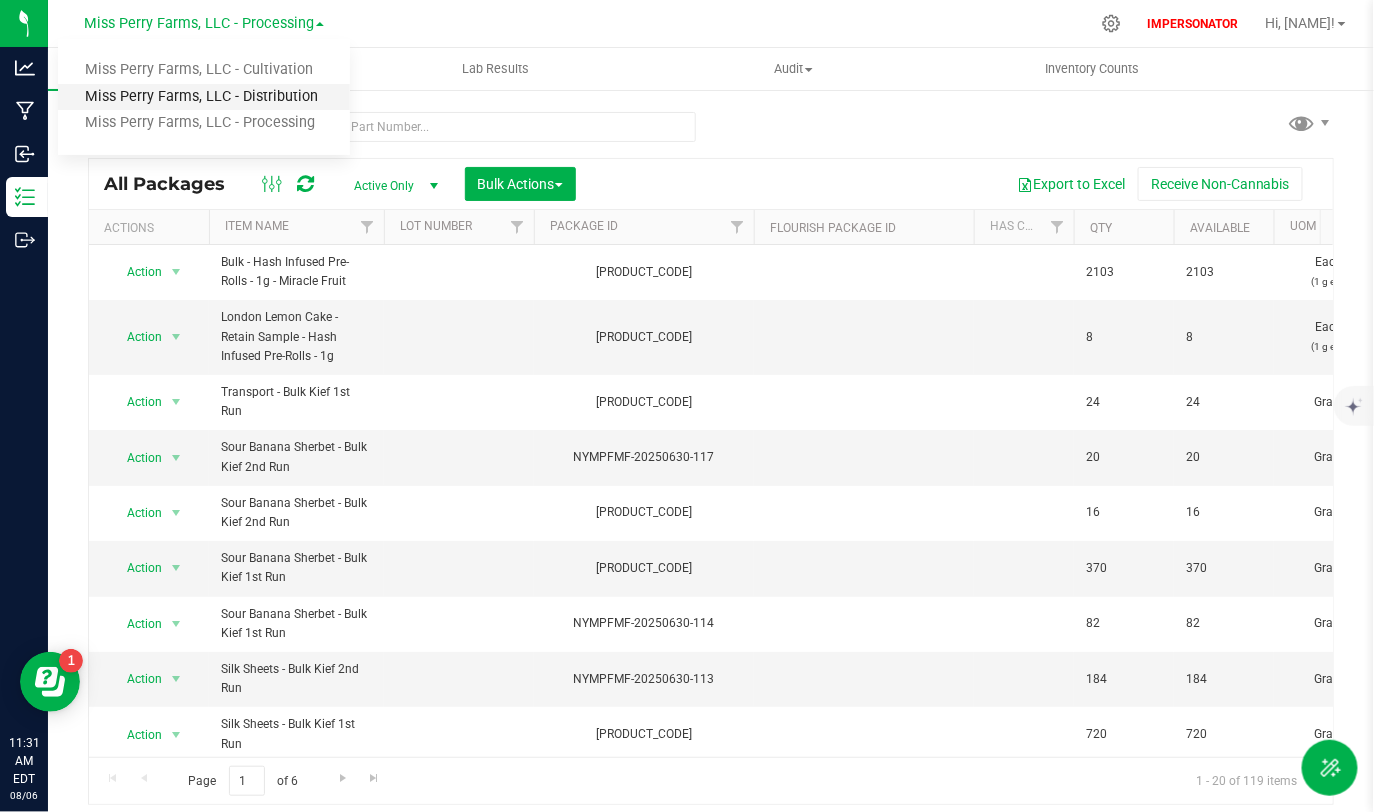 click on "Miss Perry Farms, LLC - Distribution" at bounding box center (204, 97) 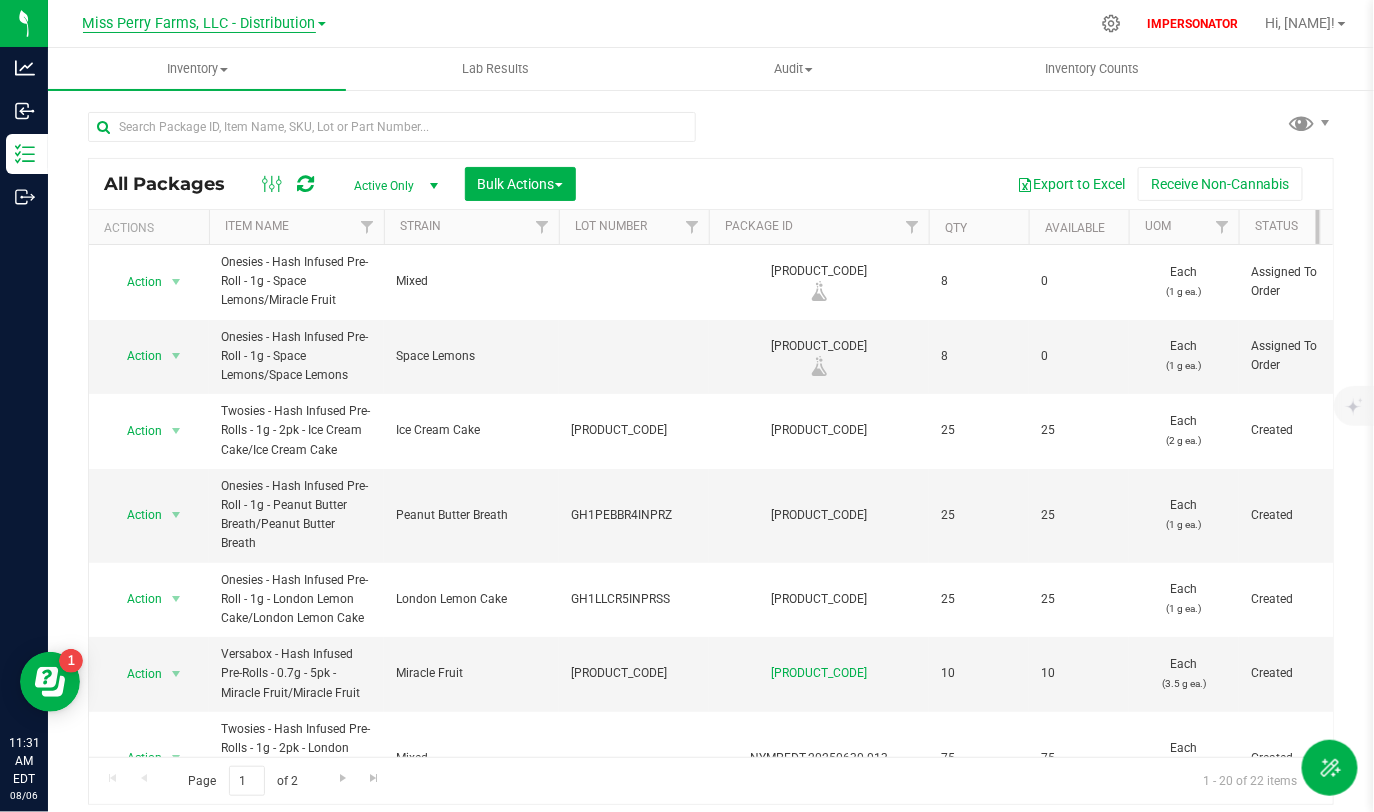 click on "Miss Perry Farms, LLC - Distribution" at bounding box center (199, 24) 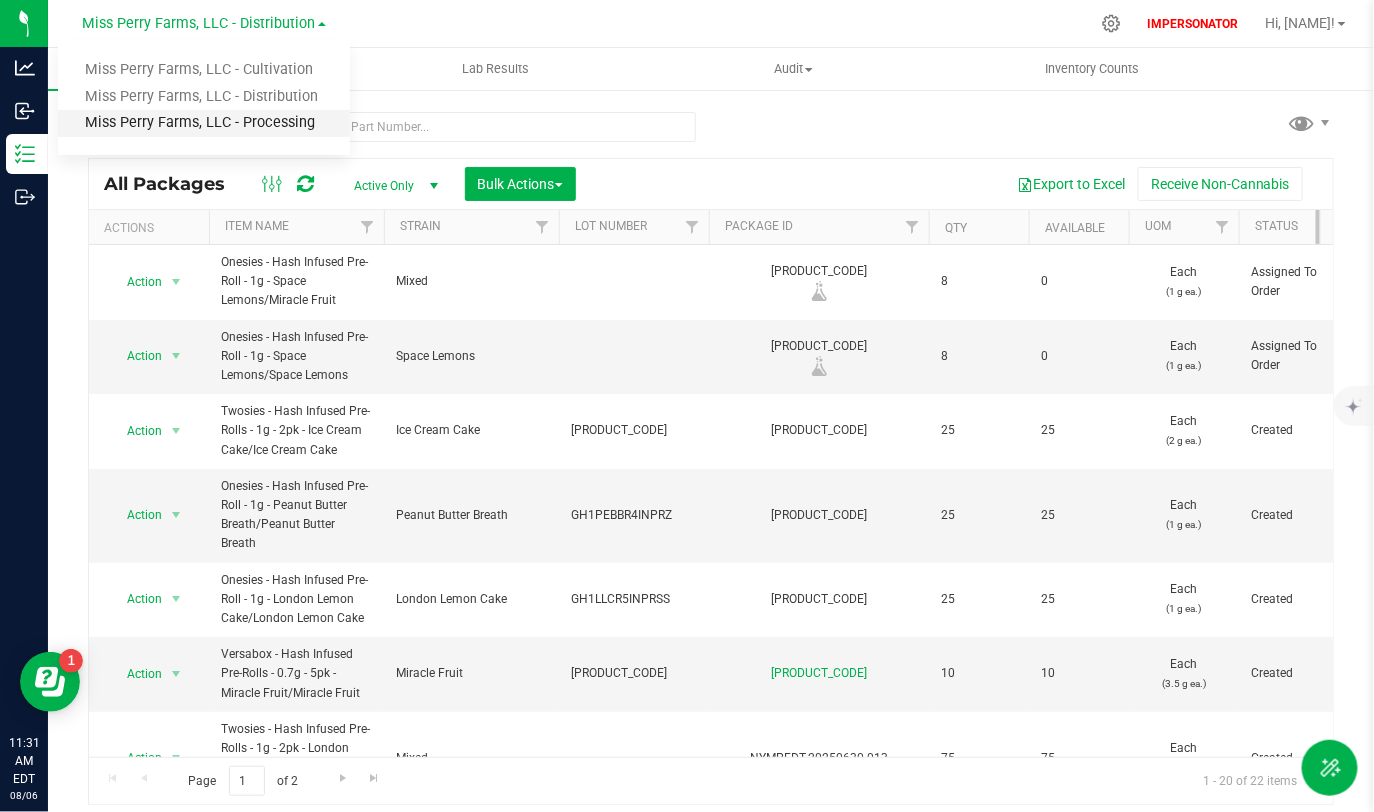 click on "Miss Perry Farms, LLC - Processing" at bounding box center (204, 123) 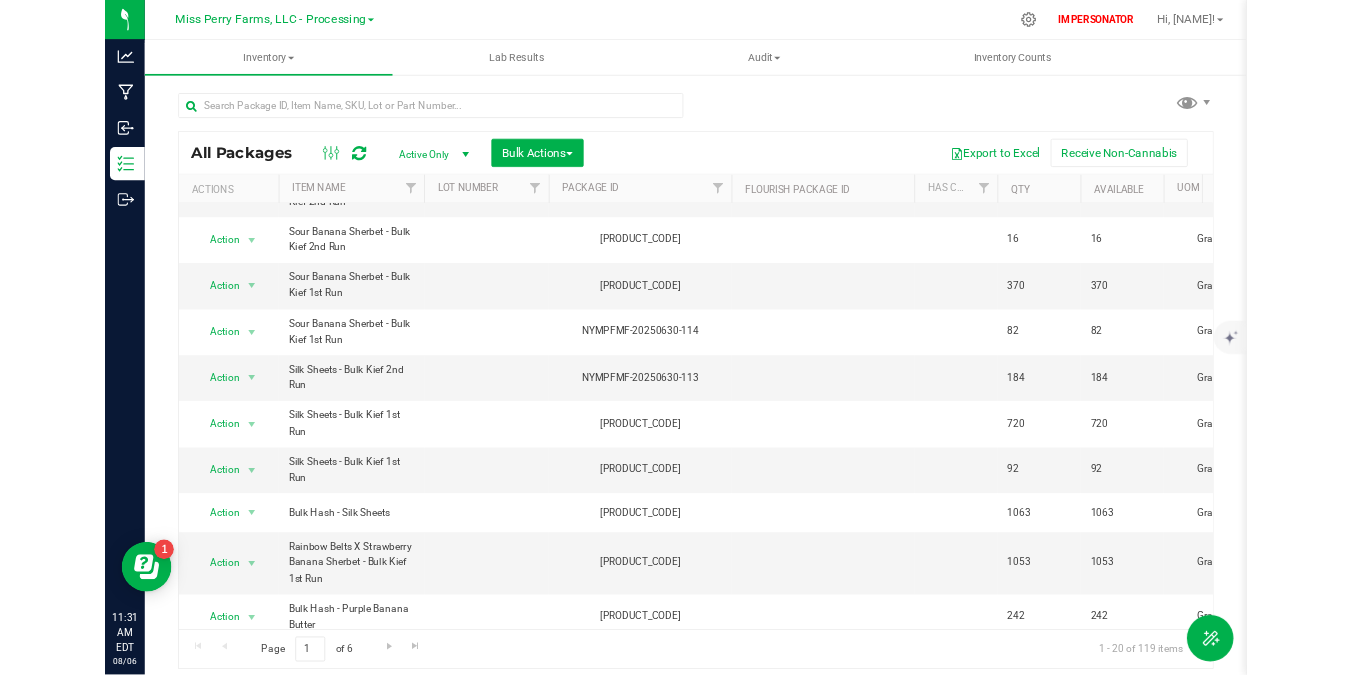 scroll, scrollTop: 0, scrollLeft: 0, axis: both 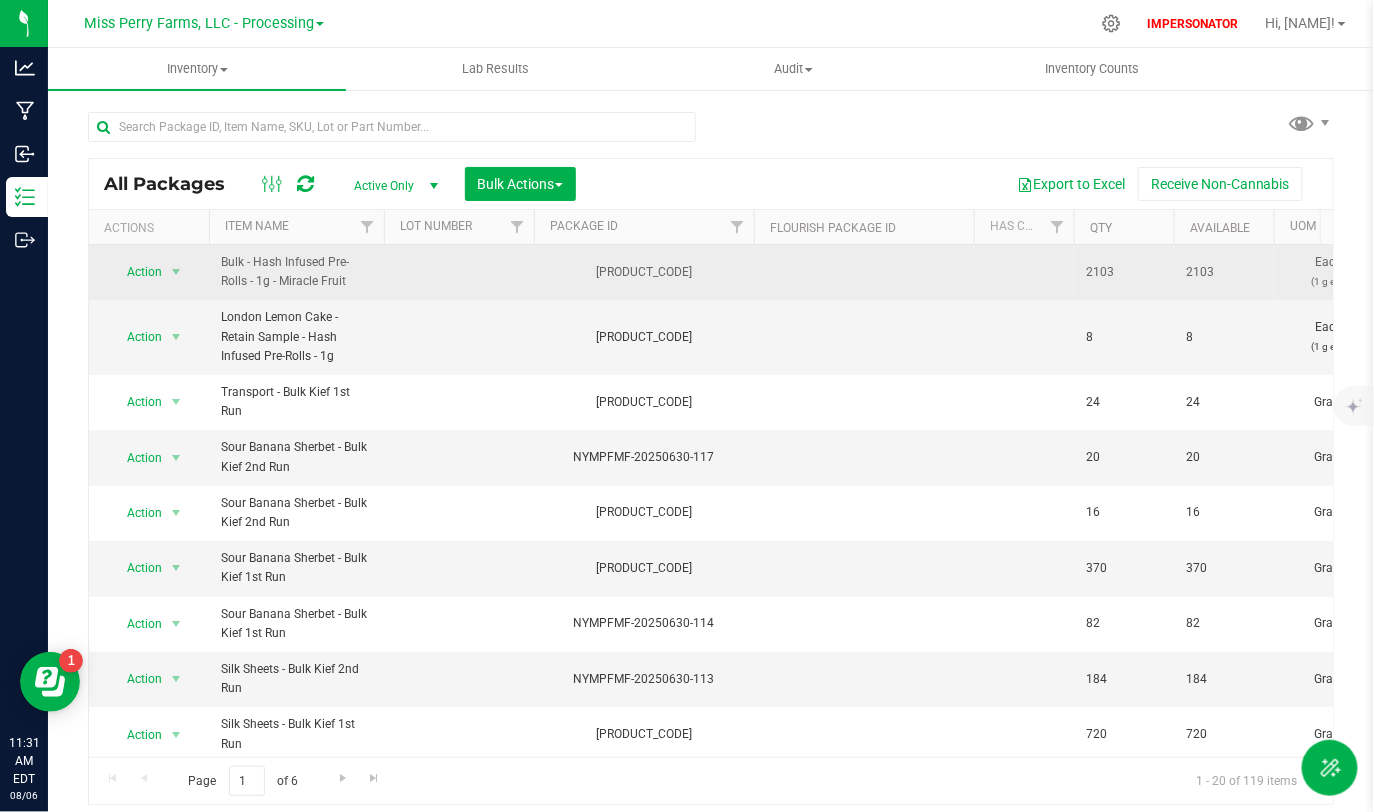 drag, startPoint x: 1087, startPoint y: 277, endPoint x: 1169, endPoint y: 277, distance: 82 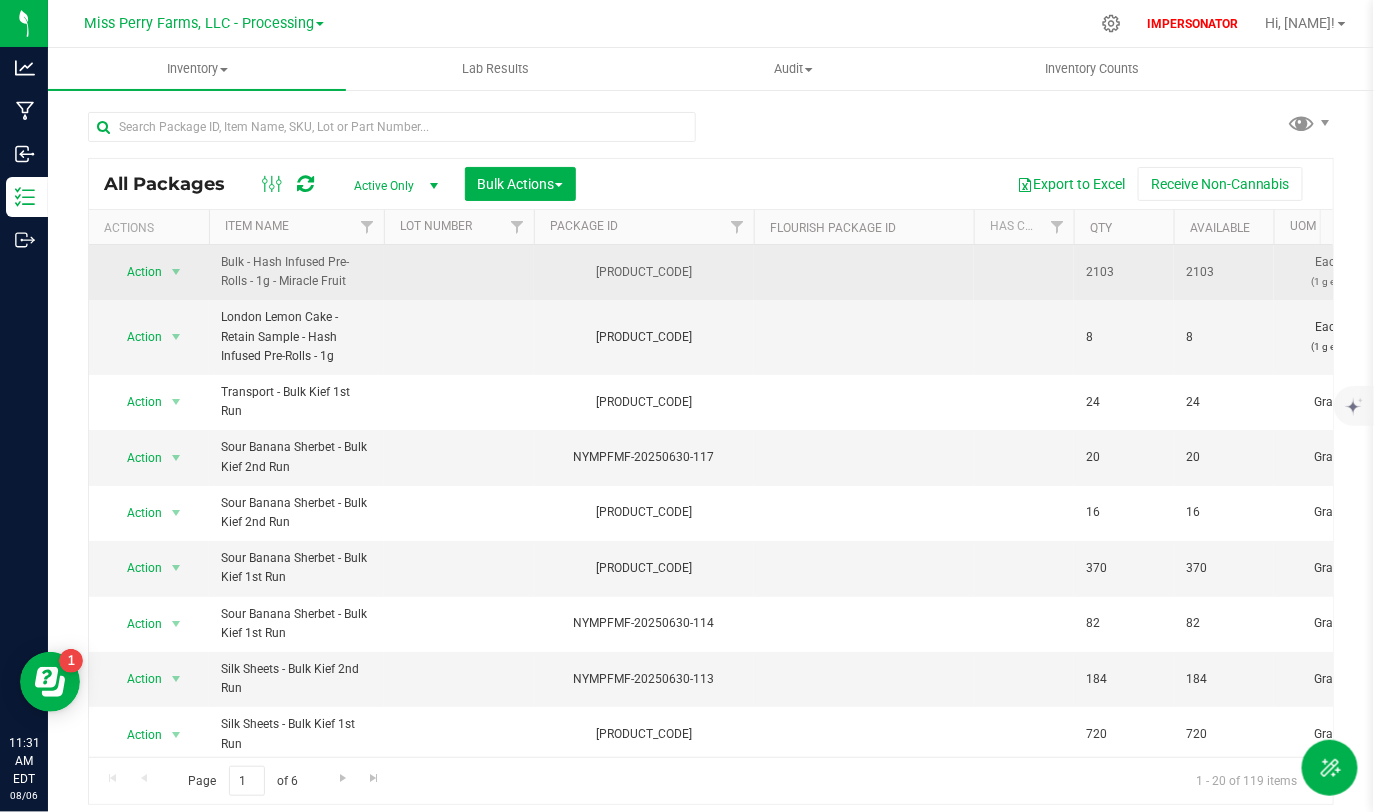 click on "2103" at bounding box center (1124, 272) 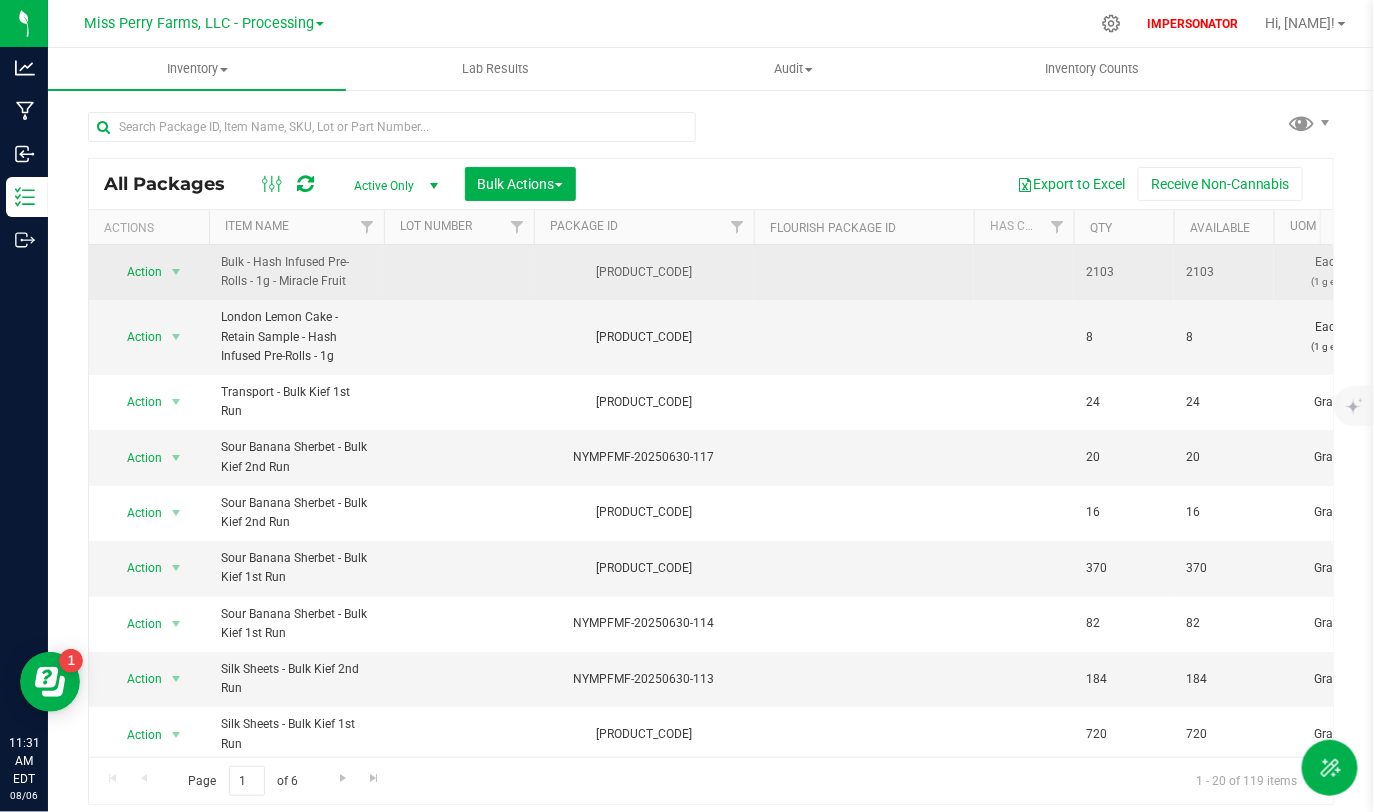 click on "2103" at bounding box center [1124, 272] 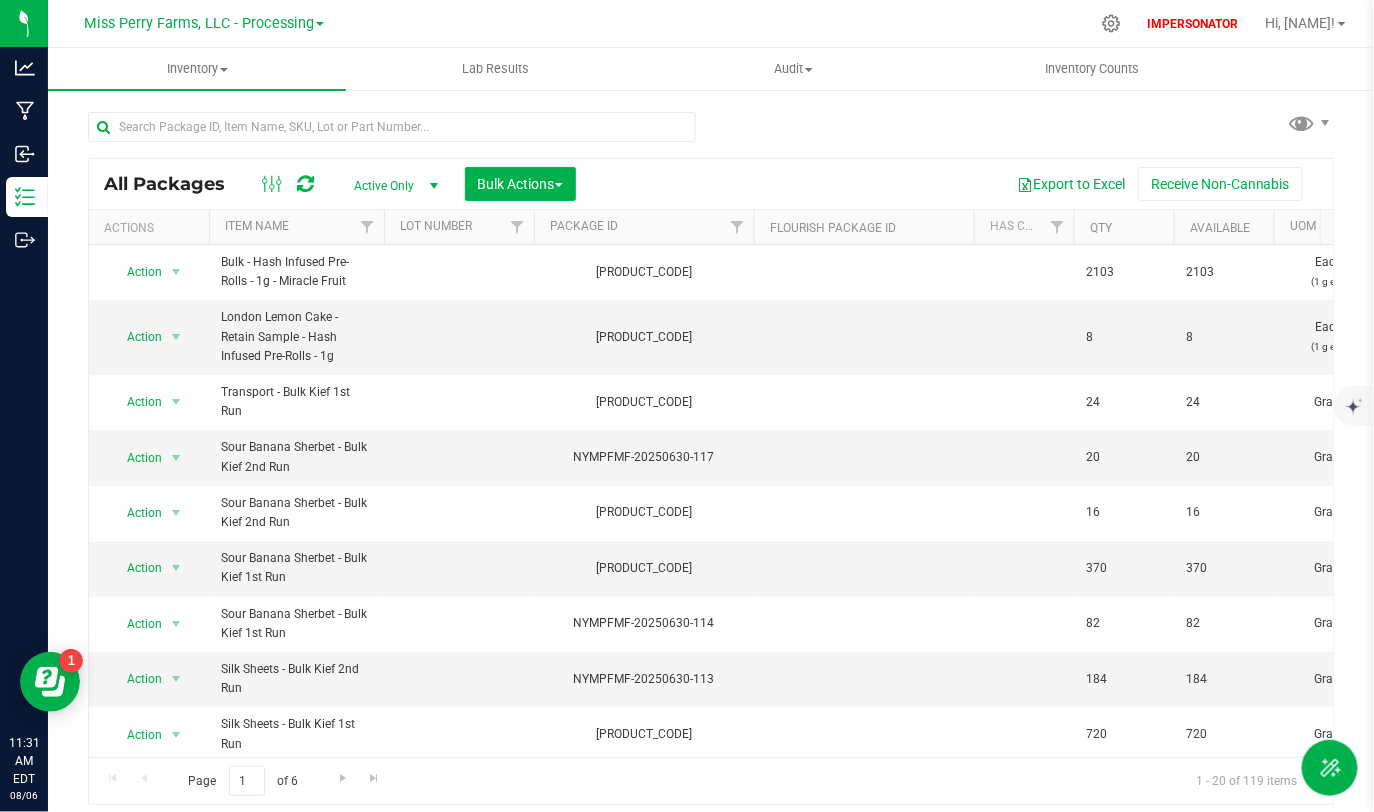 click at bounding box center [392, 135] 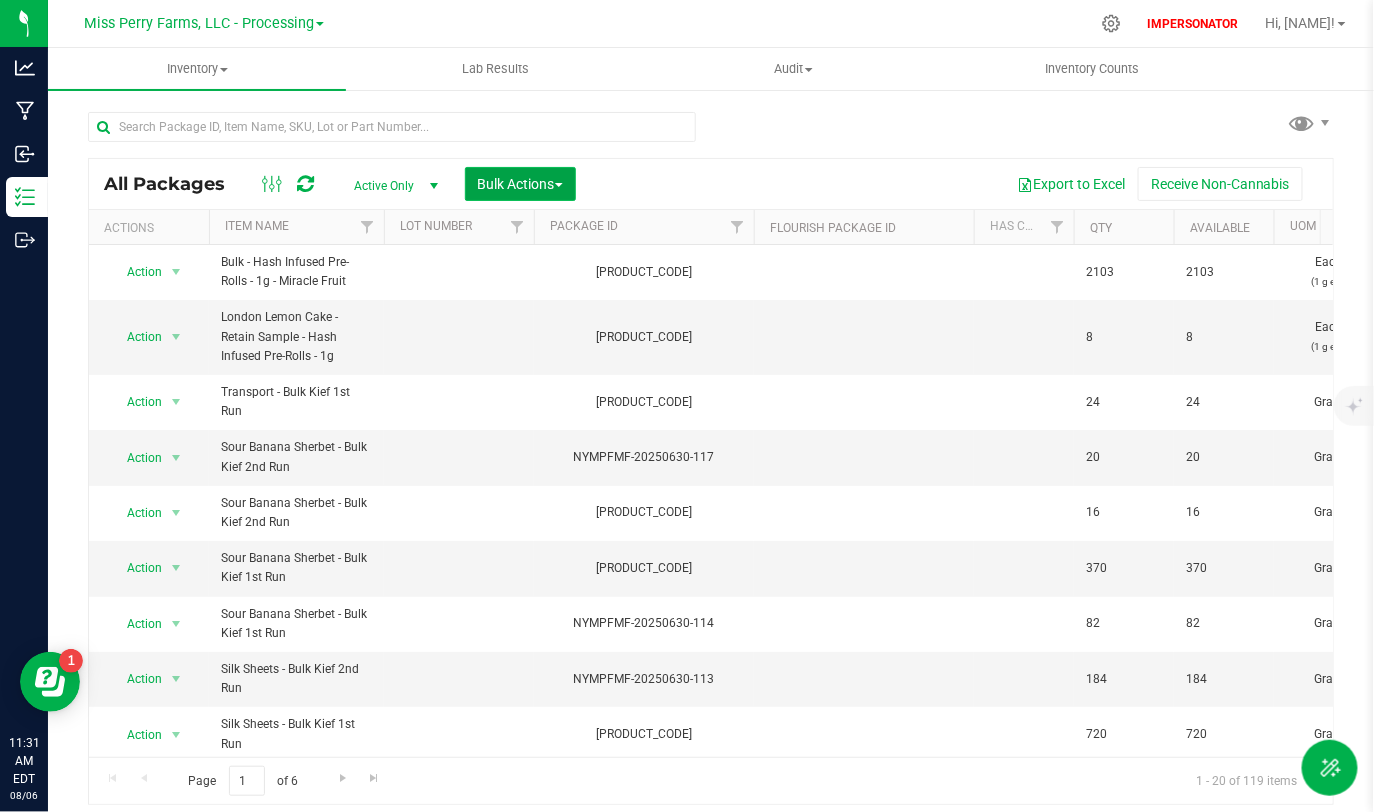click on "Bulk Actions" at bounding box center [520, 184] 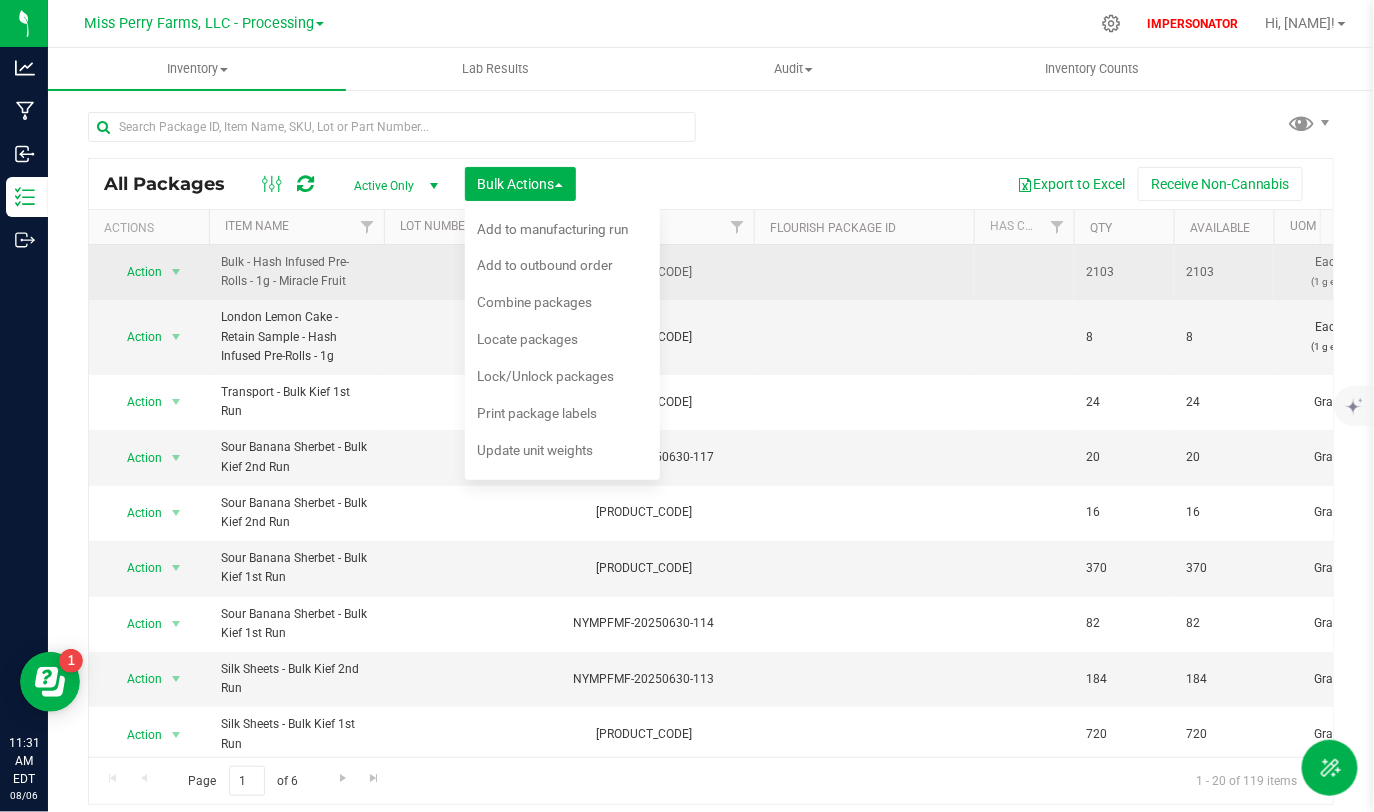 drag, startPoint x: 1075, startPoint y: 271, endPoint x: 1123, endPoint y: 268, distance: 48.09366 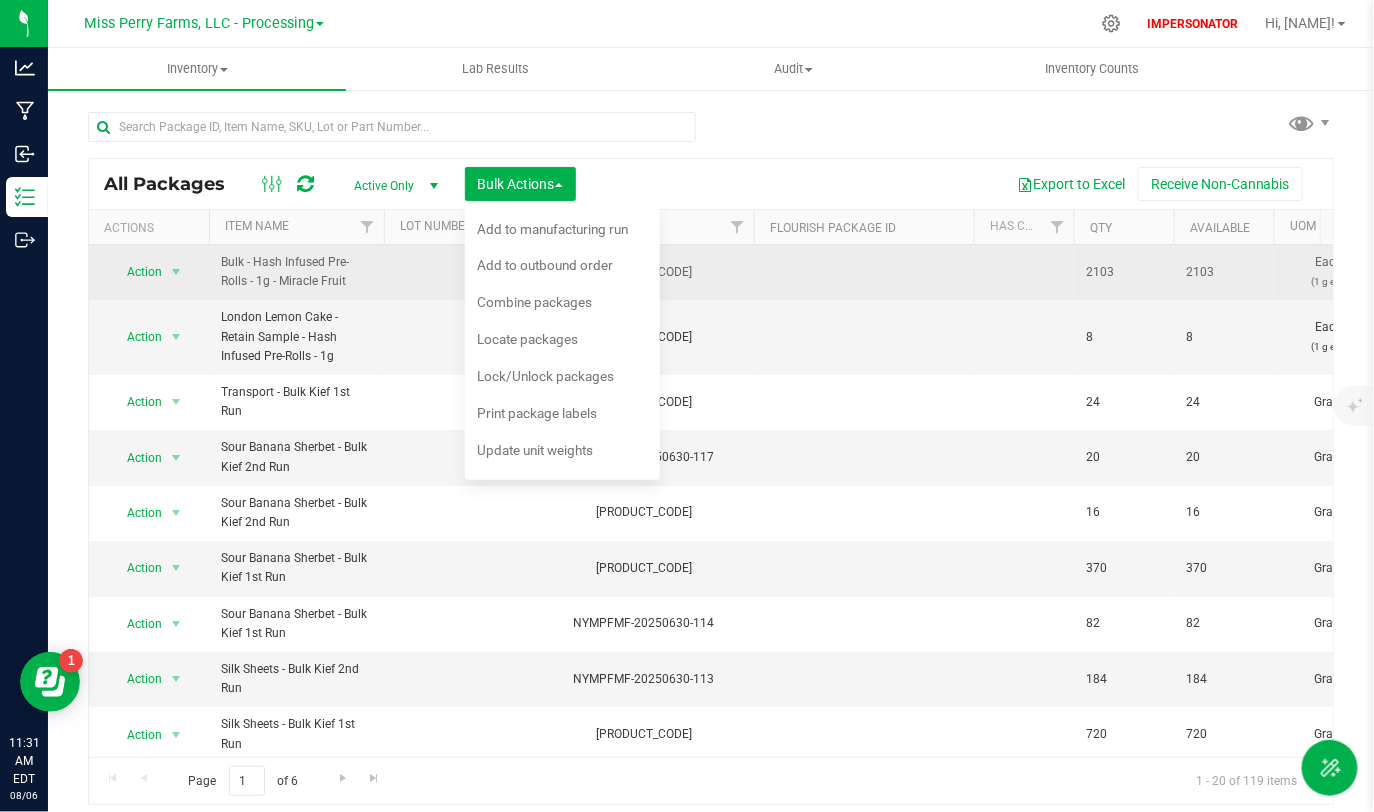 click on "2103" at bounding box center (1124, 272) 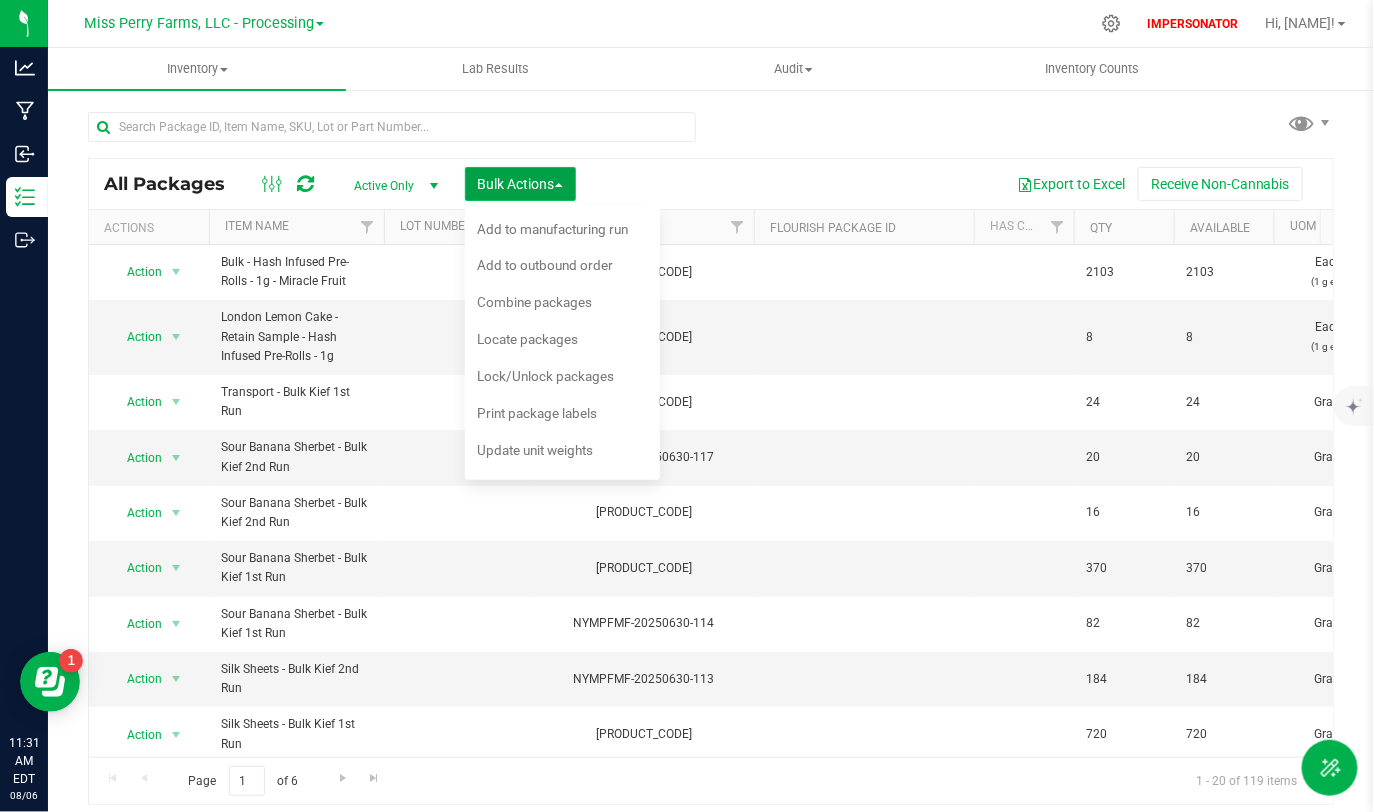 click on "Bulk Actions" at bounding box center [520, 184] 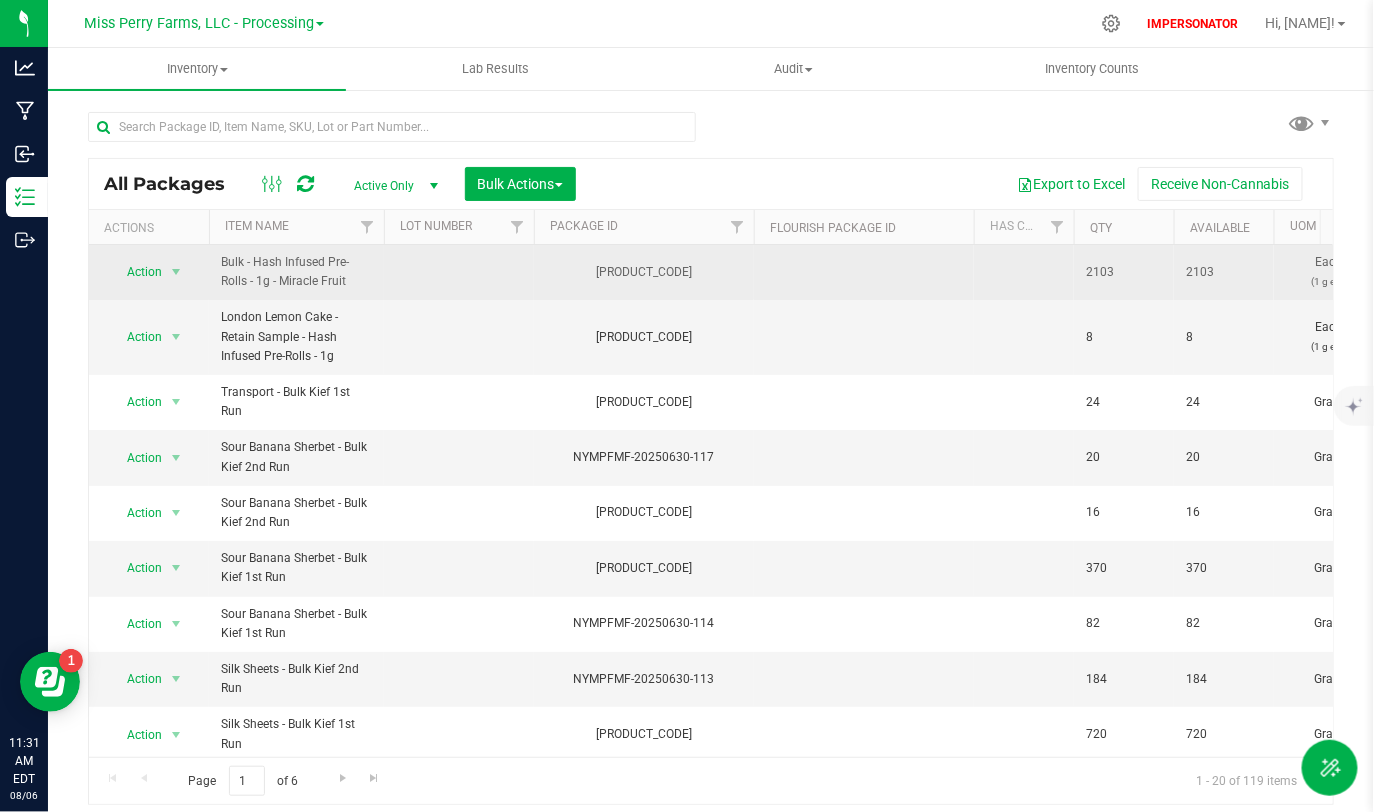 click at bounding box center [864, 272] 